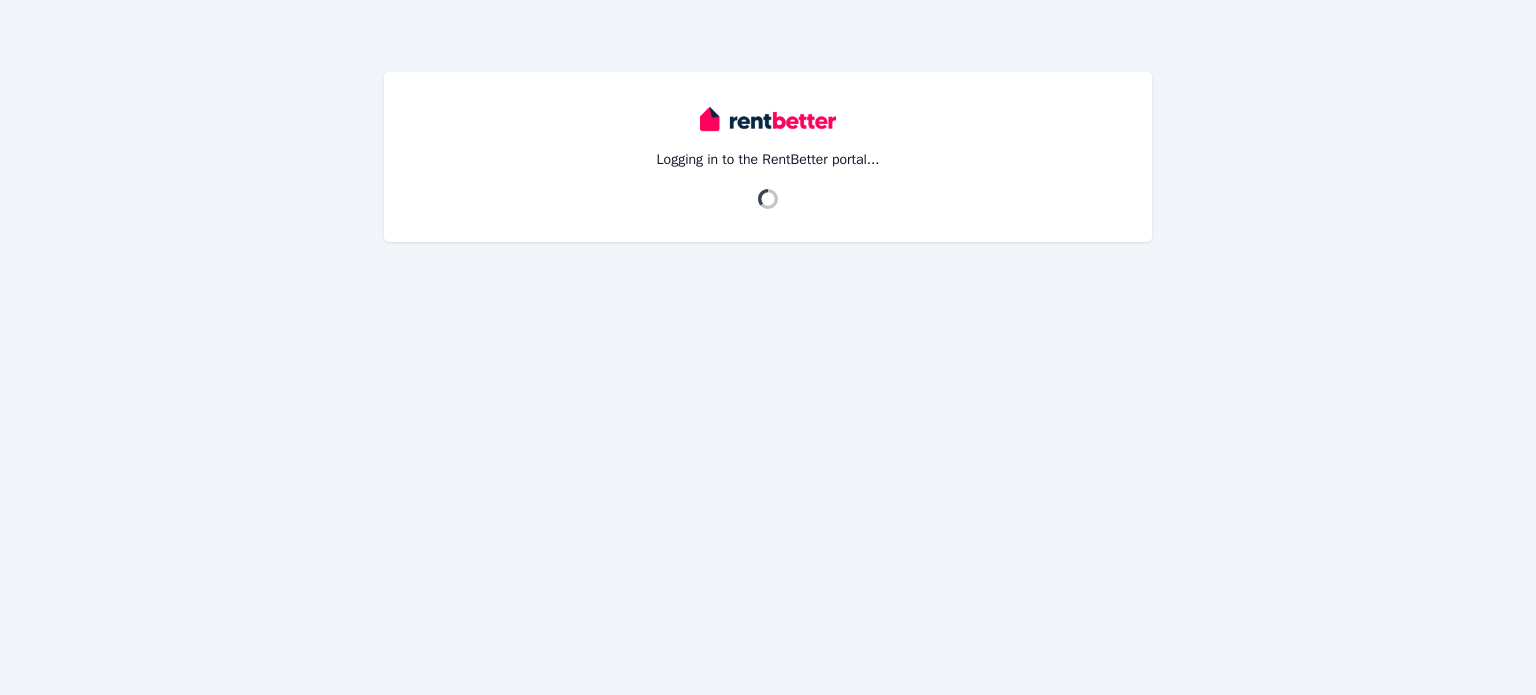 scroll, scrollTop: 0, scrollLeft: 0, axis: both 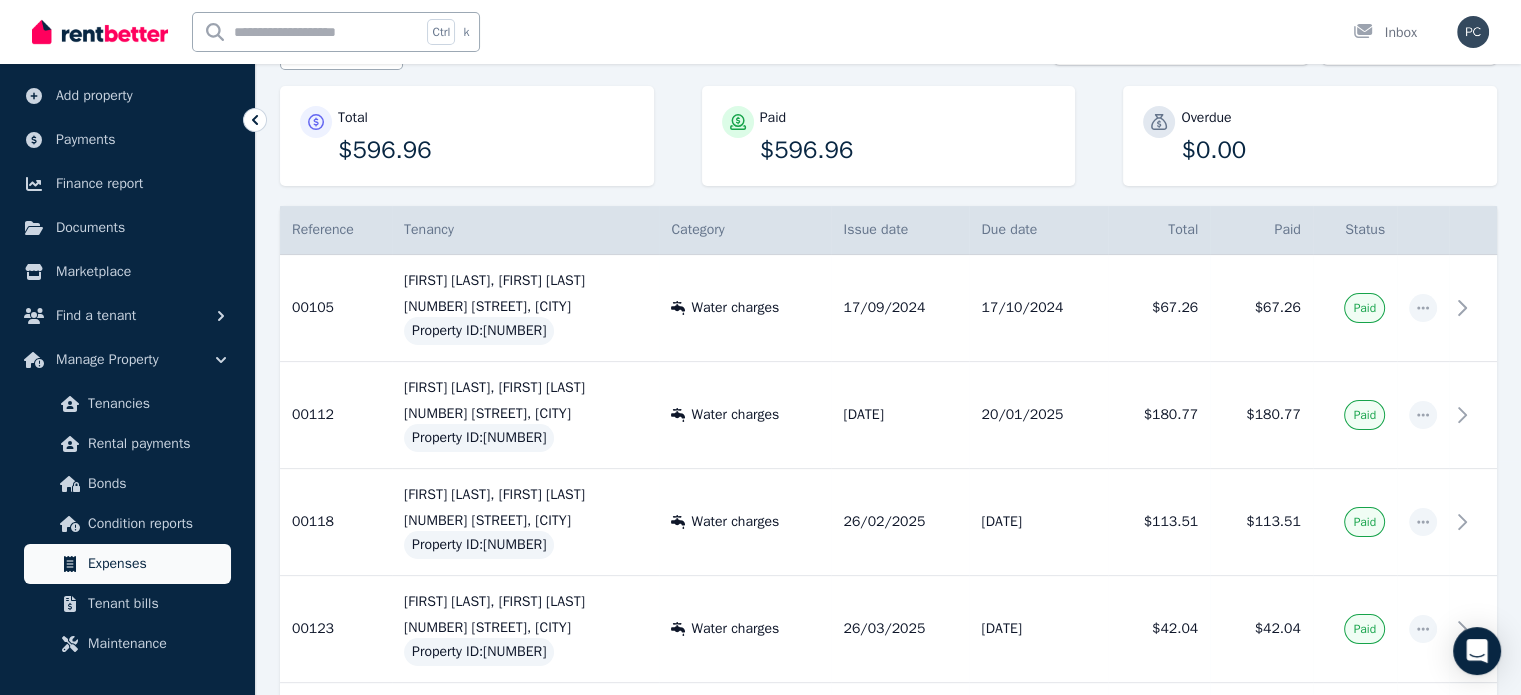 click on "Expenses" at bounding box center [155, 564] 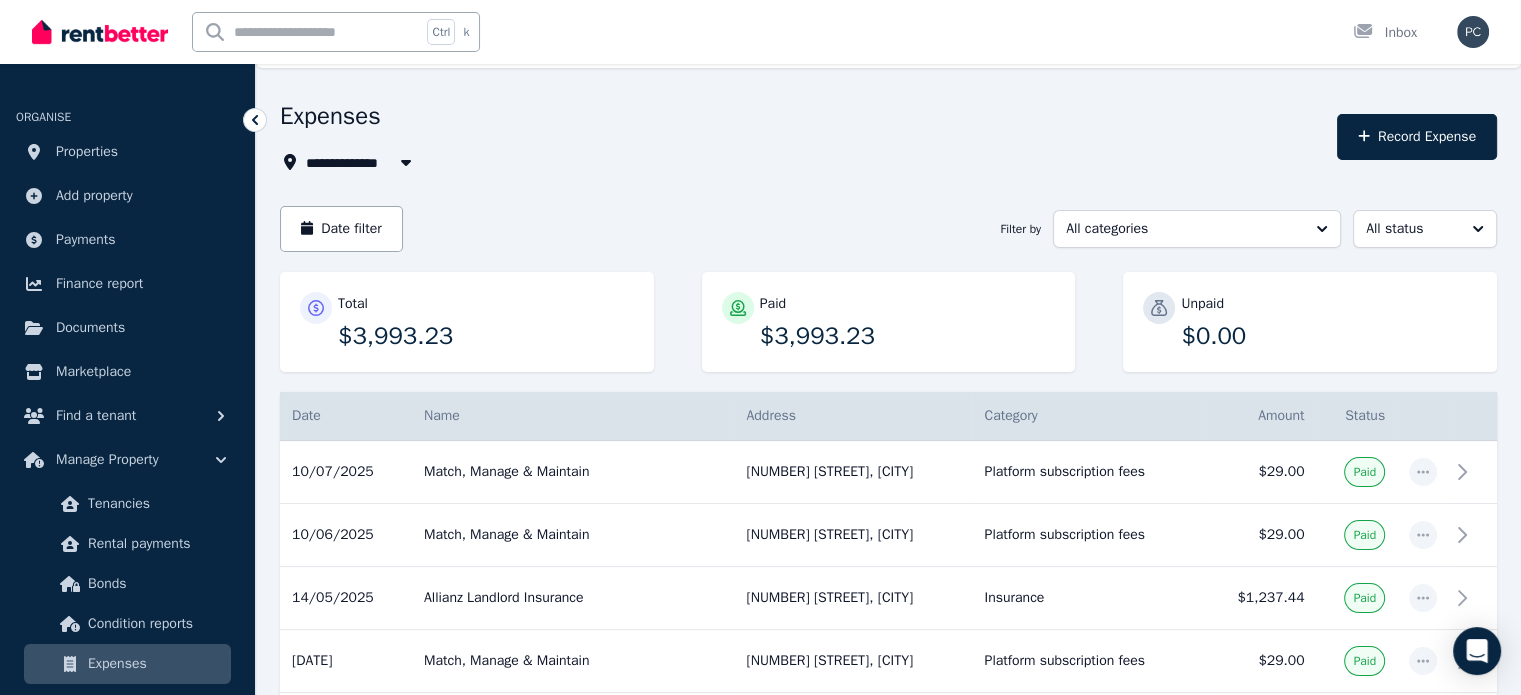 scroll, scrollTop: 100, scrollLeft: 0, axis: vertical 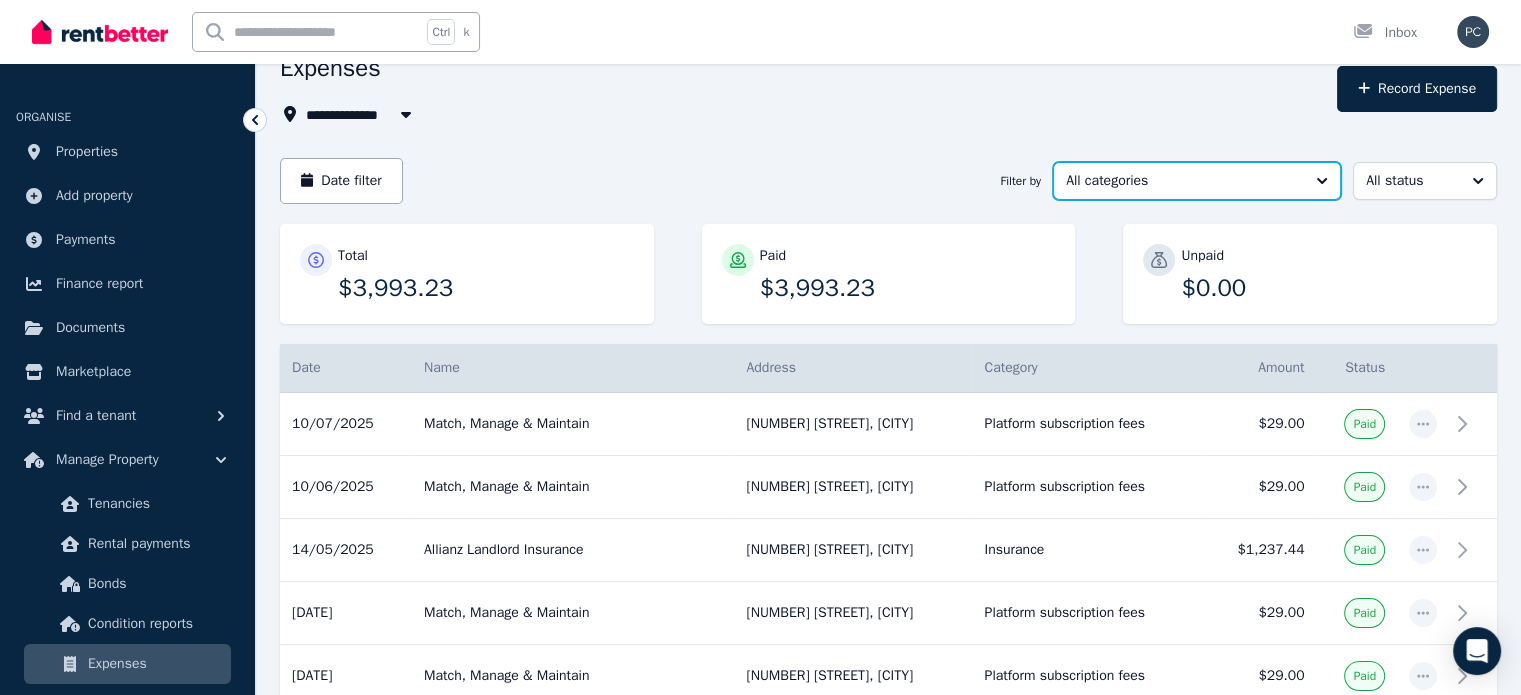 click on "All categories" at bounding box center (1197, 181) 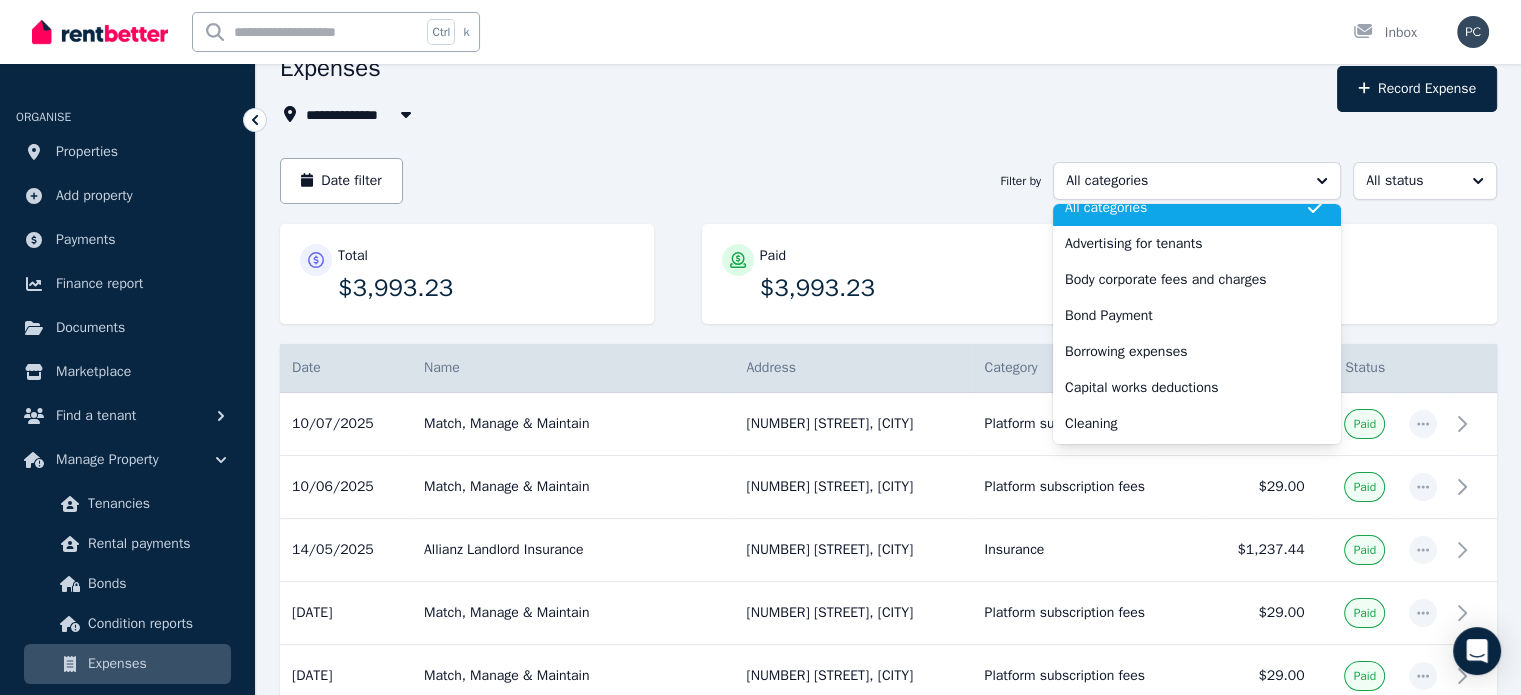 scroll, scrollTop: 15, scrollLeft: 0, axis: vertical 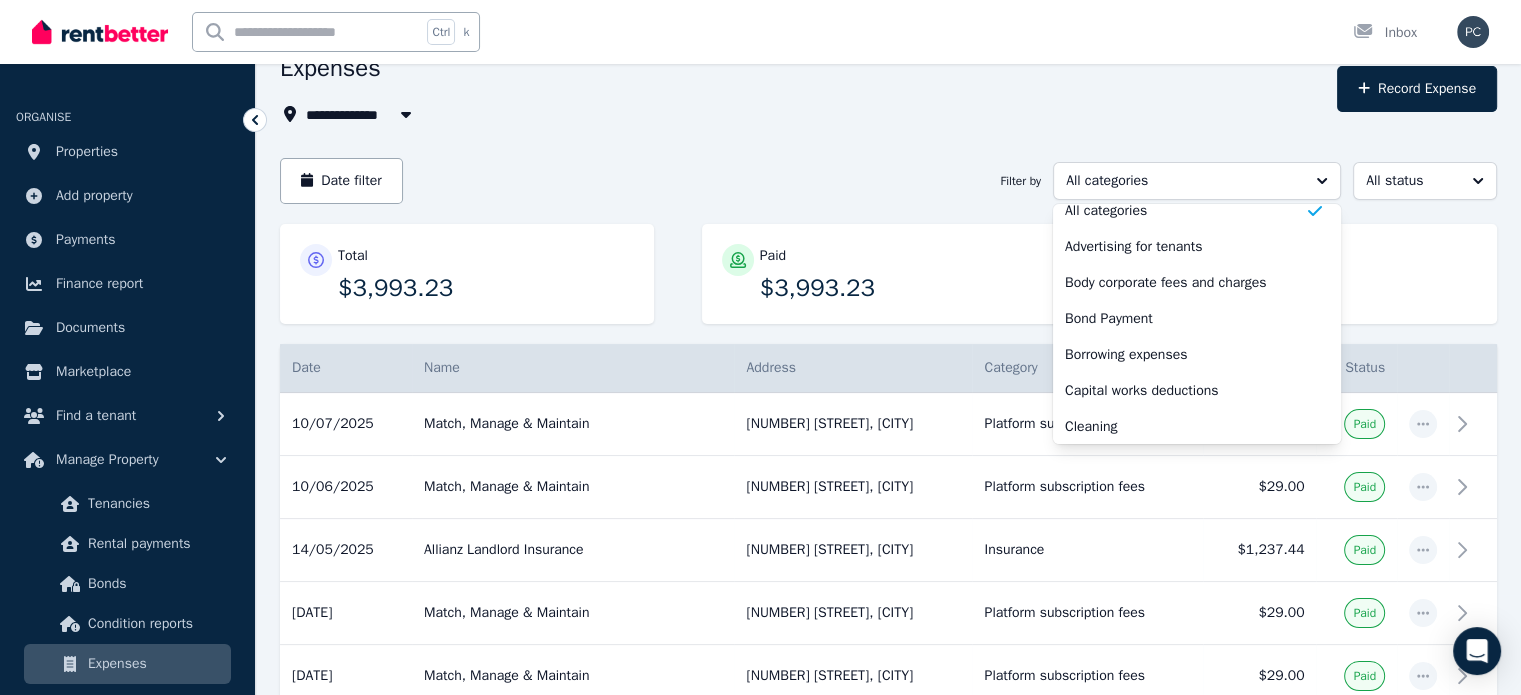 click on "**********" at bounding box center (802, 114) 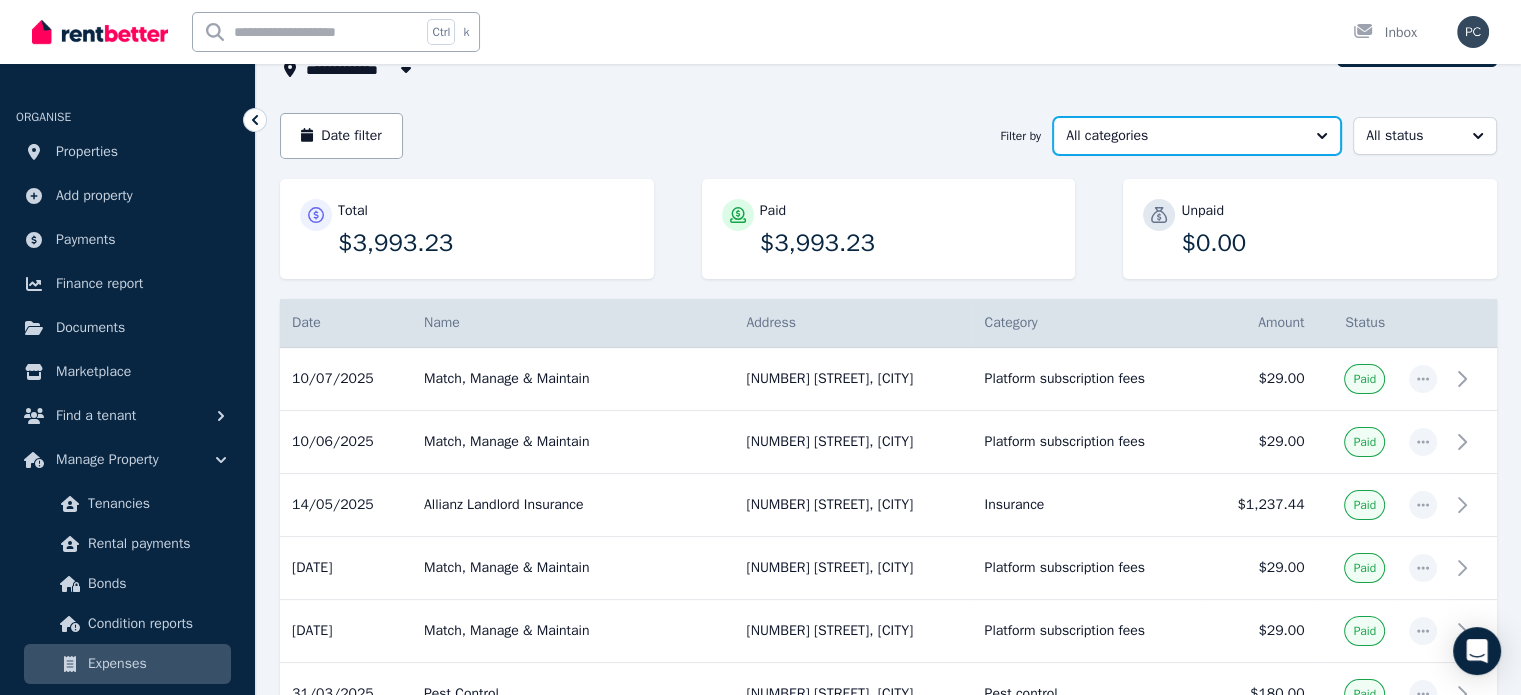 scroll, scrollTop: 0, scrollLeft: 0, axis: both 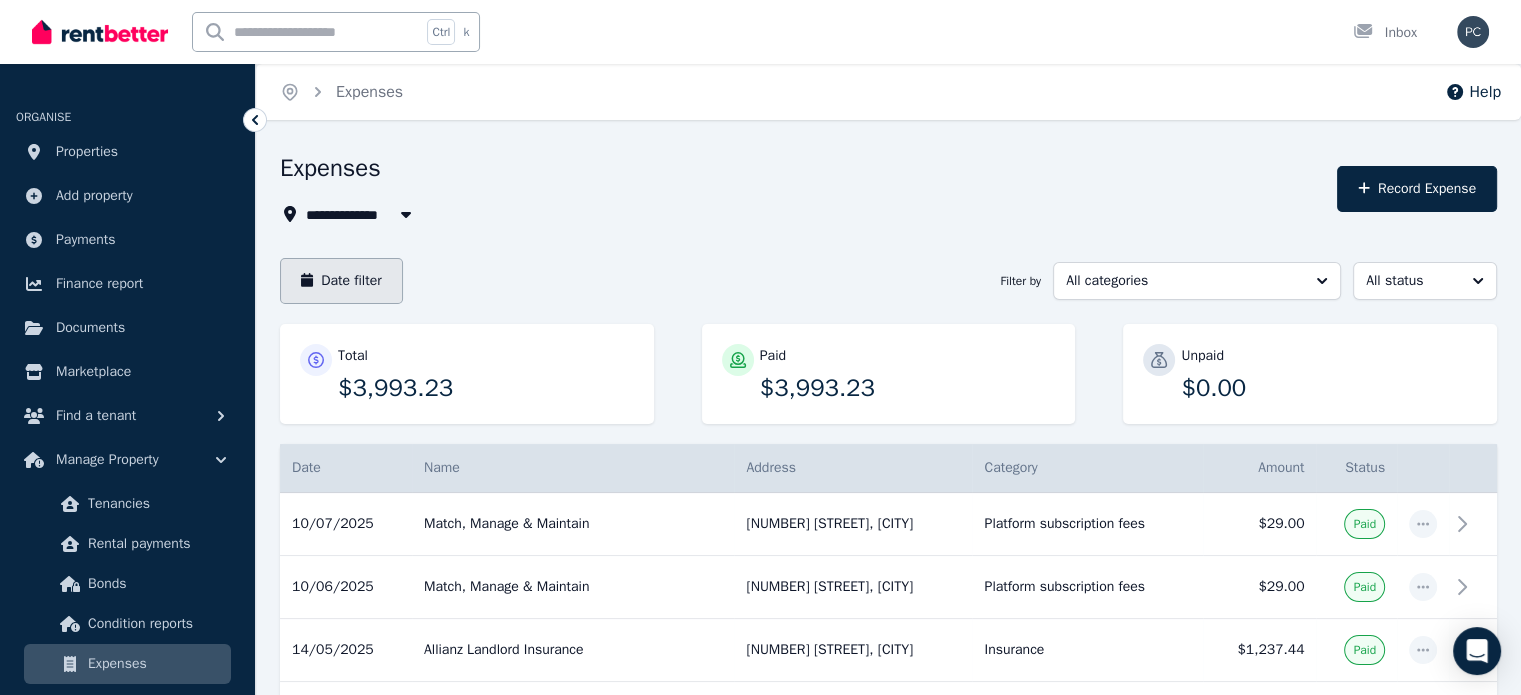click on "Date filter" at bounding box center (341, 281) 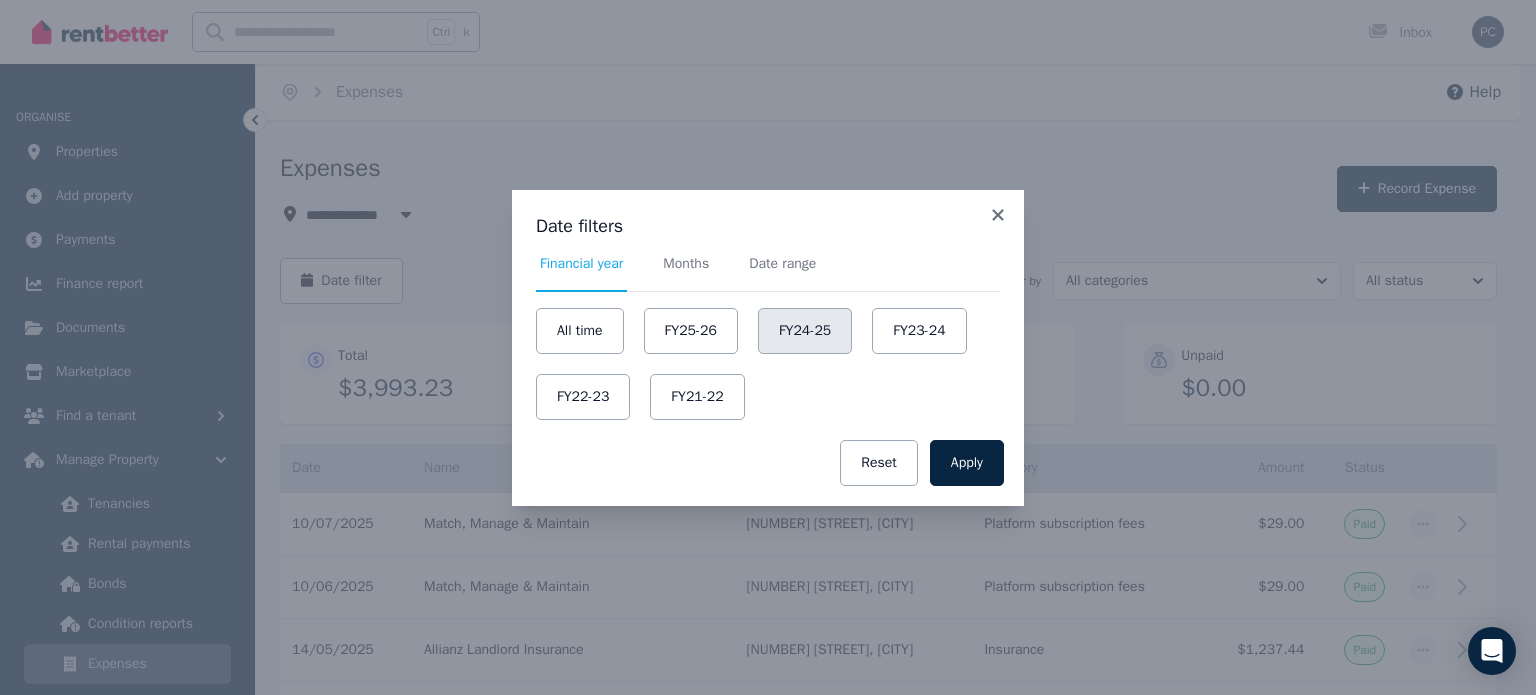 click on "FY24-25" at bounding box center [805, 331] 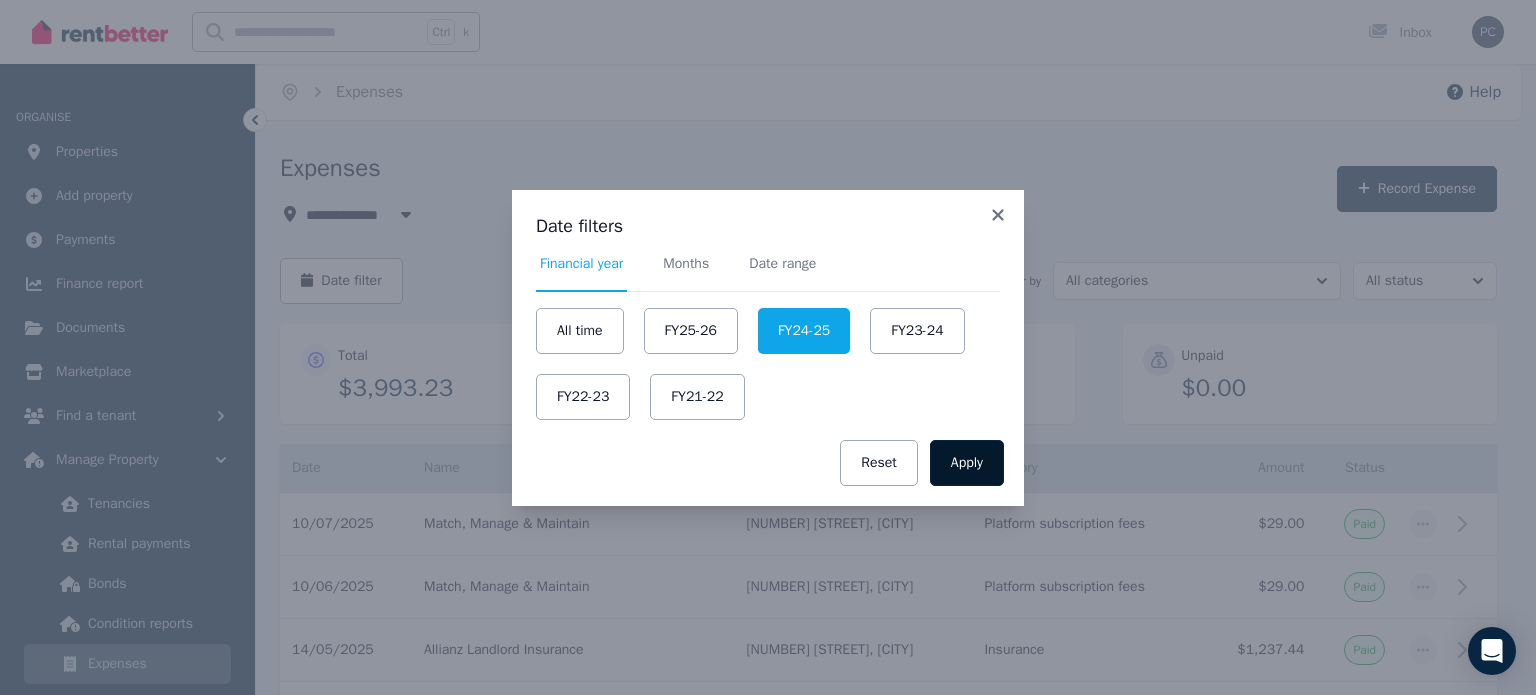 click on "Apply" at bounding box center (967, 463) 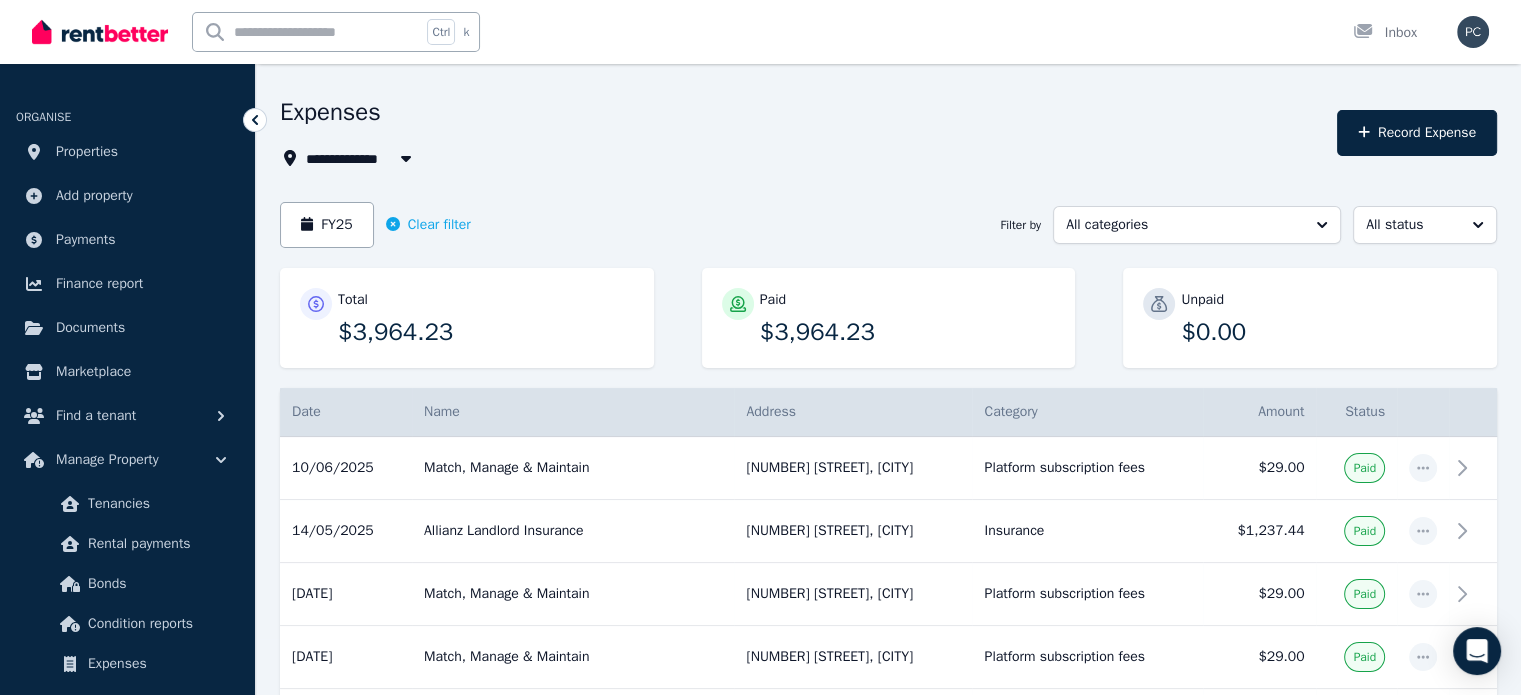 scroll, scrollTop: 100, scrollLeft: 0, axis: vertical 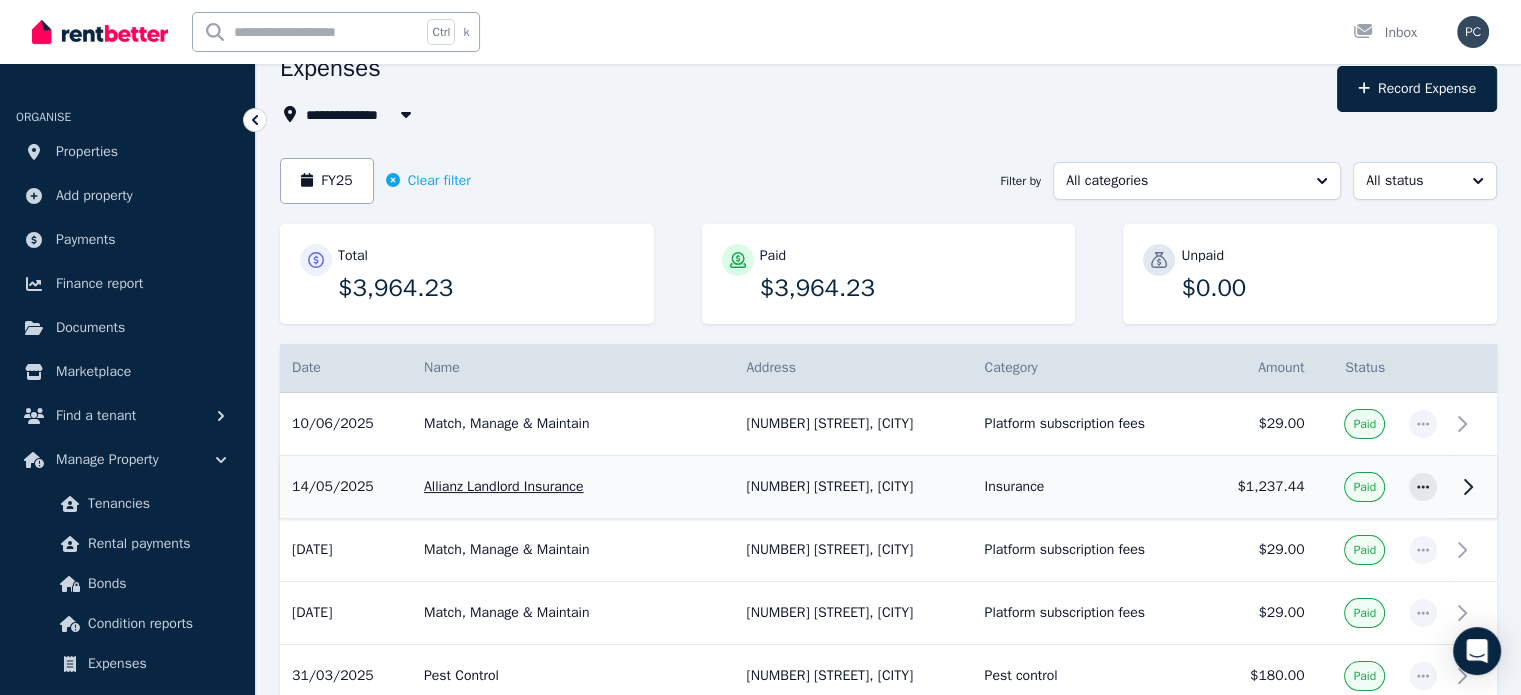 click 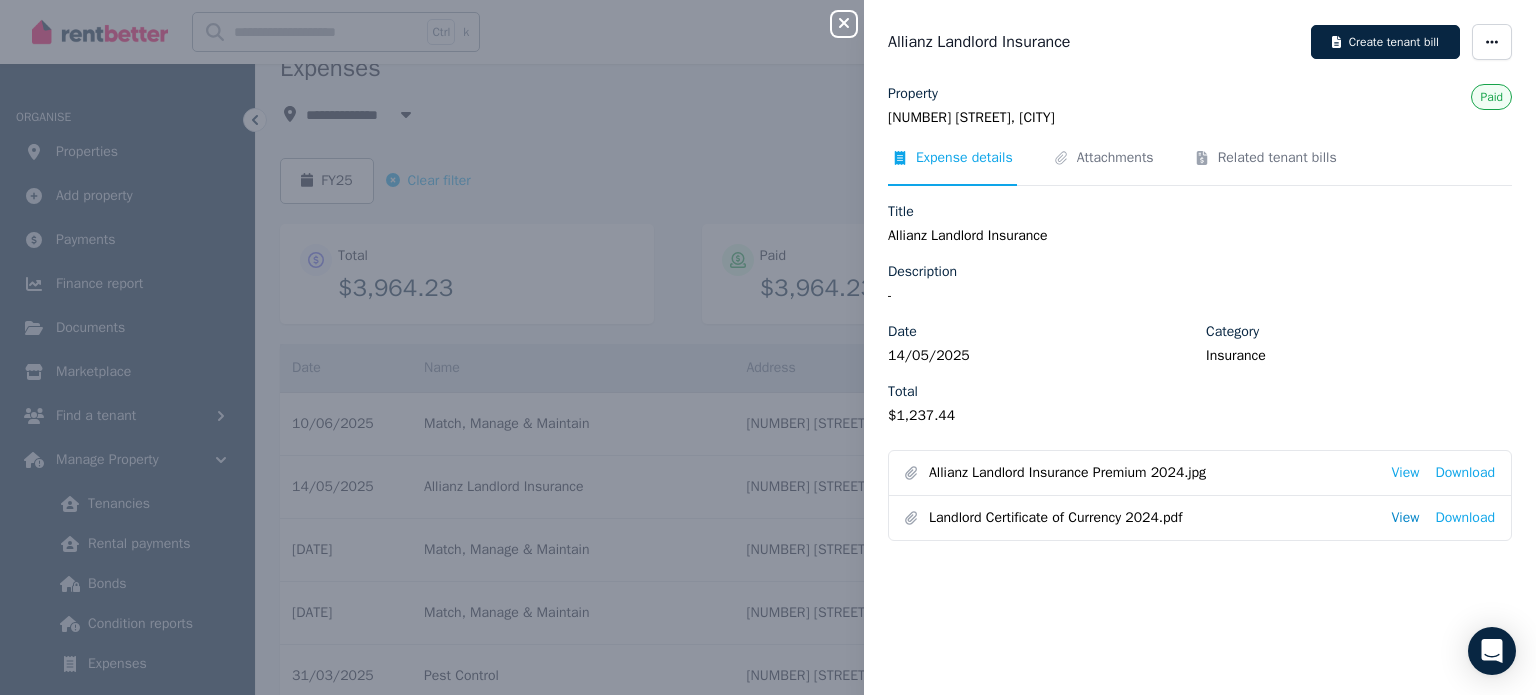 click on "View" at bounding box center [1405, 518] 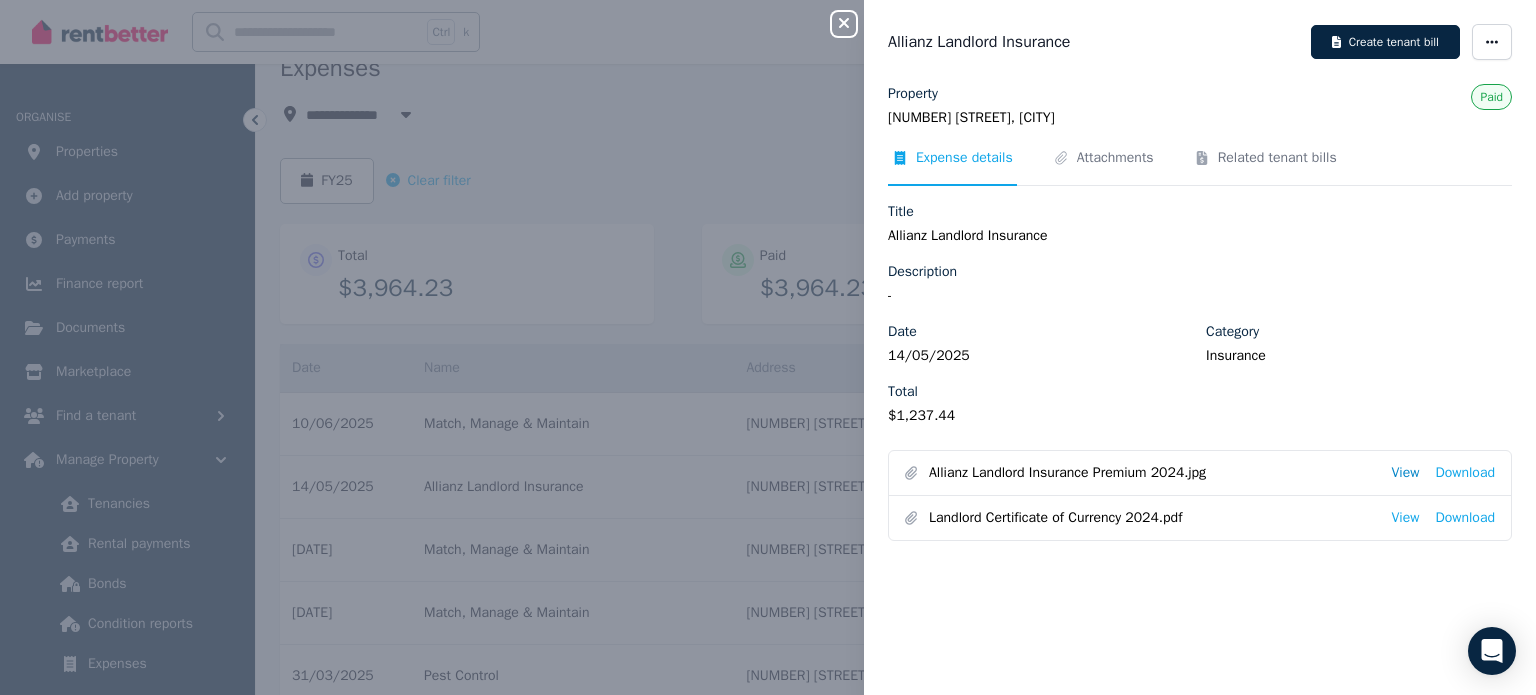 click on "View" at bounding box center (1405, 473) 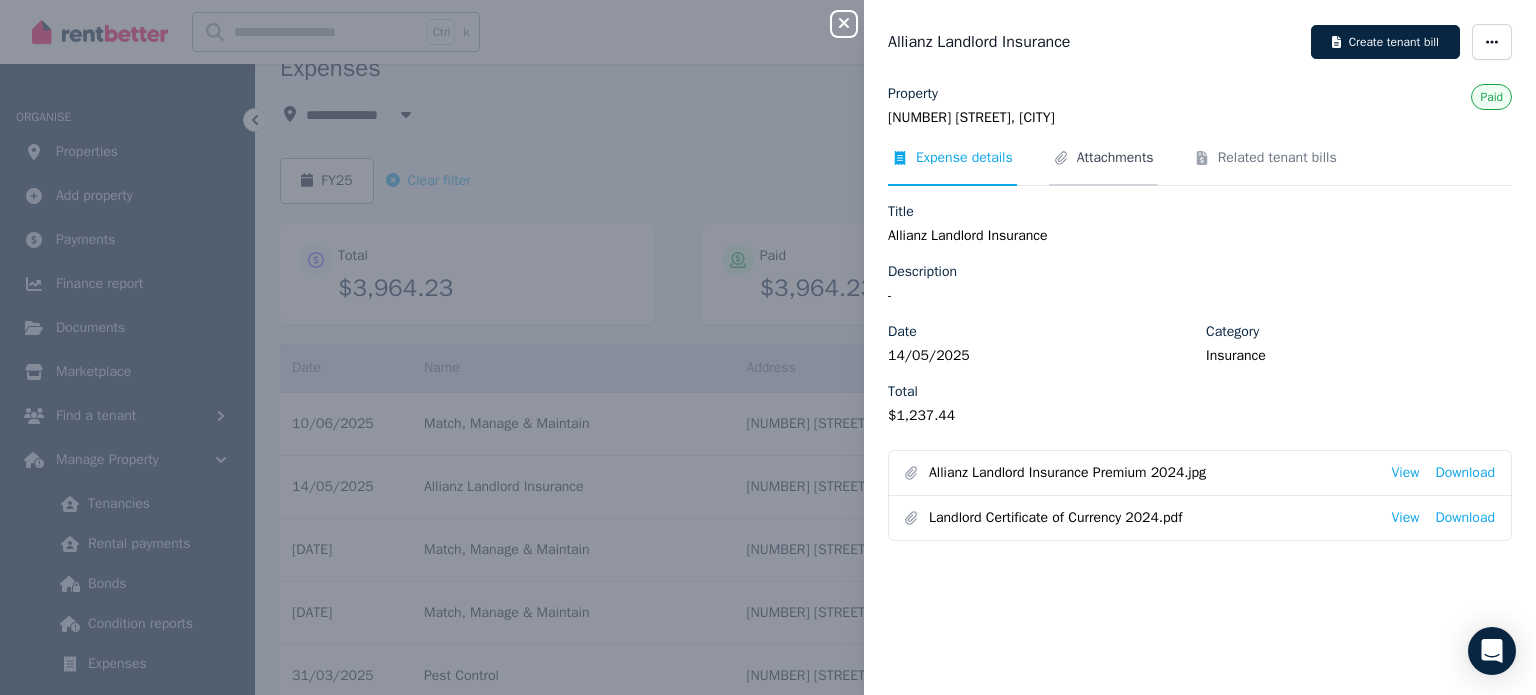 click on "Attachments" at bounding box center (1115, 158) 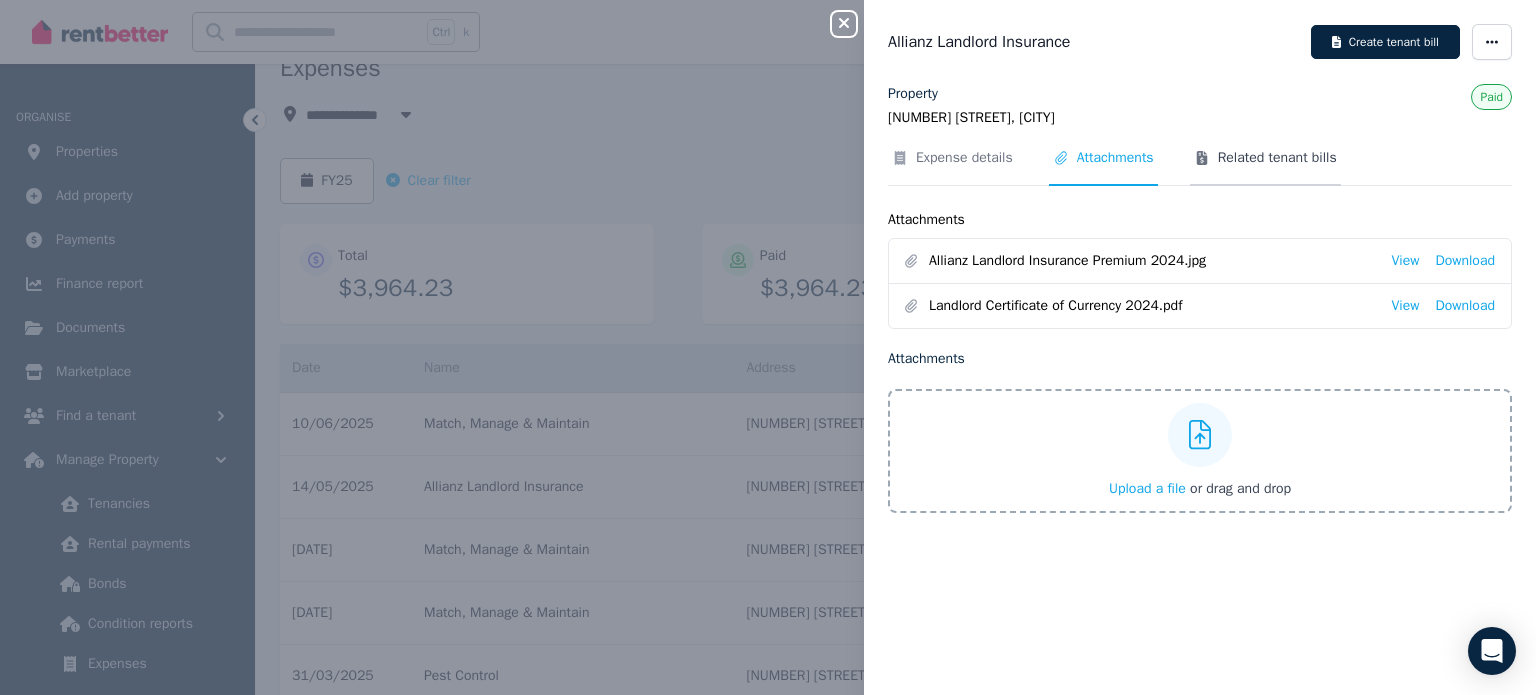click on "Related tenant bills" at bounding box center (1277, 158) 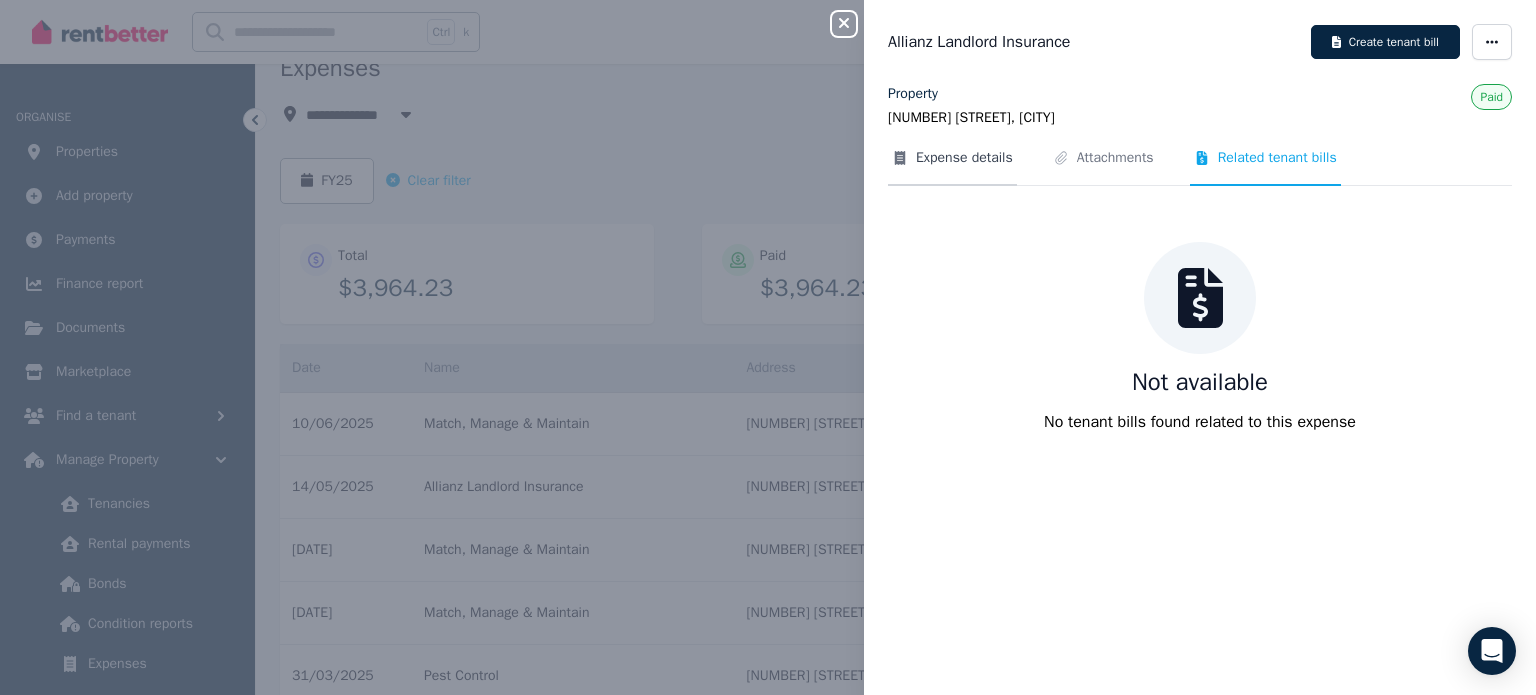click on "Expense details" at bounding box center (952, 167) 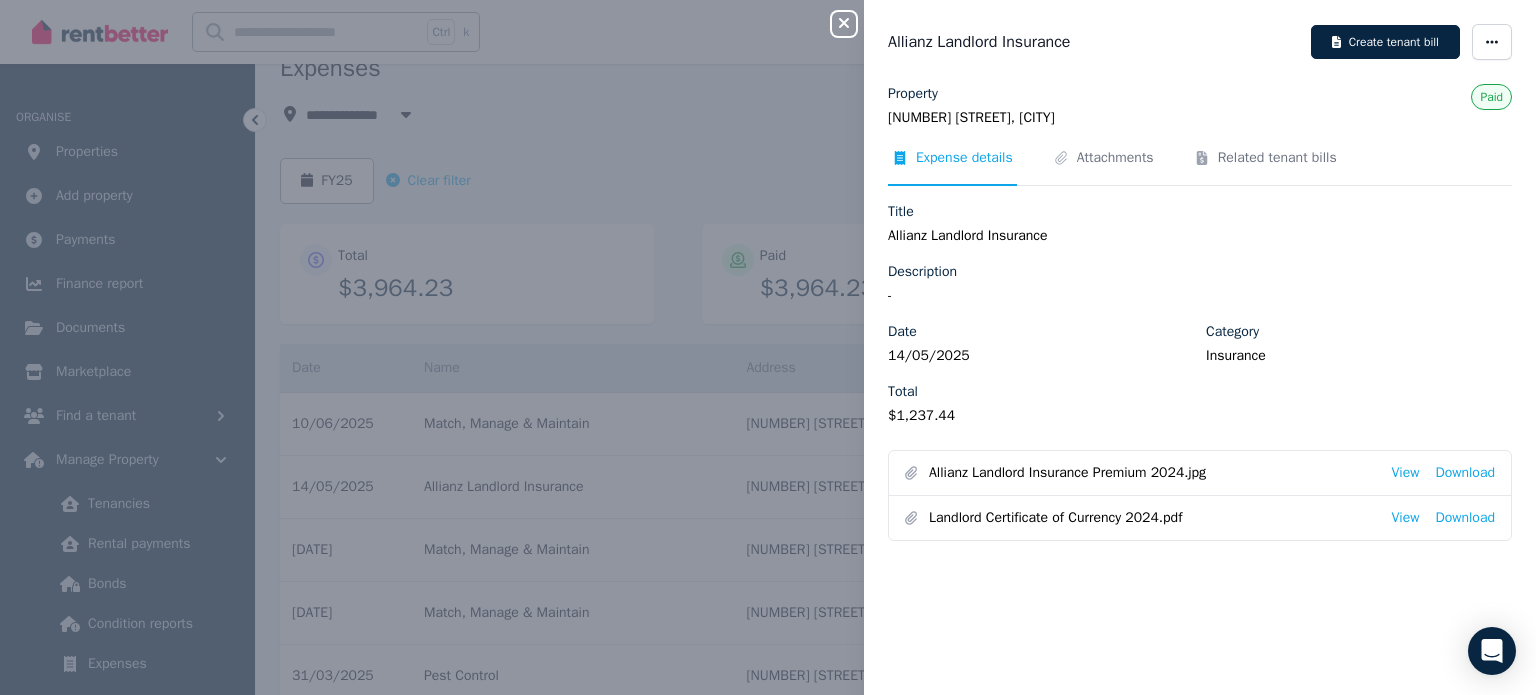 click 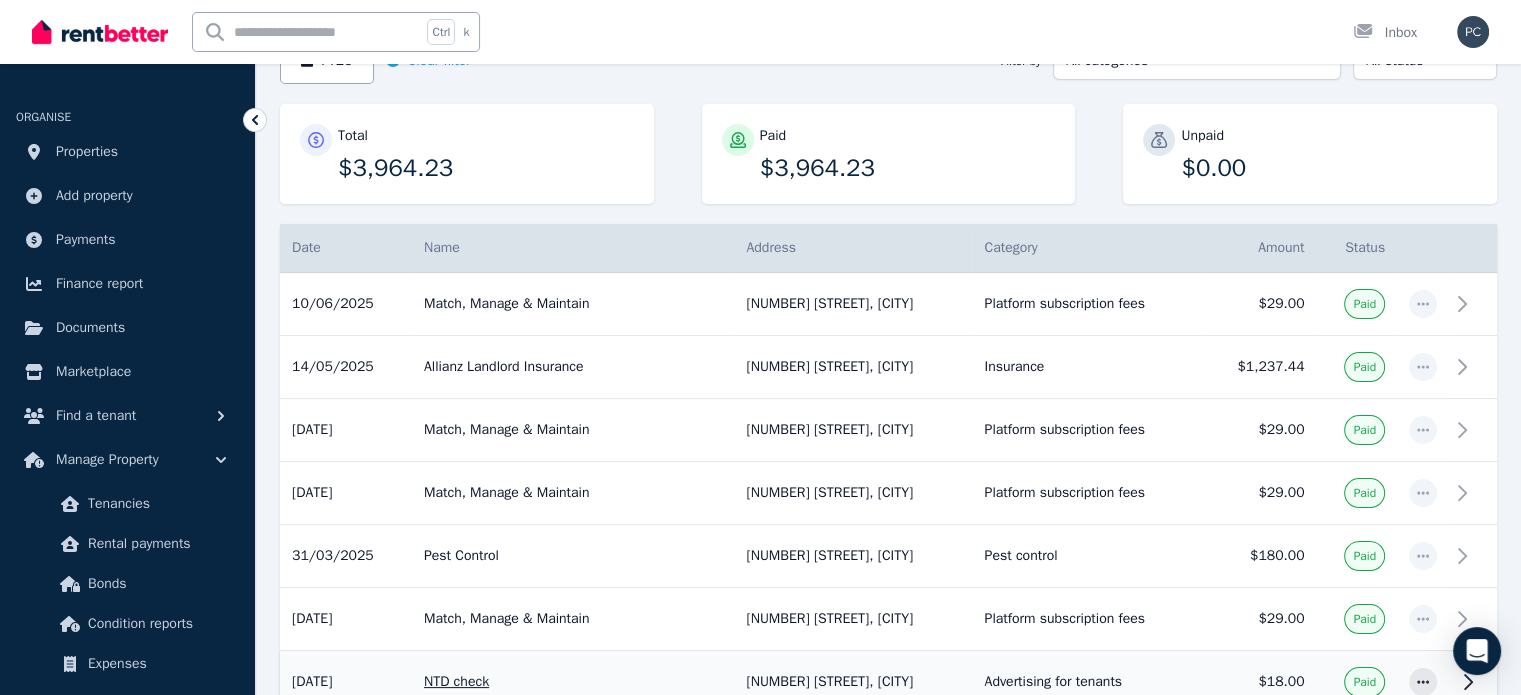 scroll, scrollTop: 0, scrollLeft: 0, axis: both 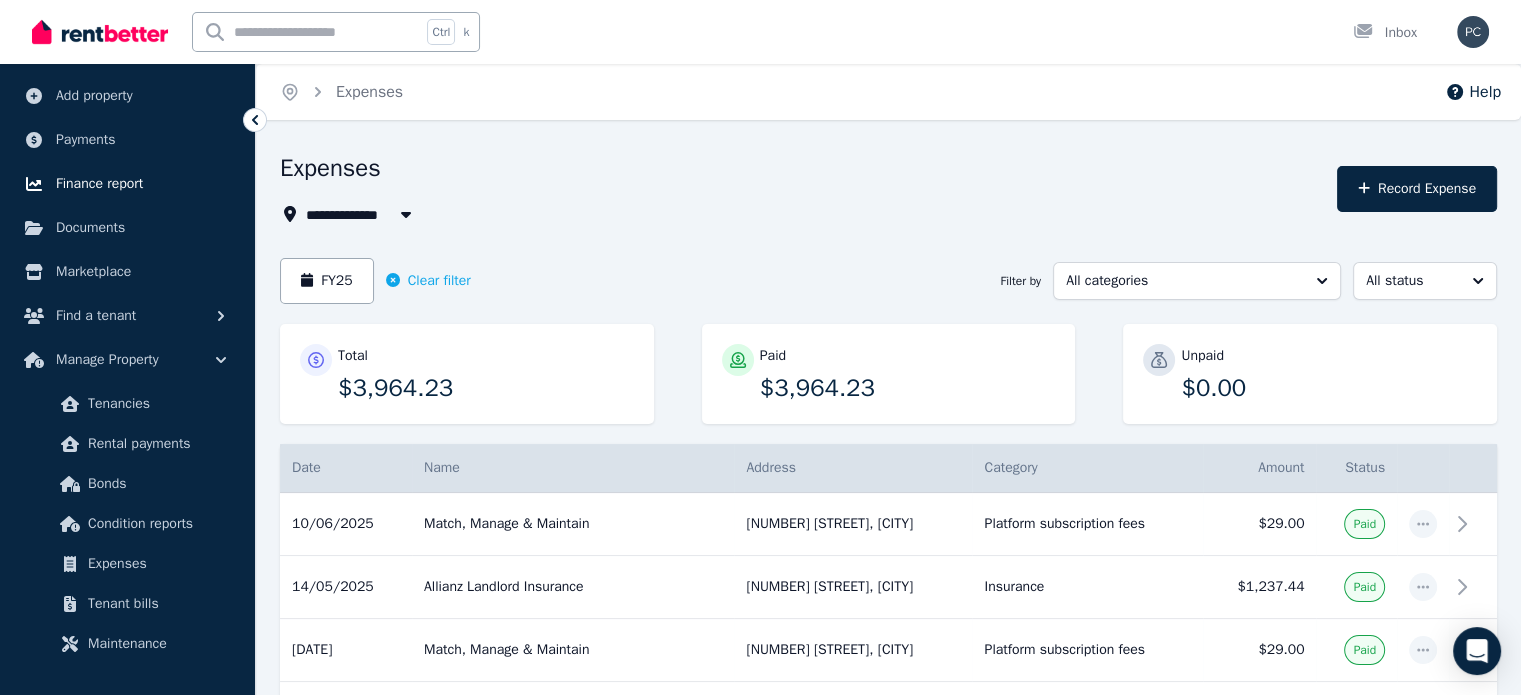 click on "Finance report" at bounding box center [99, 184] 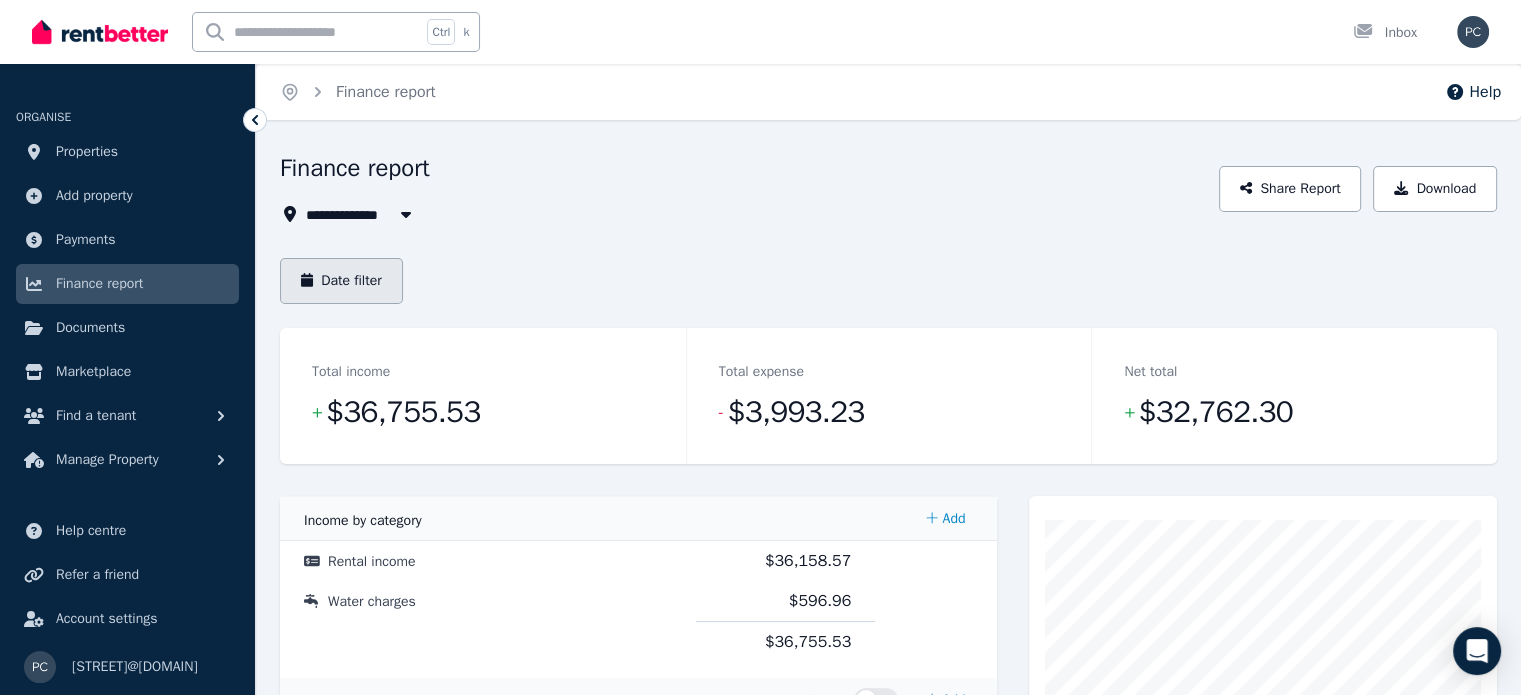 click on "Date filter" at bounding box center (341, 281) 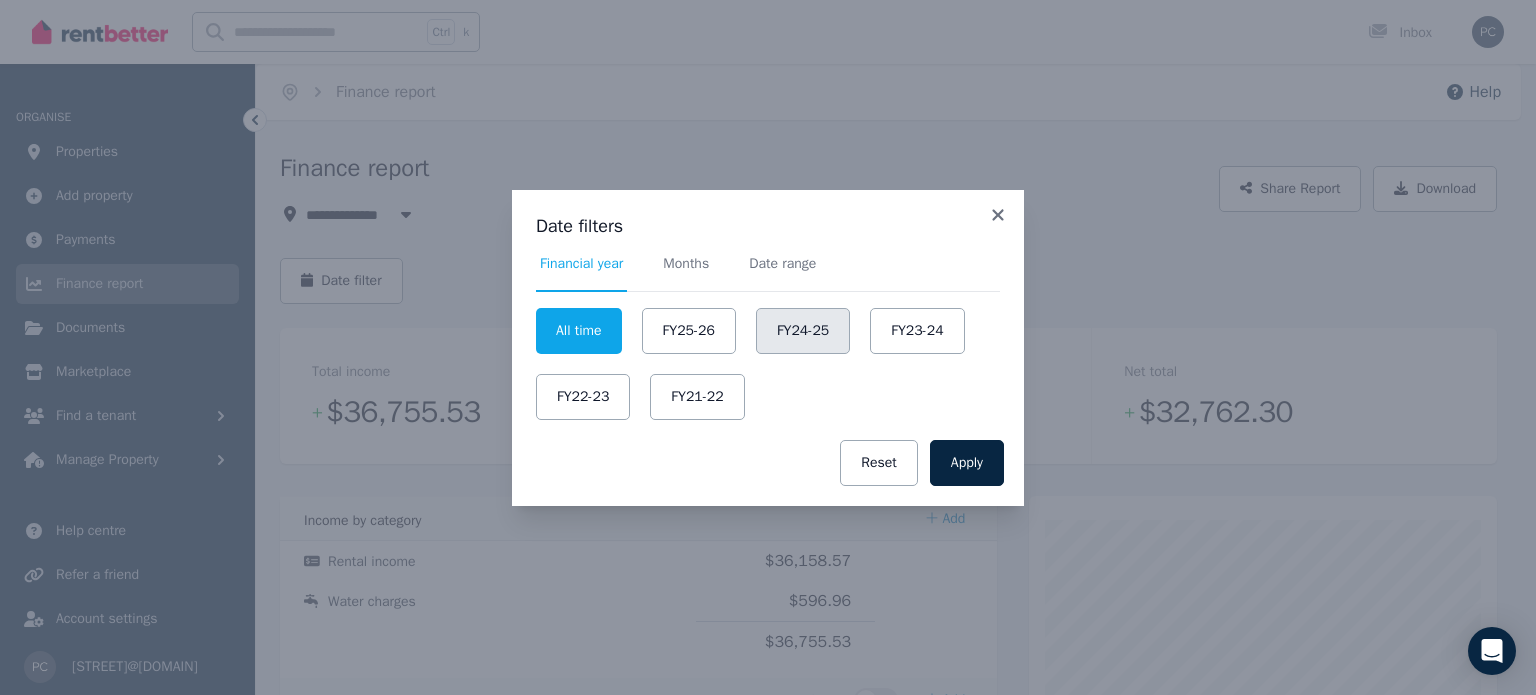click on "FY24-25" at bounding box center [803, 331] 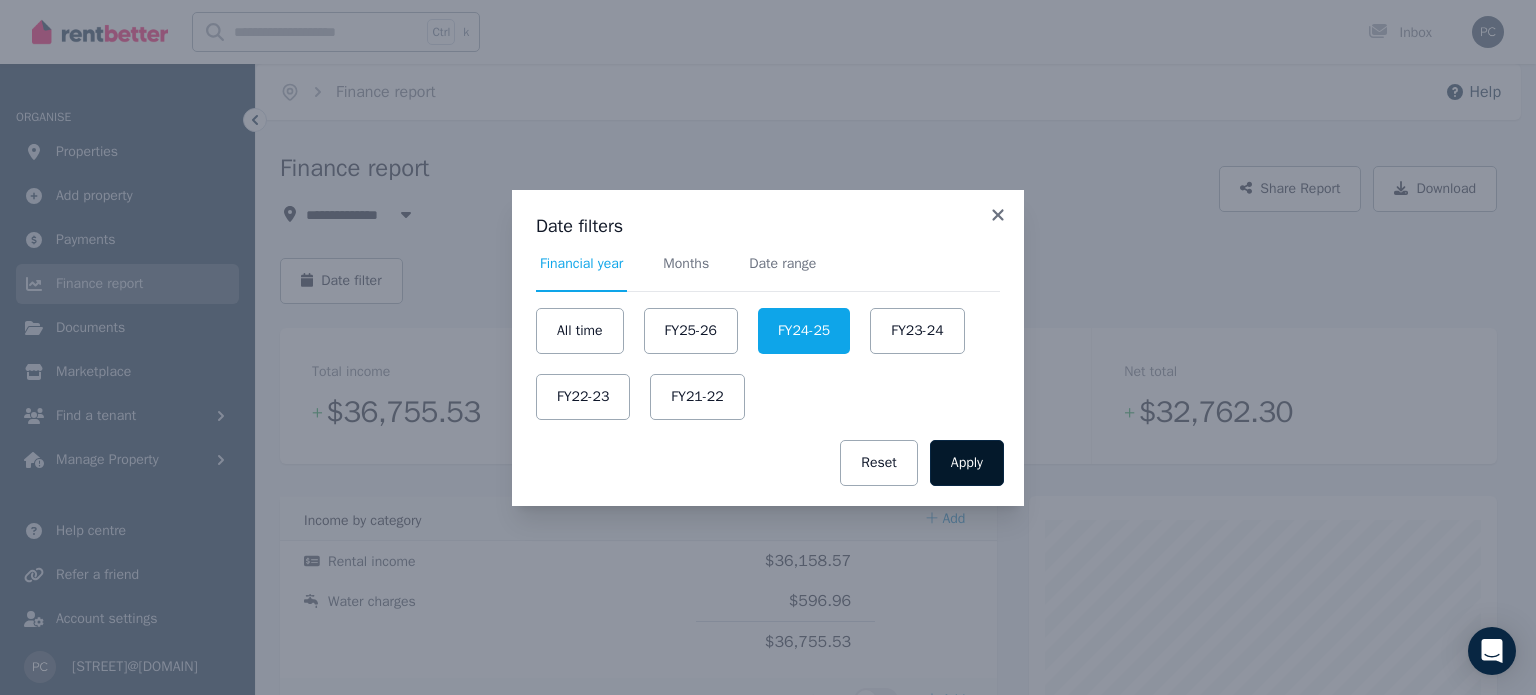 click on "Apply" at bounding box center (967, 463) 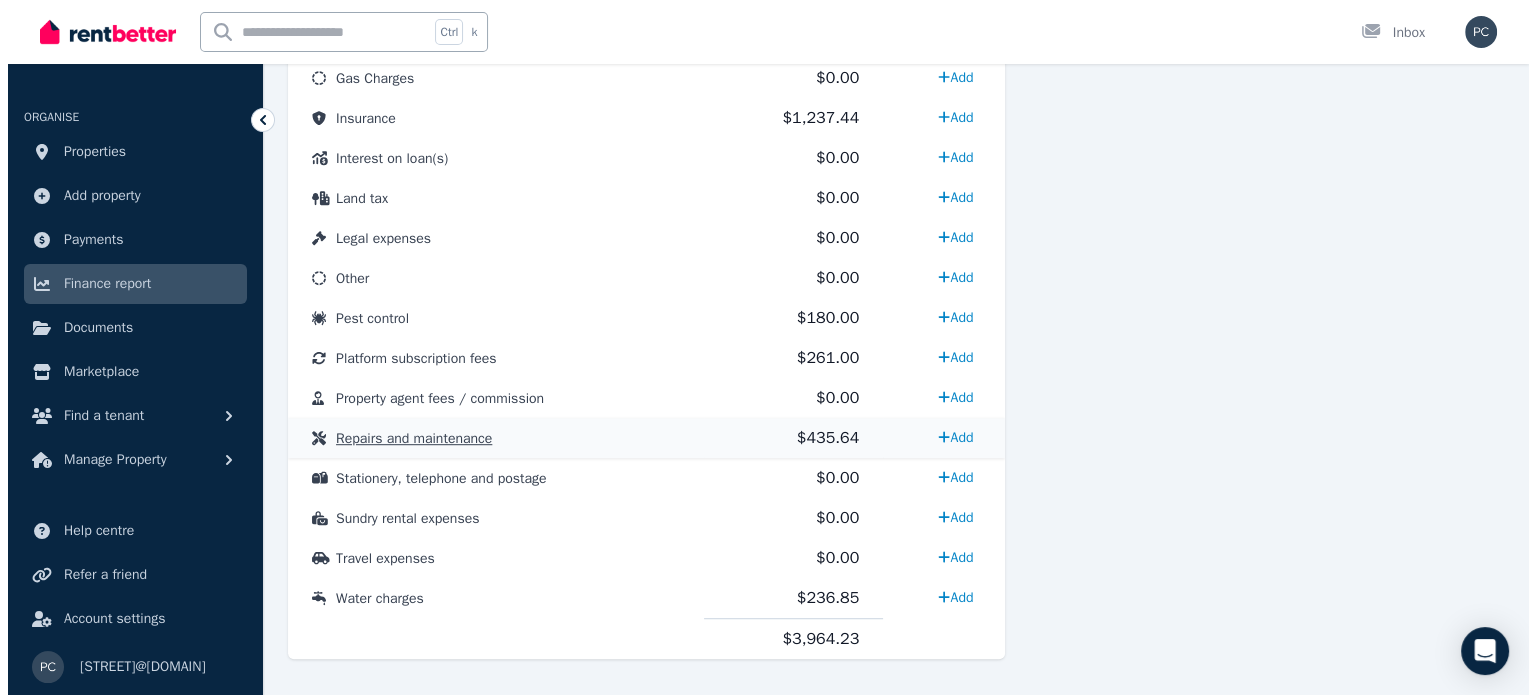 scroll, scrollTop: 1095, scrollLeft: 0, axis: vertical 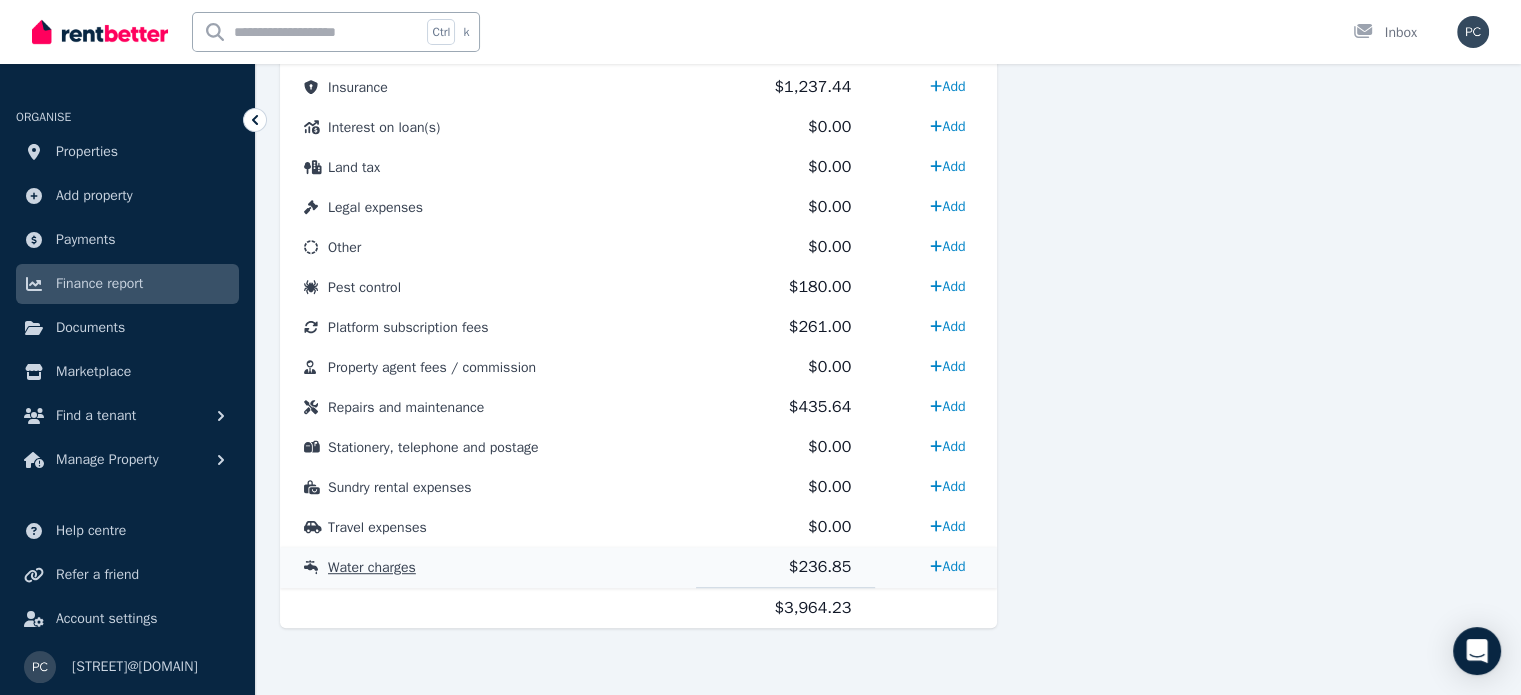click on "Water charges" at bounding box center (372, 567) 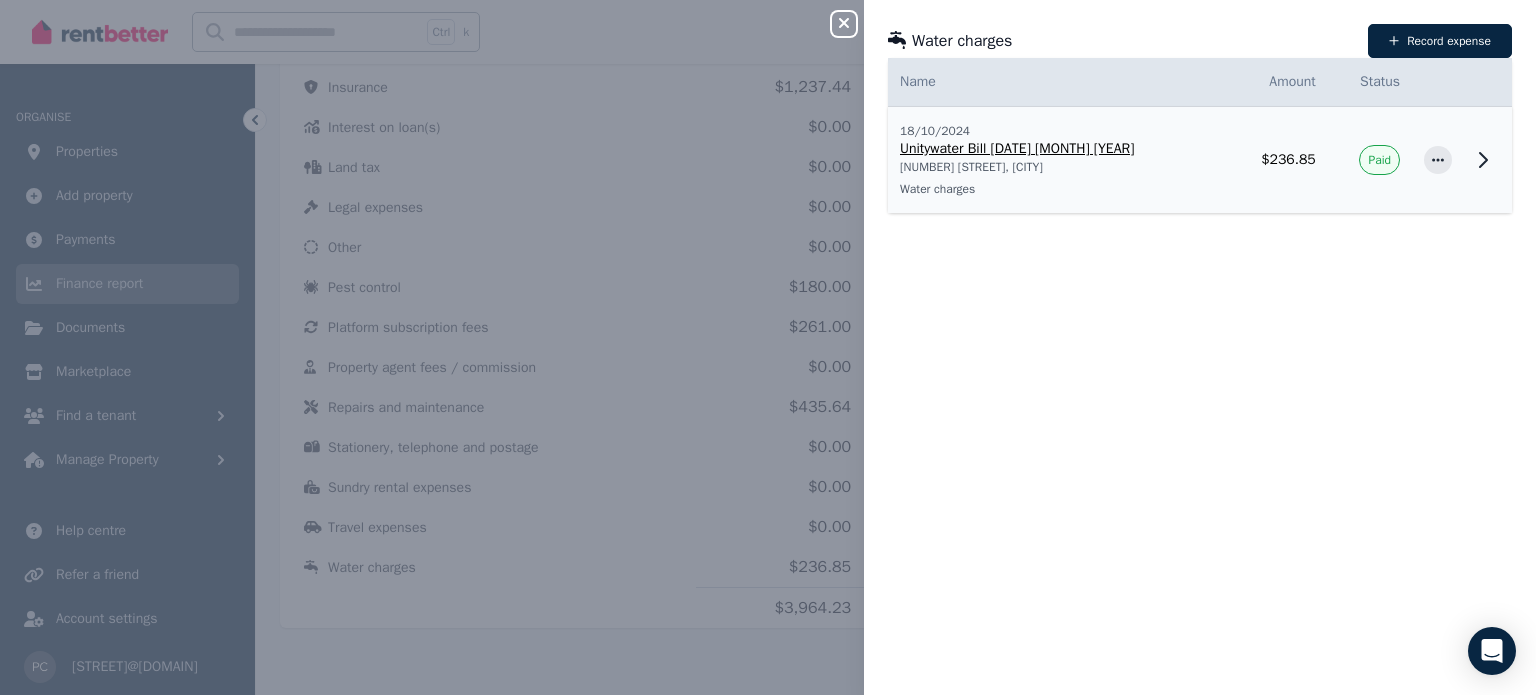 click 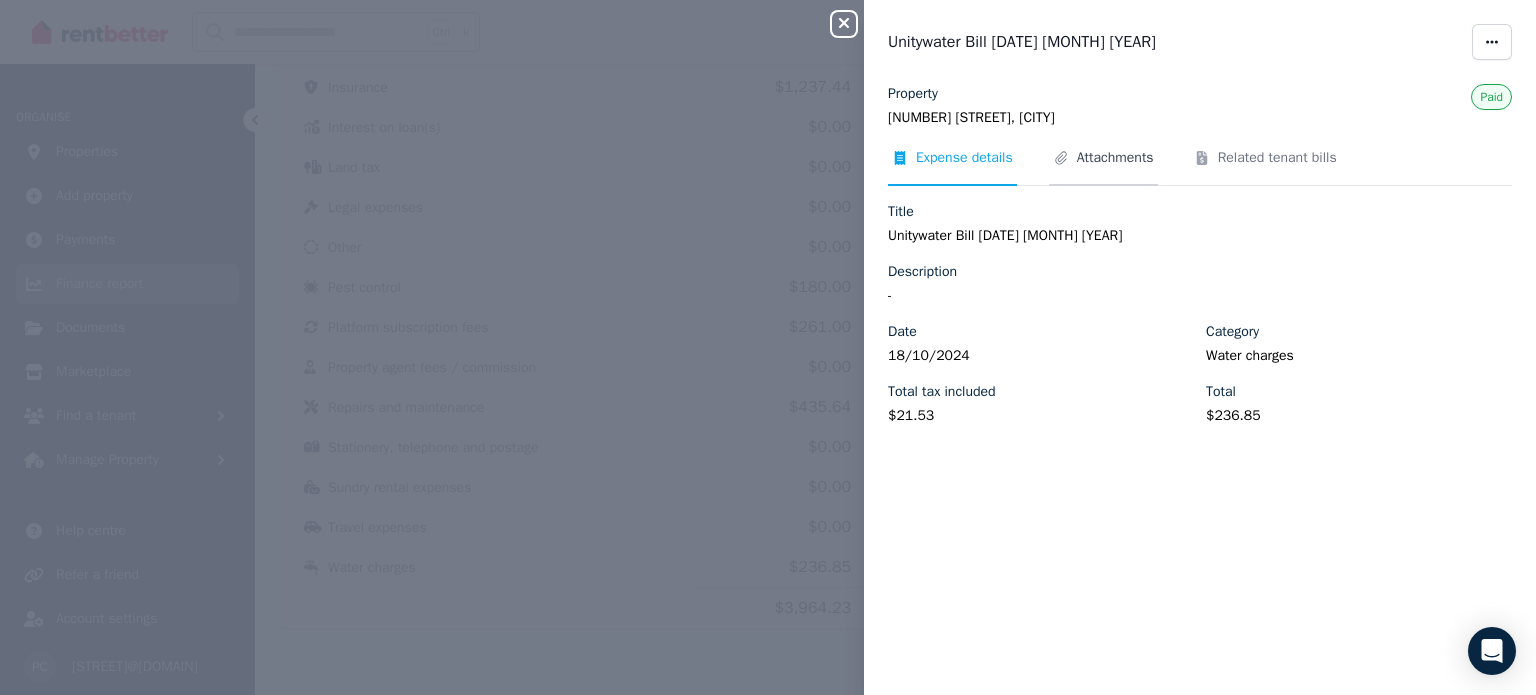 click on "Attachments" at bounding box center [1115, 158] 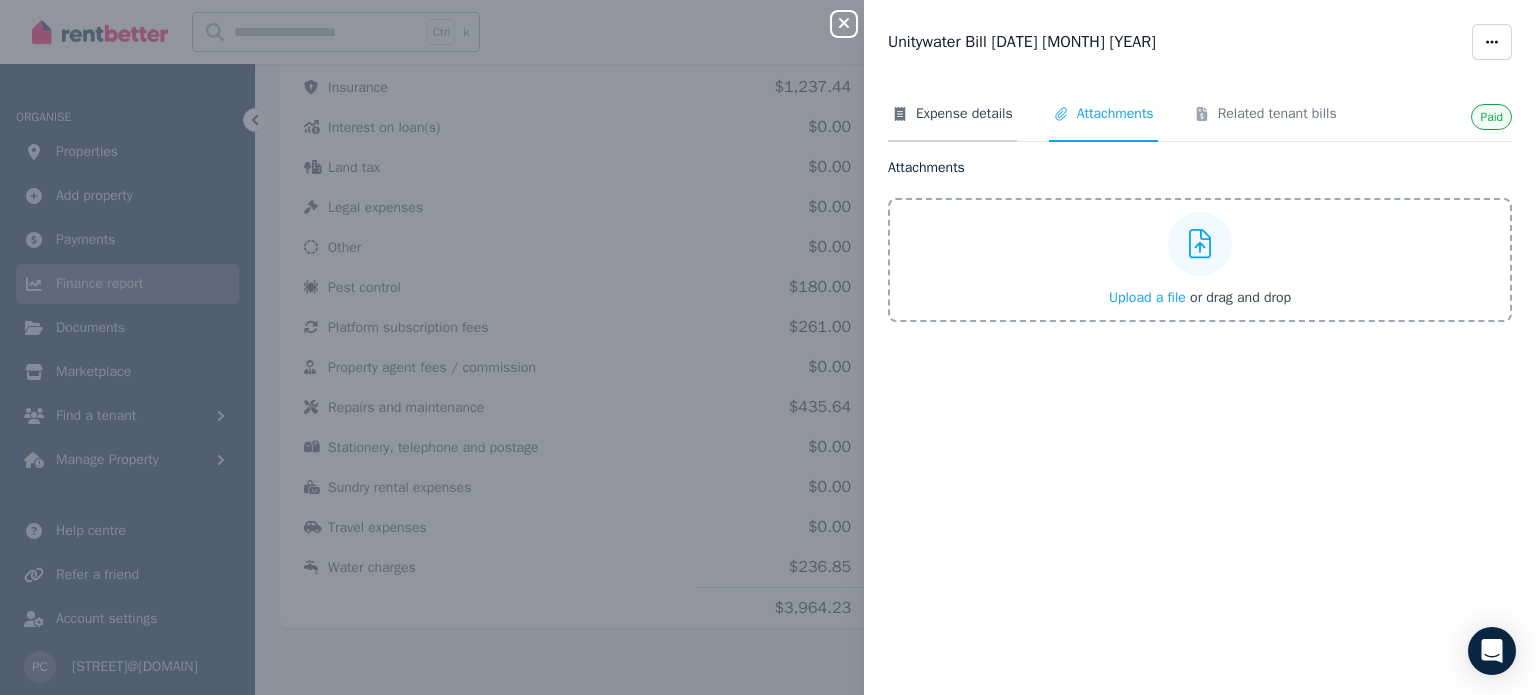 click on "Expense details" at bounding box center (964, 114) 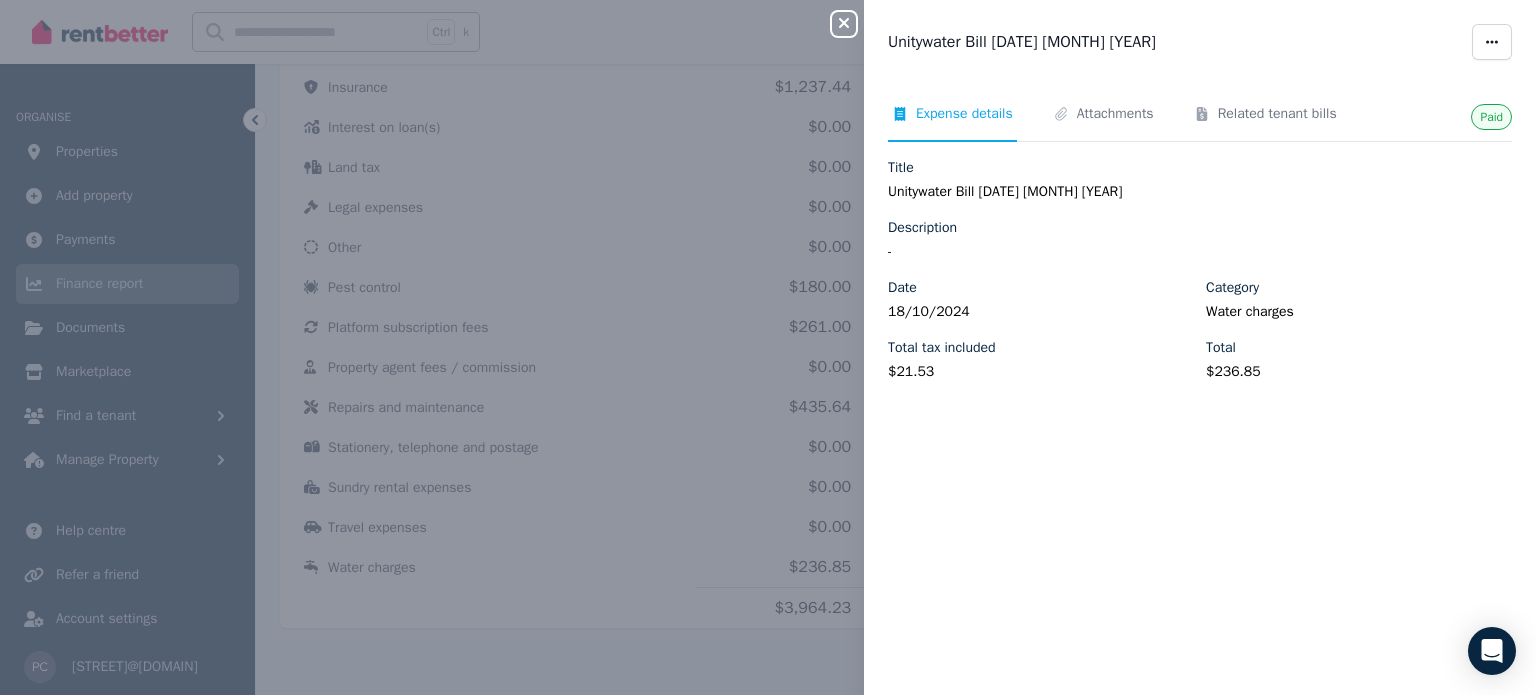 click 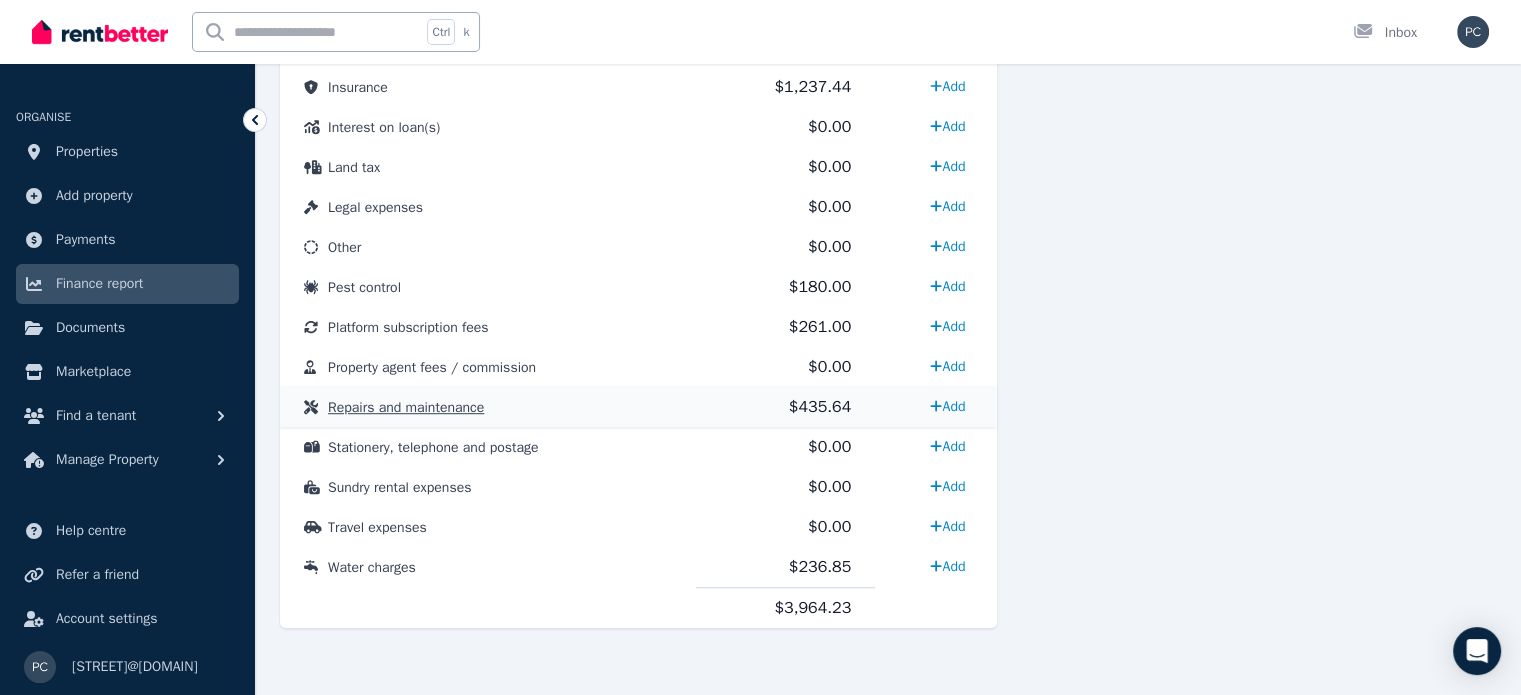 click on "Repairs and maintenance" at bounding box center (406, 407) 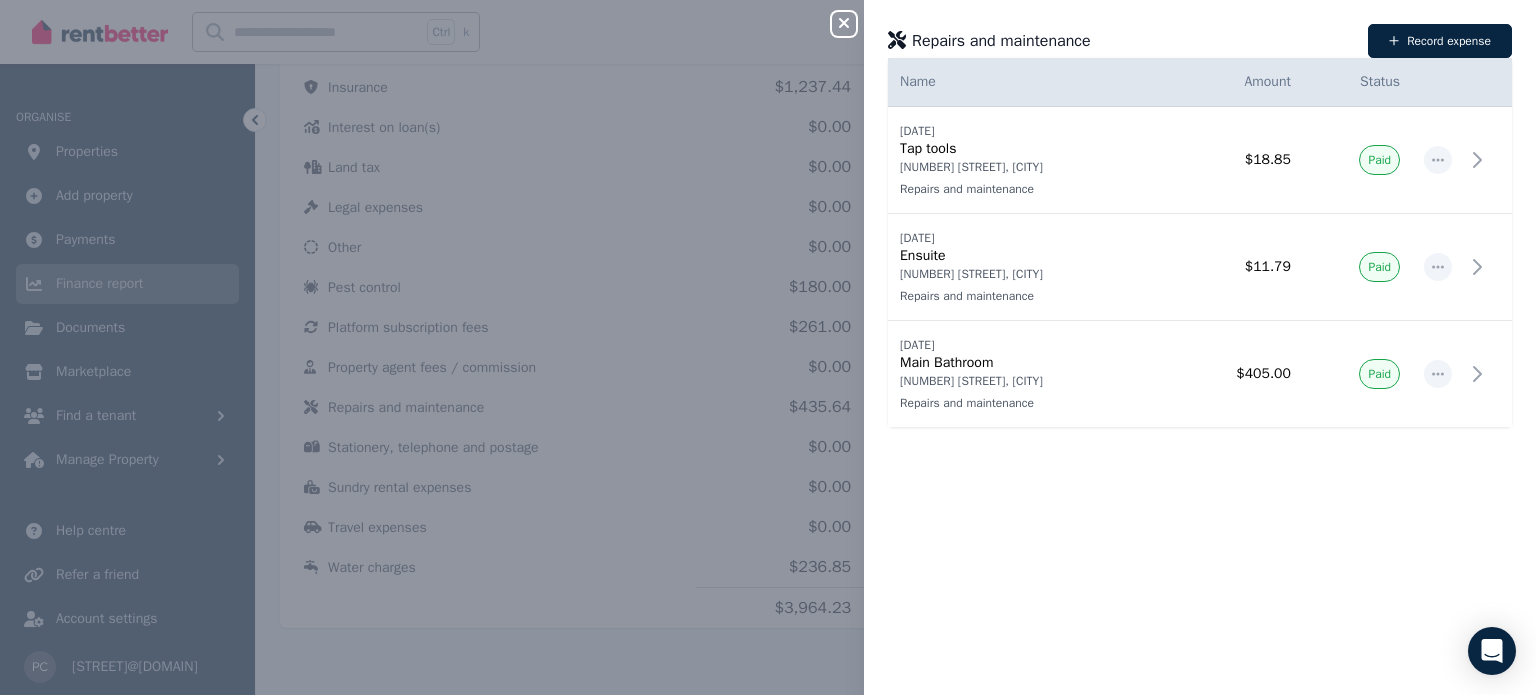 click on "Close panel" at bounding box center [852, 18] 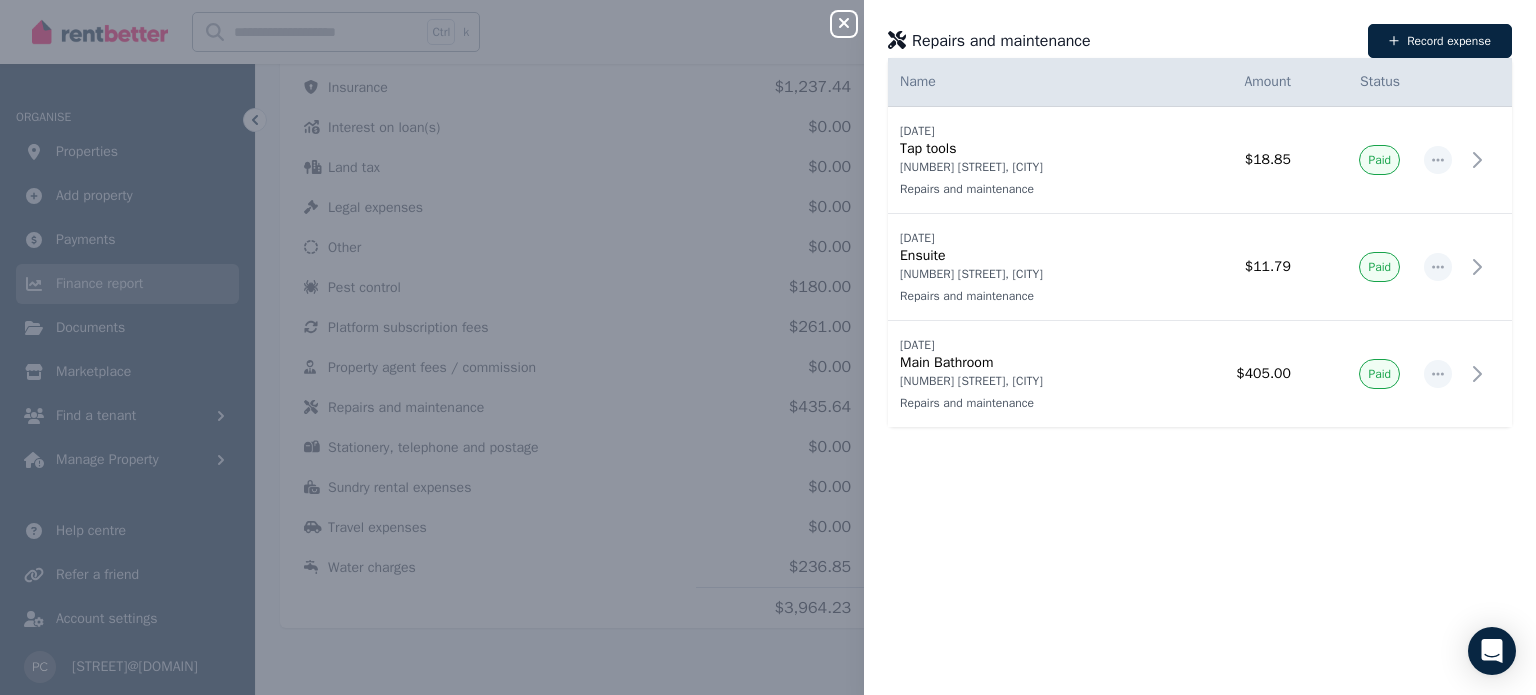 click 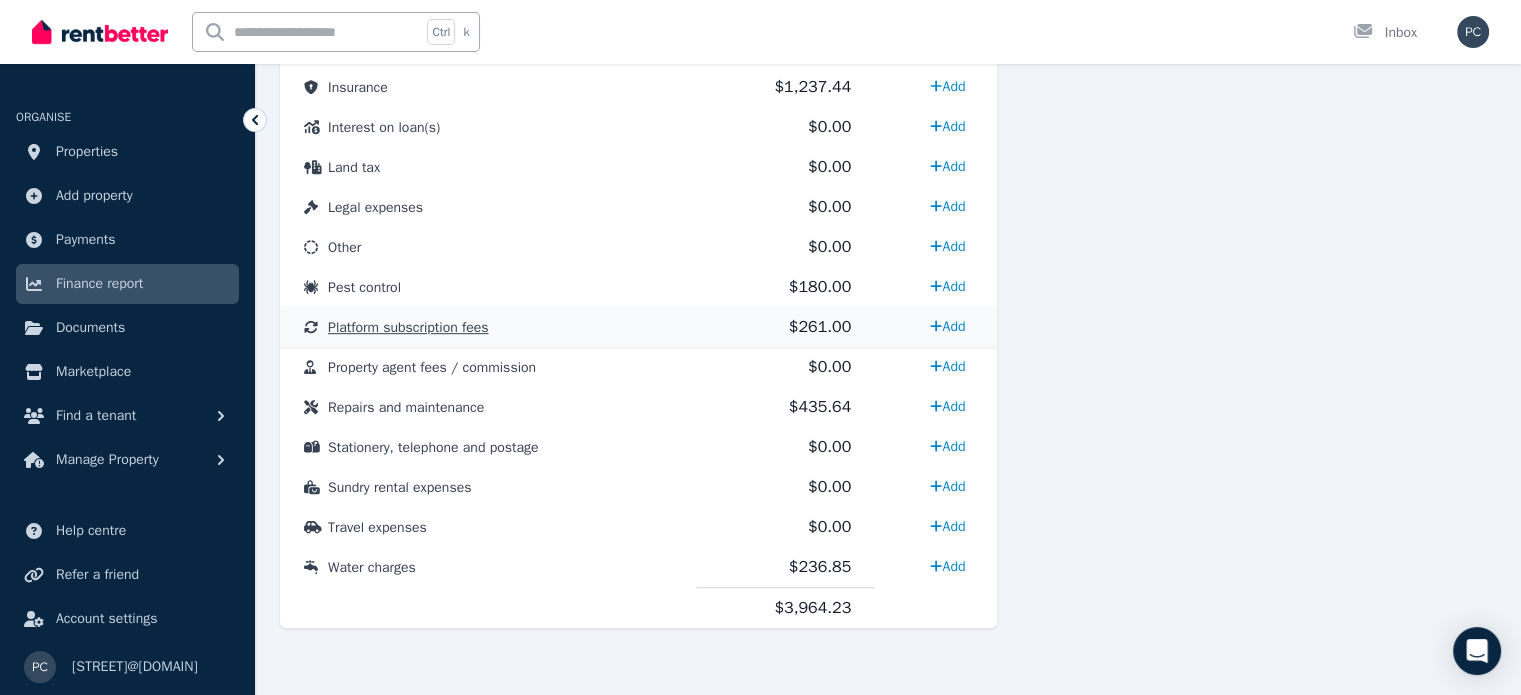 click on "Platform subscription fees" at bounding box center [408, 327] 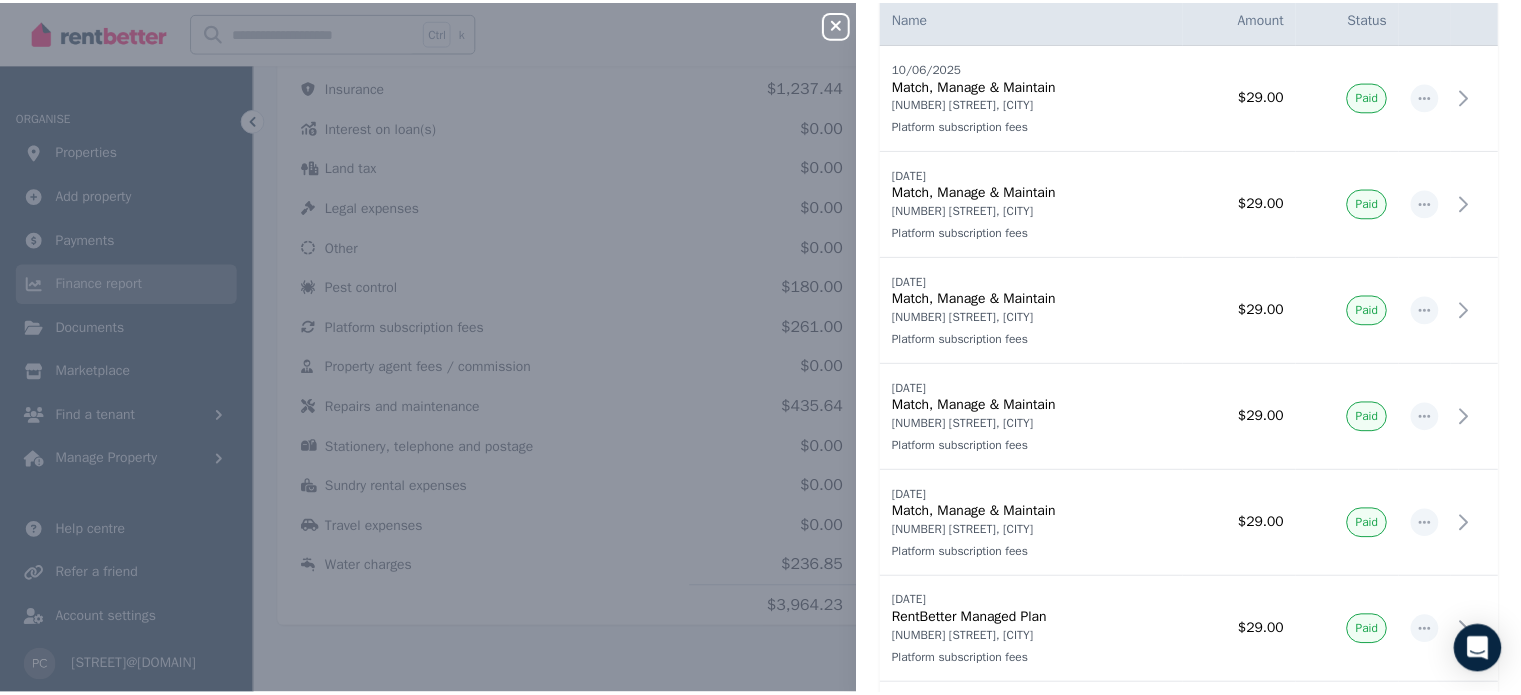 scroll, scrollTop: 0, scrollLeft: 0, axis: both 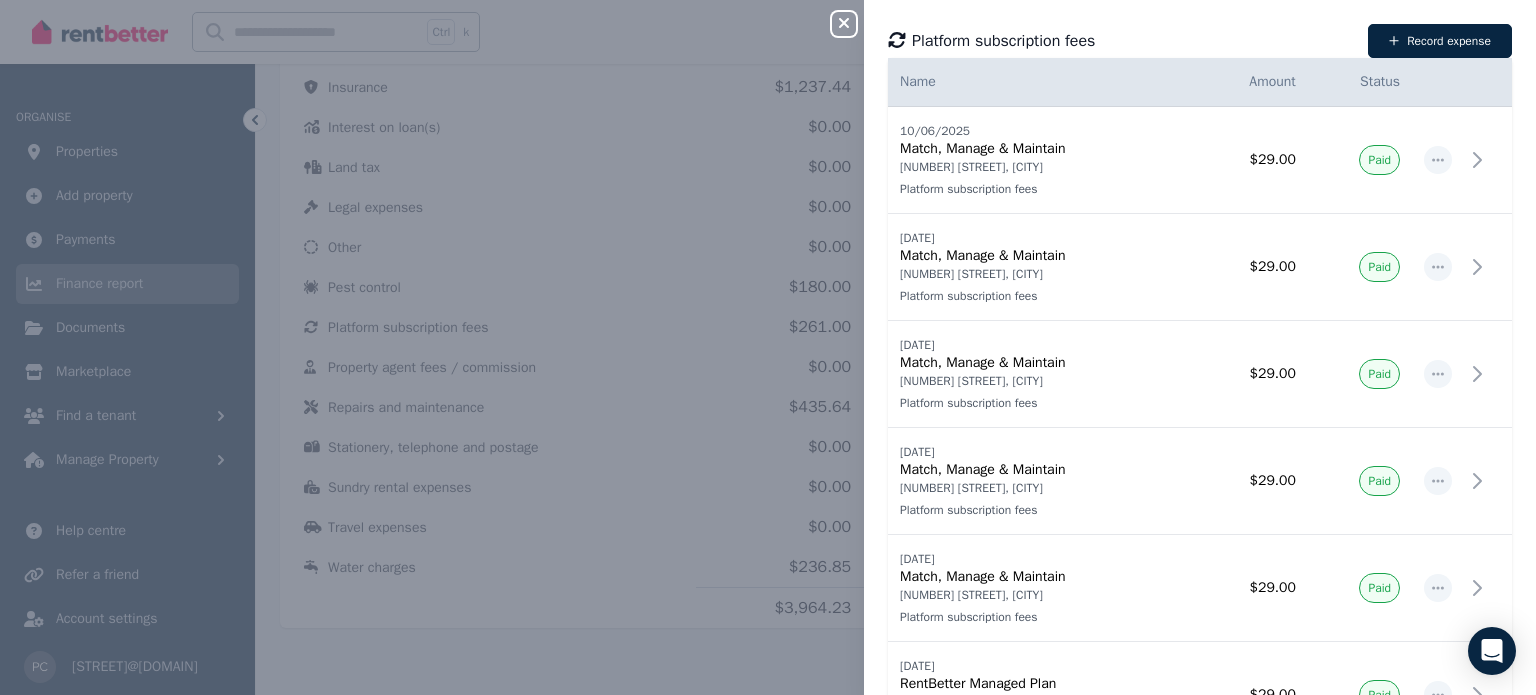 click 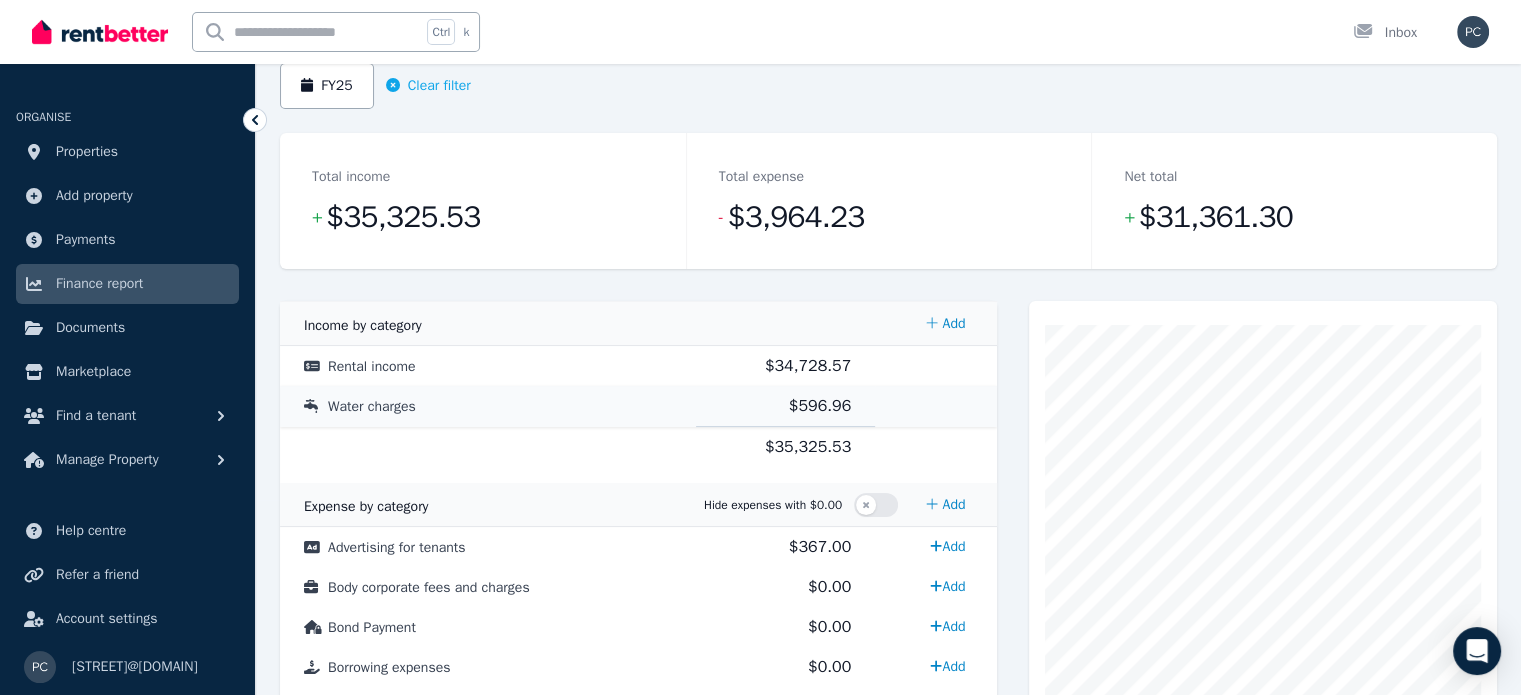scroll, scrollTop: 0, scrollLeft: 0, axis: both 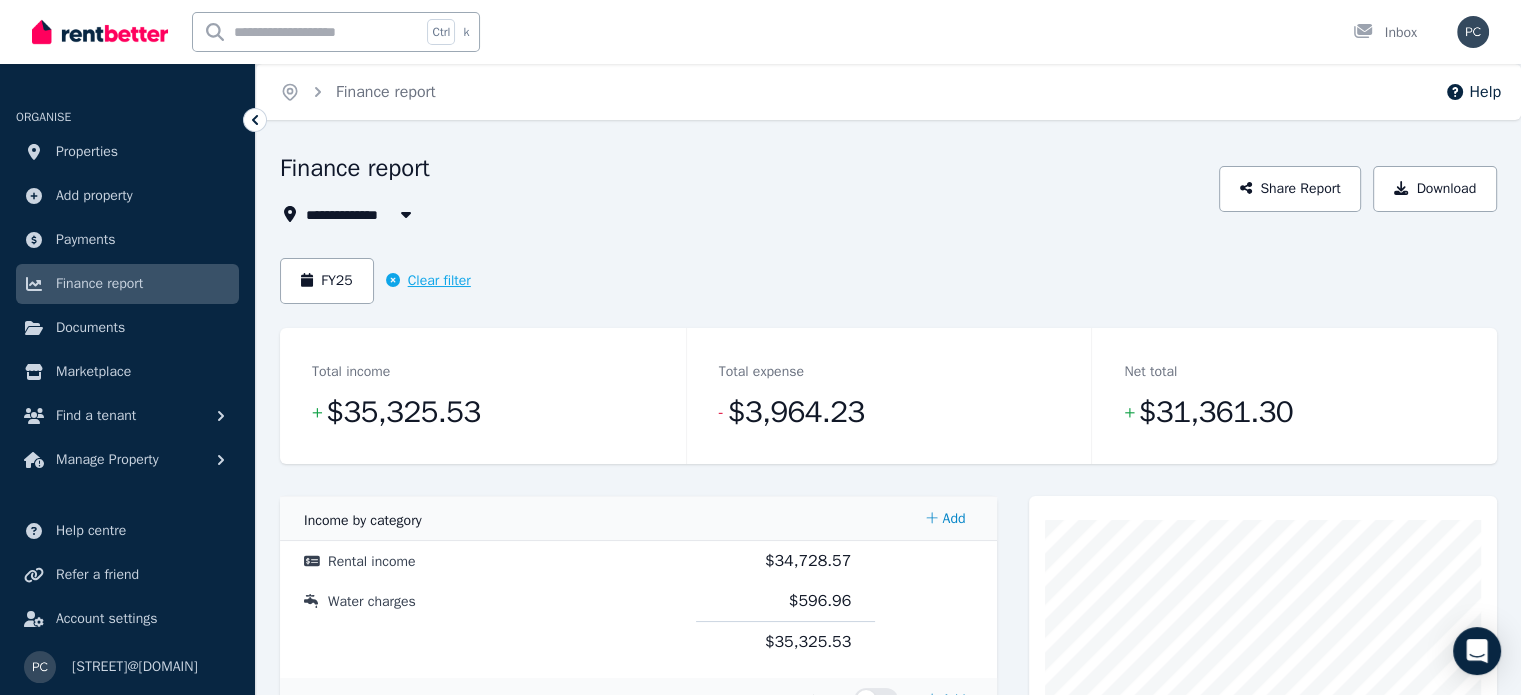 click on "Clear filter" at bounding box center (428, 281) 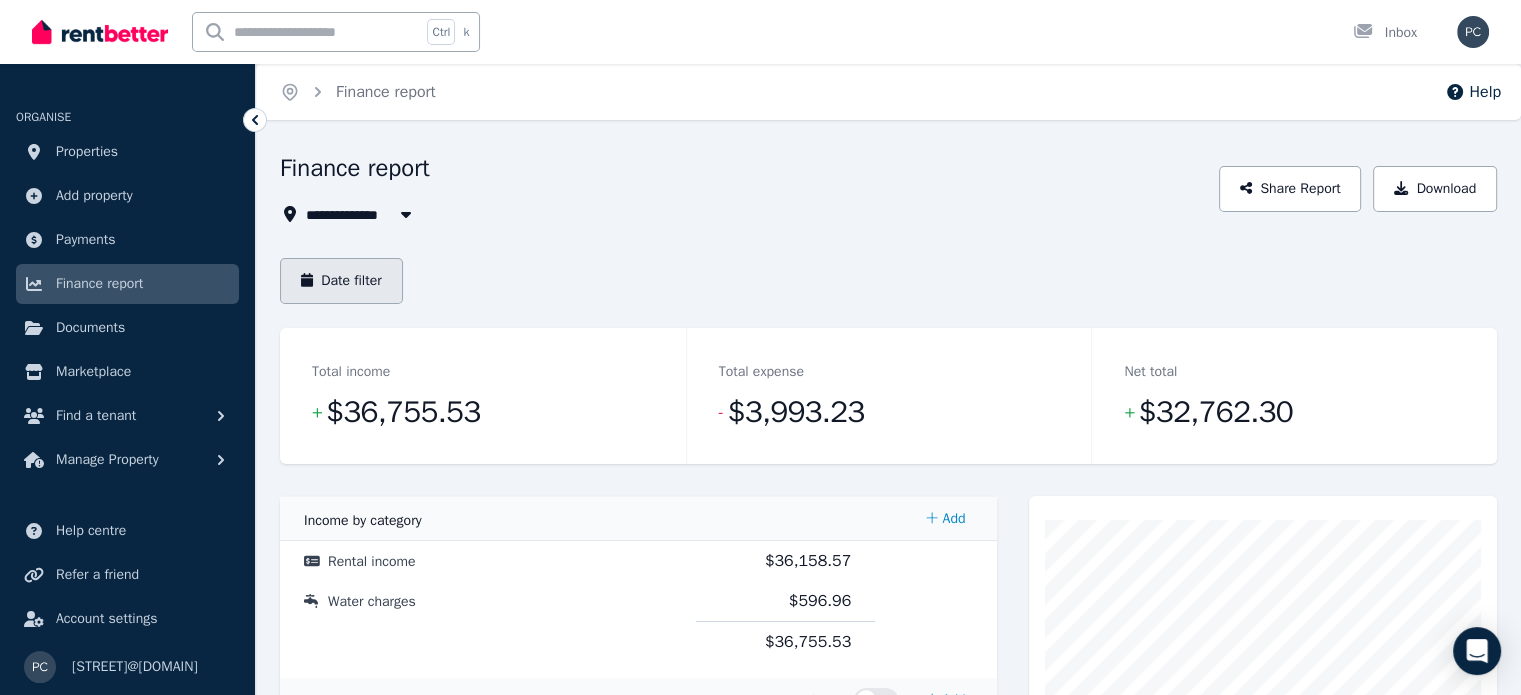 click on "Date filter" at bounding box center (341, 281) 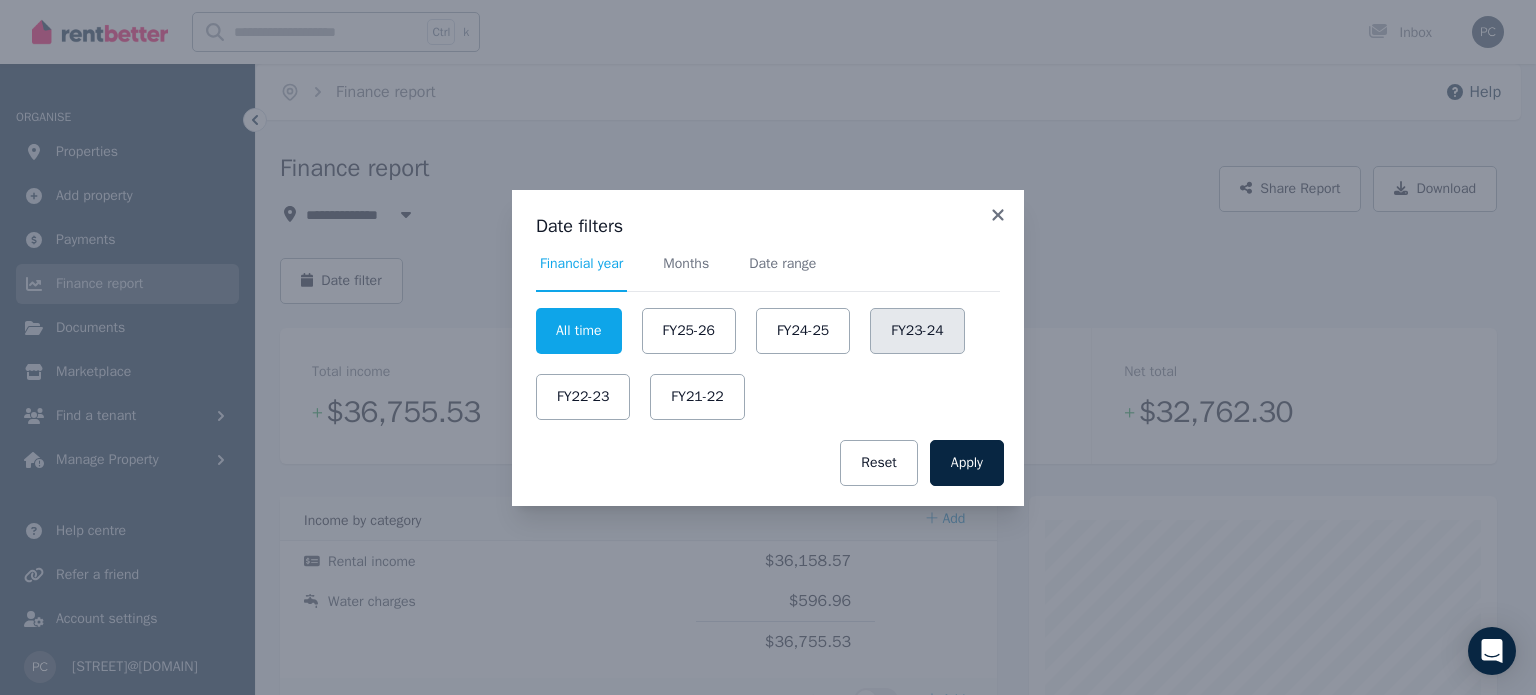 click on "FY23-24" at bounding box center (917, 331) 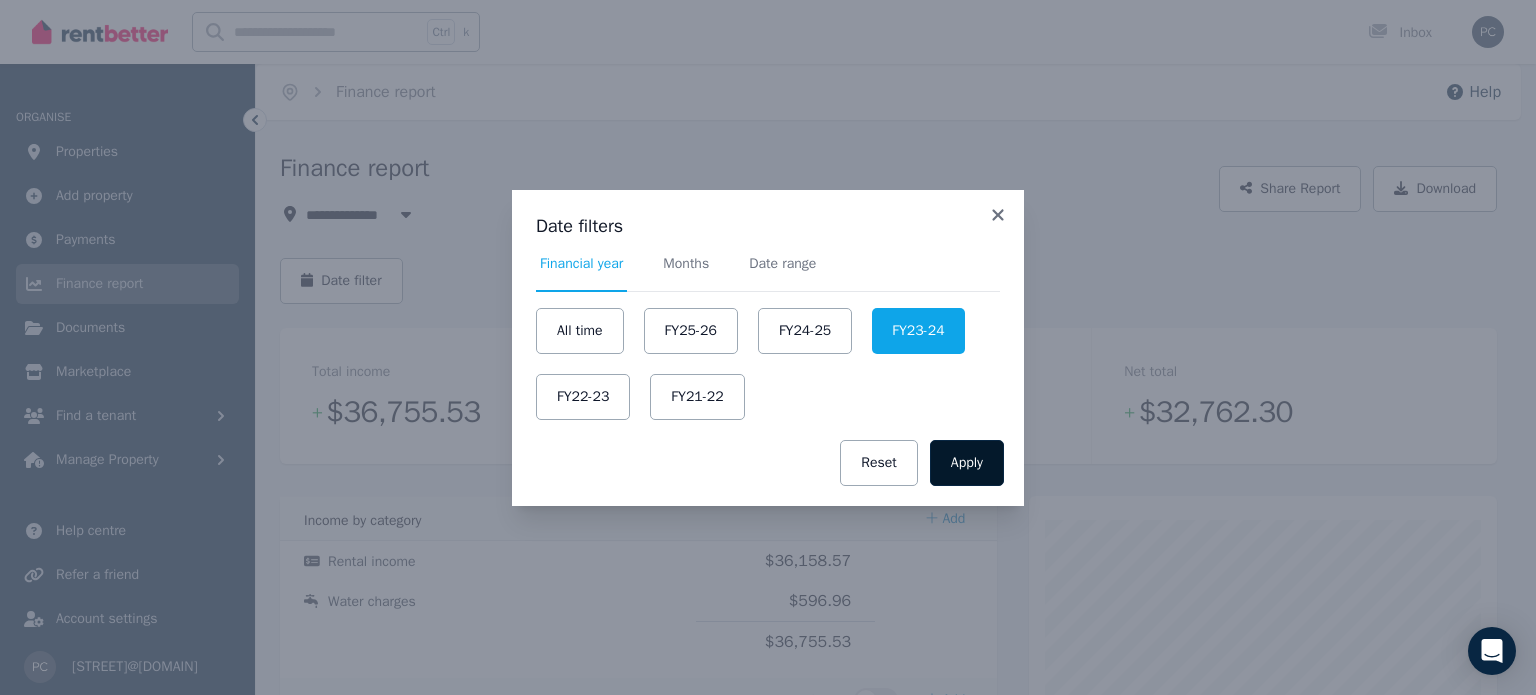 click on "Apply" at bounding box center [967, 463] 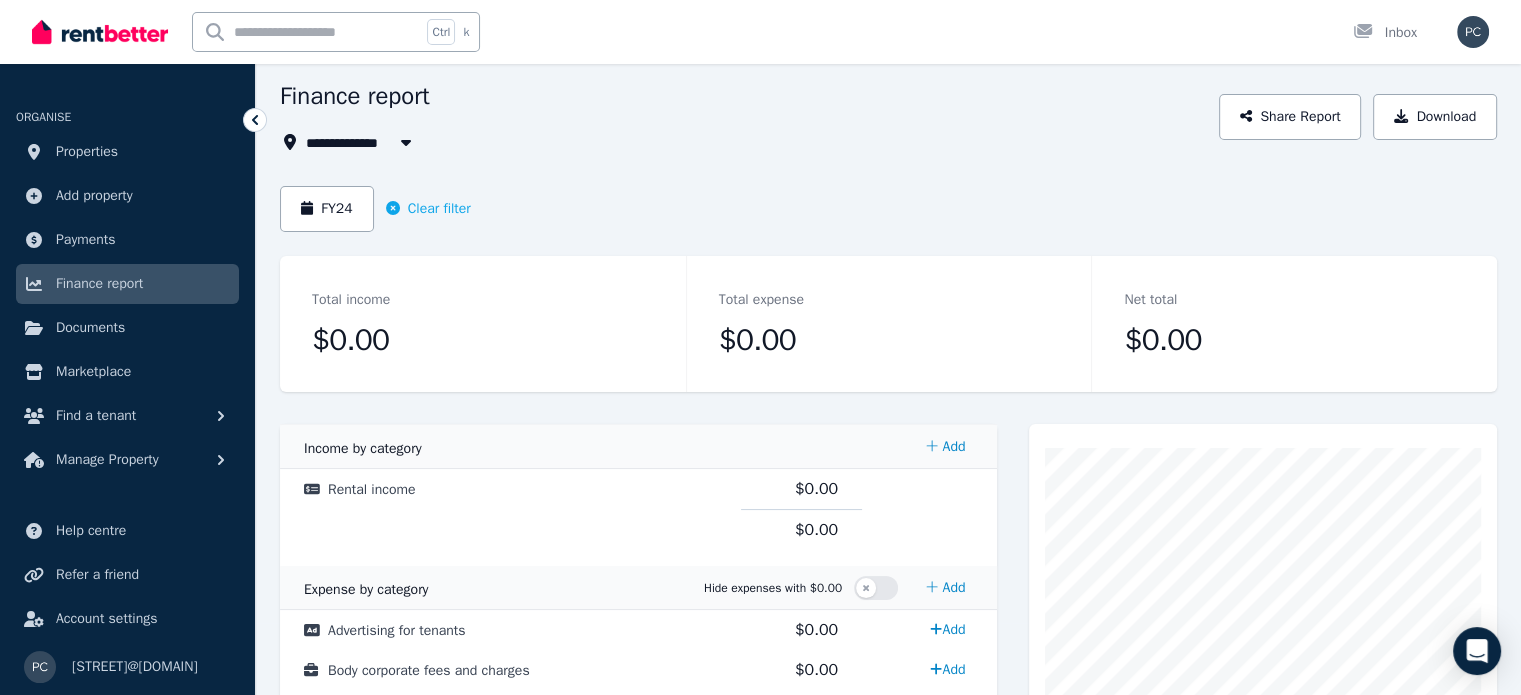 scroll, scrollTop: 0, scrollLeft: 0, axis: both 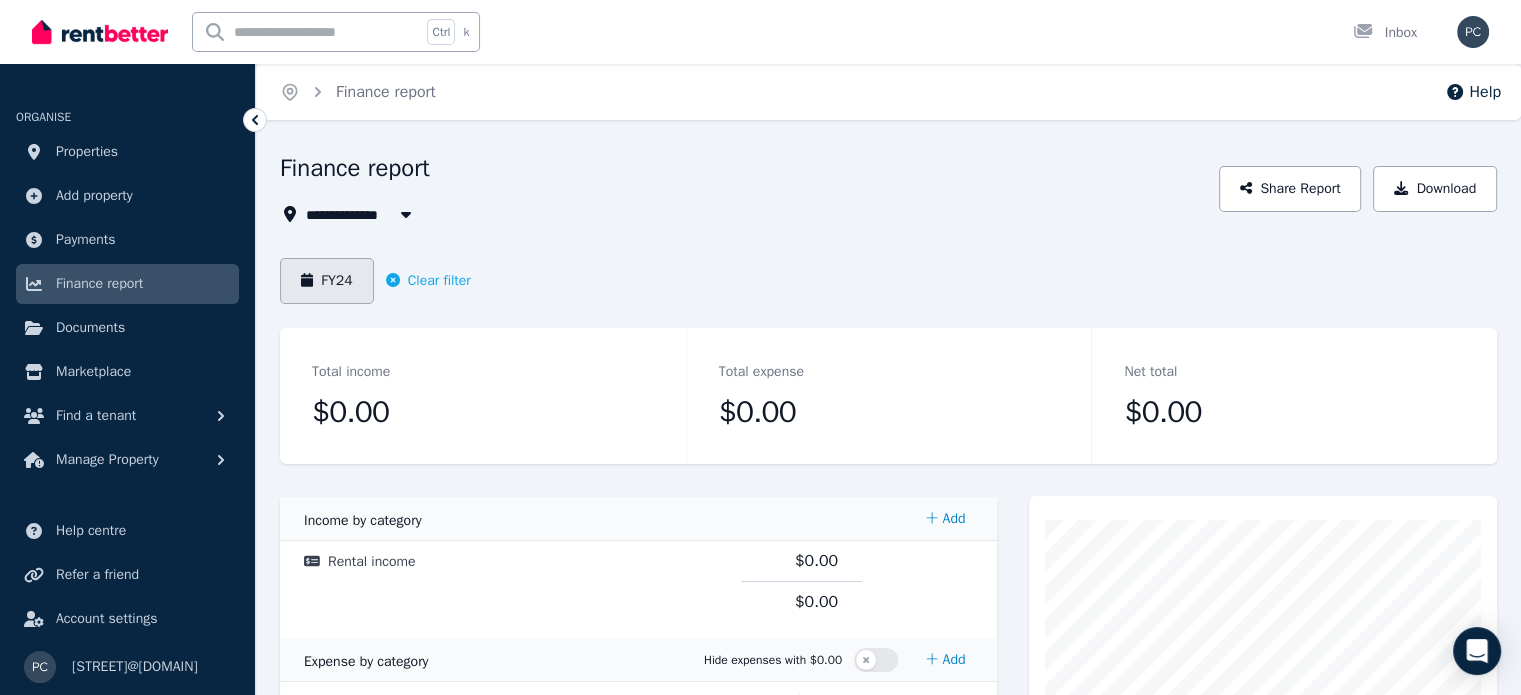 click on "FY24" at bounding box center [327, 281] 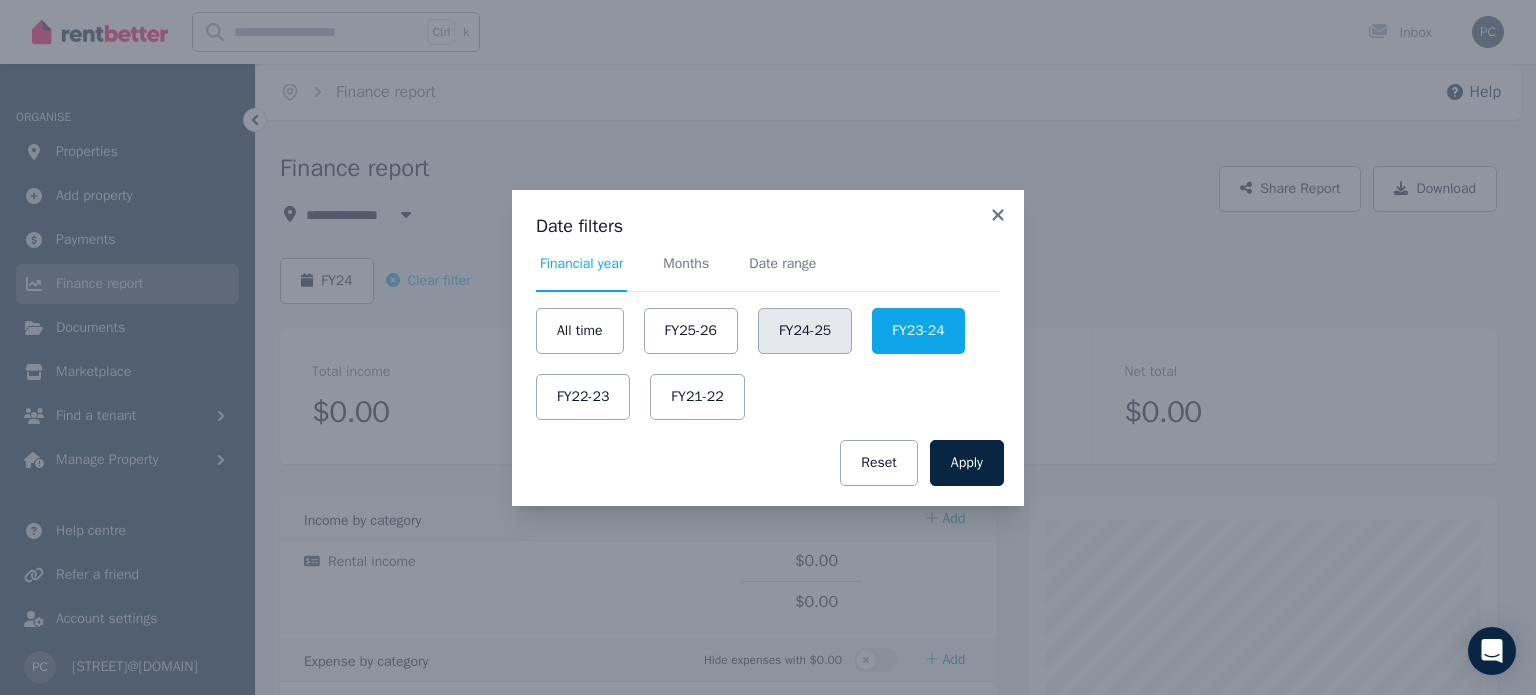 click on "FY24-25" at bounding box center (805, 331) 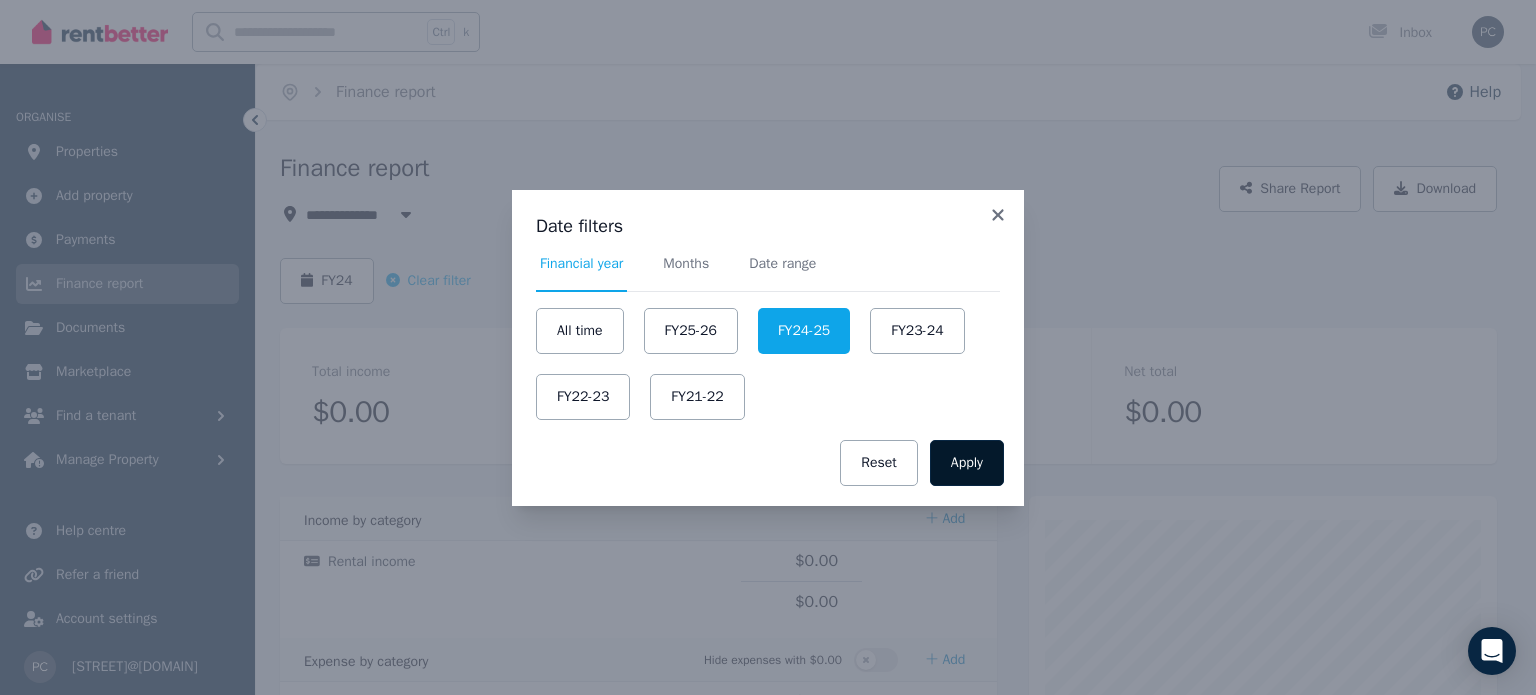 click on "Apply" at bounding box center (967, 463) 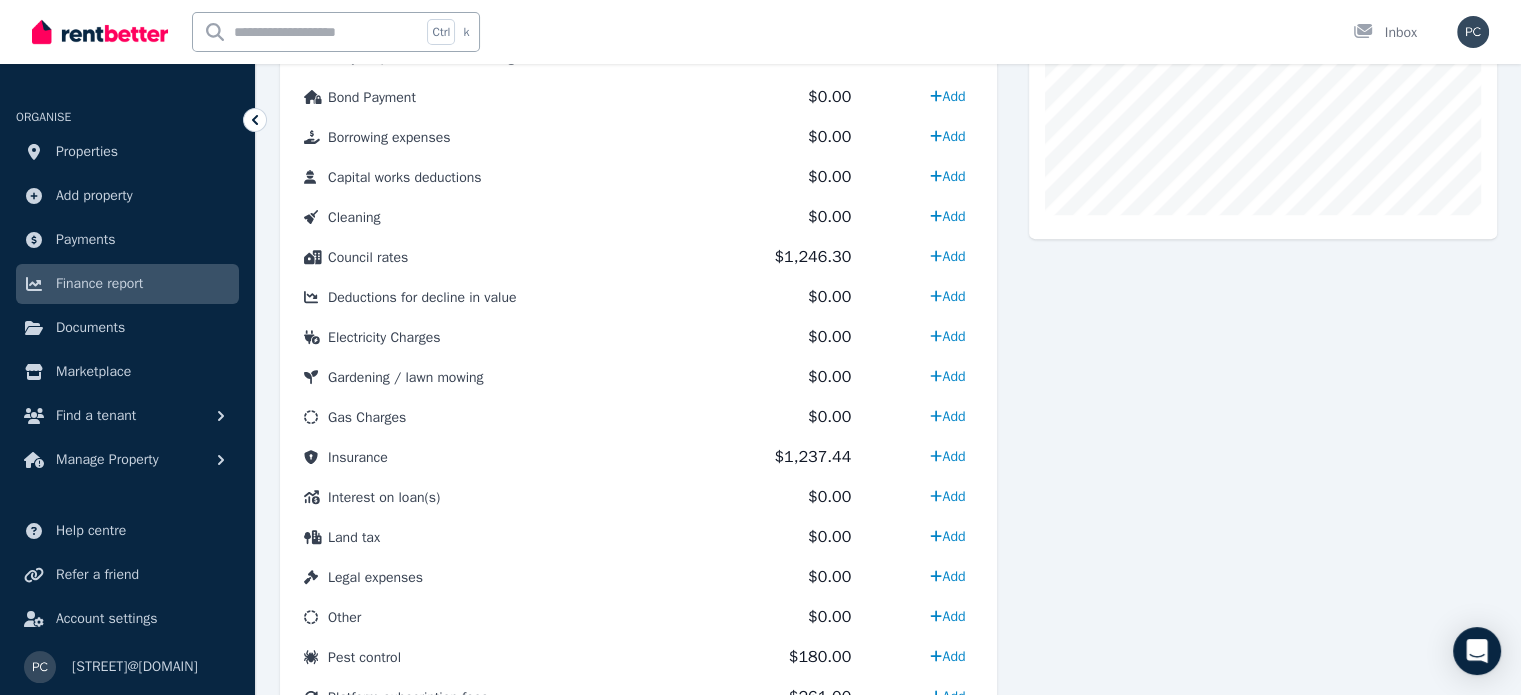 scroll, scrollTop: 695, scrollLeft: 0, axis: vertical 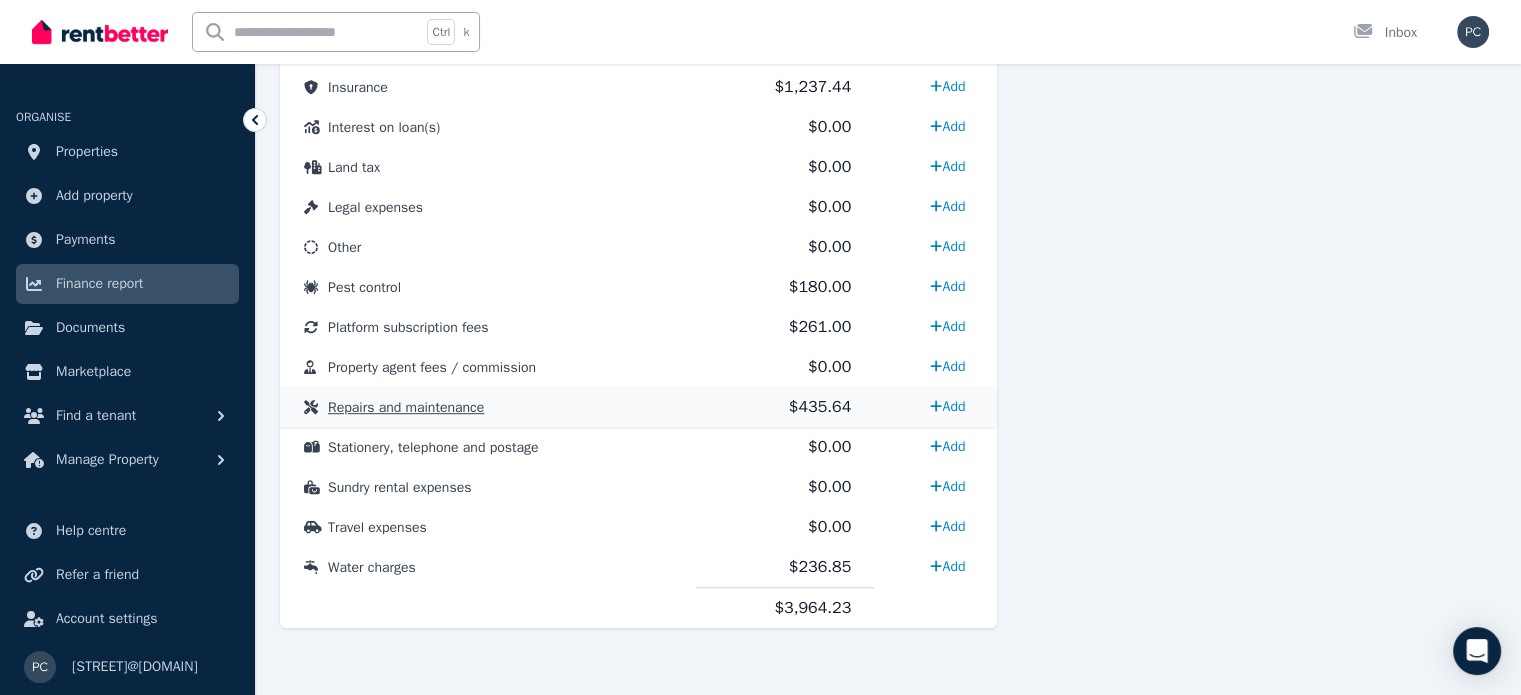 click on "Repairs and maintenance" at bounding box center (406, 407) 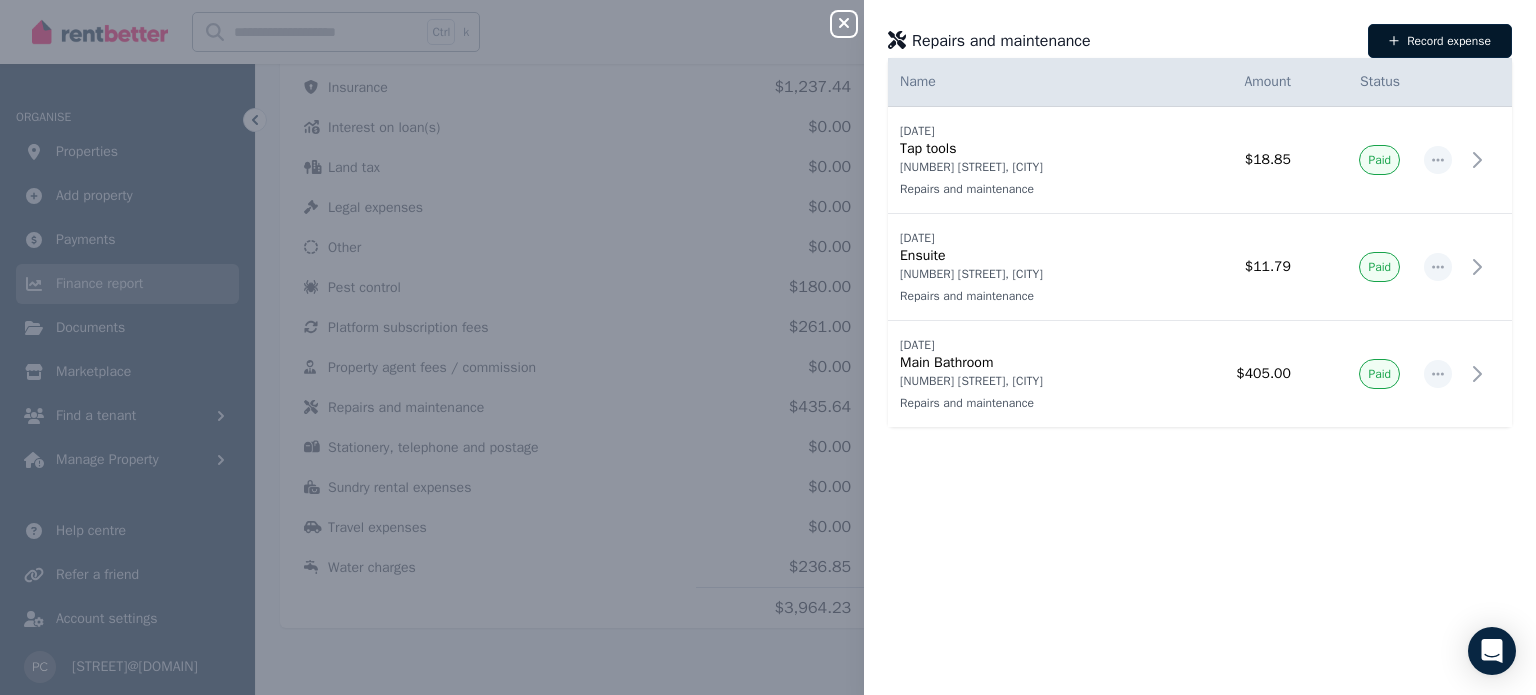 click 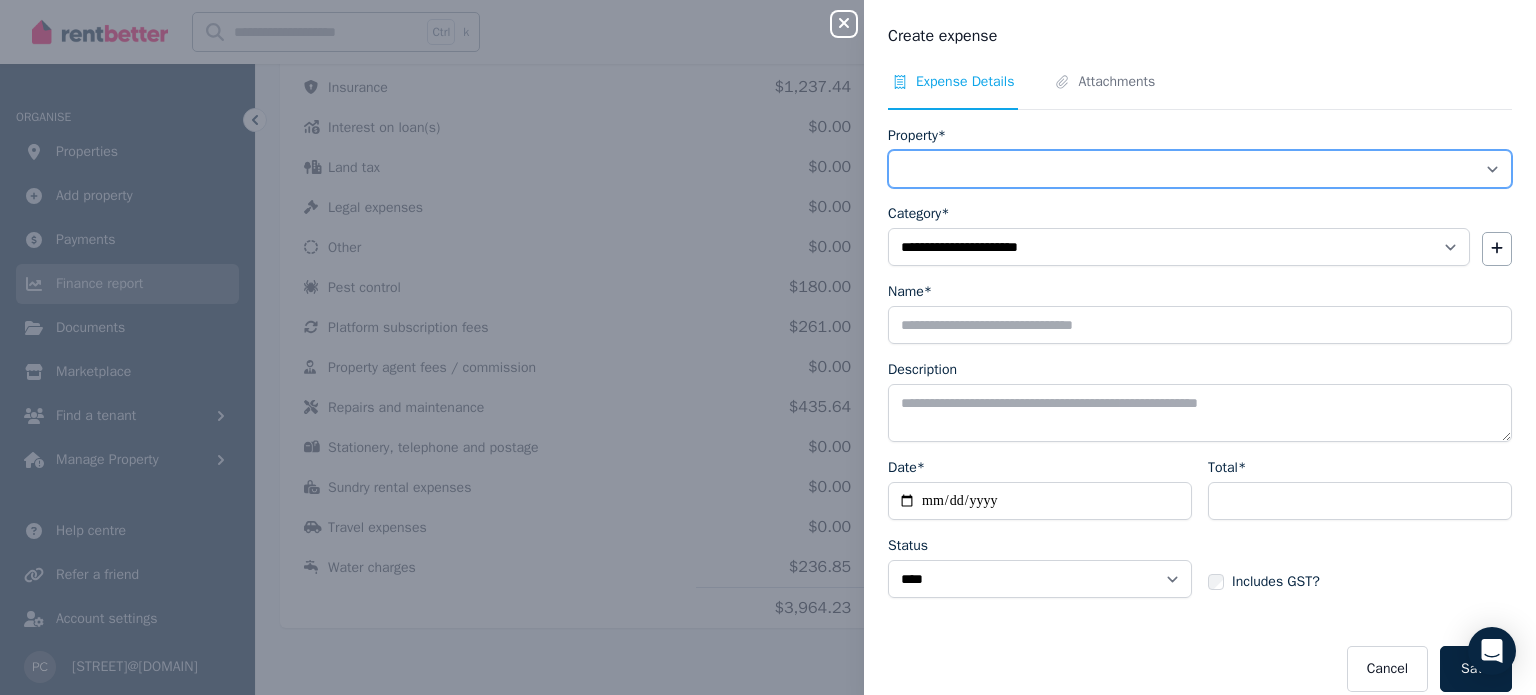click on "**********" at bounding box center (1200, 169) 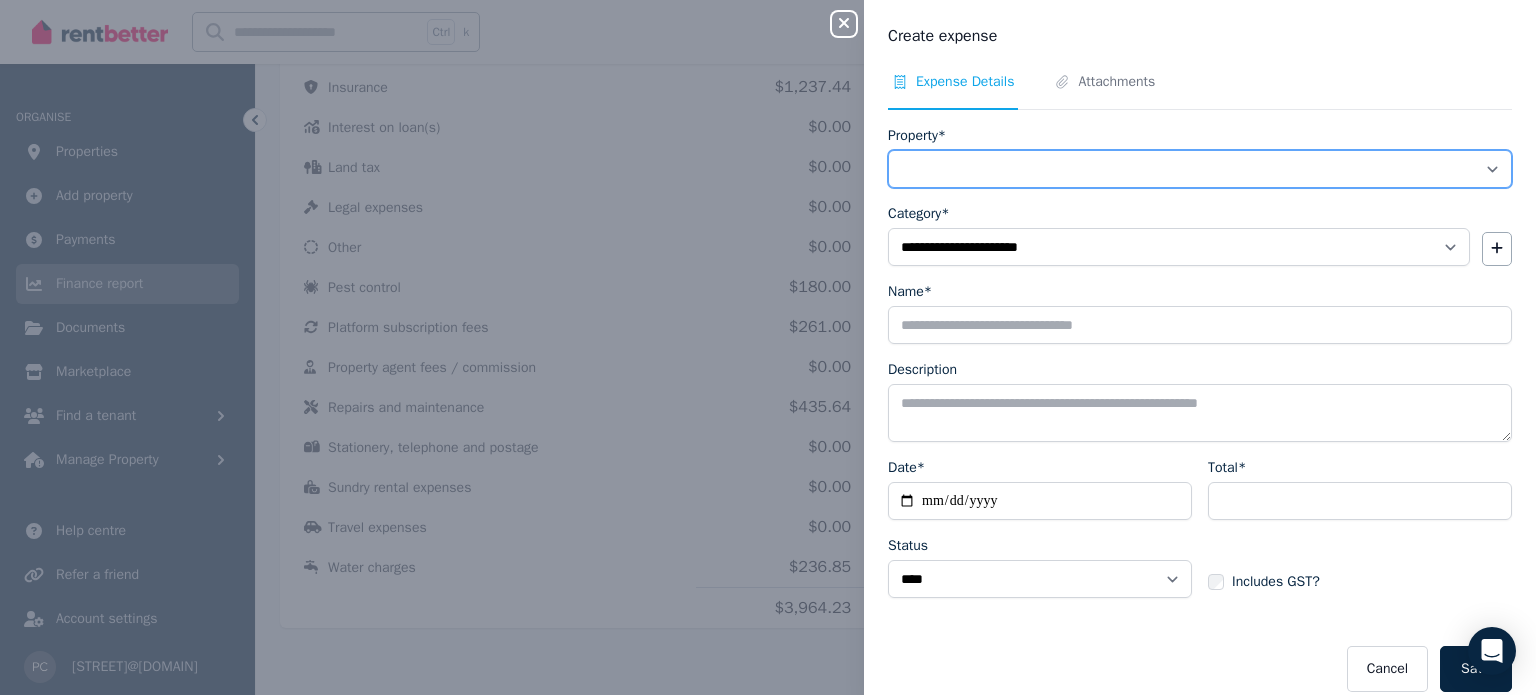 select on "**********" 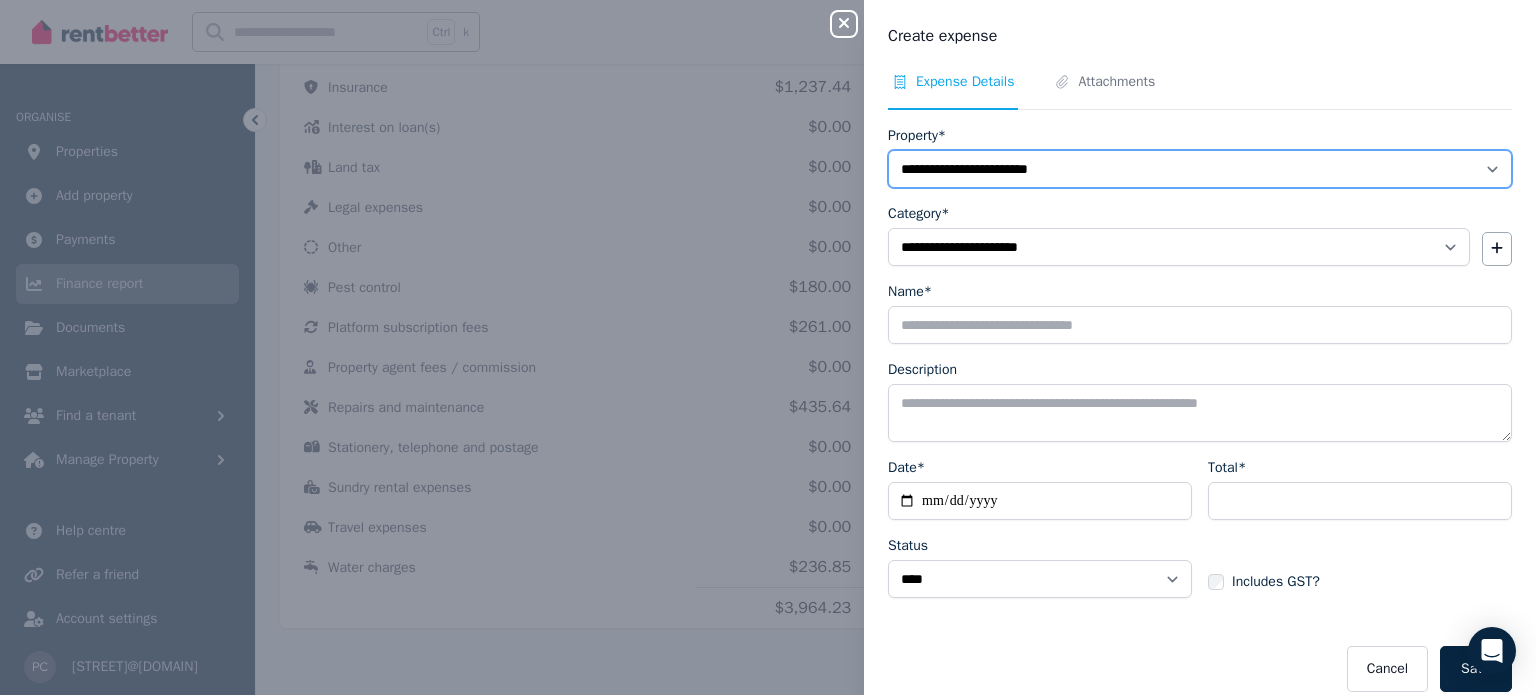 click on "**********" at bounding box center (1200, 169) 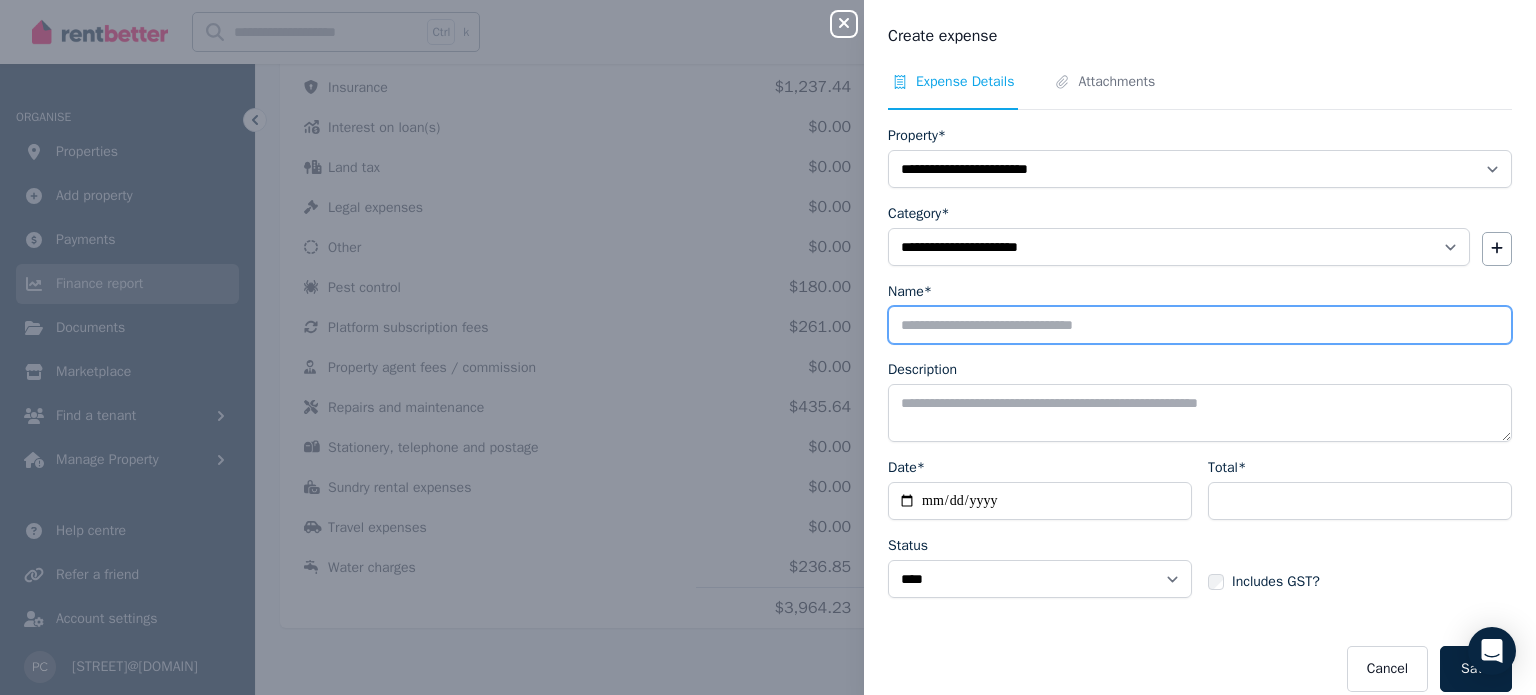 click on "Name*" at bounding box center (1200, 325) 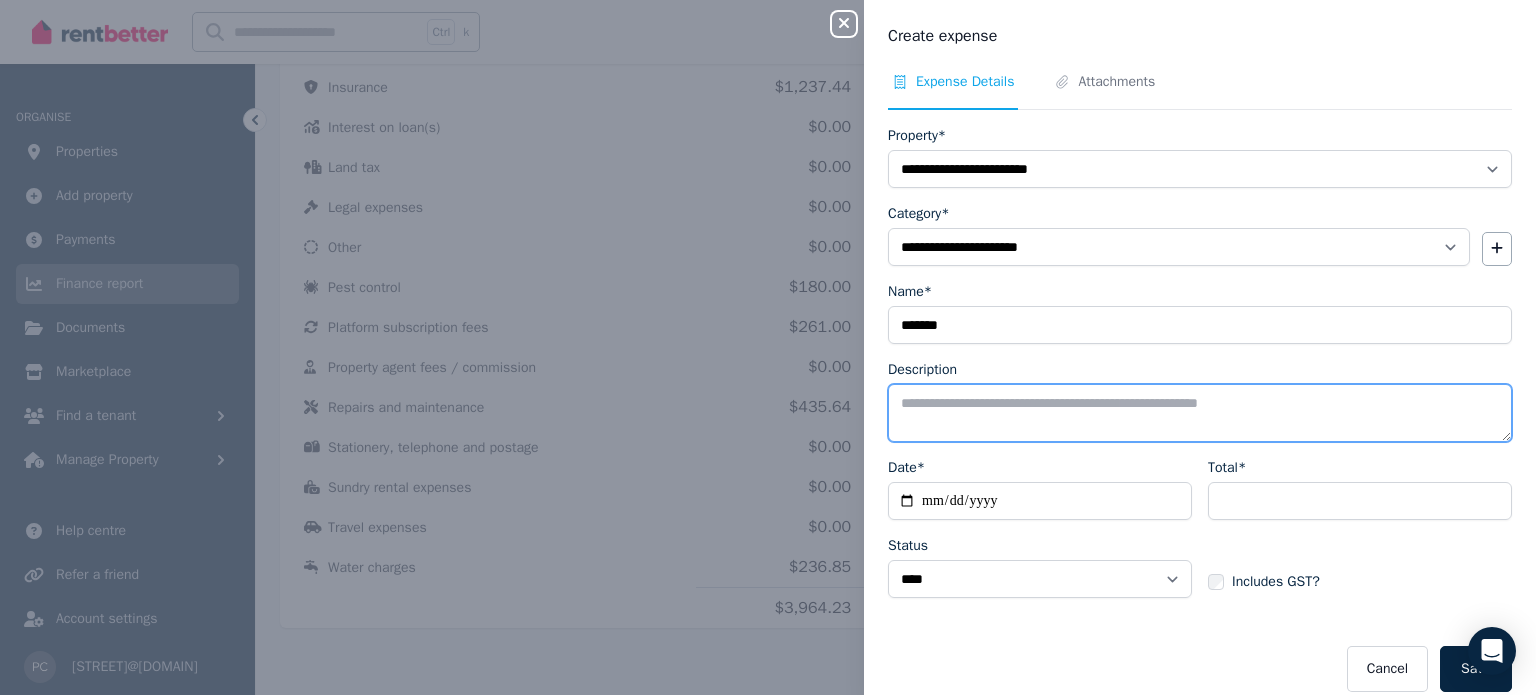 click on "Description" at bounding box center (1200, 413) 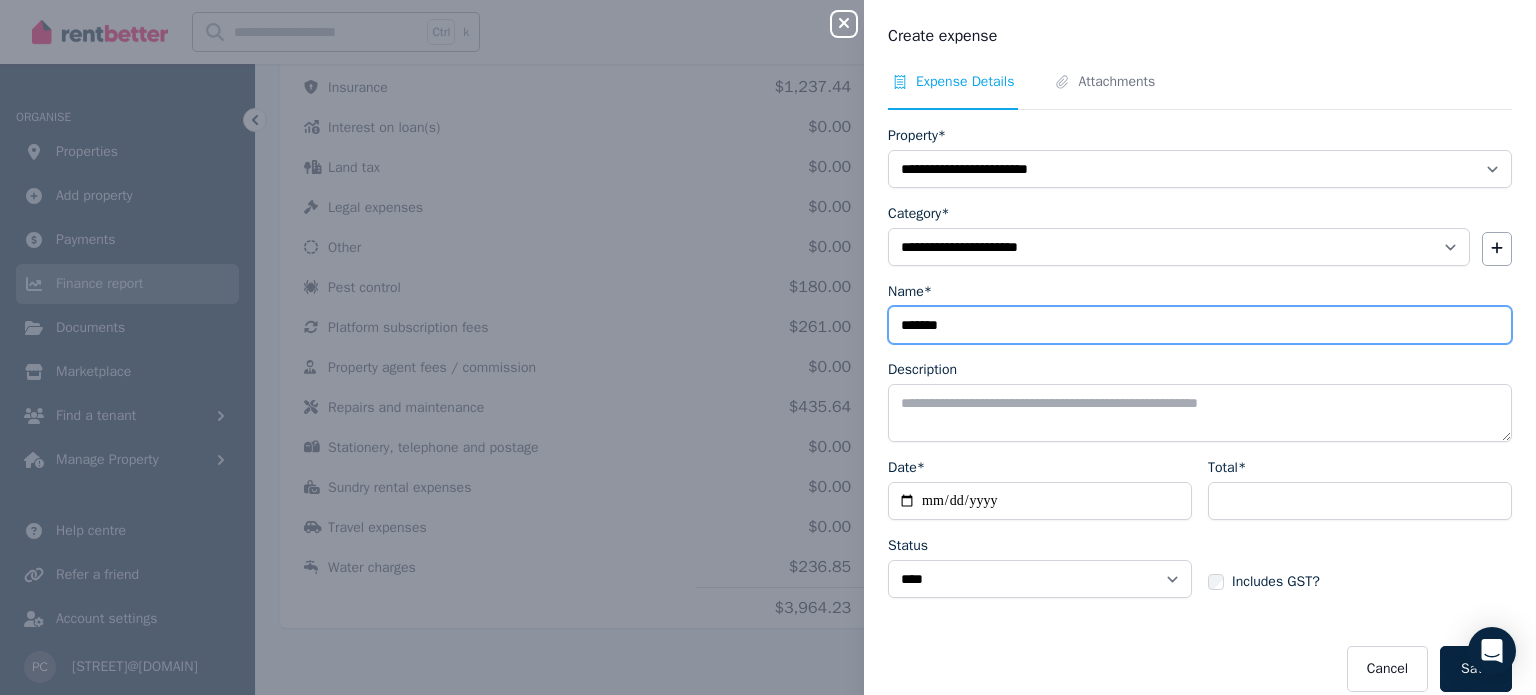 click on "*******" at bounding box center [1200, 325] 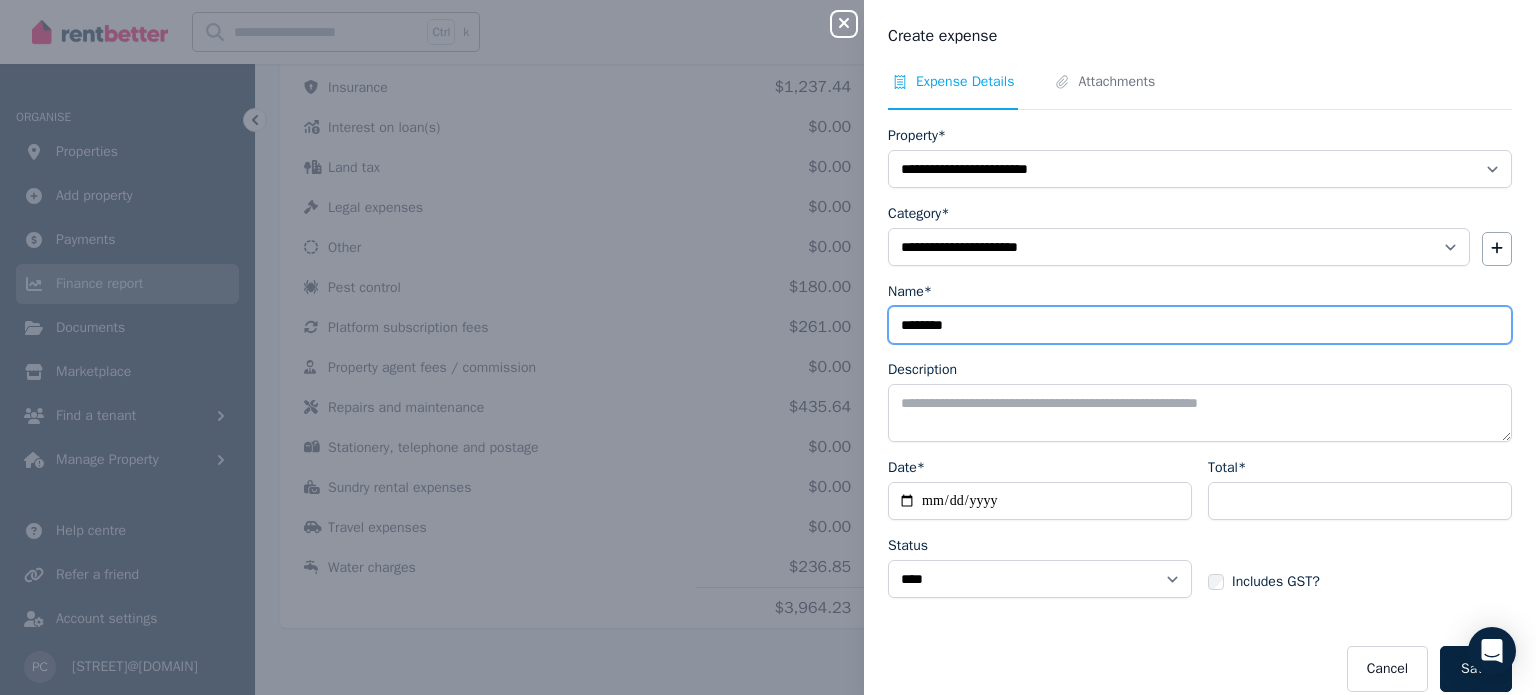type on "*******" 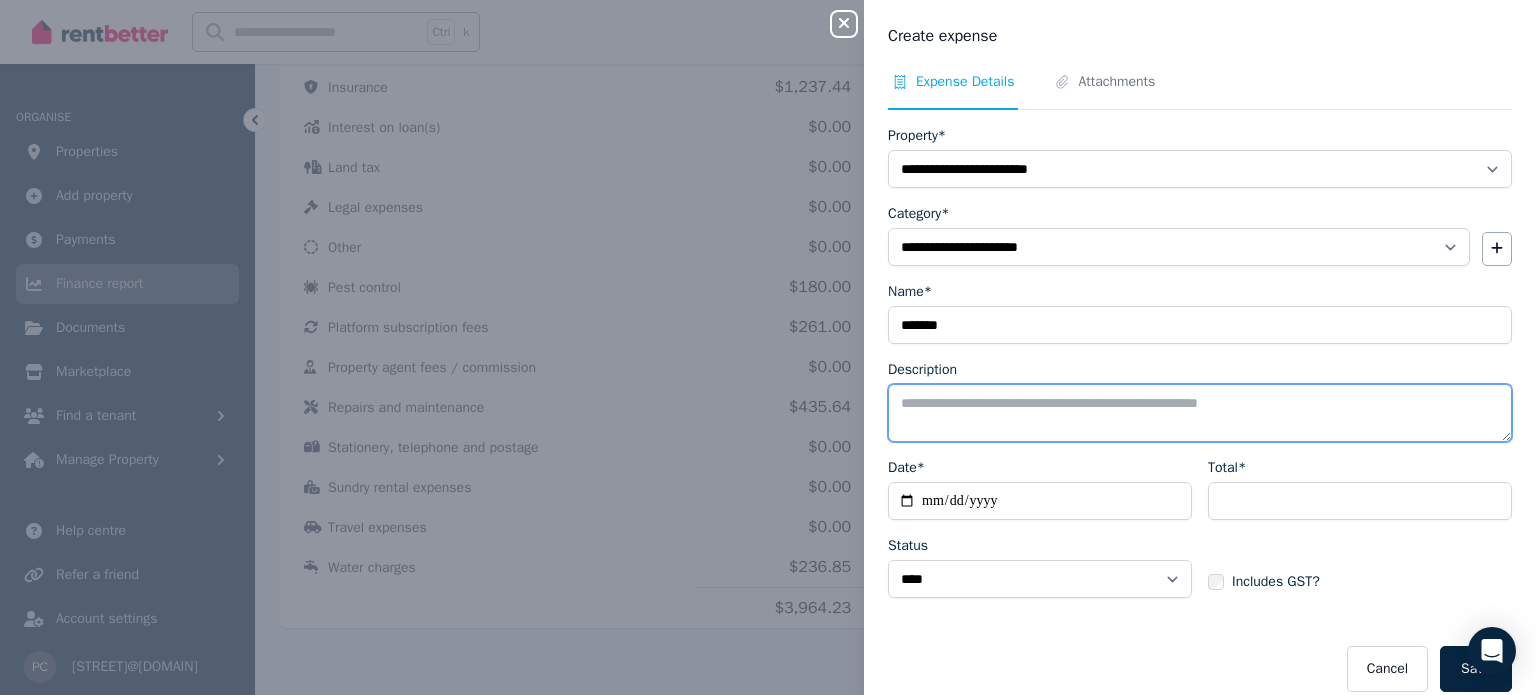 click on "Description" at bounding box center [1200, 413] 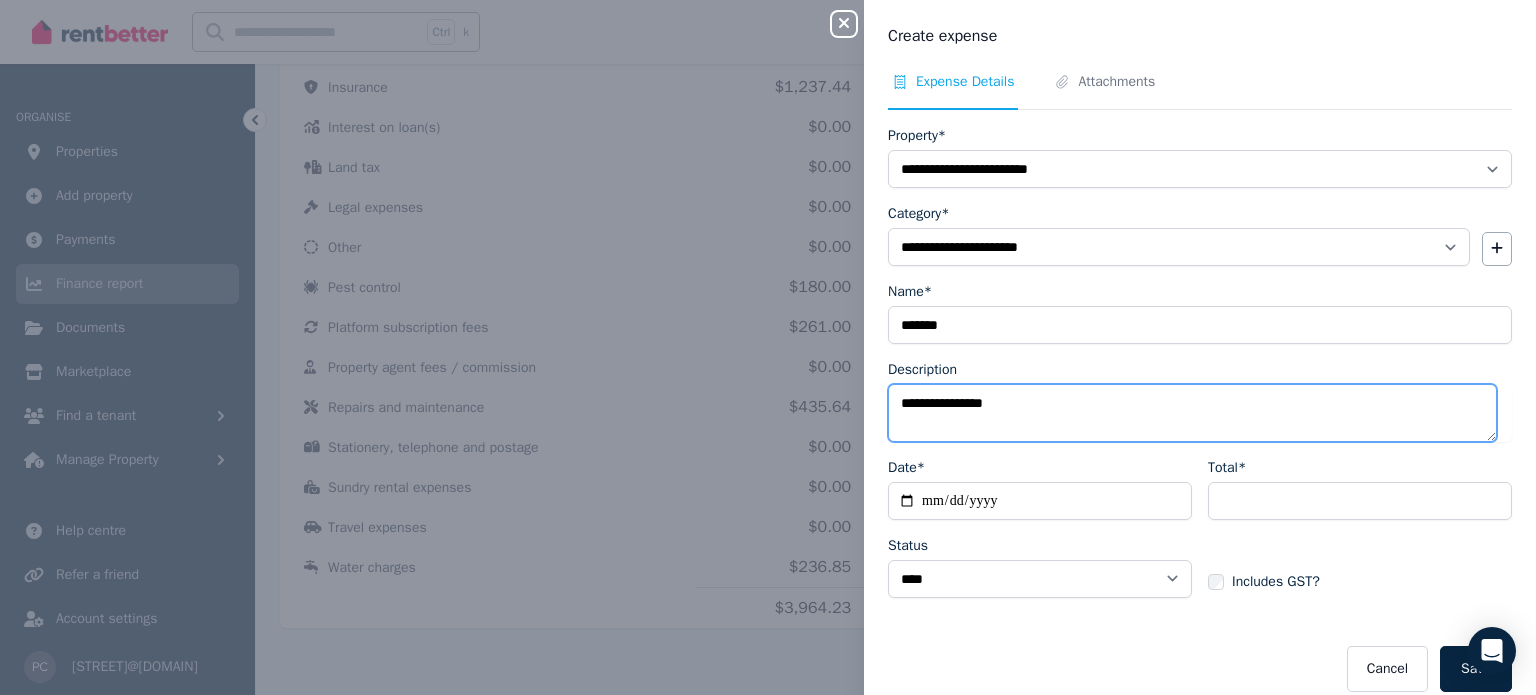 type on "**********" 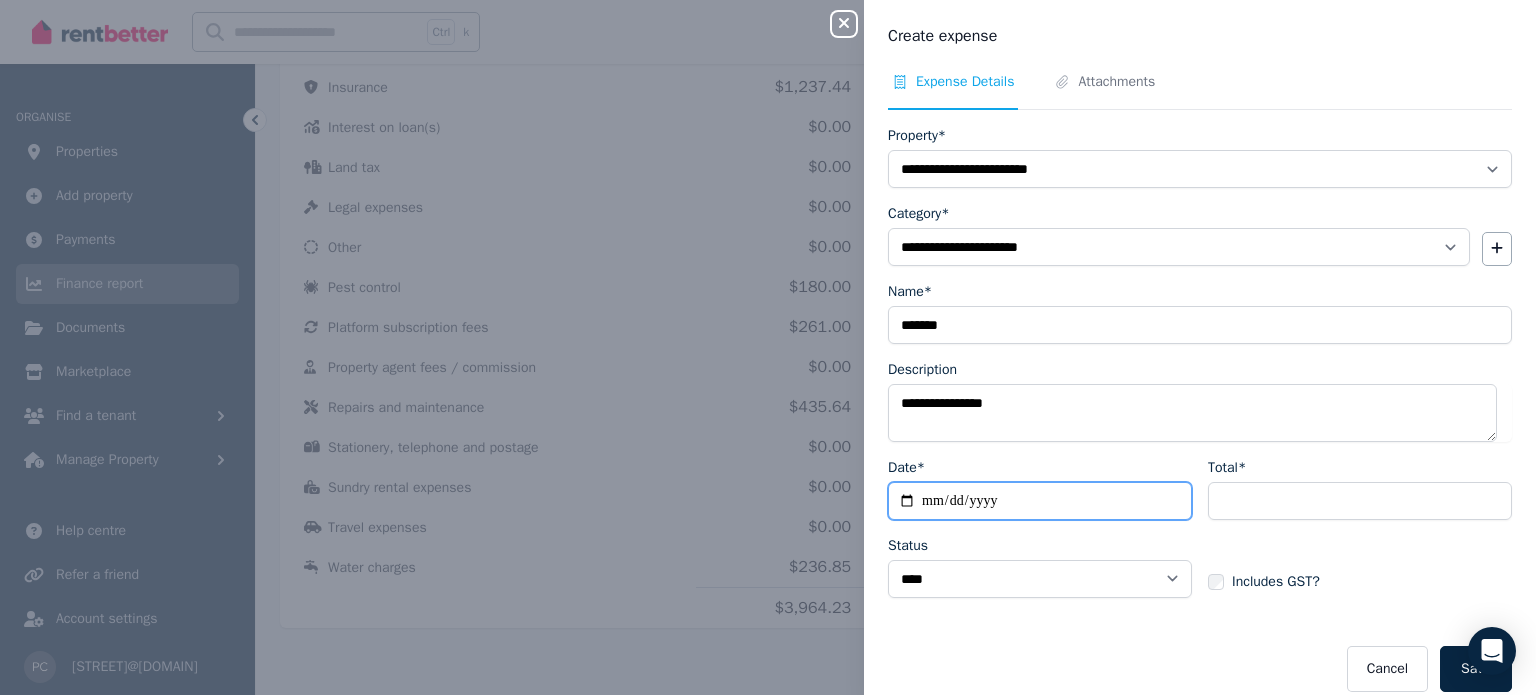 click on "Date*" at bounding box center (1040, 501) 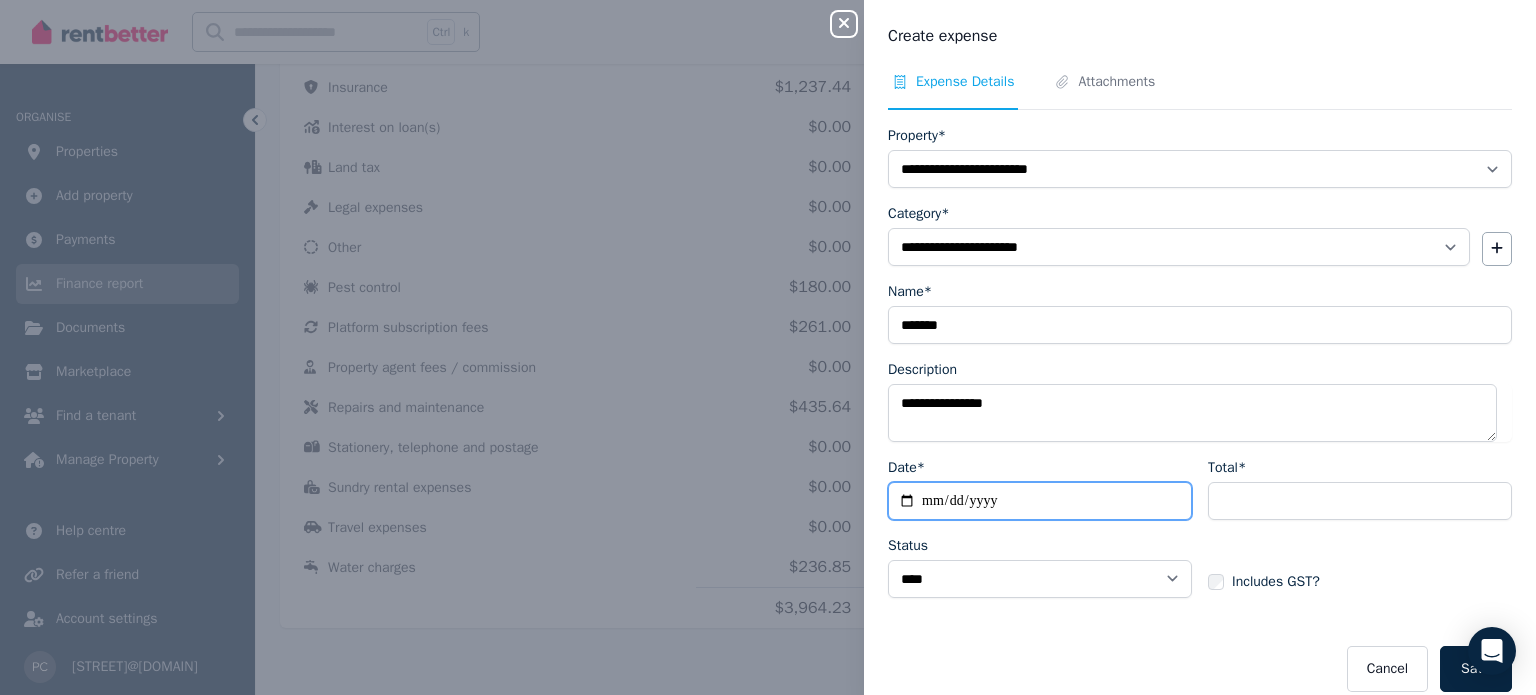 click on "Date*" at bounding box center (1040, 501) 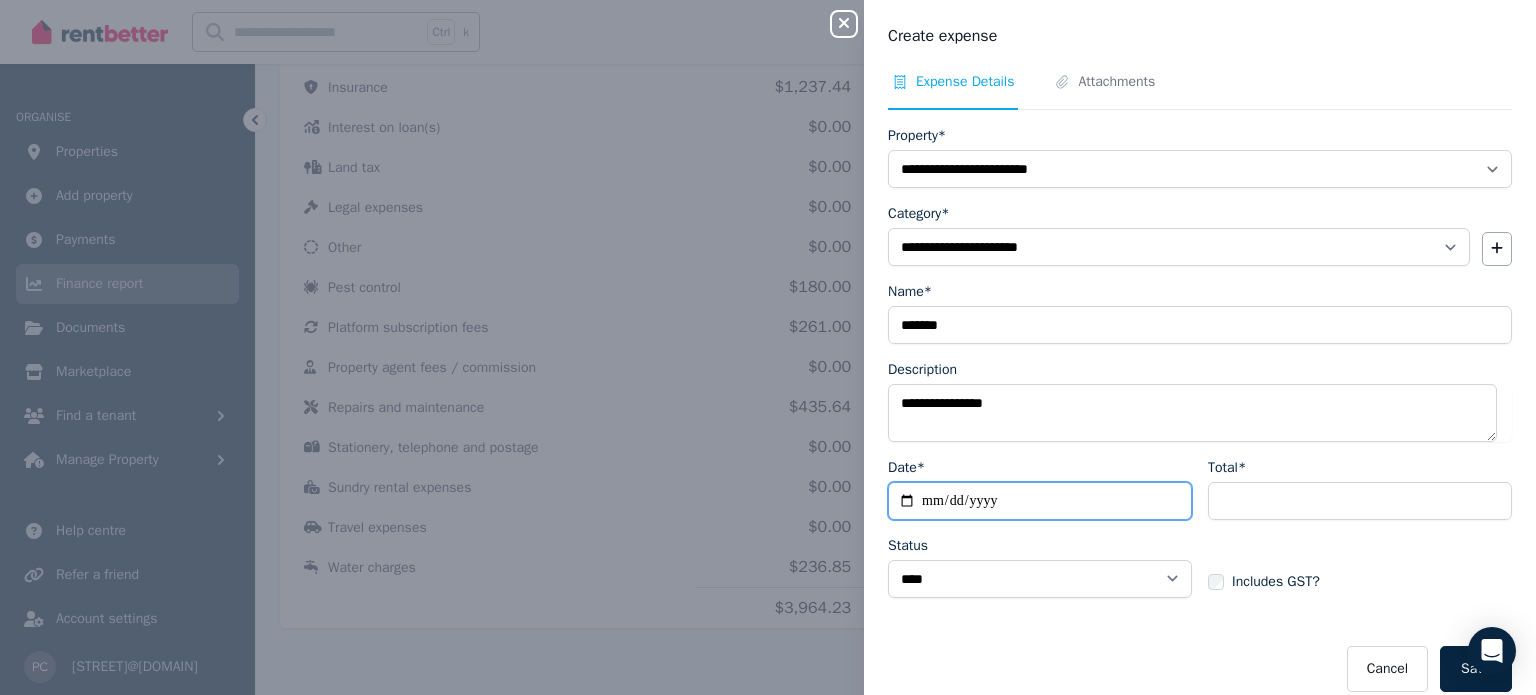 type on "**********" 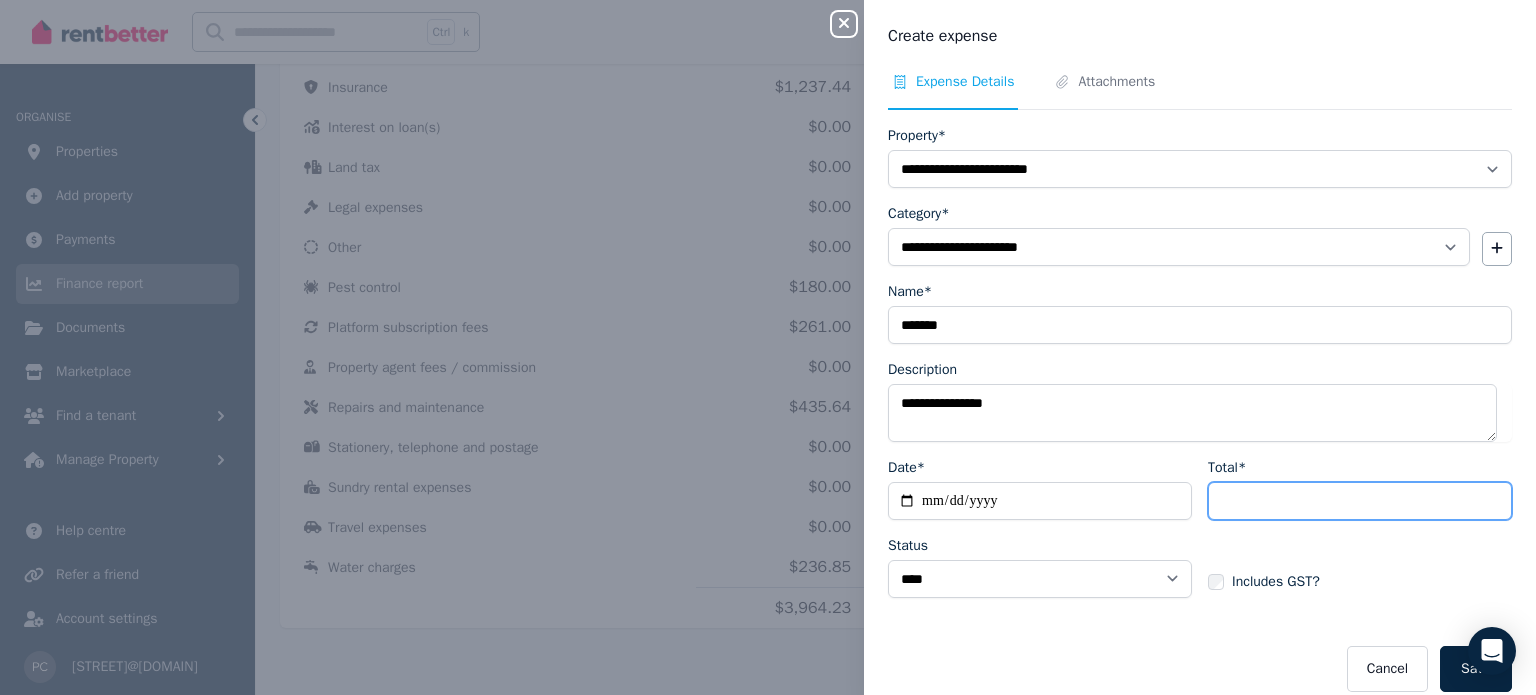 click on "Total*" at bounding box center [1360, 501] 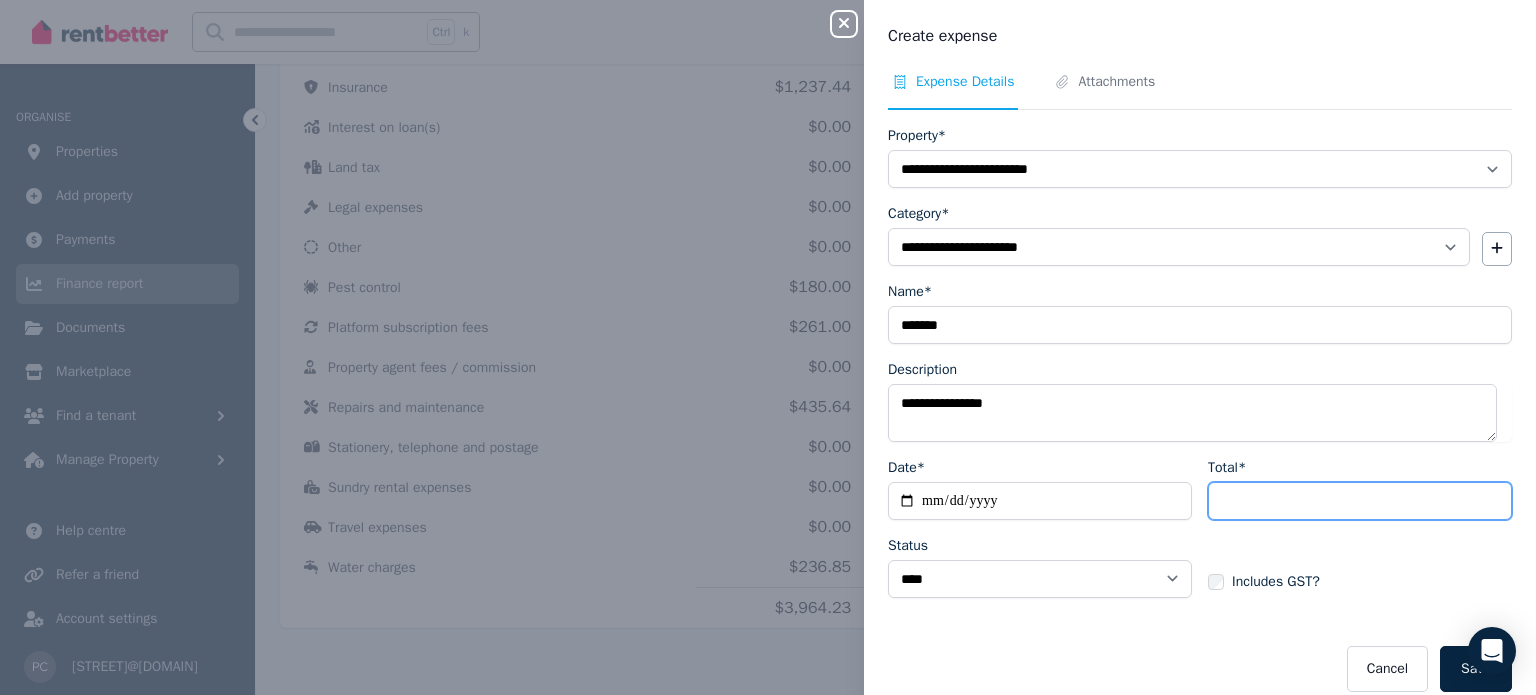 click on "Total*" at bounding box center (1360, 501) 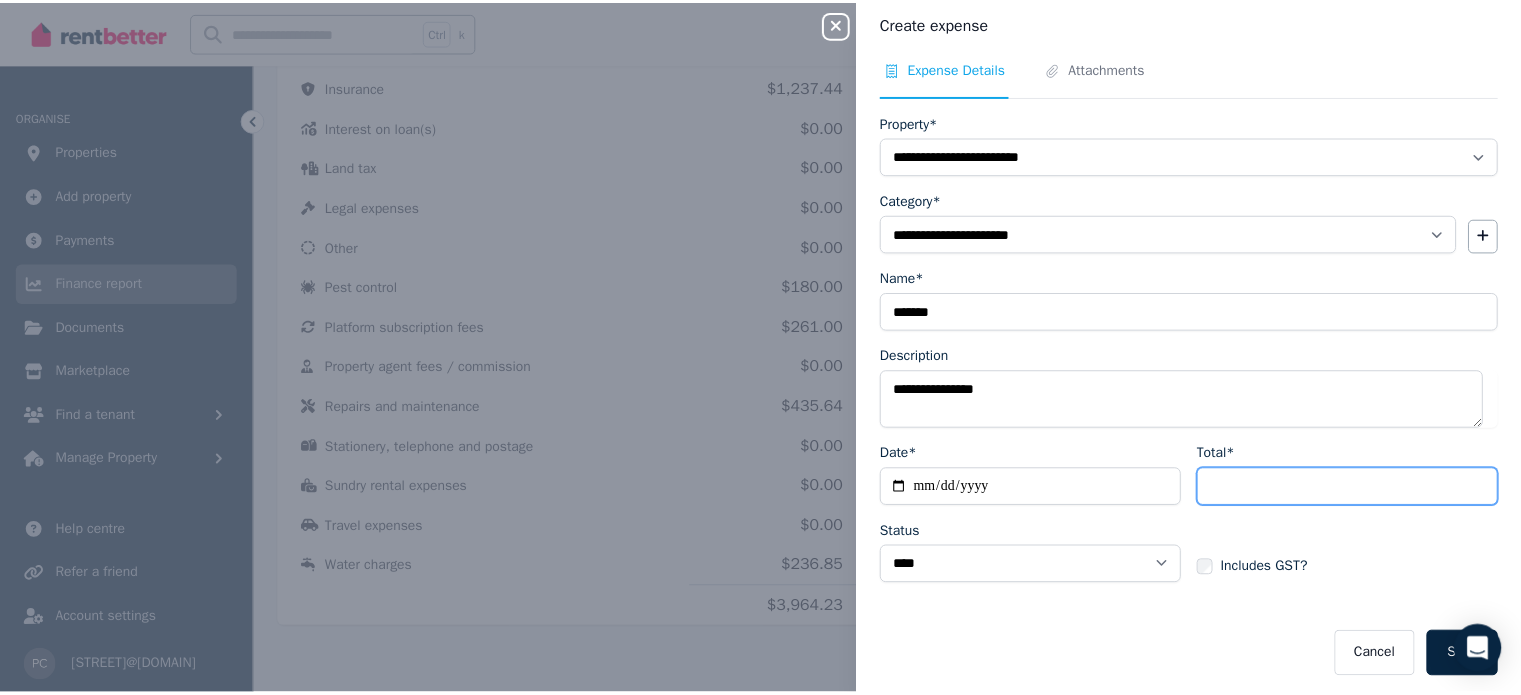scroll, scrollTop: 17, scrollLeft: 0, axis: vertical 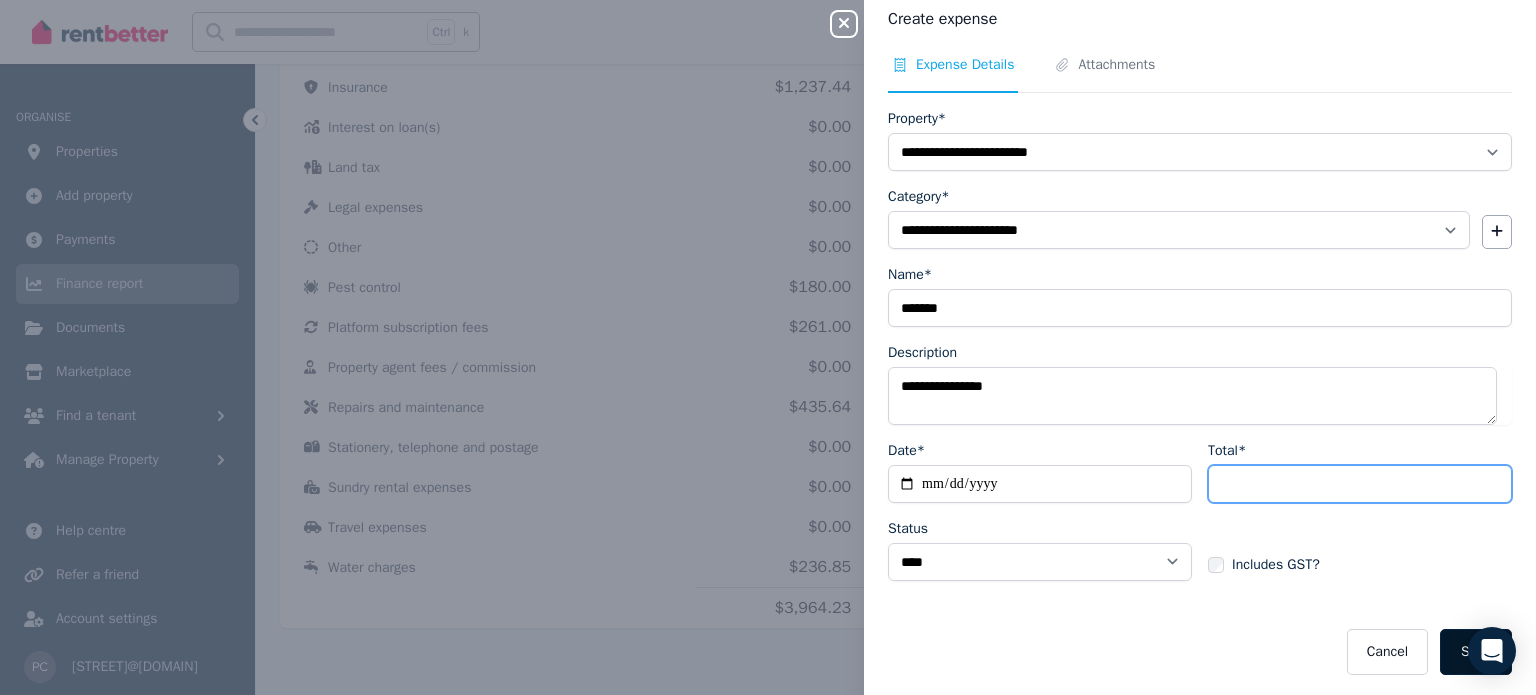 type on "****" 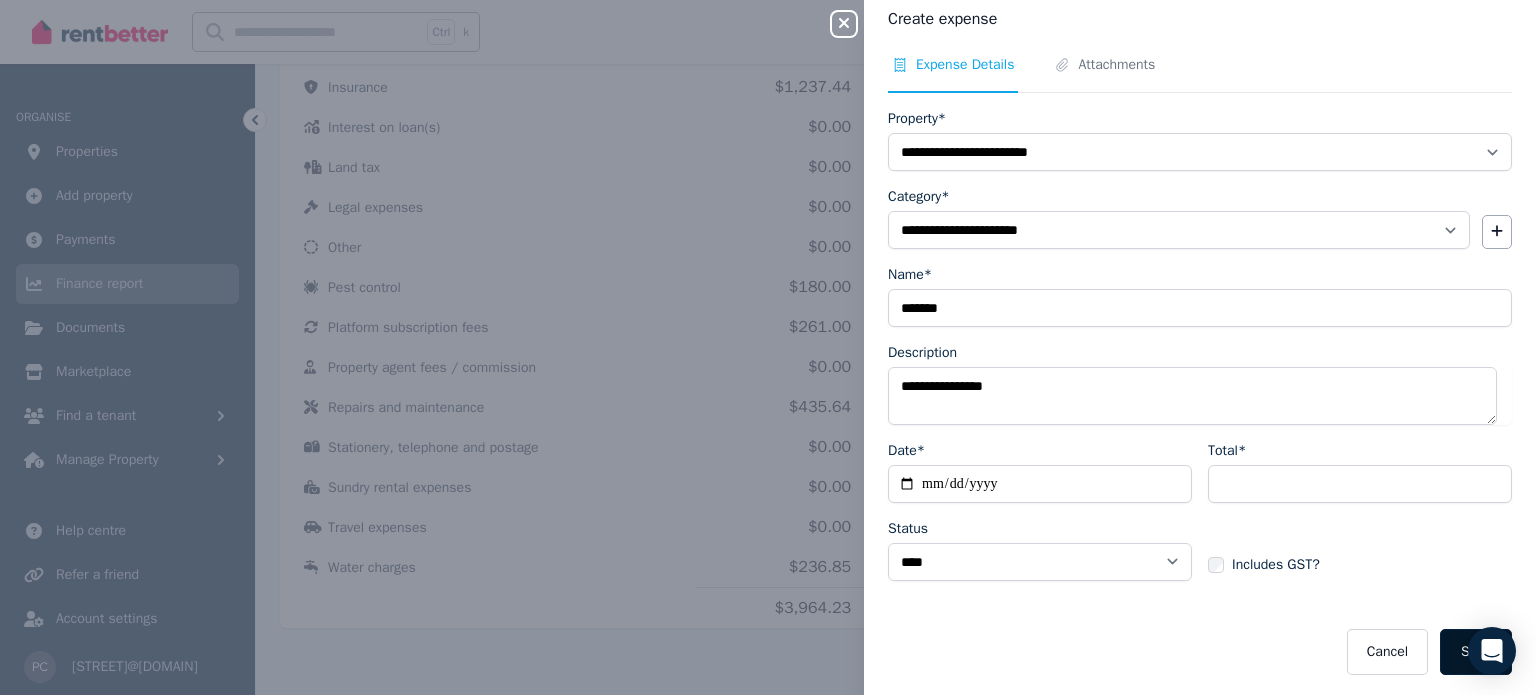 click on "Save" at bounding box center (1476, 652) 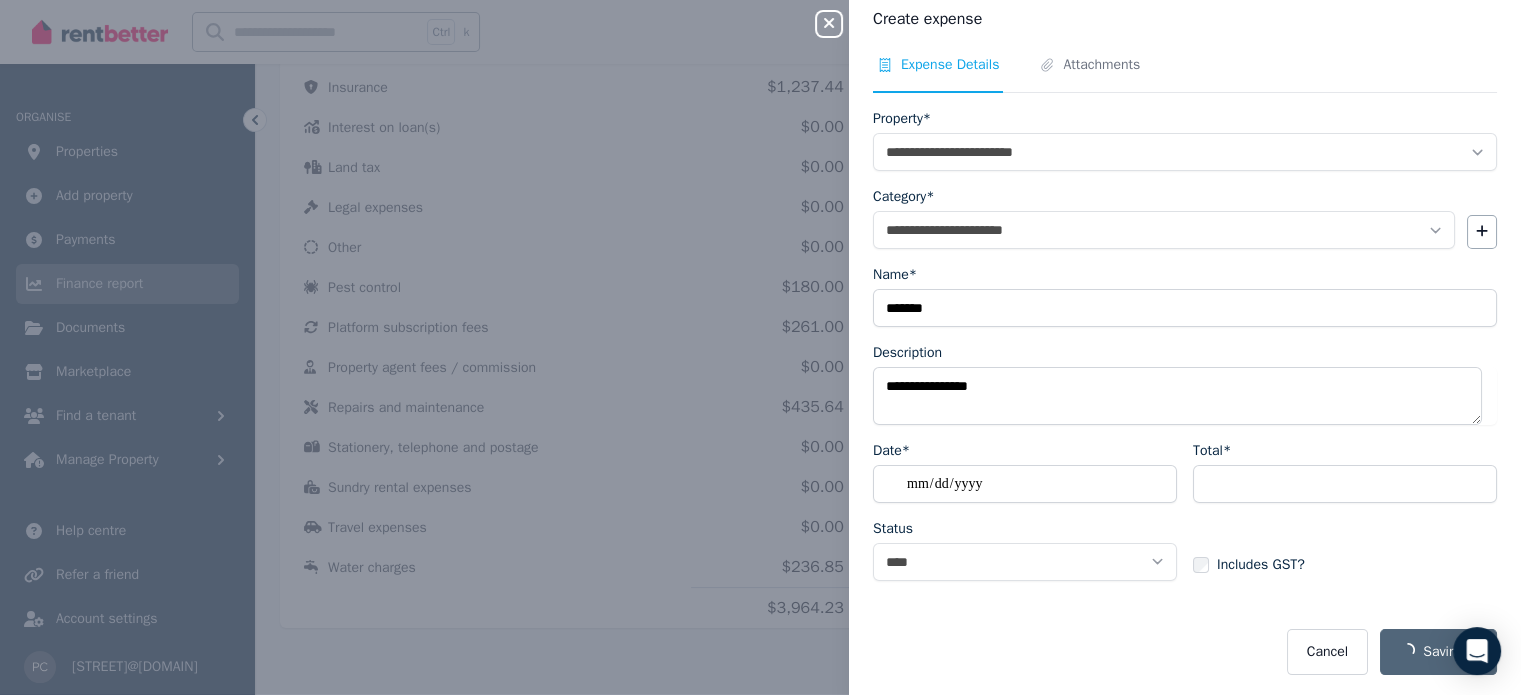 select 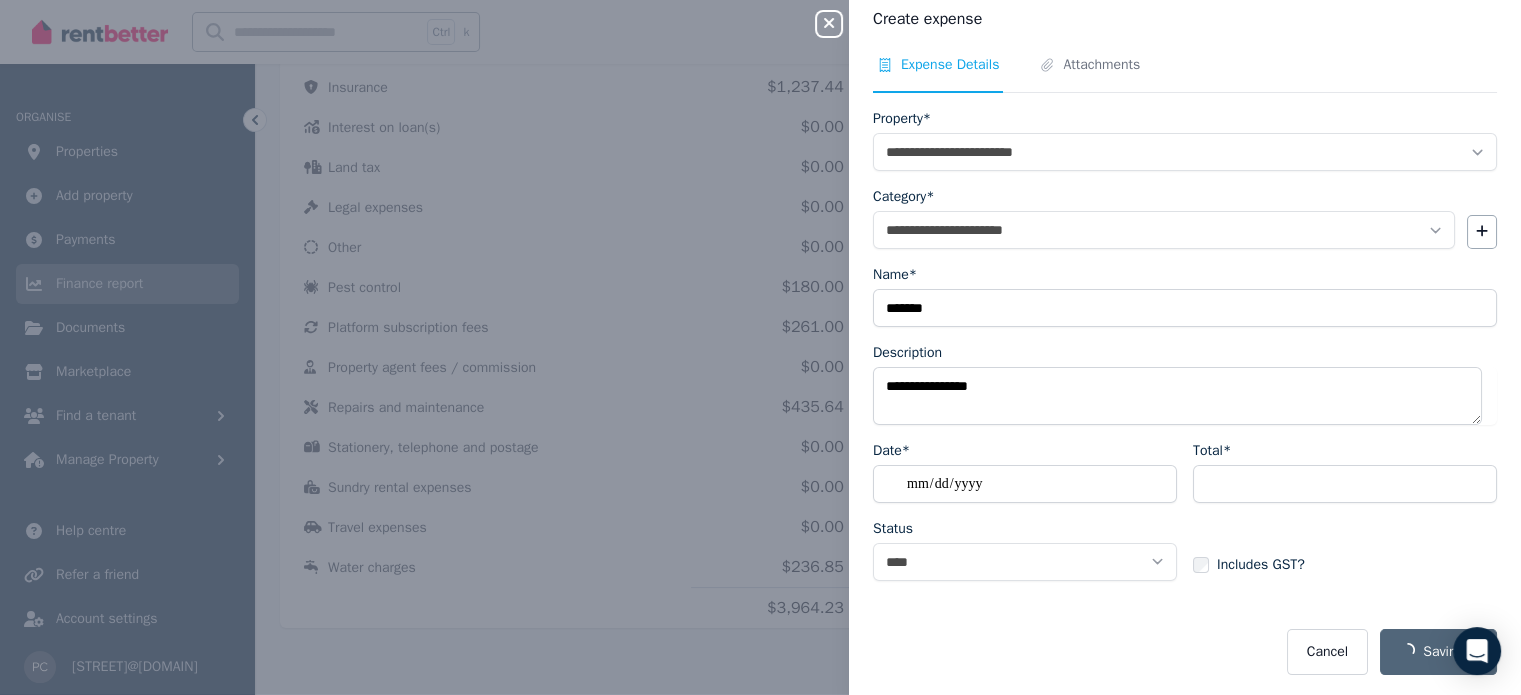 select 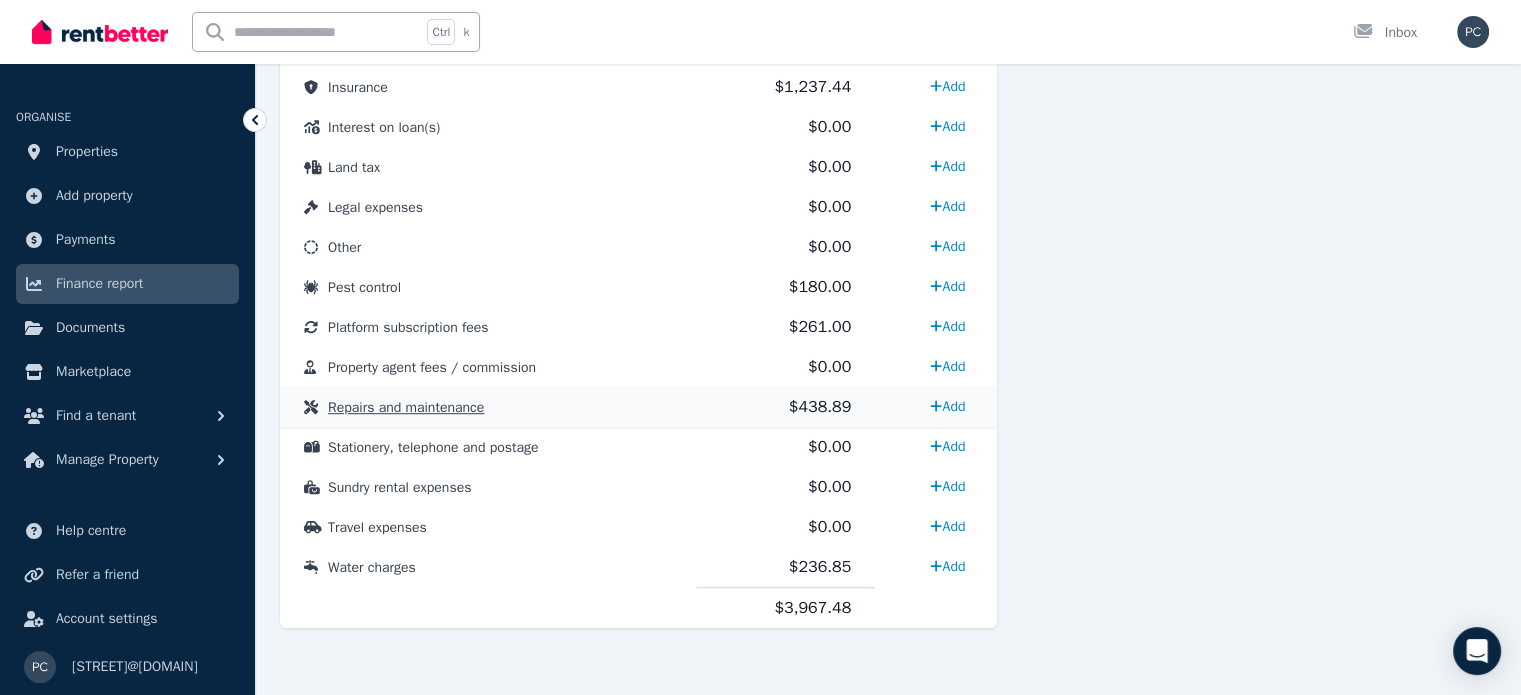 click on "Repairs and maintenance" at bounding box center (406, 407) 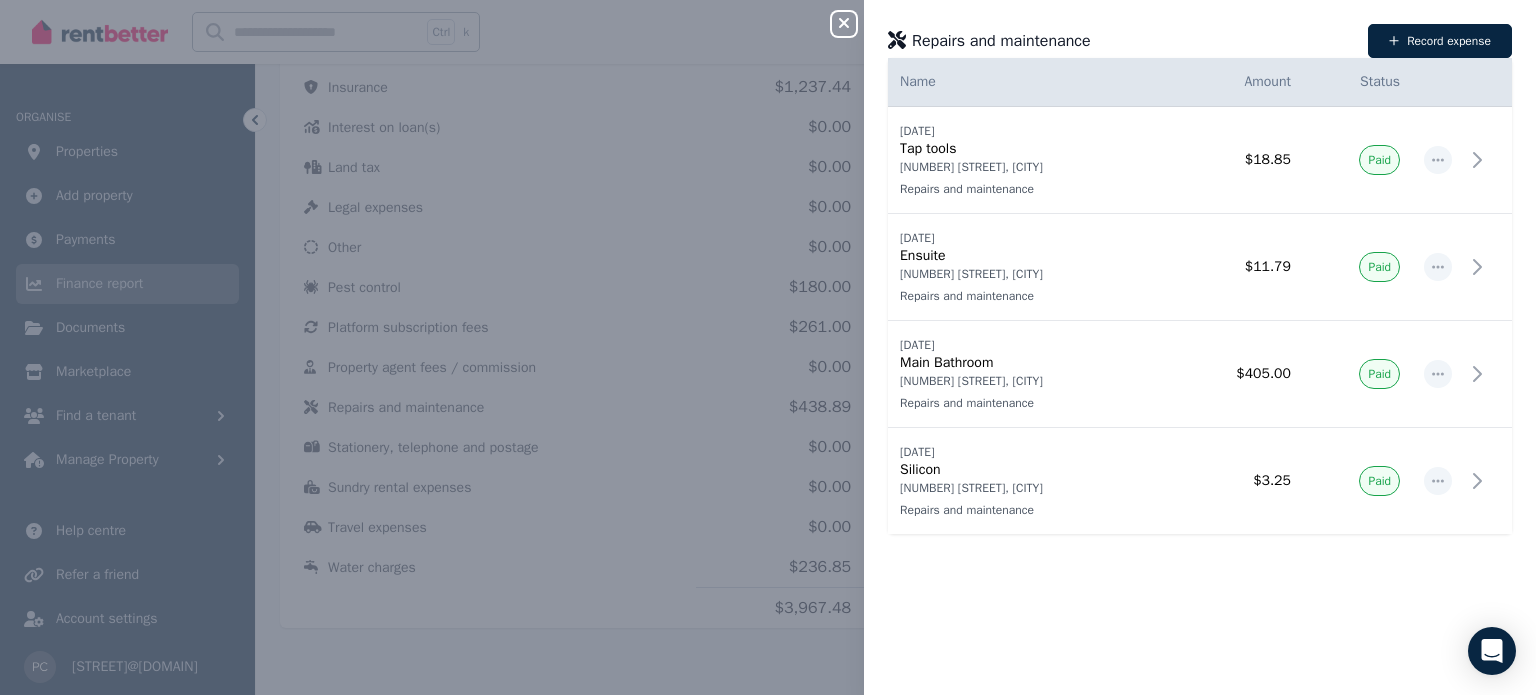 click 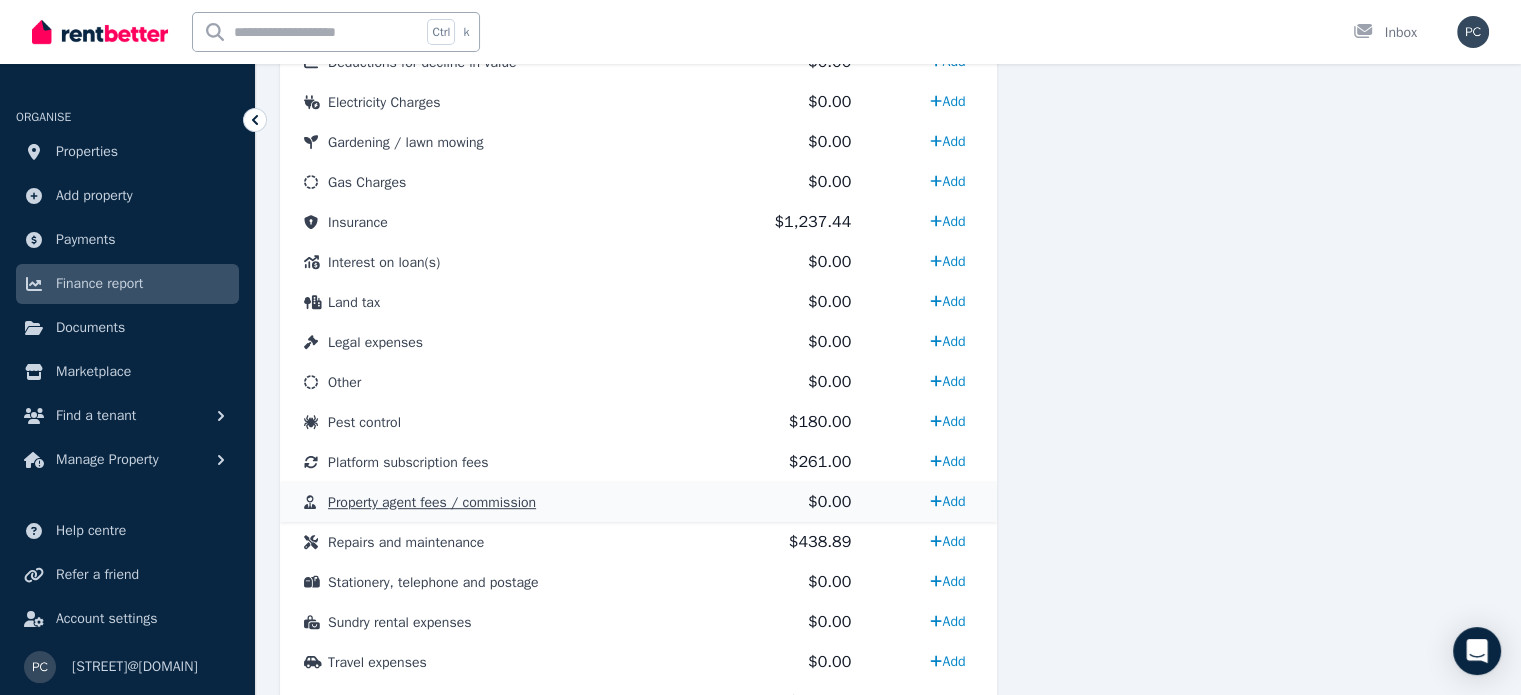 scroll, scrollTop: 995, scrollLeft: 0, axis: vertical 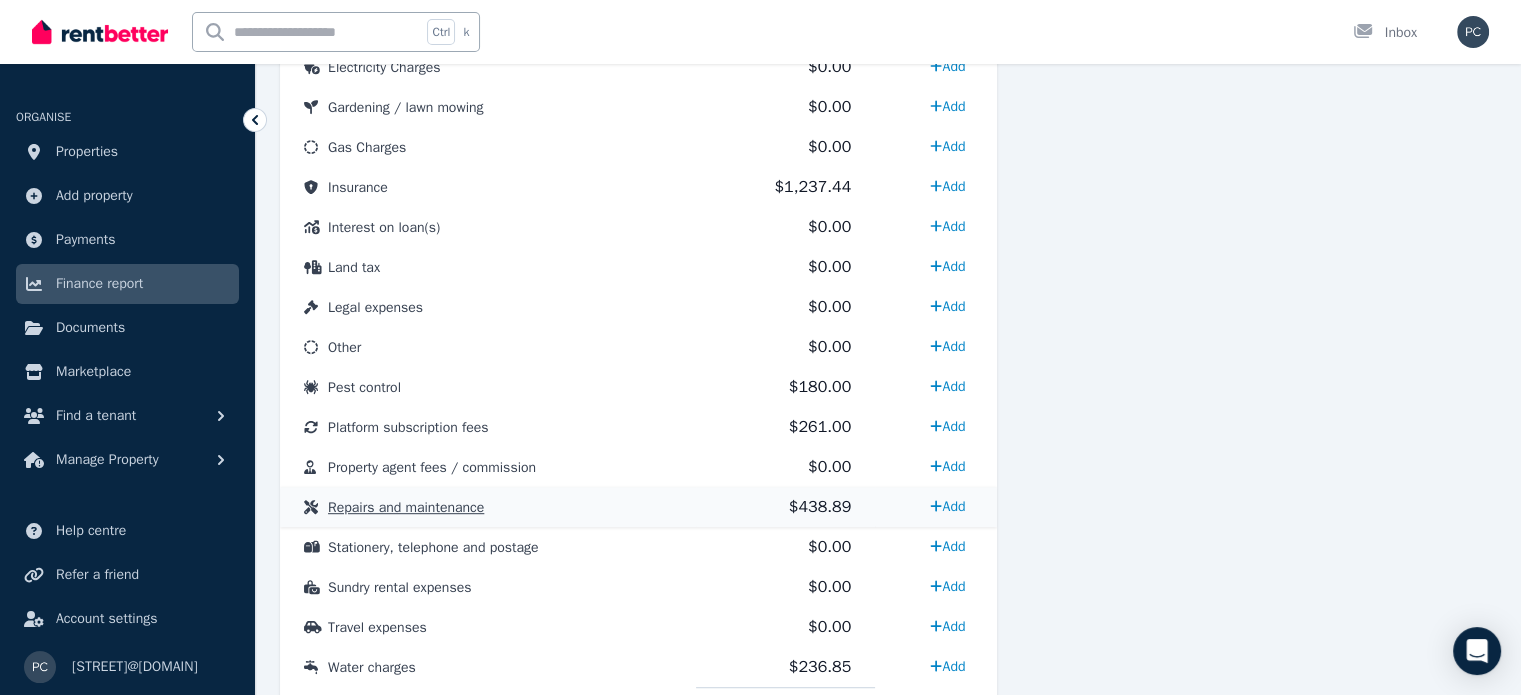 click on "Repairs and maintenance" at bounding box center (406, 507) 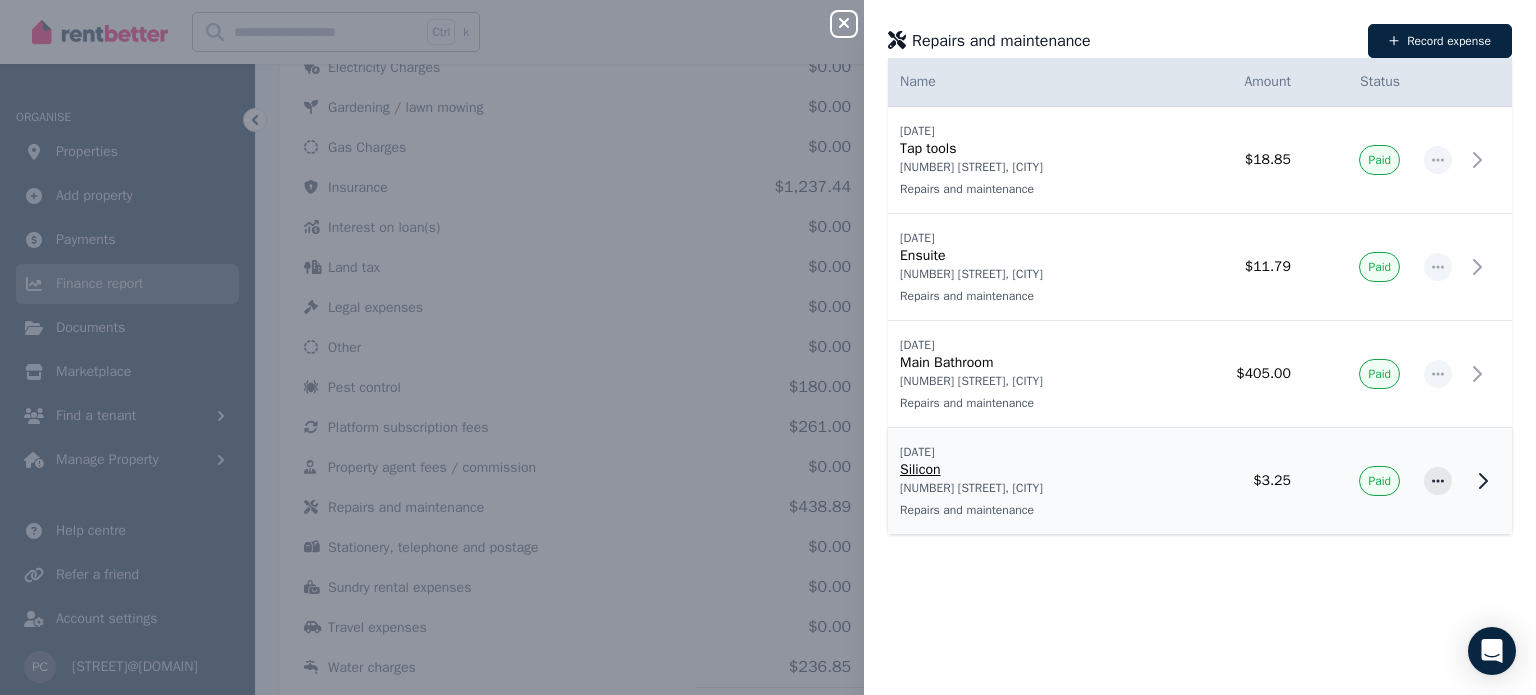 click 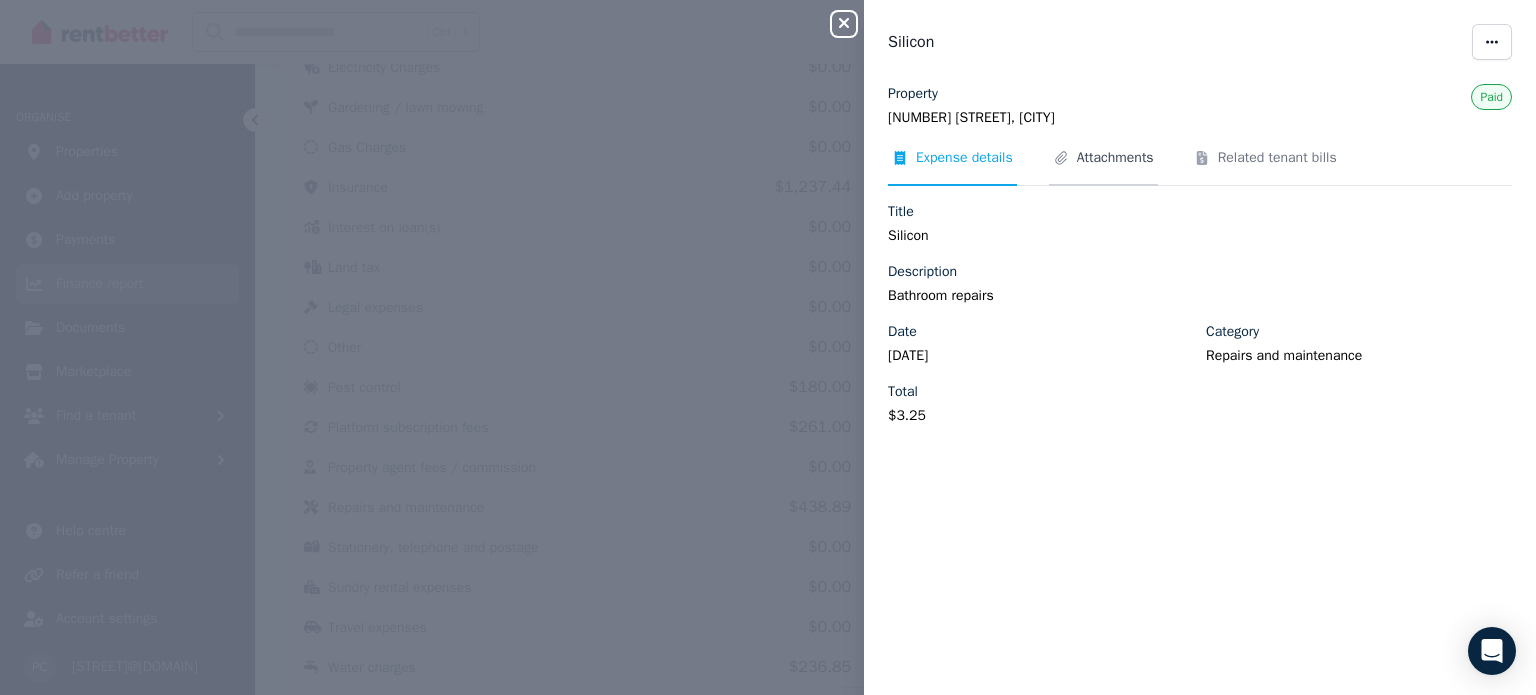 click on "Attachments" at bounding box center (1115, 158) 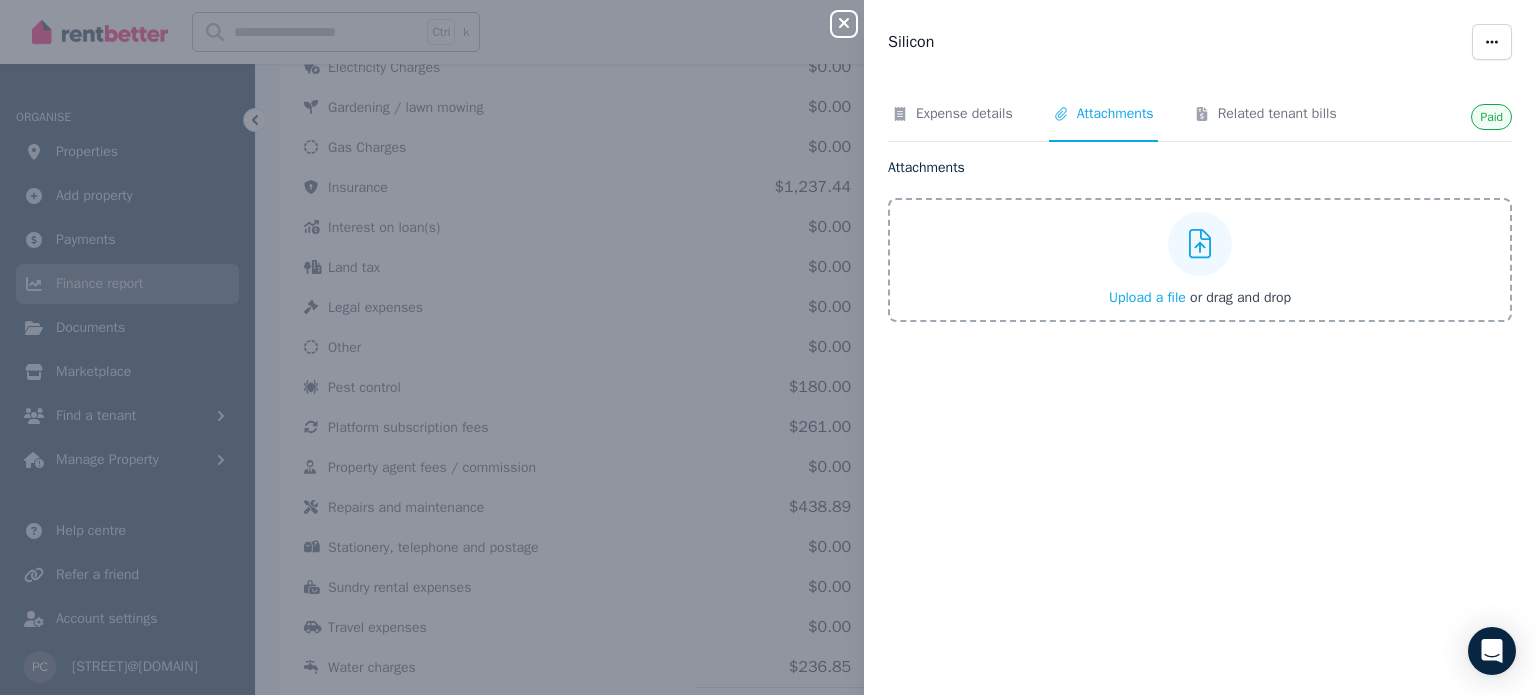 click on "Upload a file" at bounding box center (1147, 297) 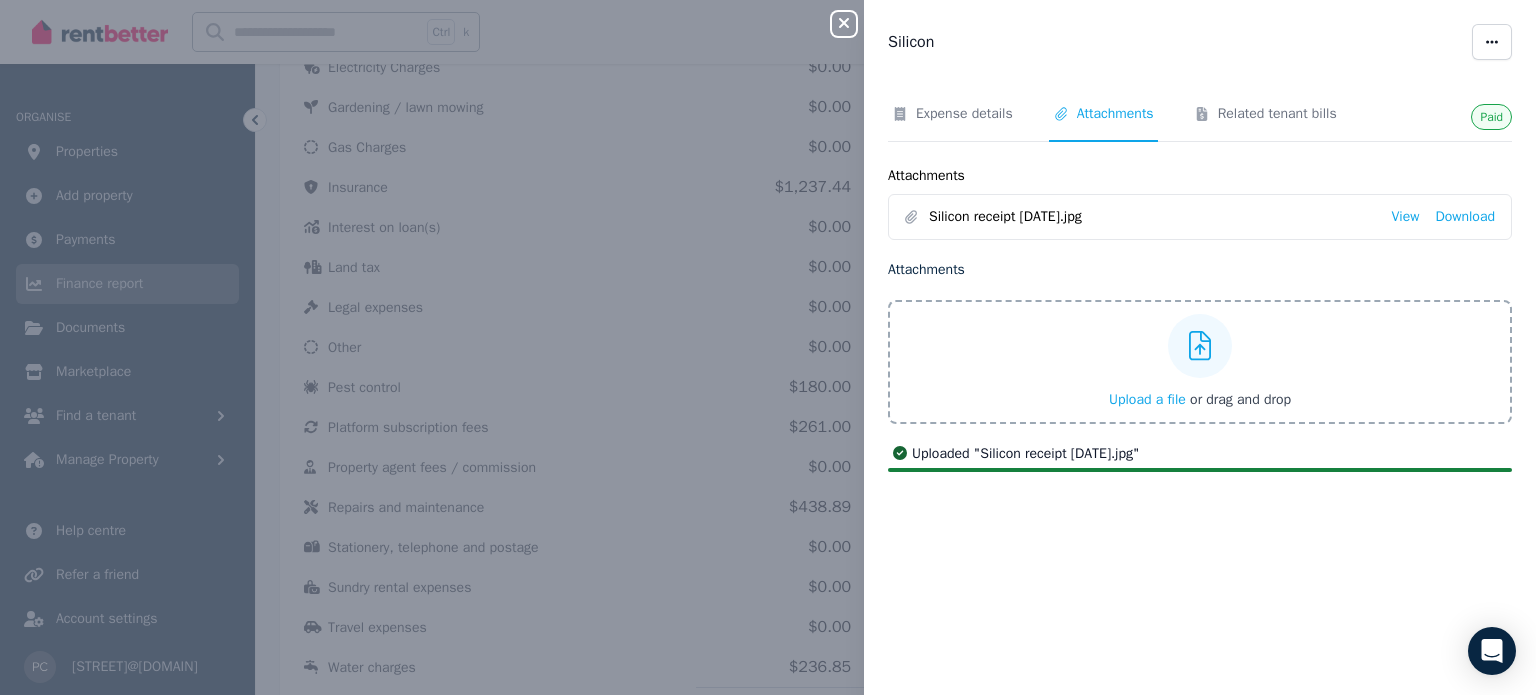 click 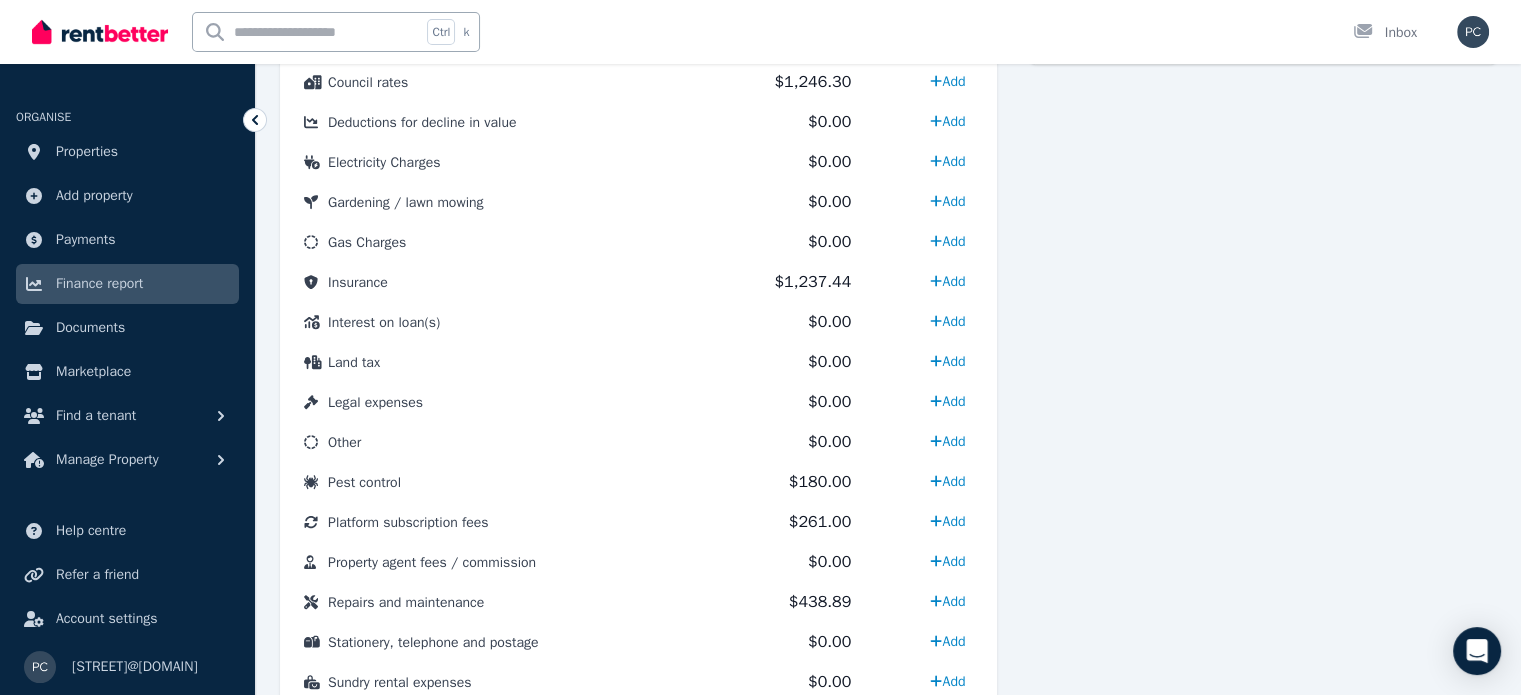 scroll, scrollTop: 1095, scrollLeft: 0, axis: vertical 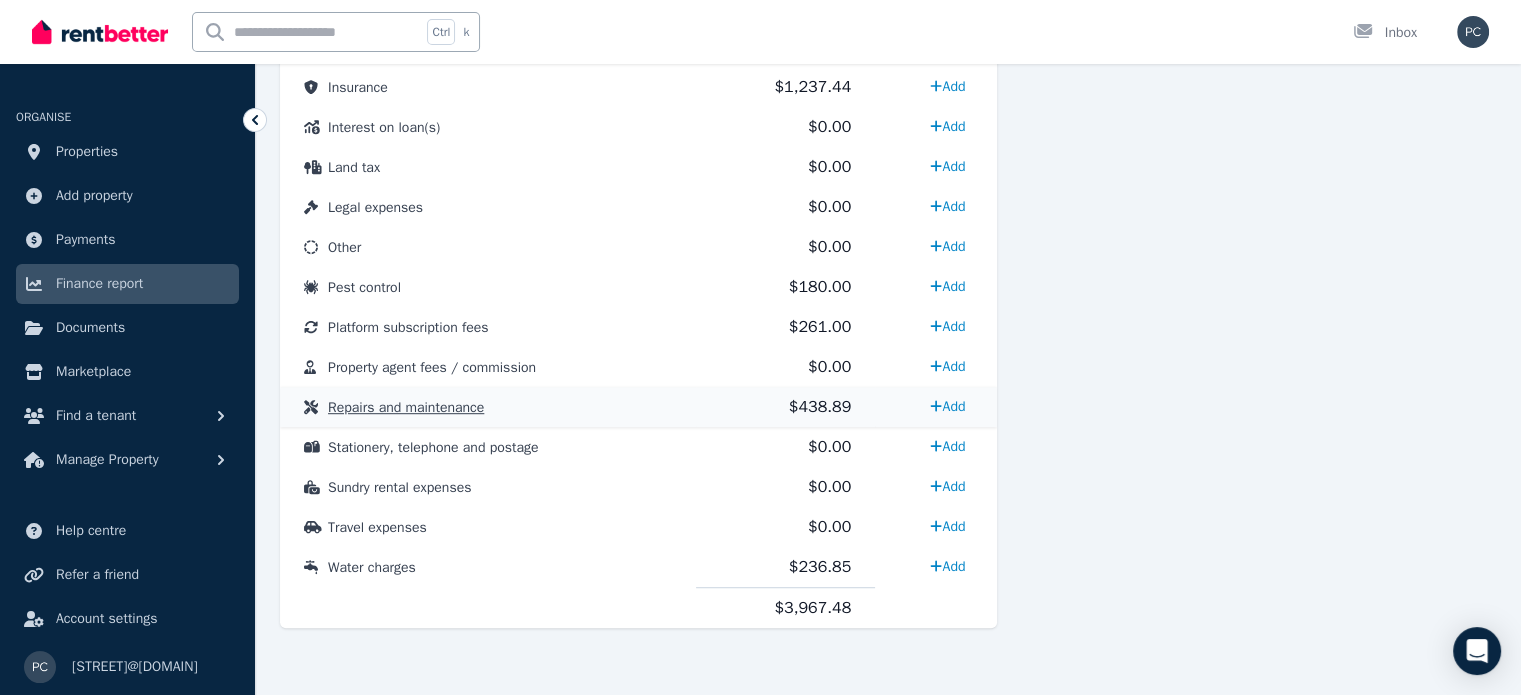 click on "Repairs and maintenance" at bounding box center (406, 407) 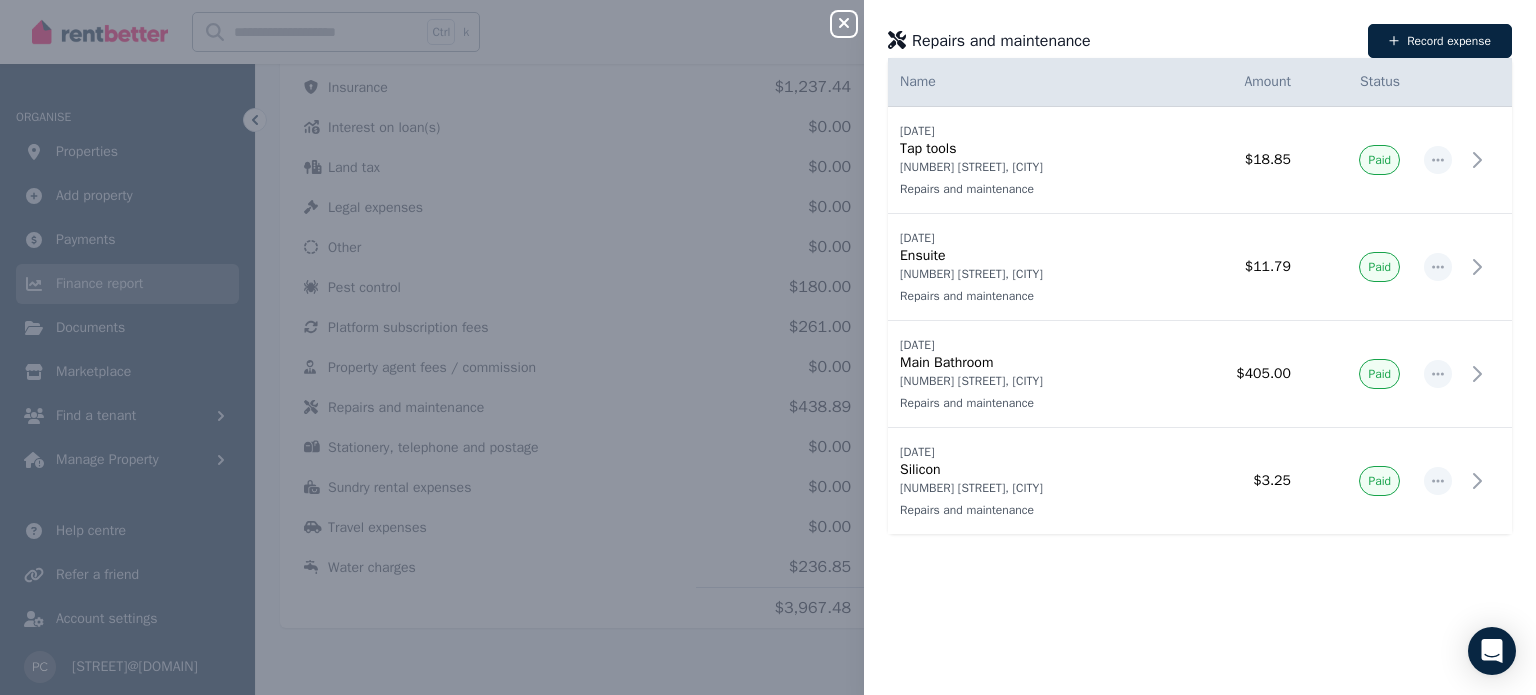 click 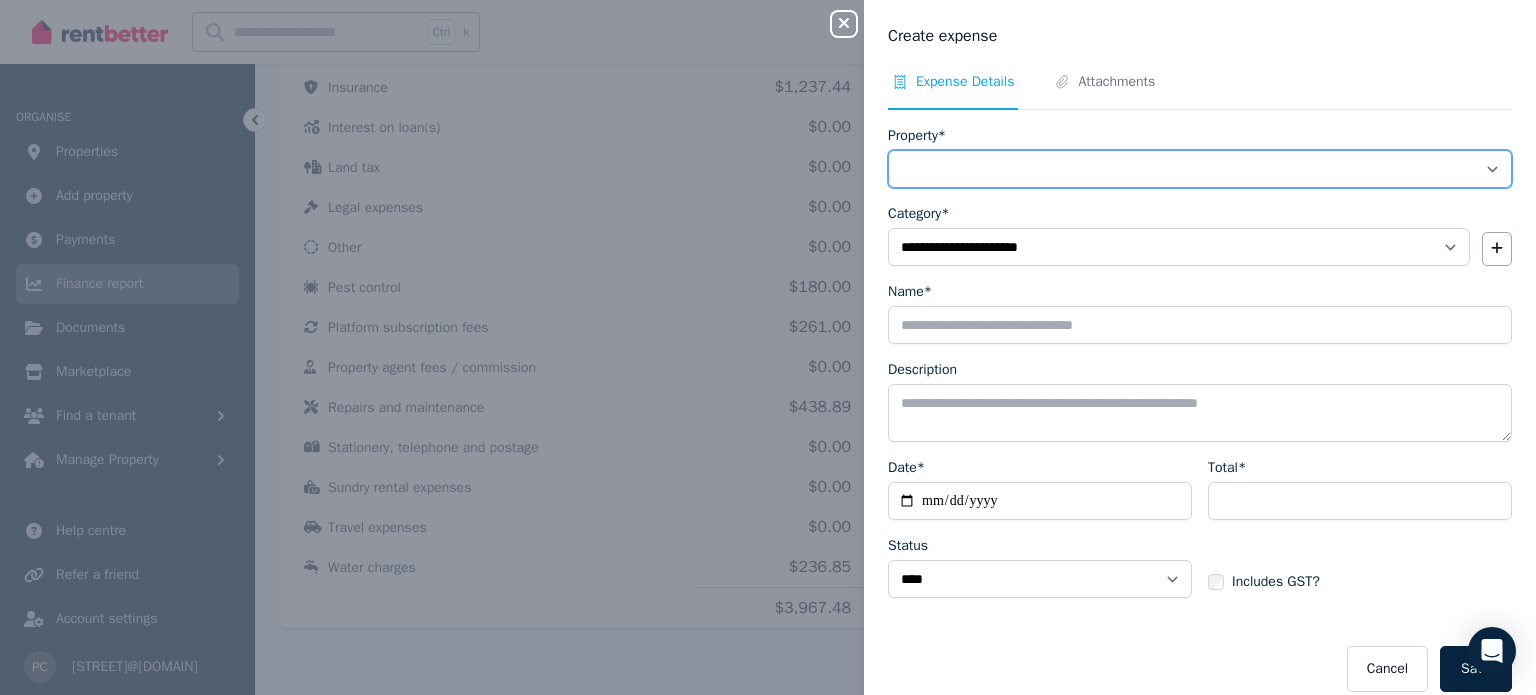 click on "**********" at bounding box center [1200, 169] 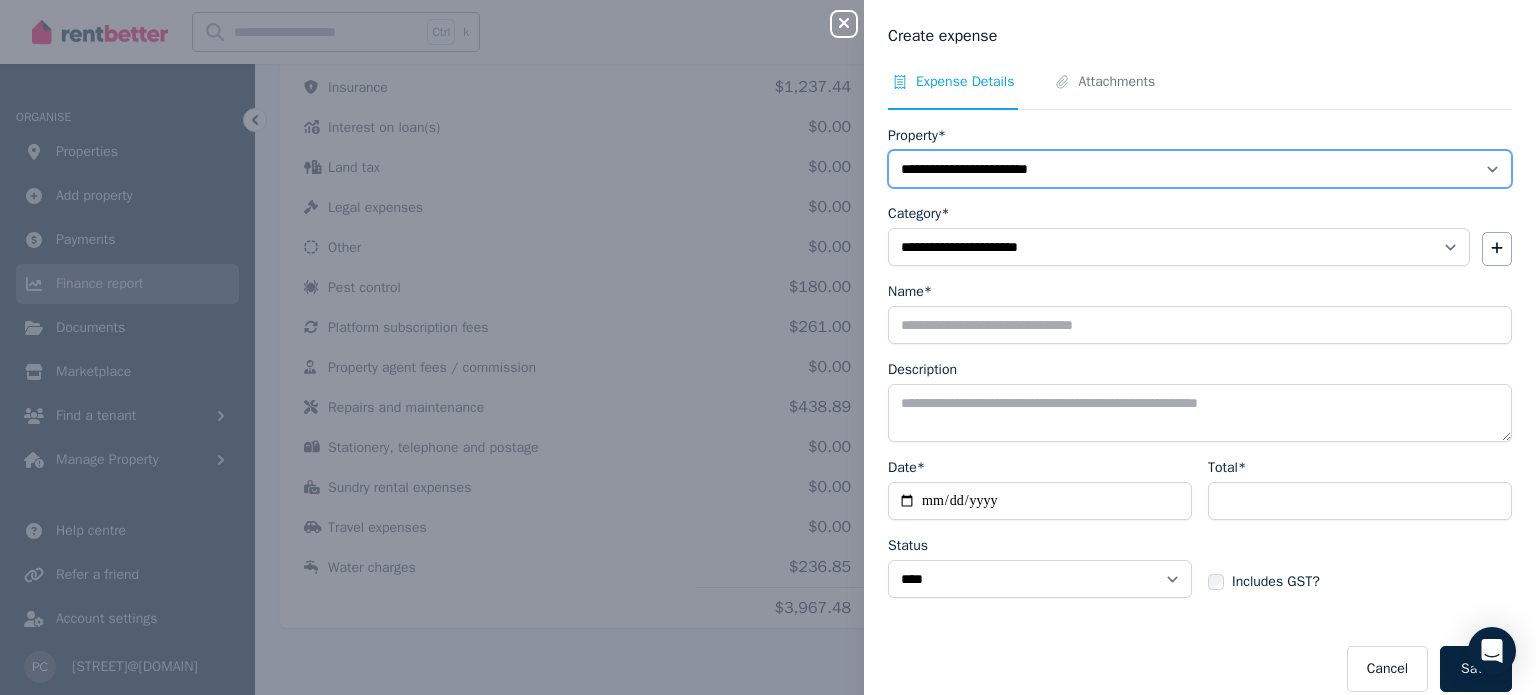 click on "**********" at bounding box center (1200, 169) 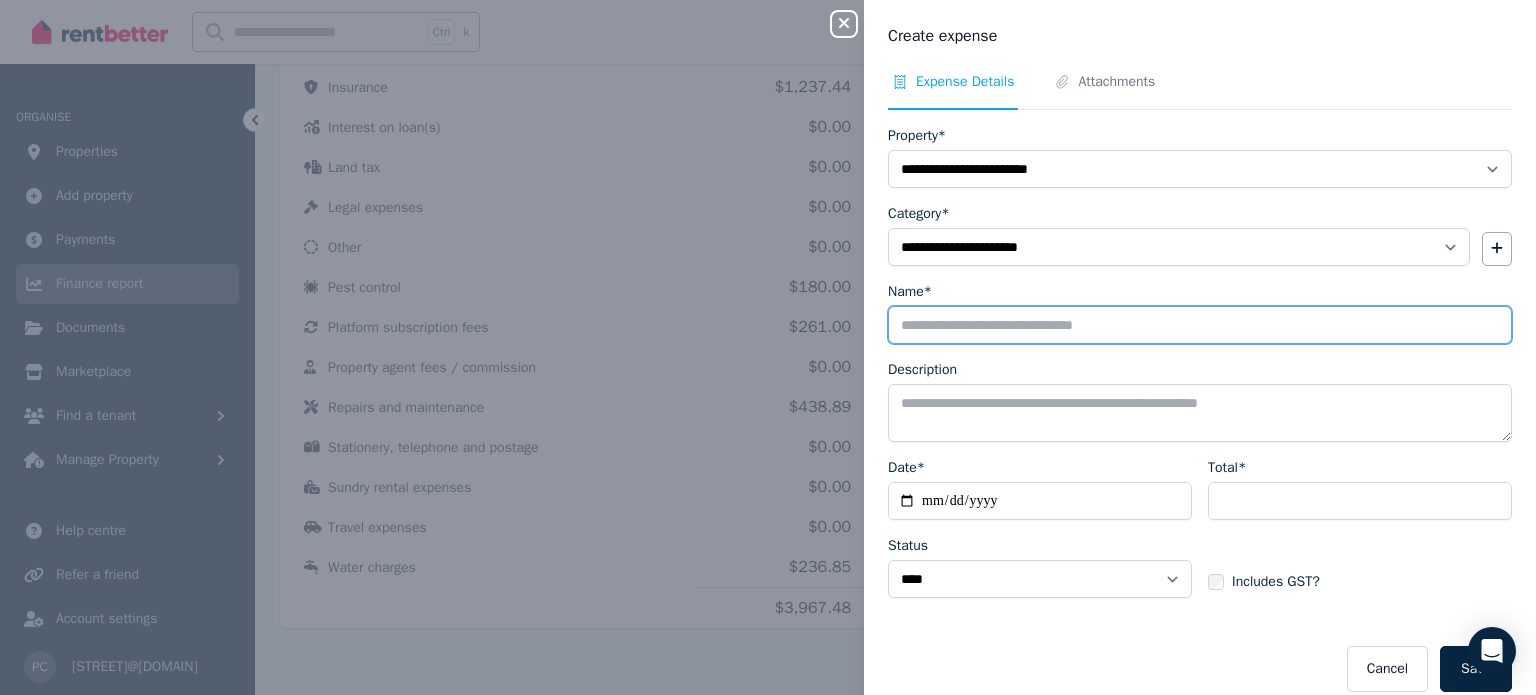 click on "Name*" at bounding box center [1200, 325] 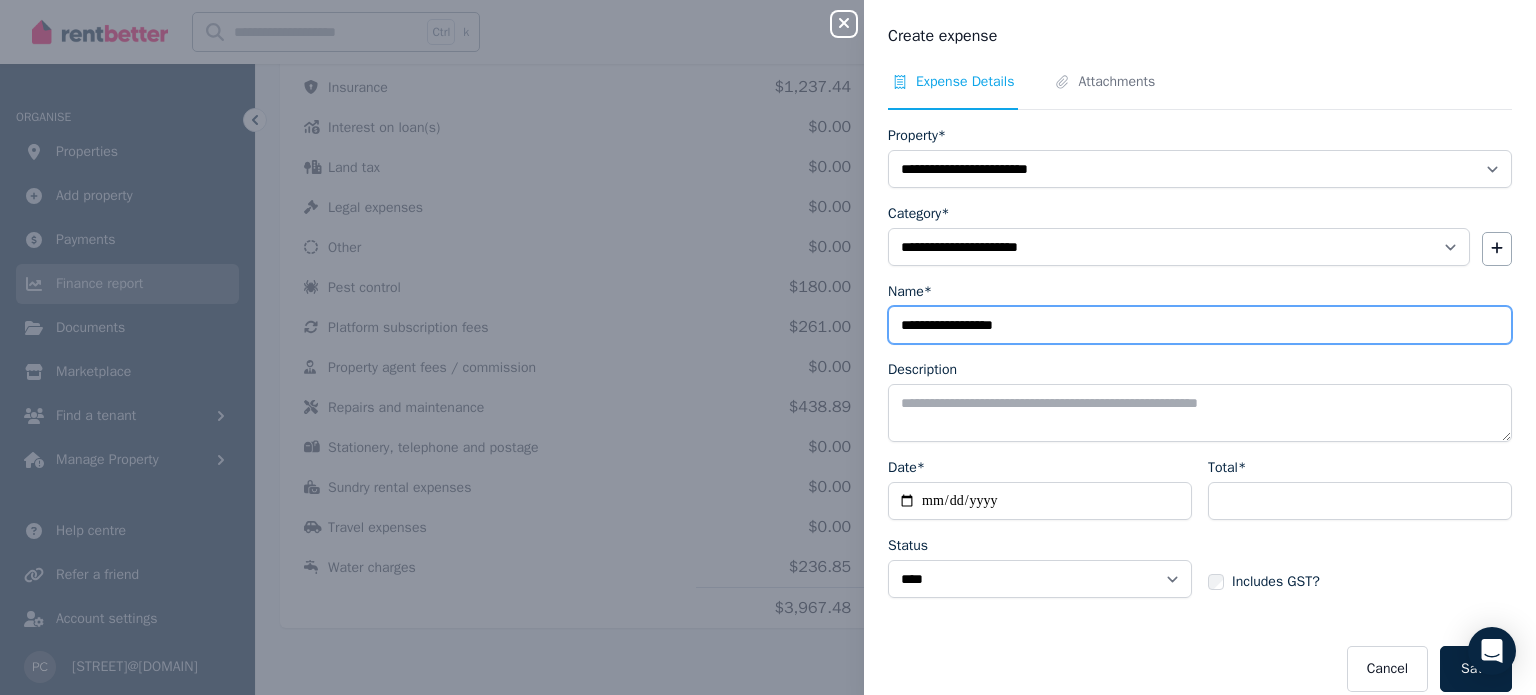 type on "**********" 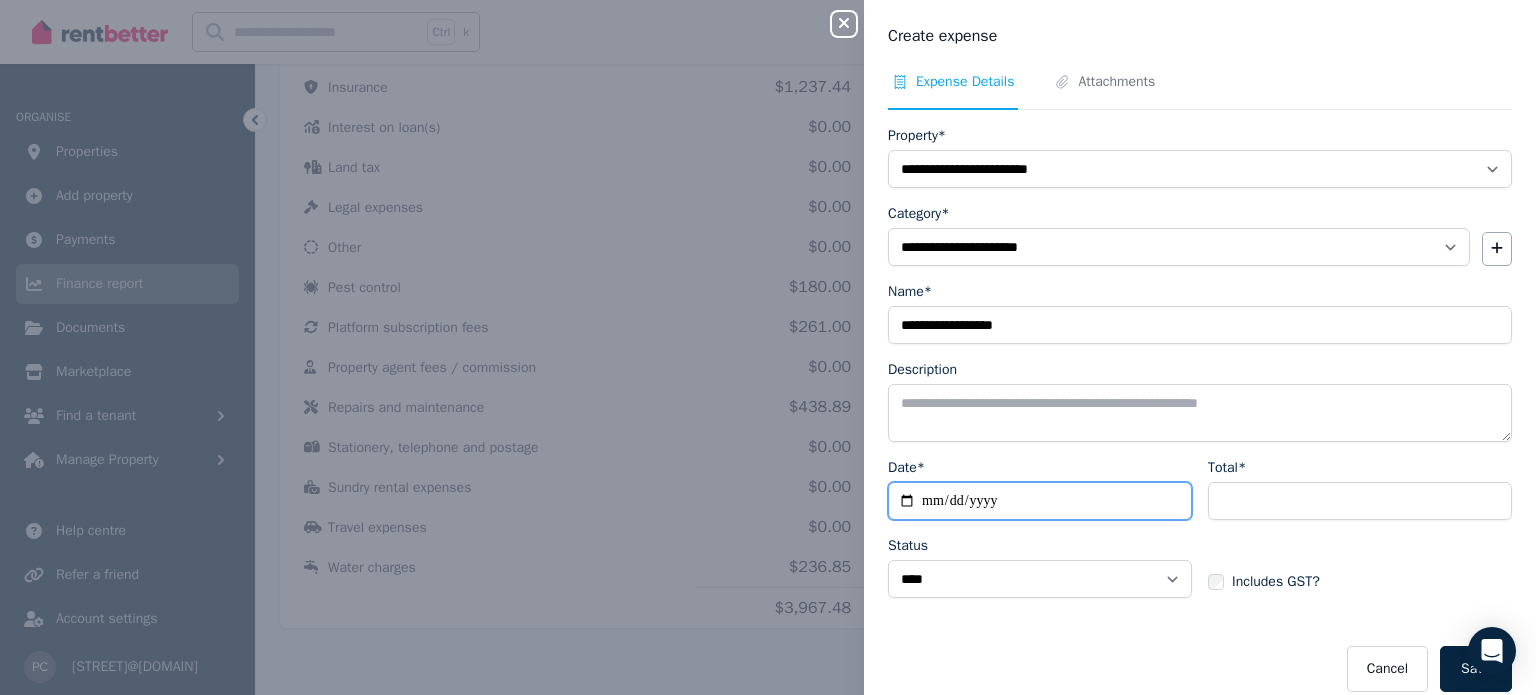 click on "Date*" at bounding box center [1040, 501] 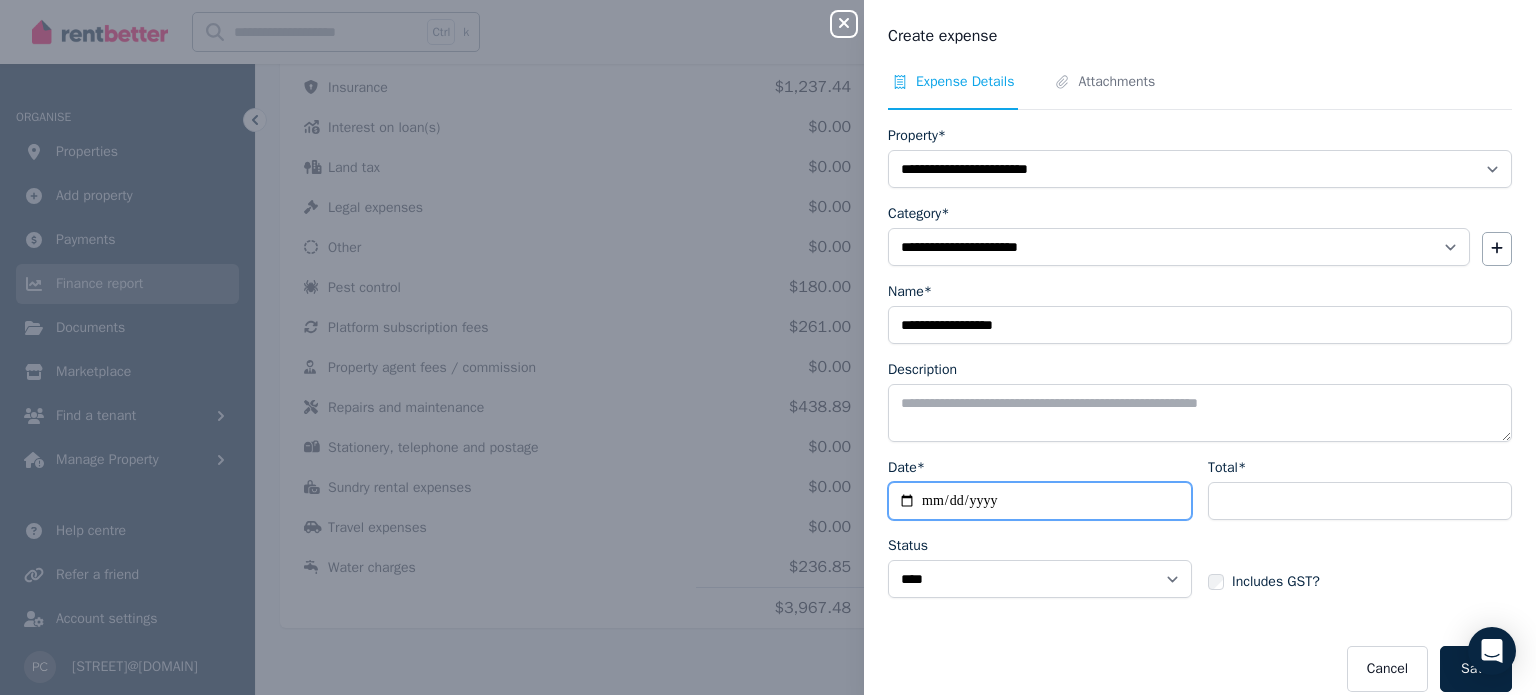 type on "**********" 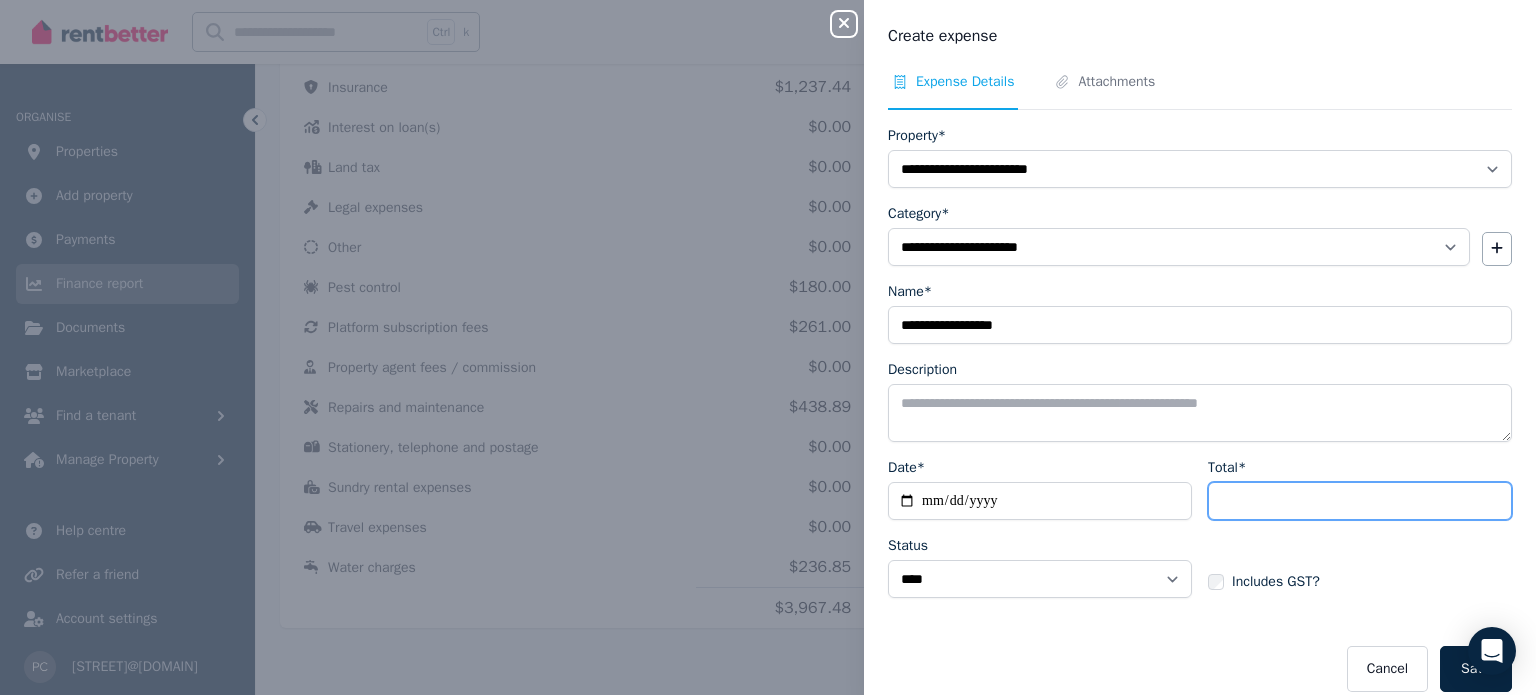 click on "Total*" at bounding box center (1360, 501) 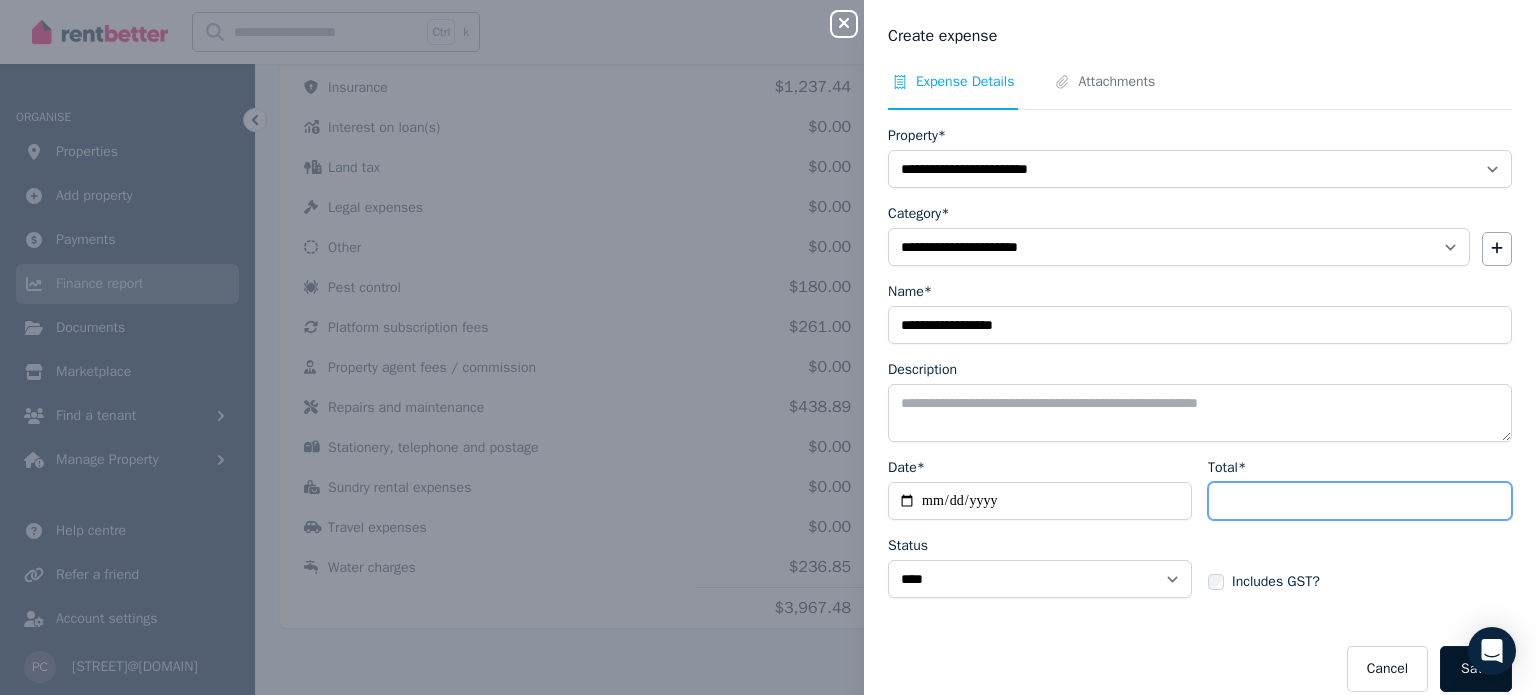 type on "*" 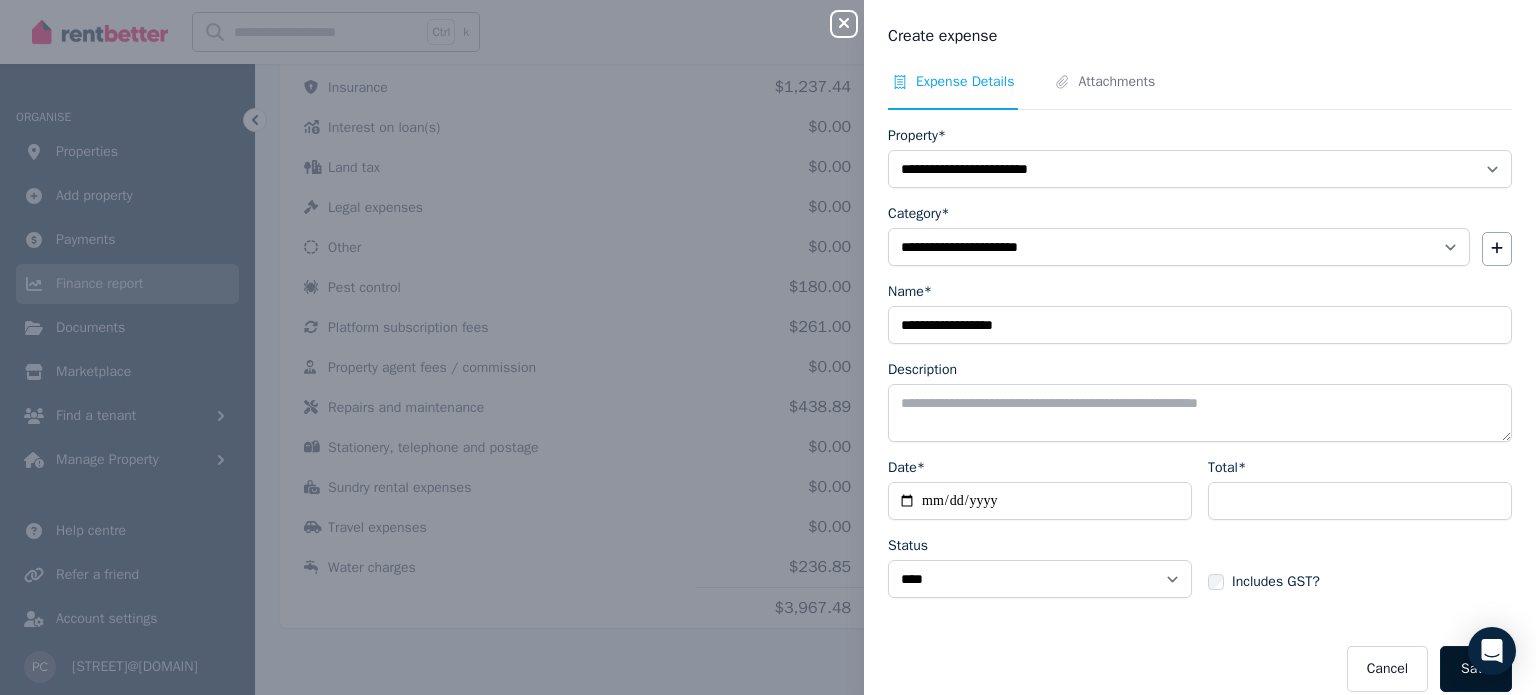 click on "Save" at bounding box center [1476, 669] 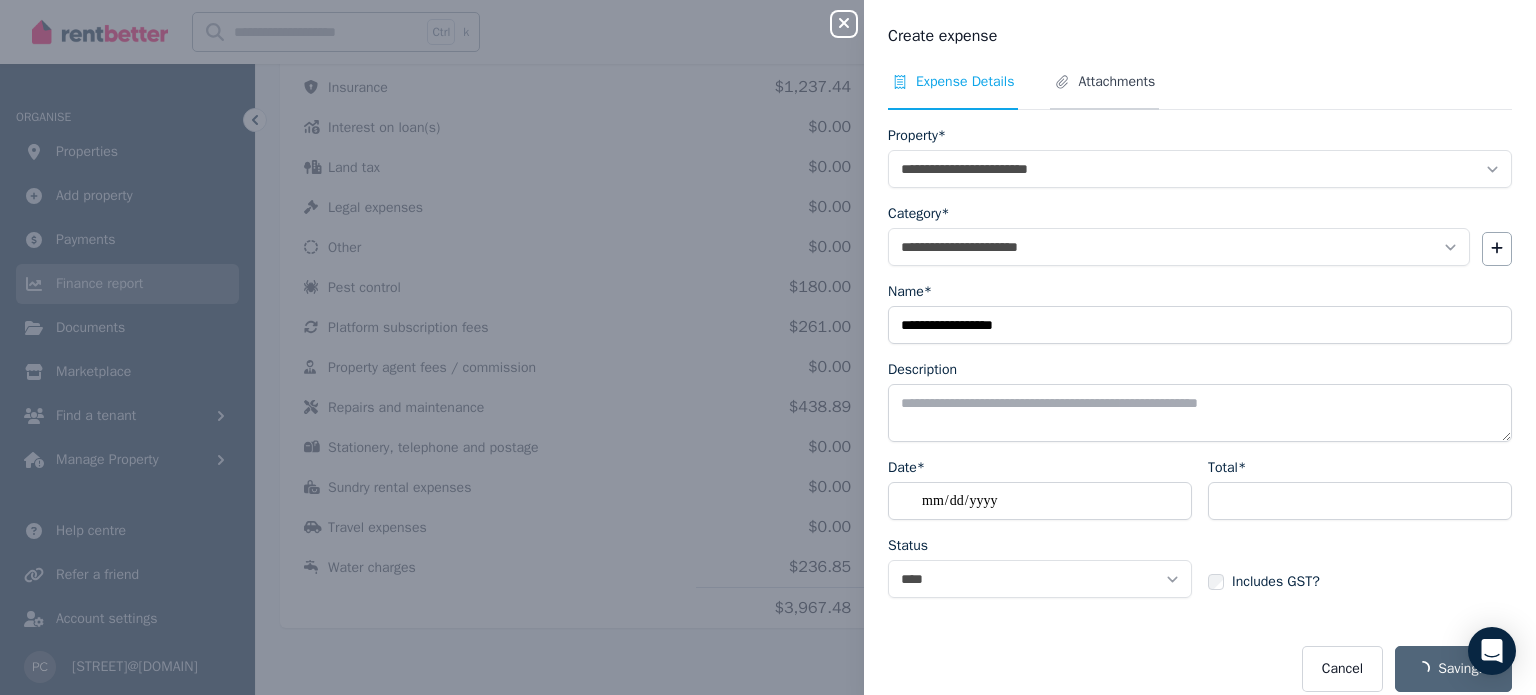 select 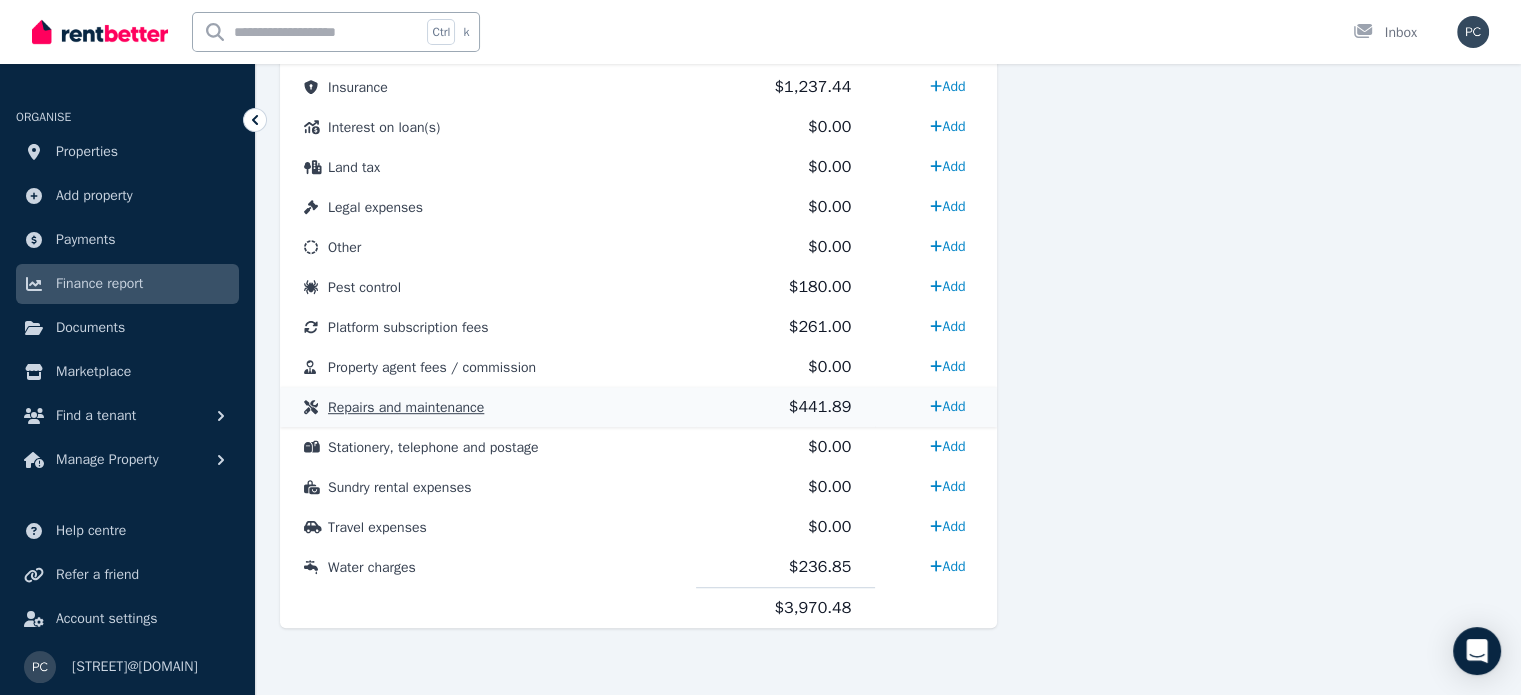 click on "Repairs and maintenance" at bounding box center [406, 407] 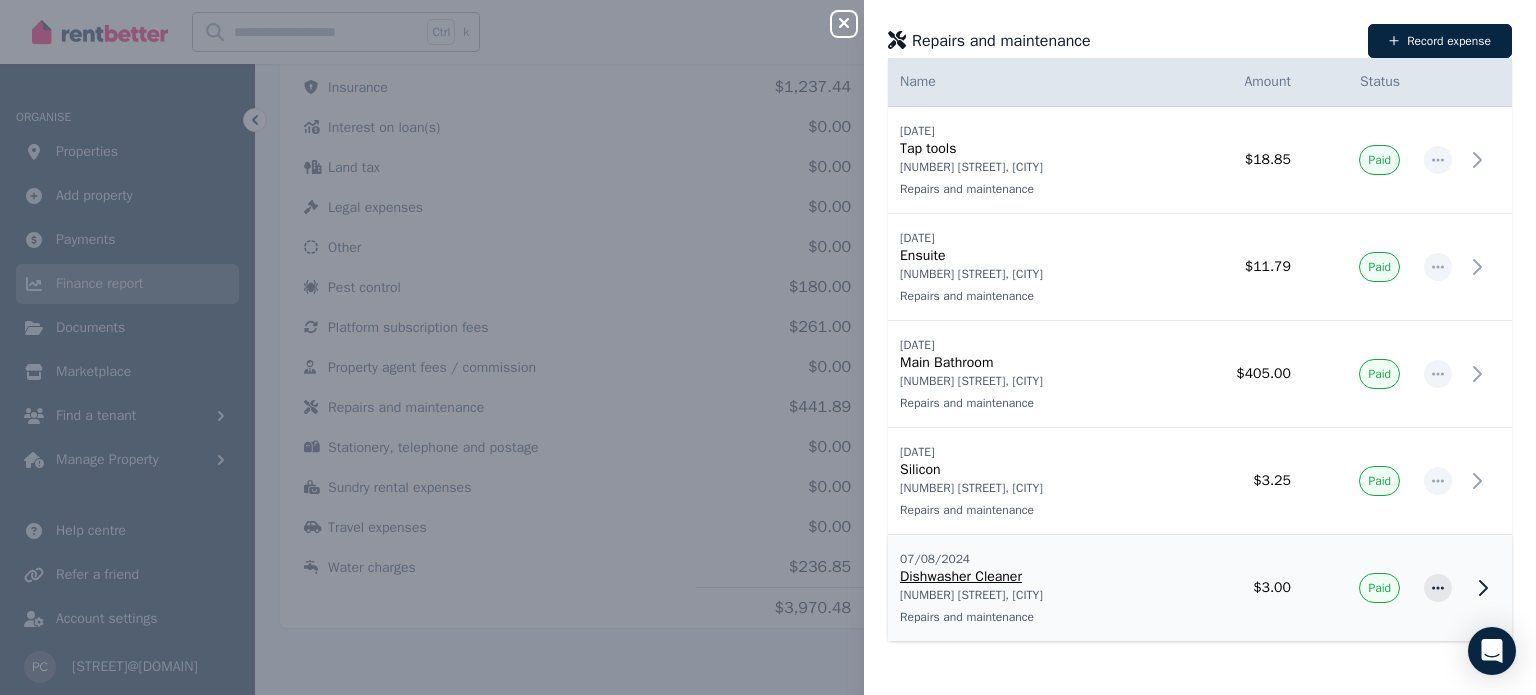 click 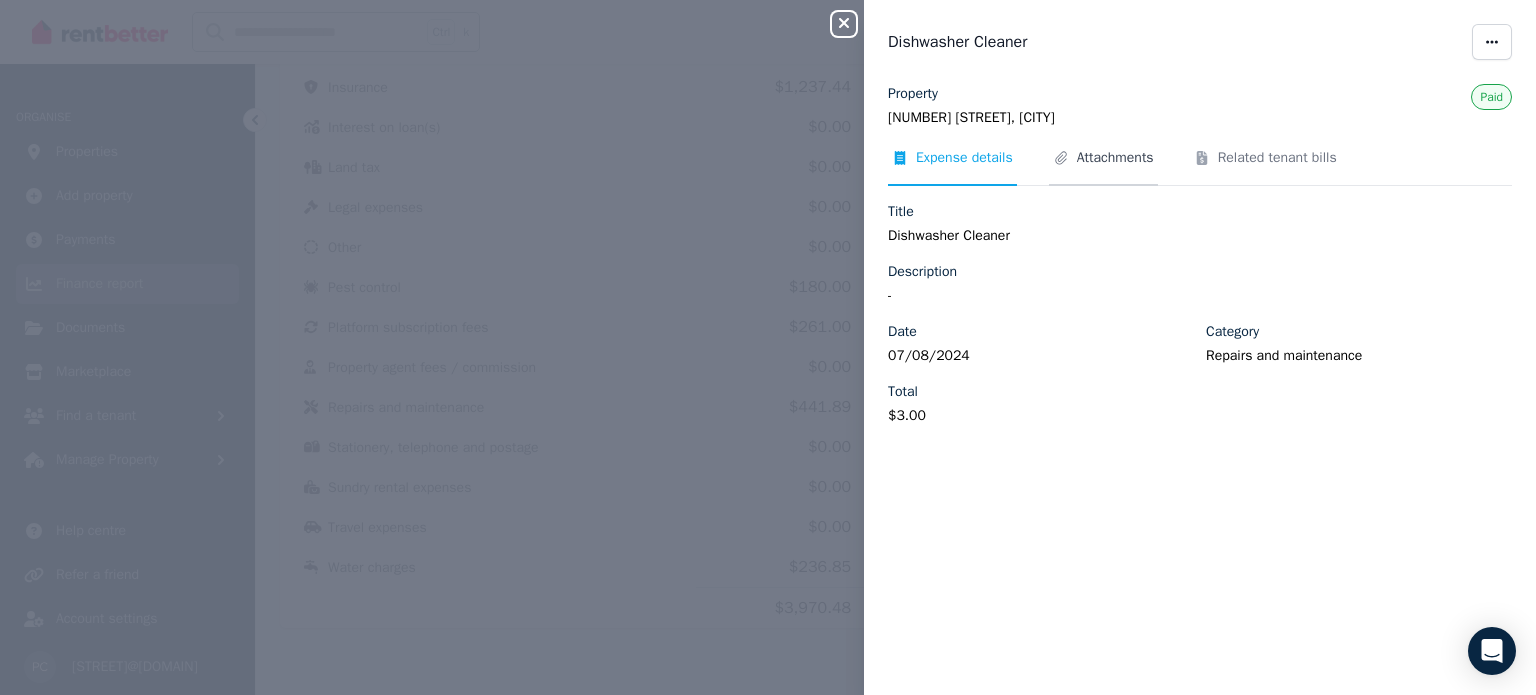 click on "Attachments" at bounding box center (1115, 158) 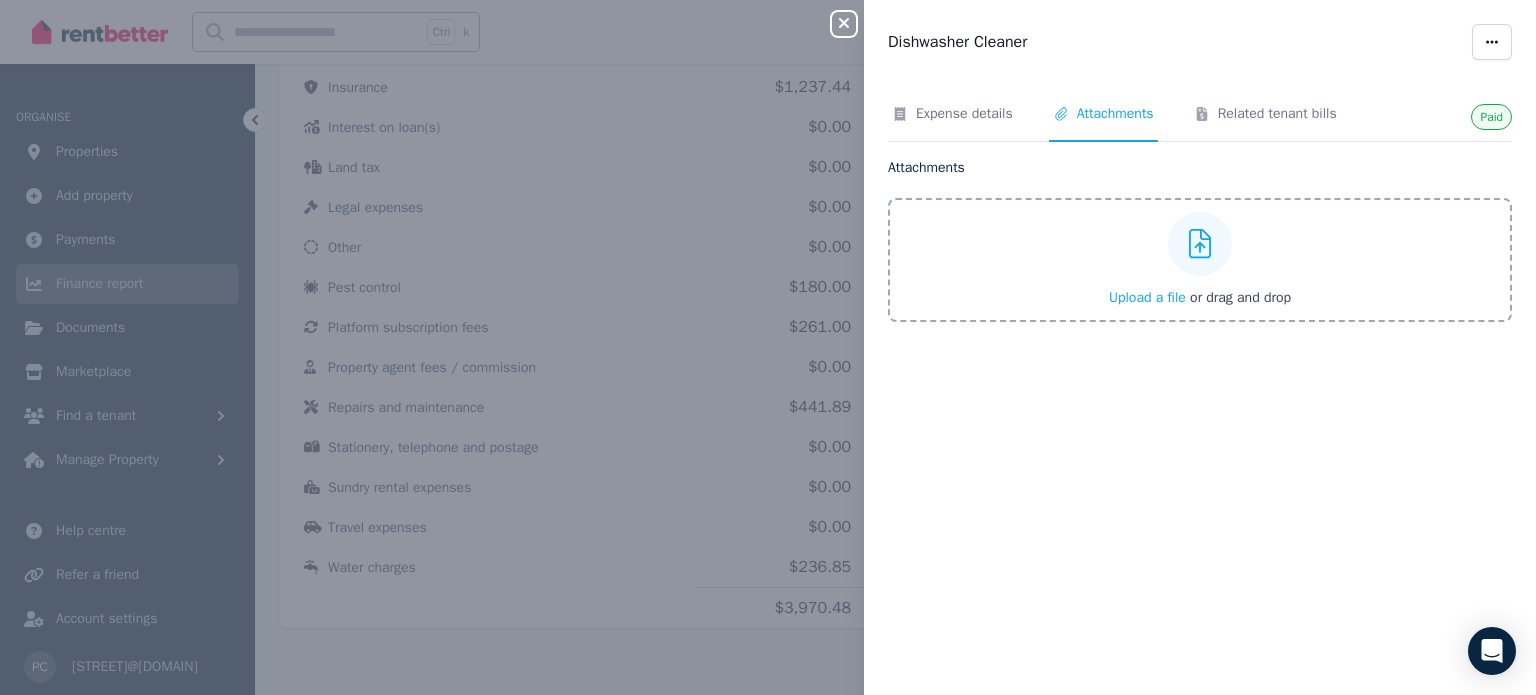 click on "Upload a file" at bounding box center (1147, 297) 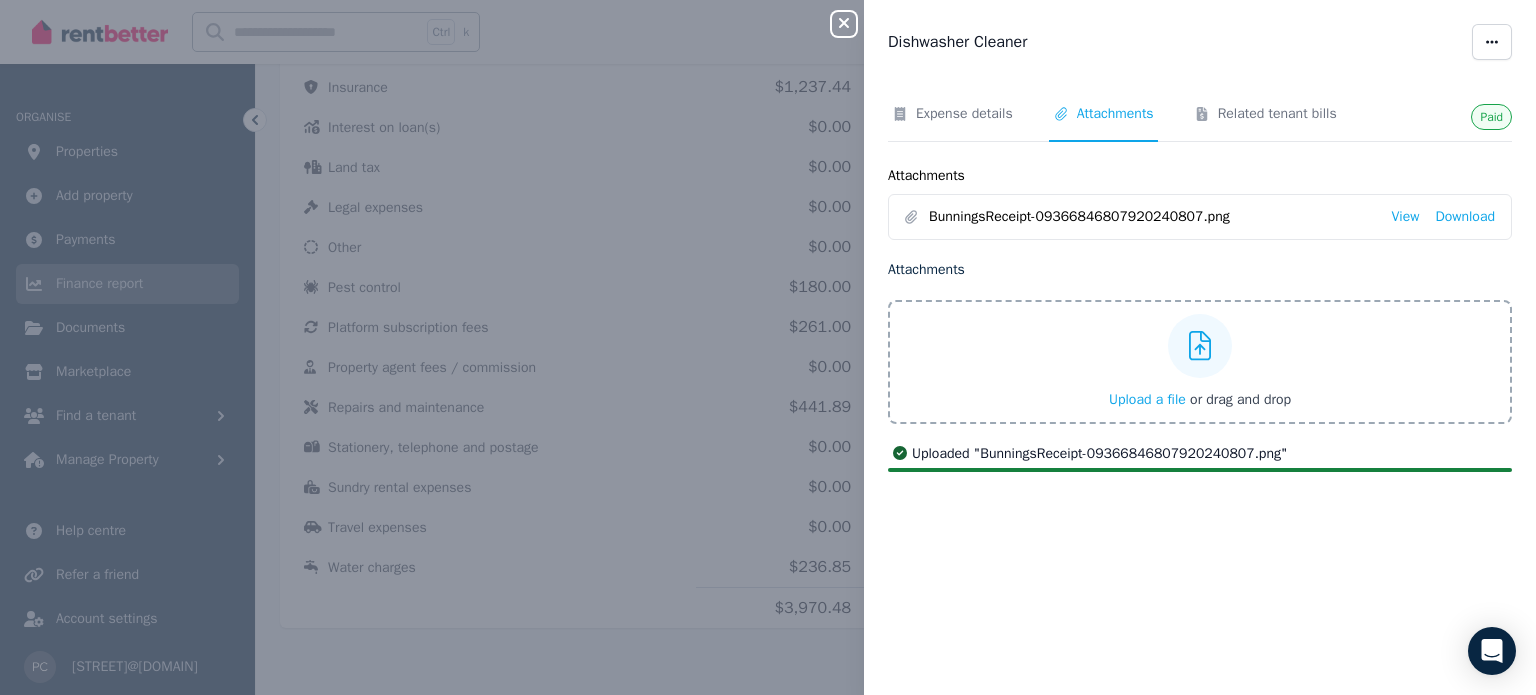 click 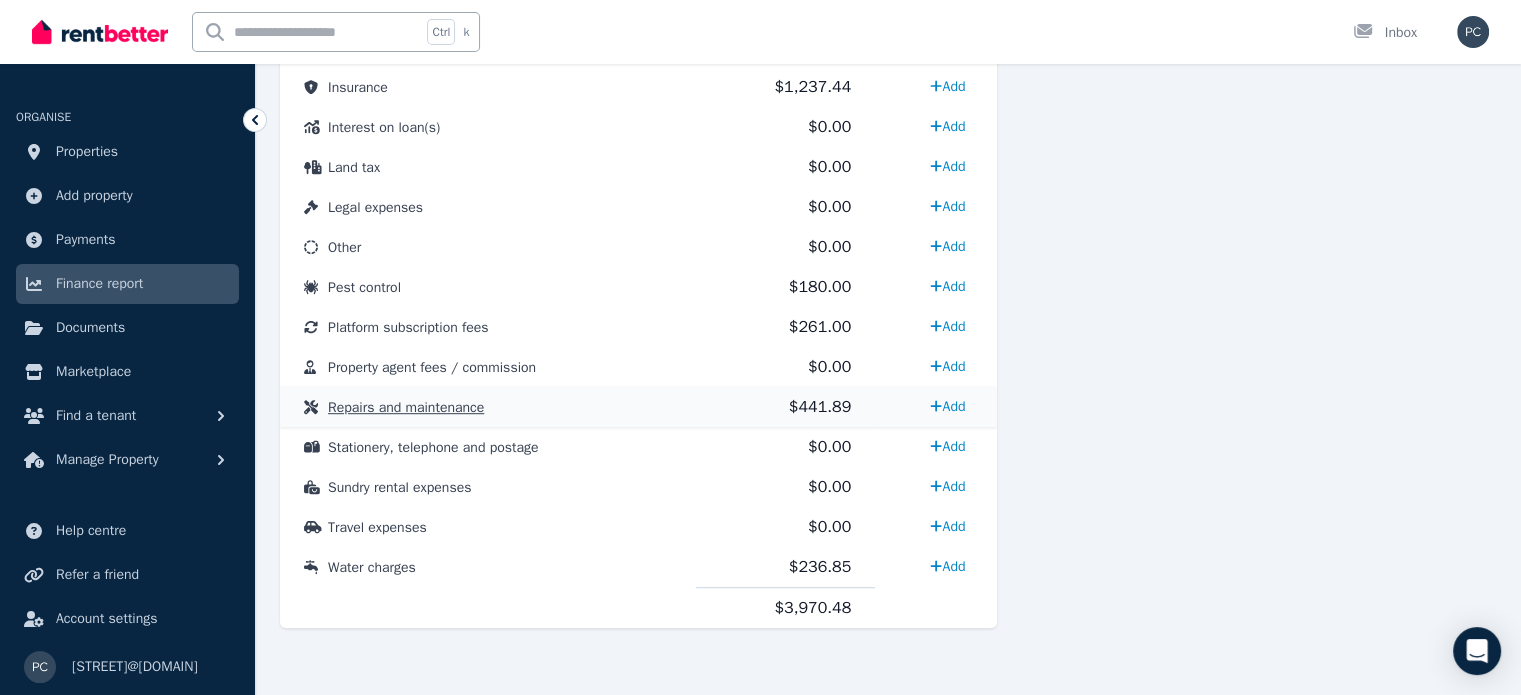 click on "Repairs and maintenance" at bounding box center [406, 407] 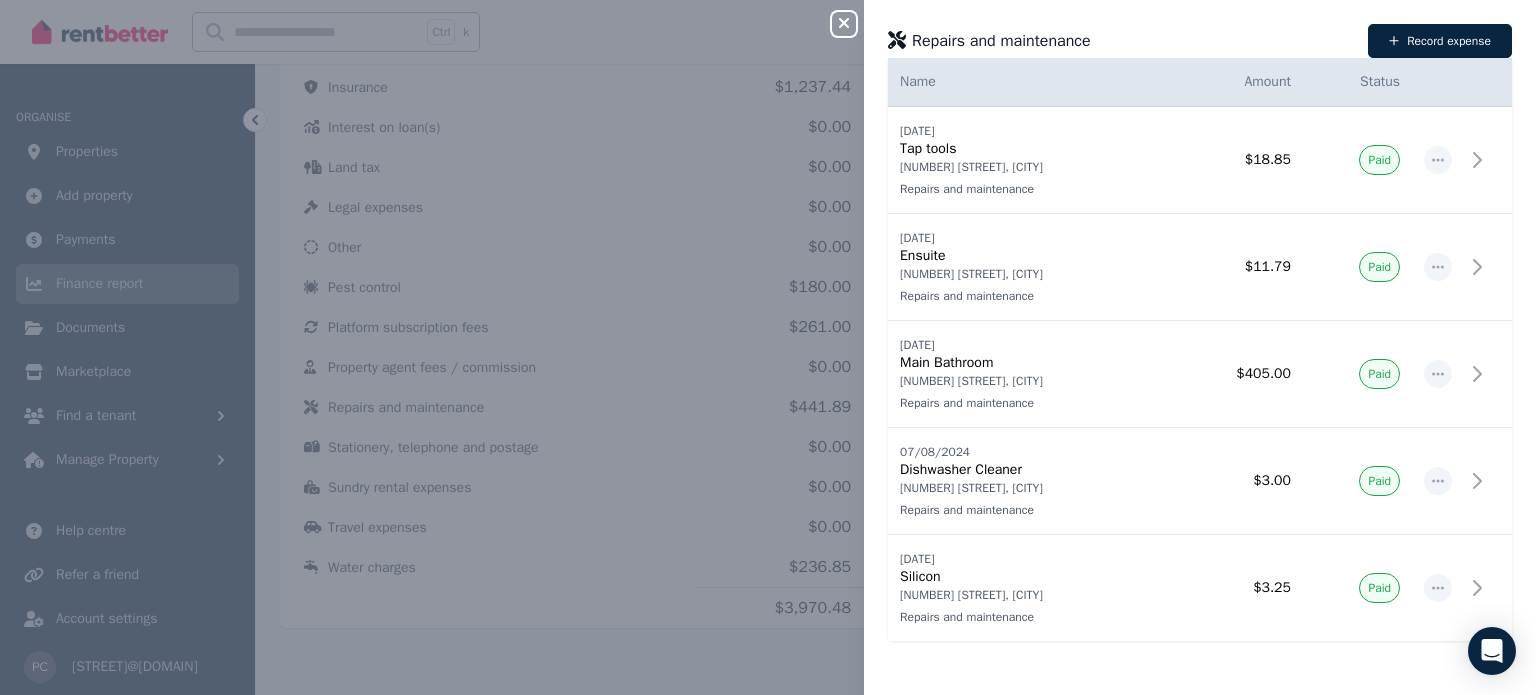 click 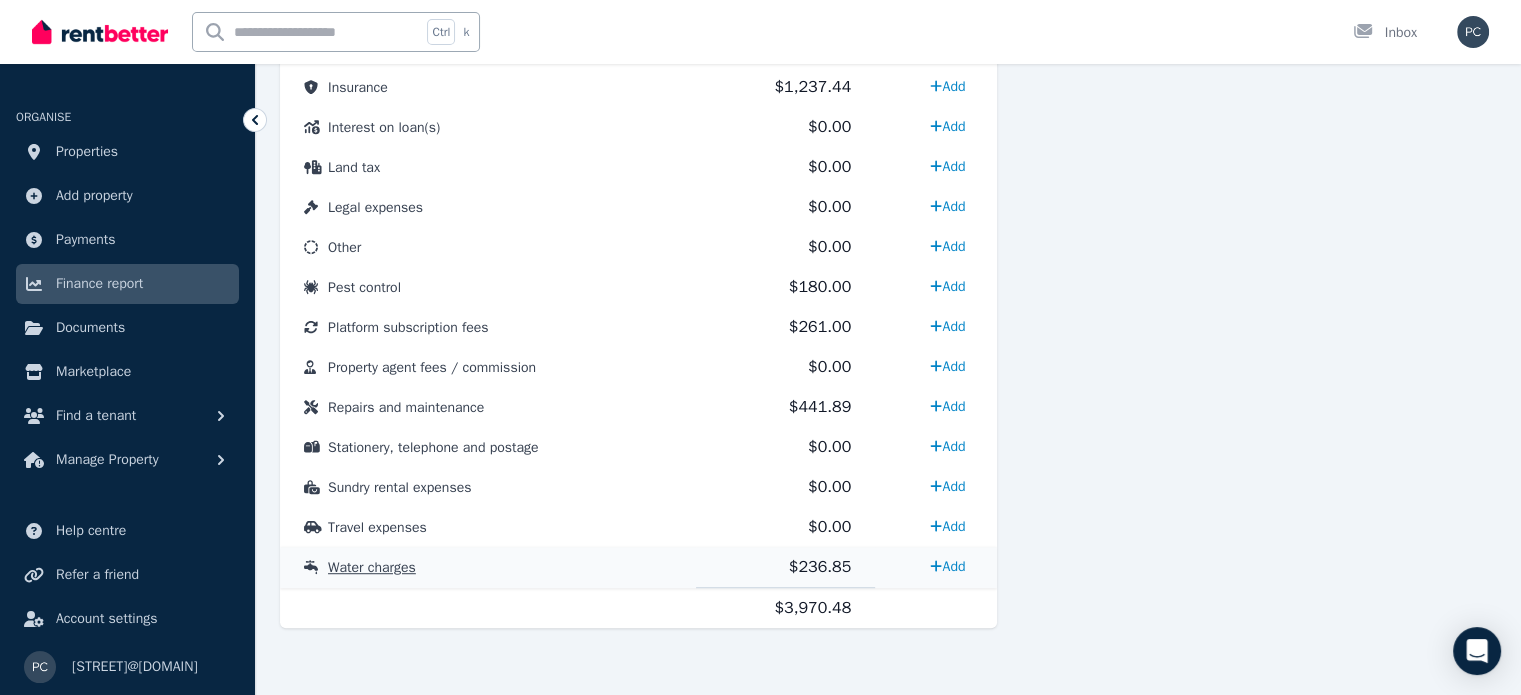 click on "Water charges" at bounding box center (372, 567) 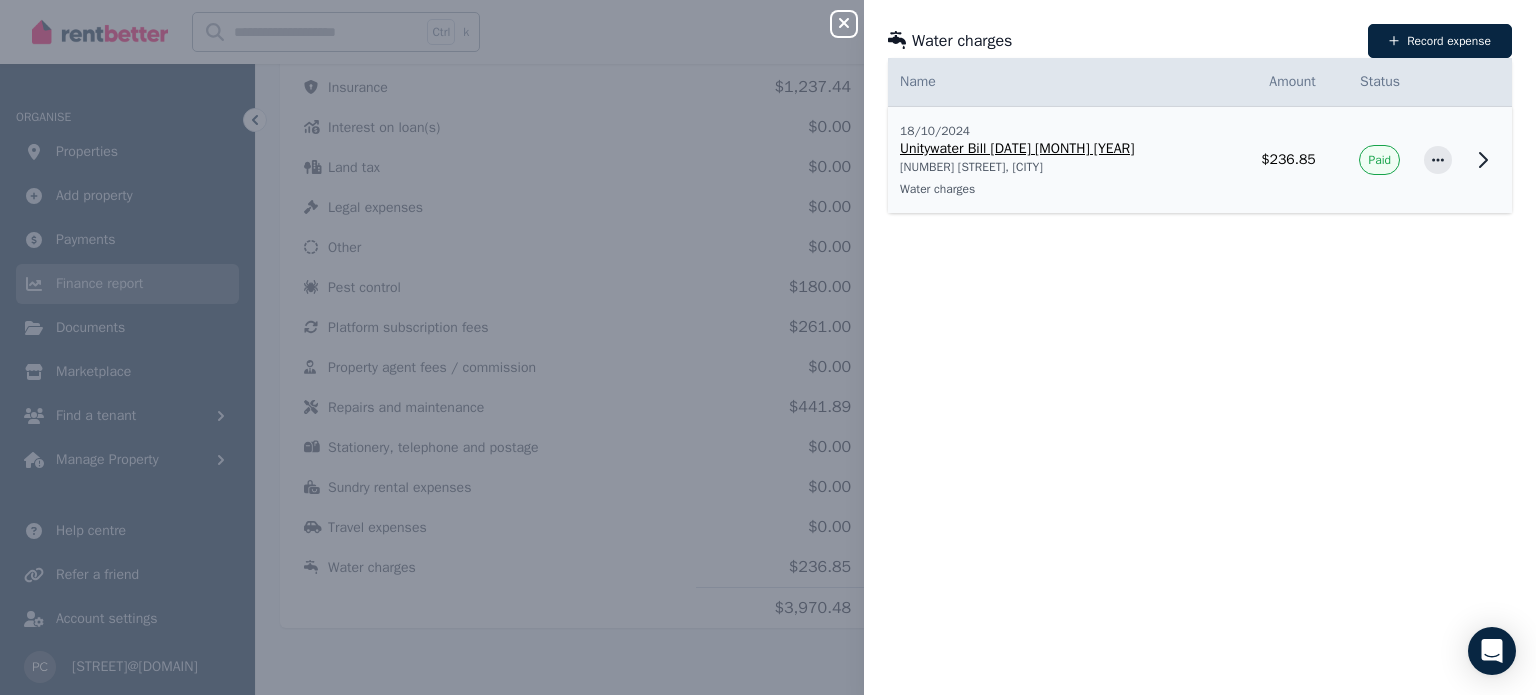 click 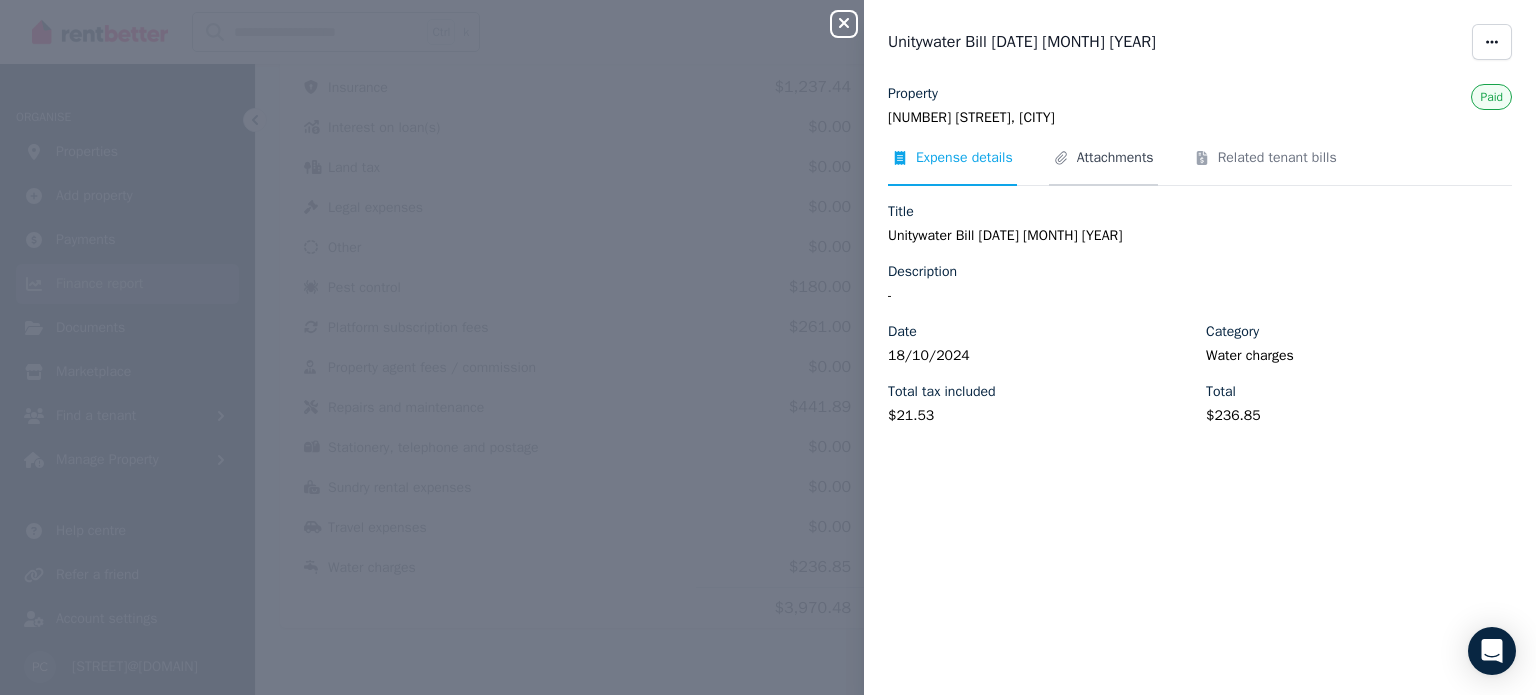 click on "Attachments" at bounding box center (1115, 158) 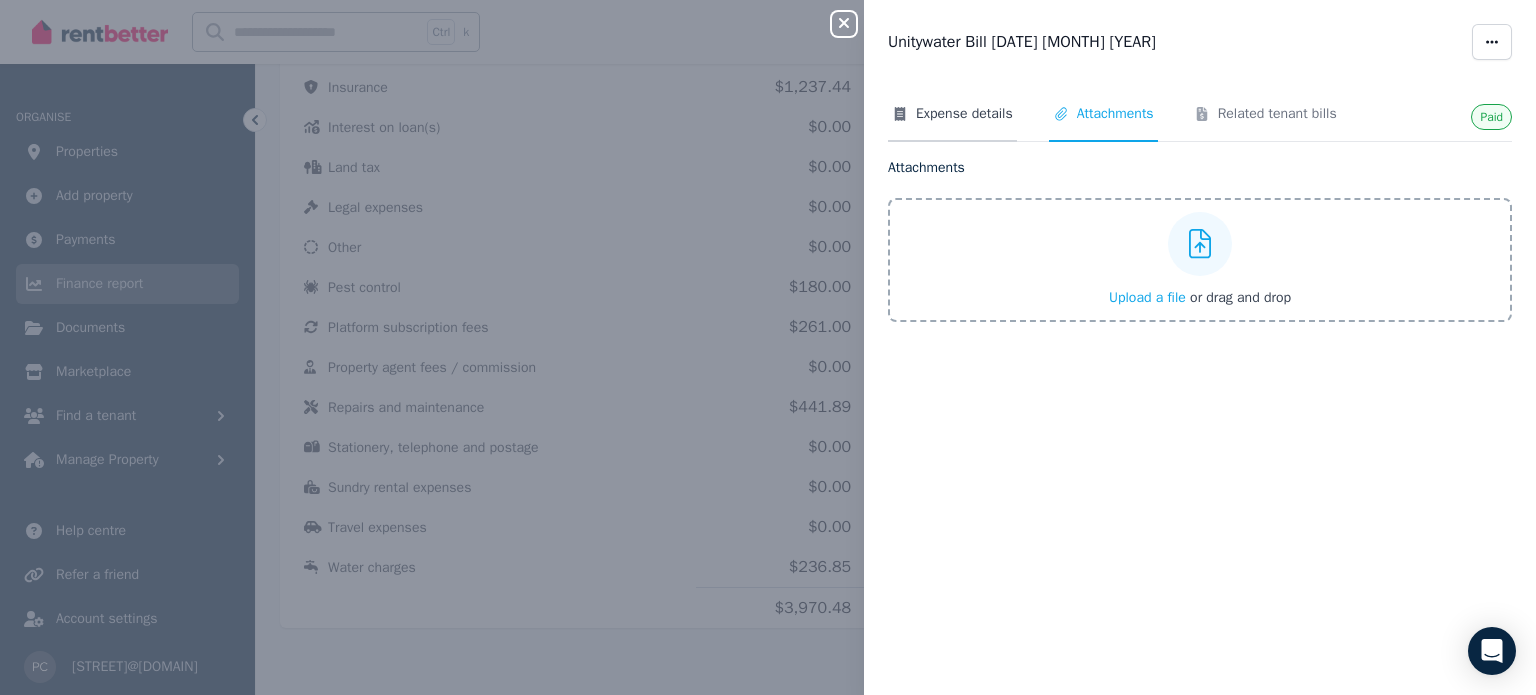 click on "Expense details" at bounding box center (964, 114) 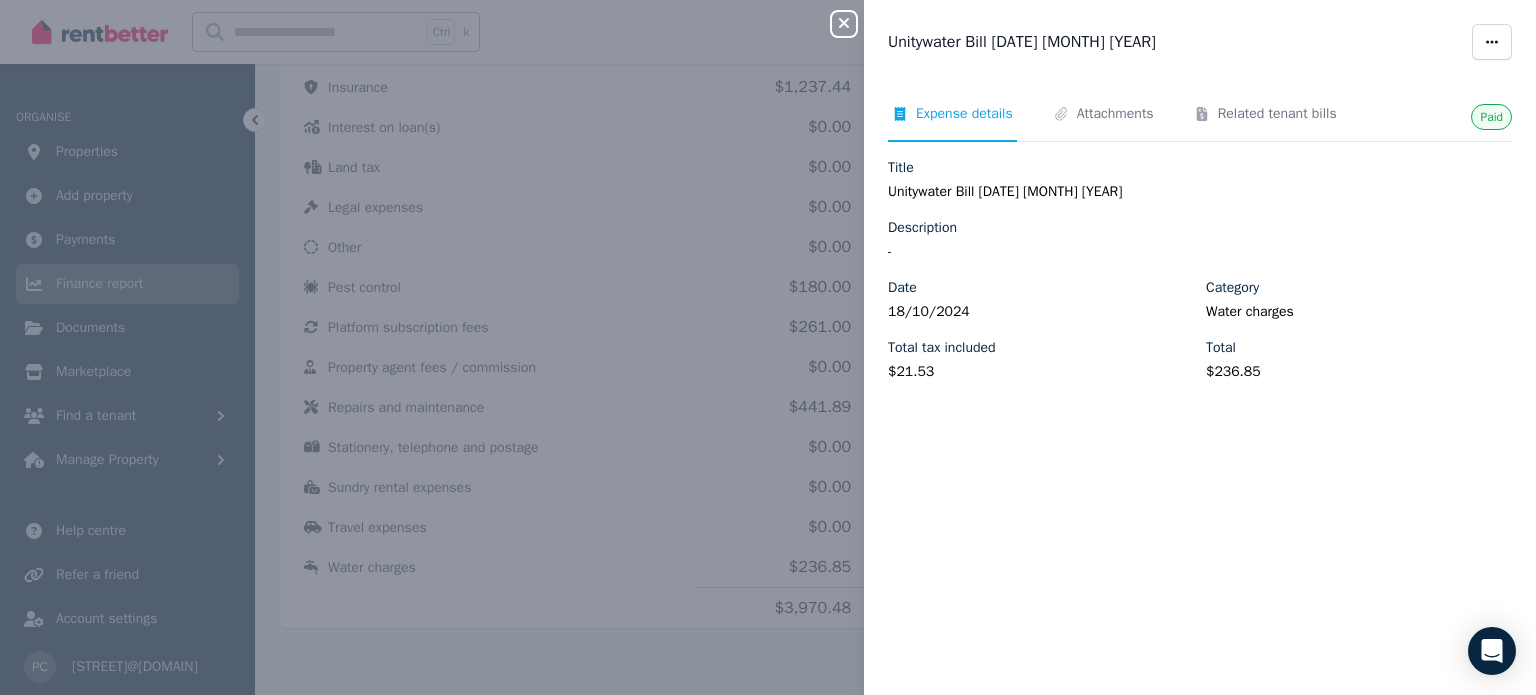 click 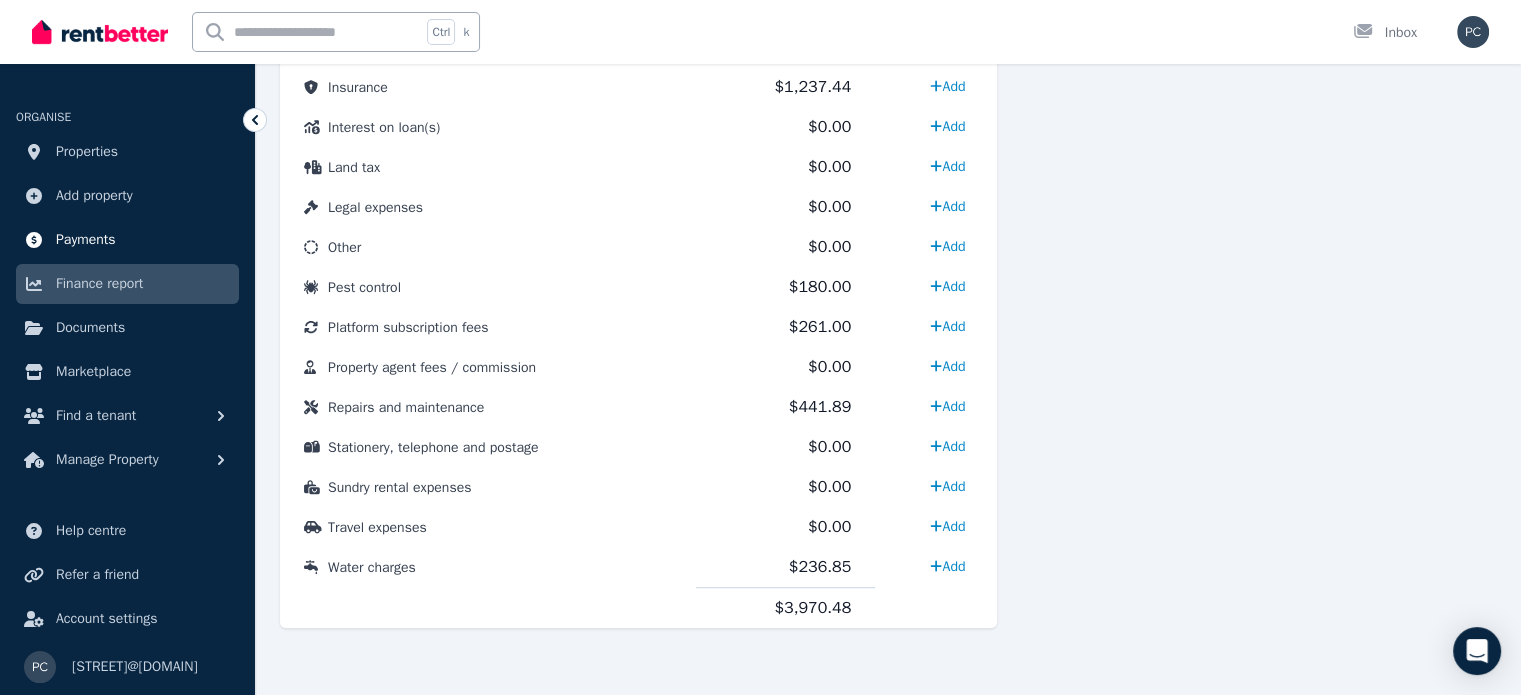 click on "Payments" at bounding box center (86, 240) 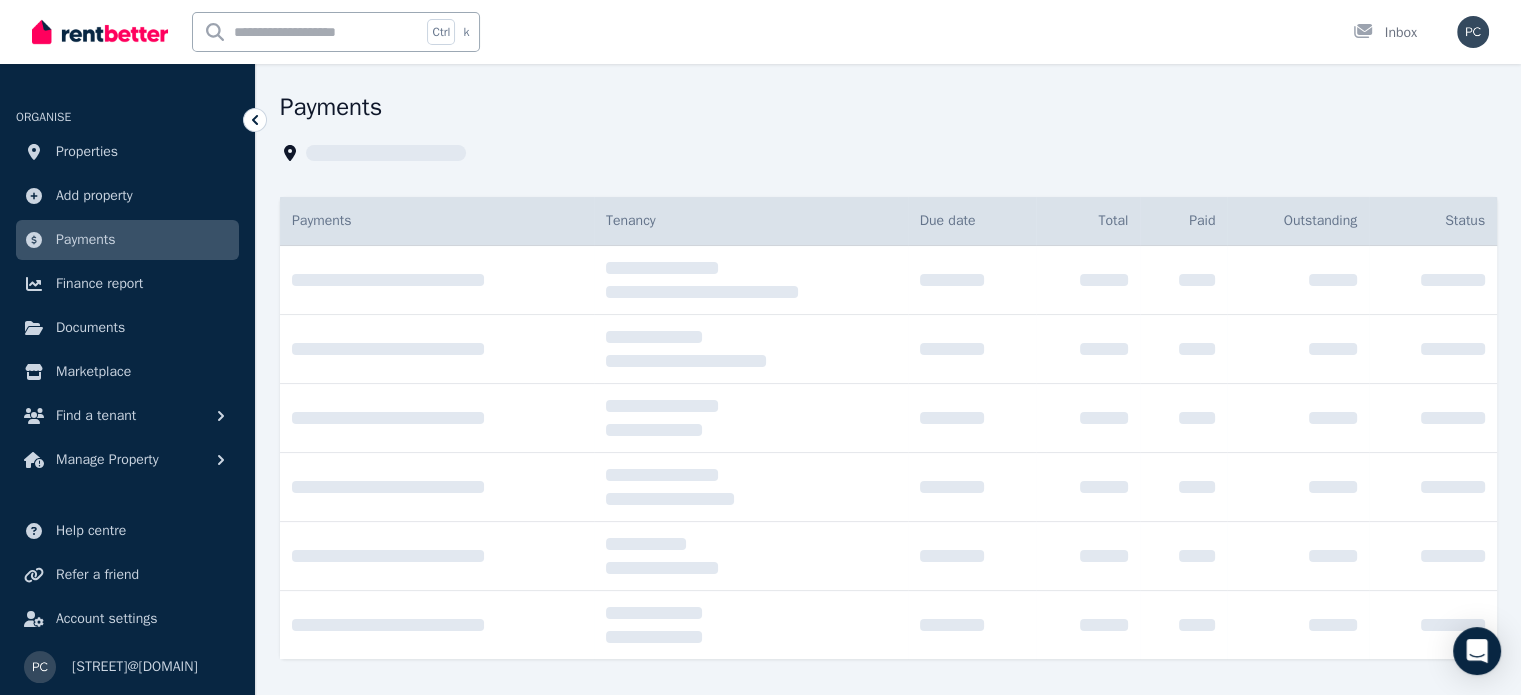 scroll, scrollTop: 0, scrollLeft: 0, axis: both 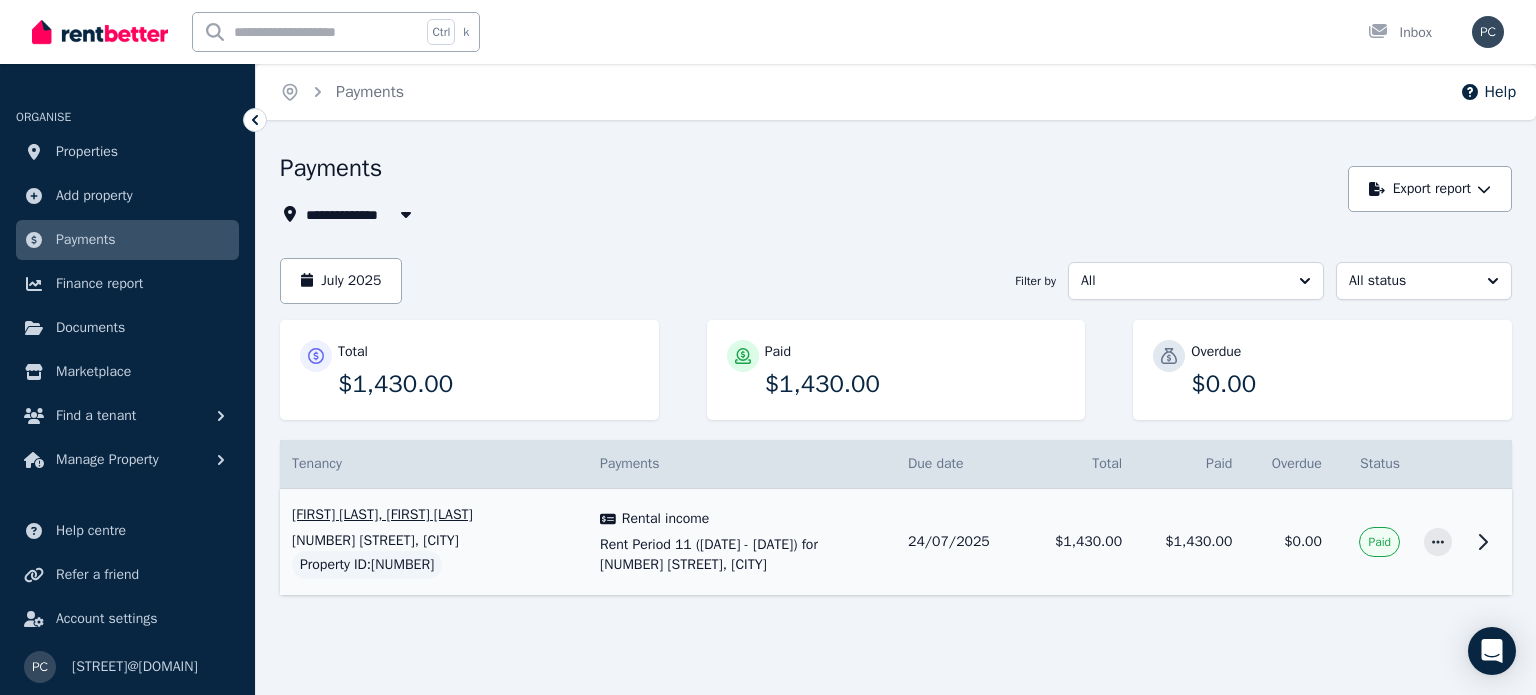 click on "[FIRST] [LAST], [FIRST] [LAST]" at bounding box center (434, 515) 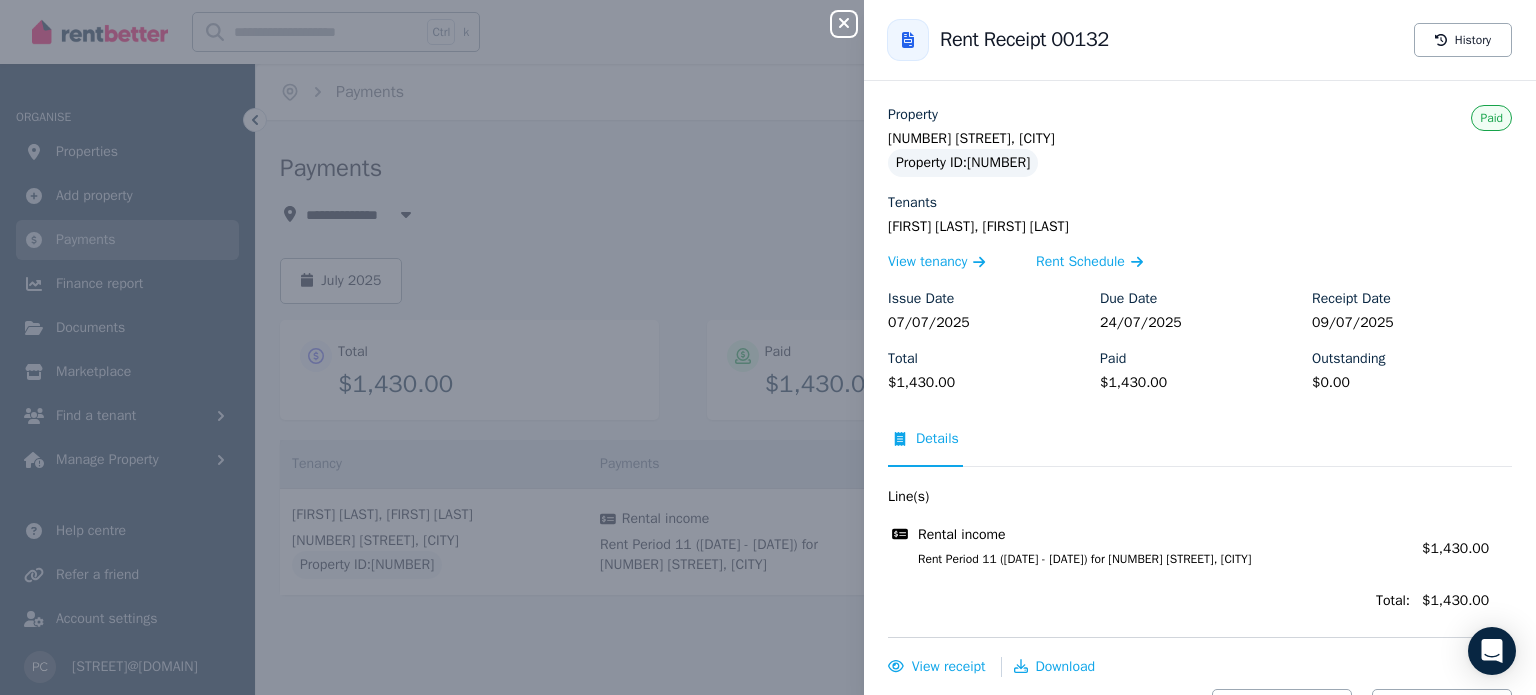 click 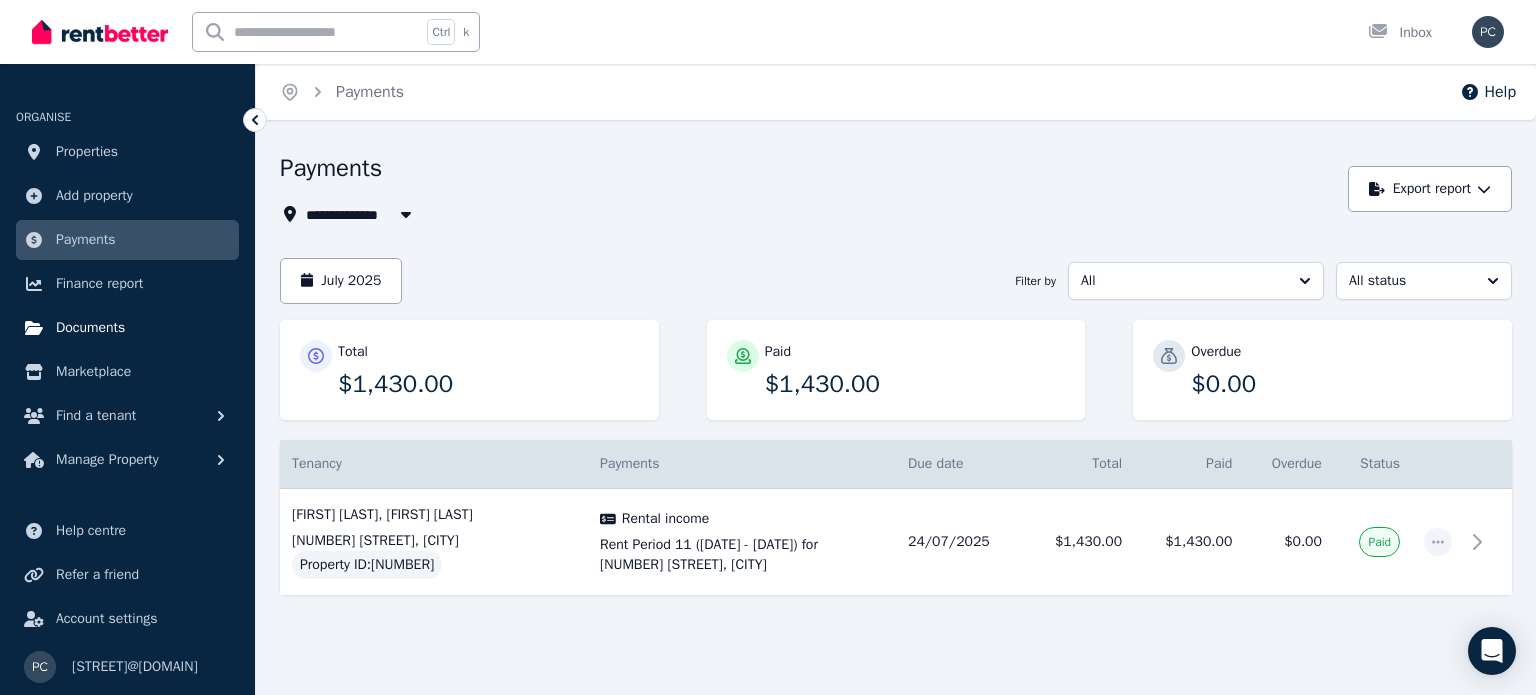 click on "Documents" at bounding box center (90, 328) 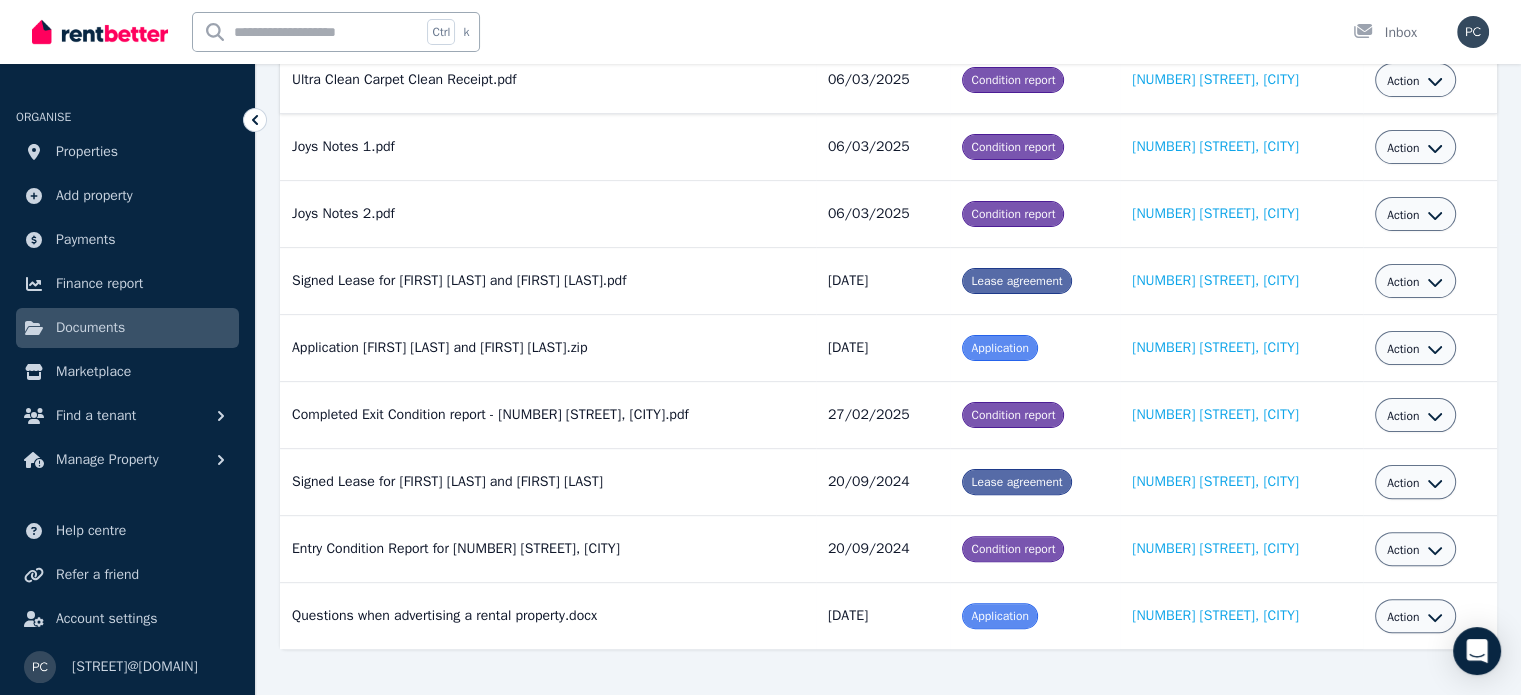 scroll, scrollTop: 480, scrollLeft: 0, axis: vertical 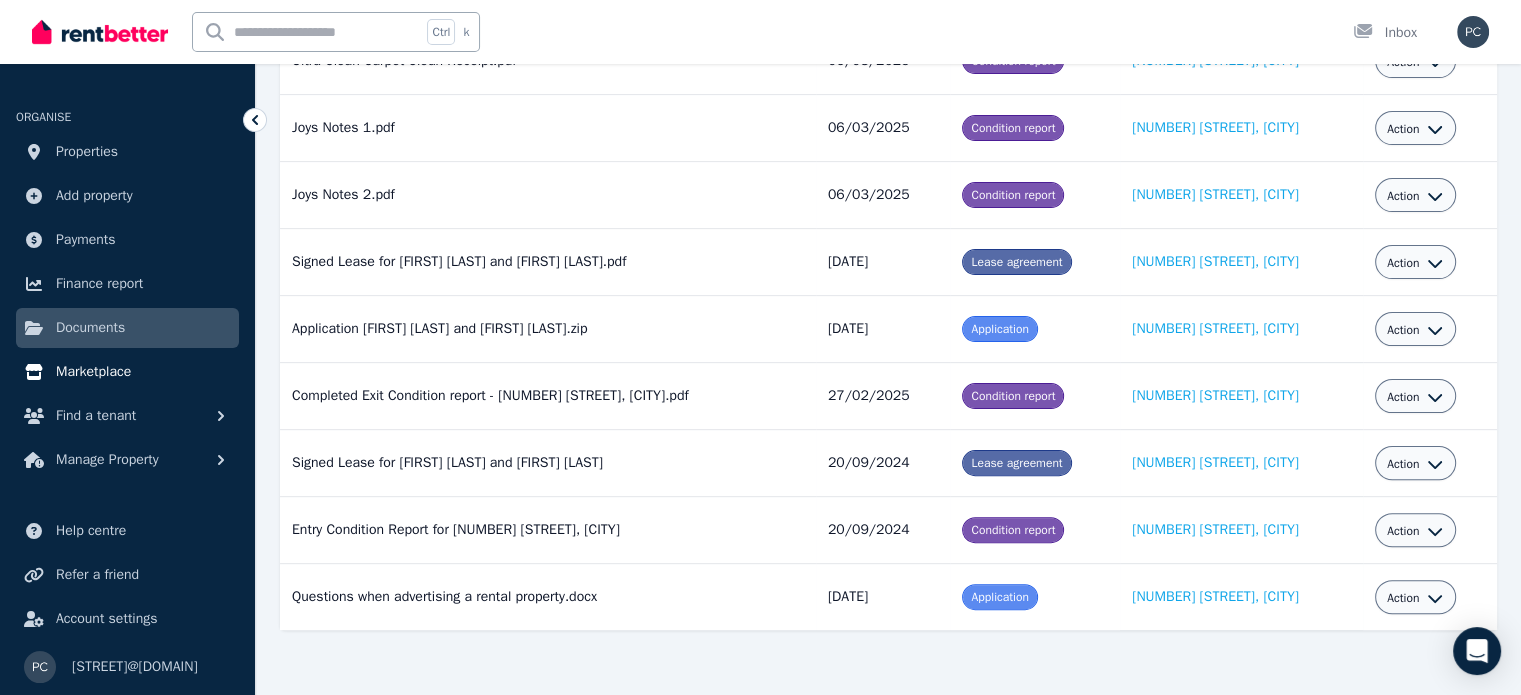 click on "Marketplace" at bounding box center (93, 372) 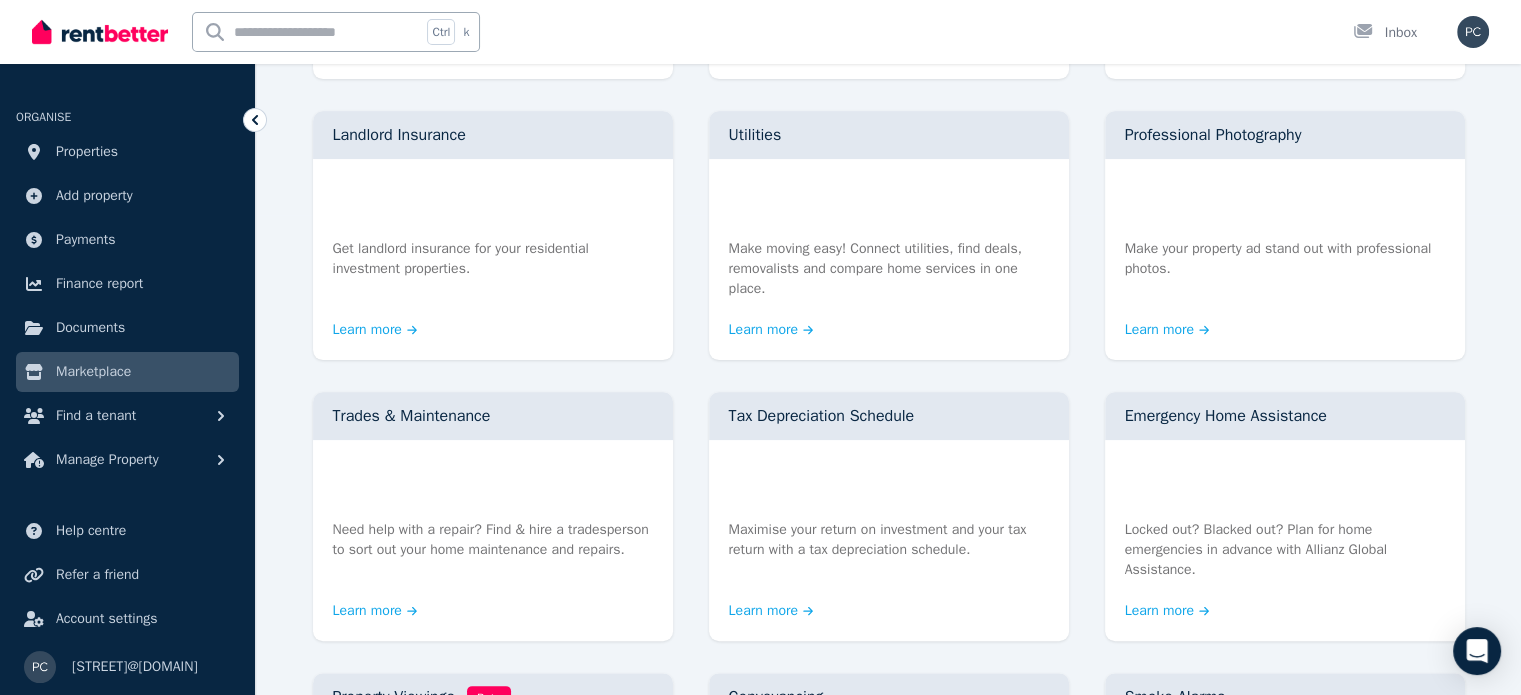 scroll, scrollTop: 0, scrollLeft: 0, axis: both 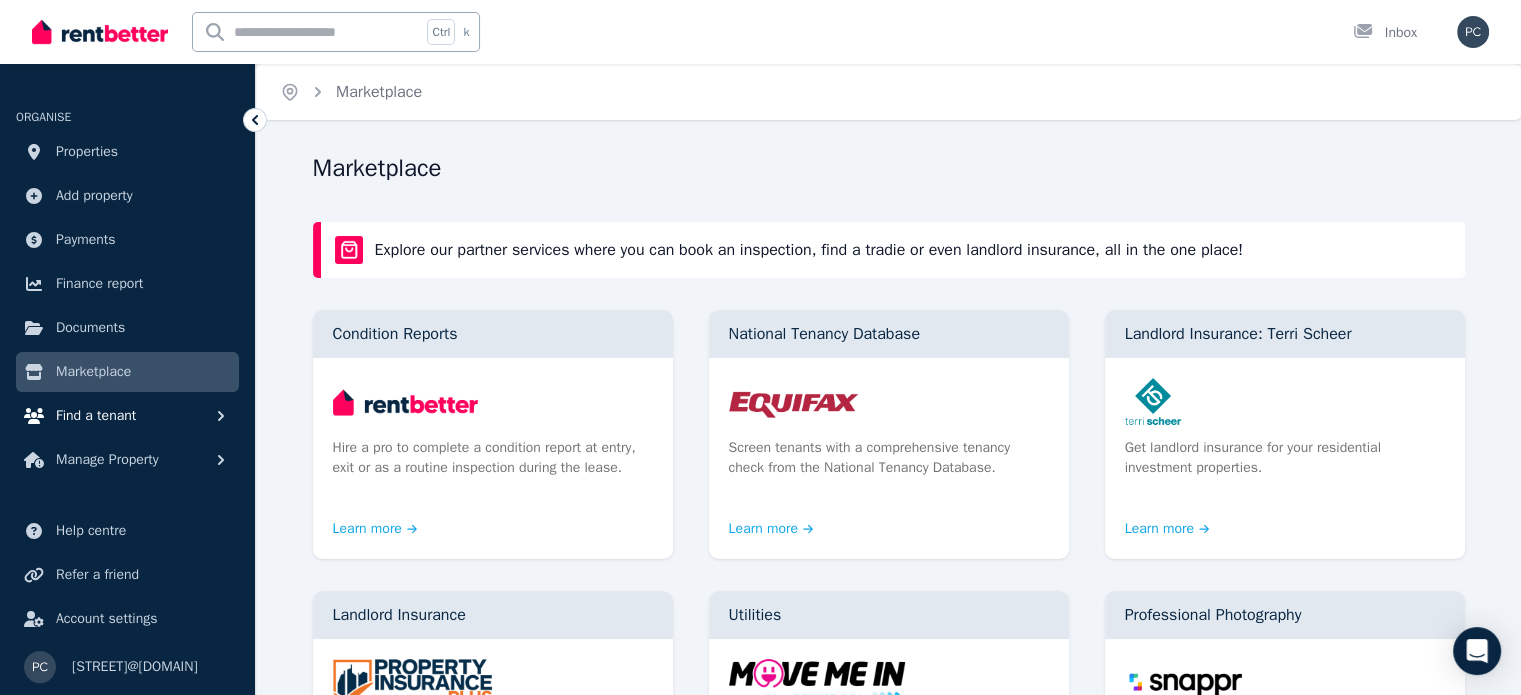 click on "Find a tenant" at bounding box center (96, 416) 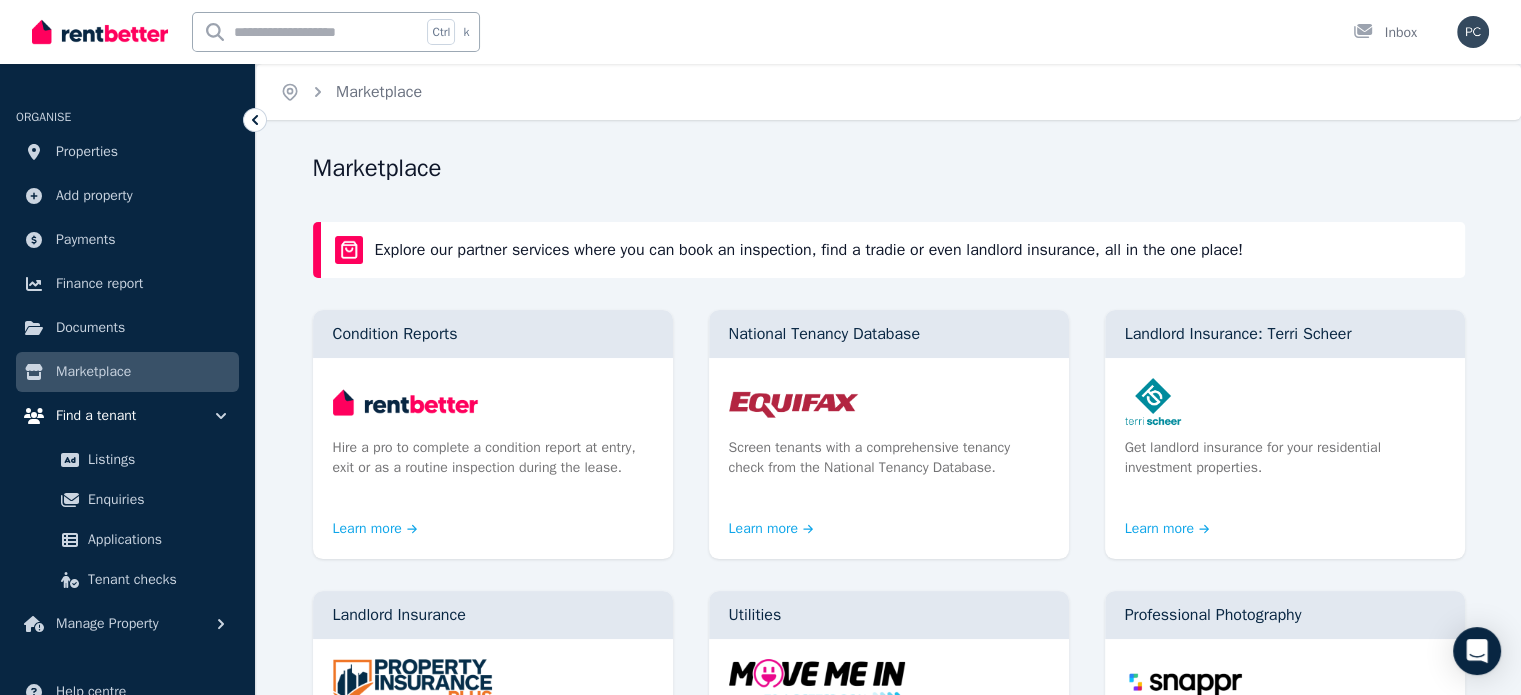 click on "Find a tenant" at bounding box center (127, 416) 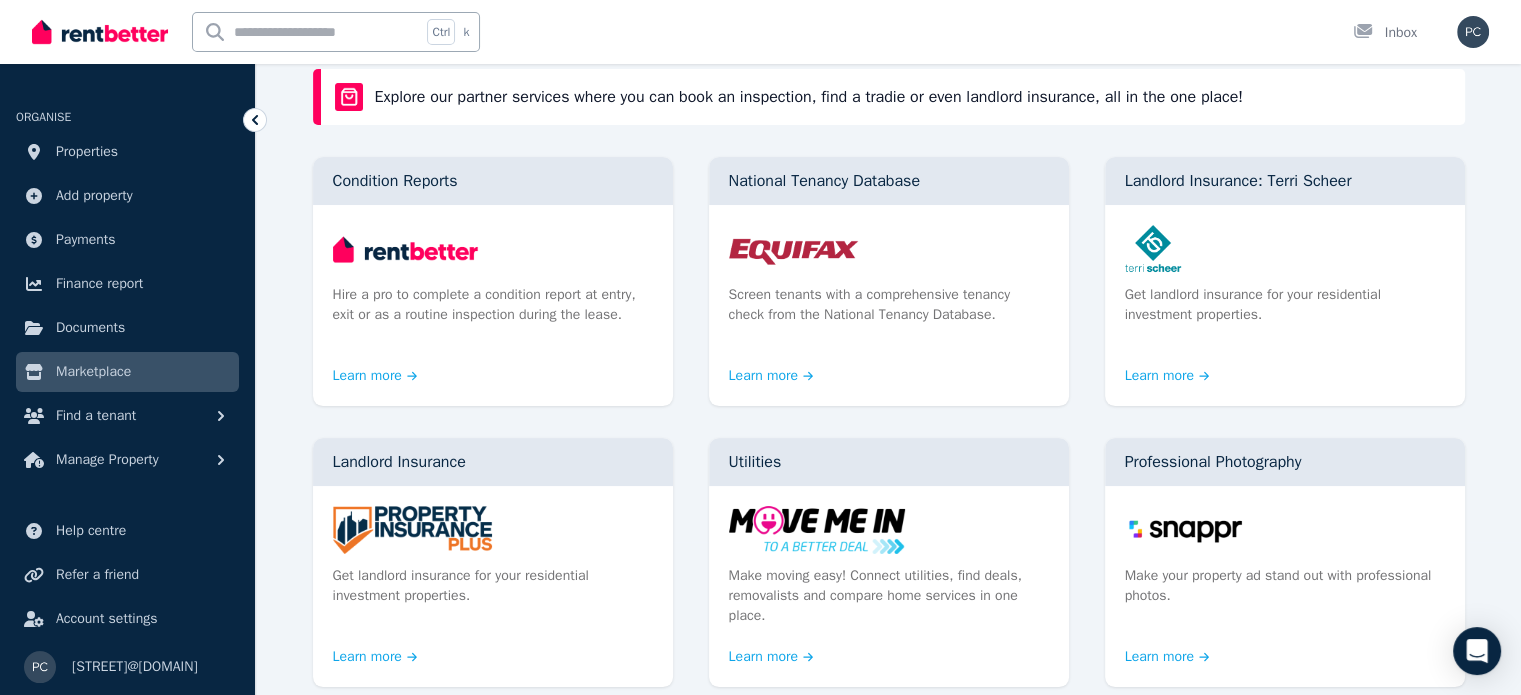 scroll, scrollTop: 400, scrollLeft: 0, axis: vertical 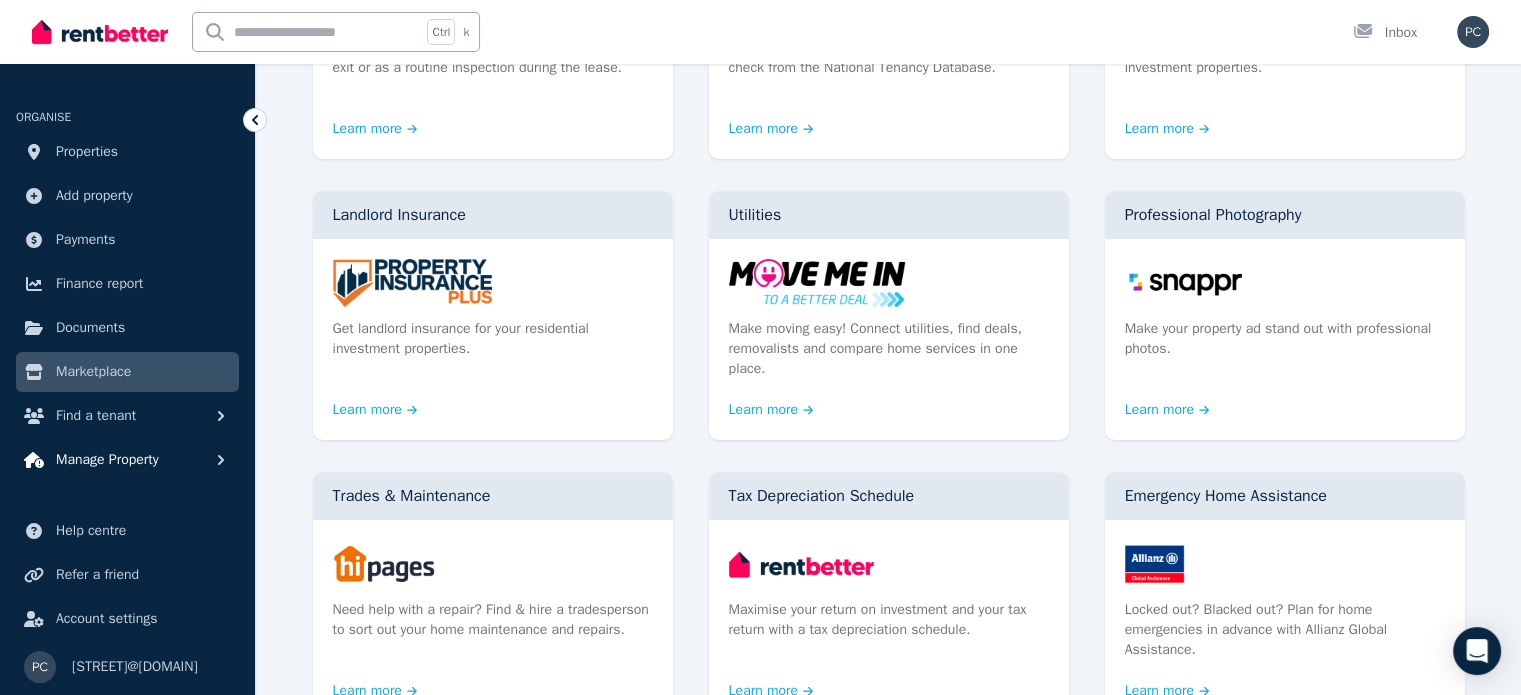click on "Manage Property" at bounding box center (107, 460) 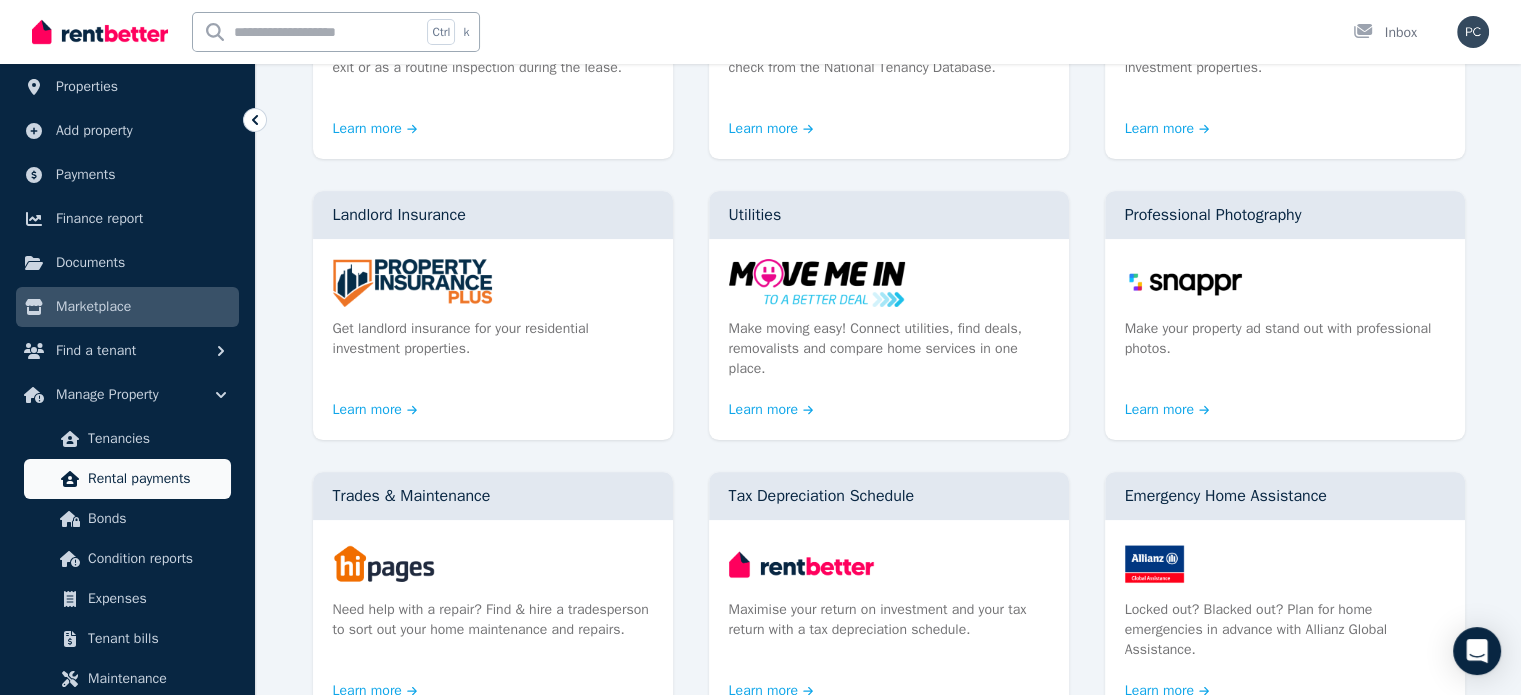 scroll, scrollTop: 100, scrollLeft: 0, axis: vertical 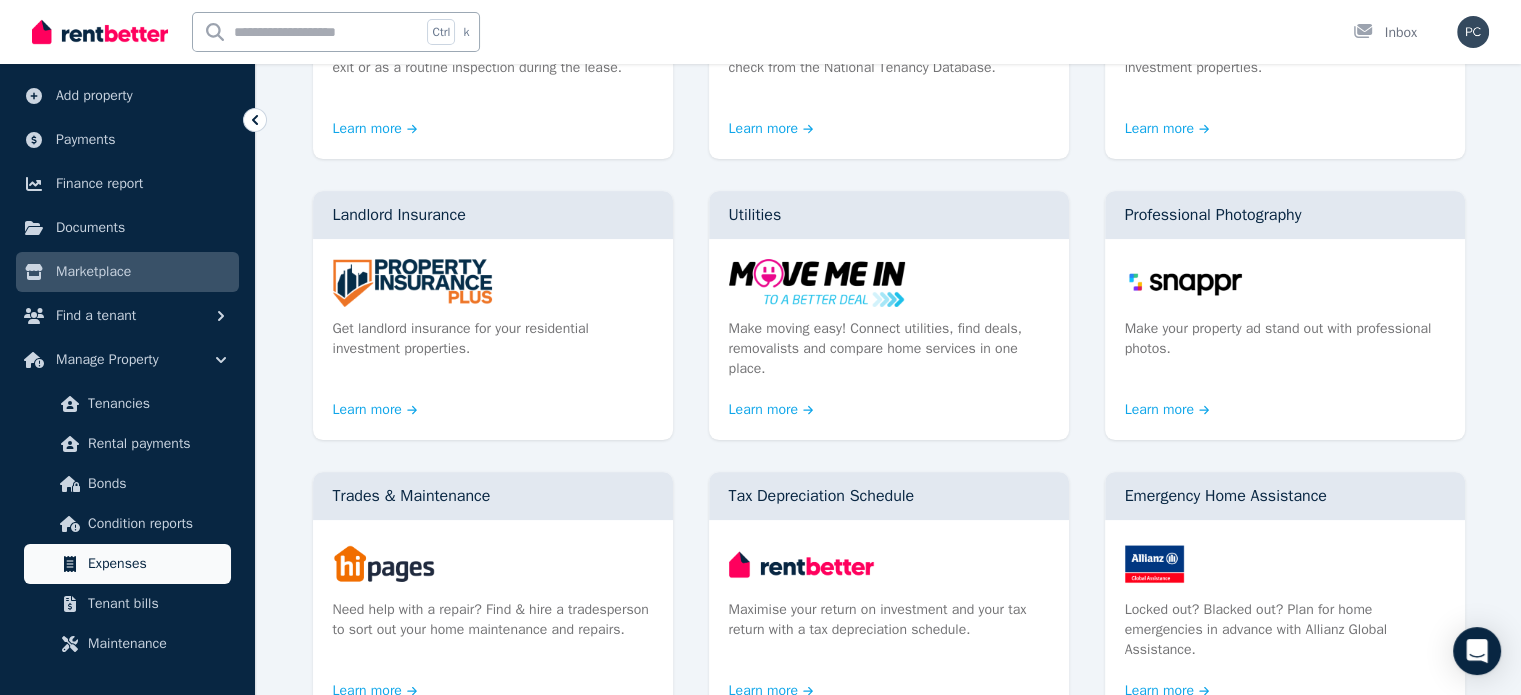 click on "Expenses" at bounding box center (155, 564) 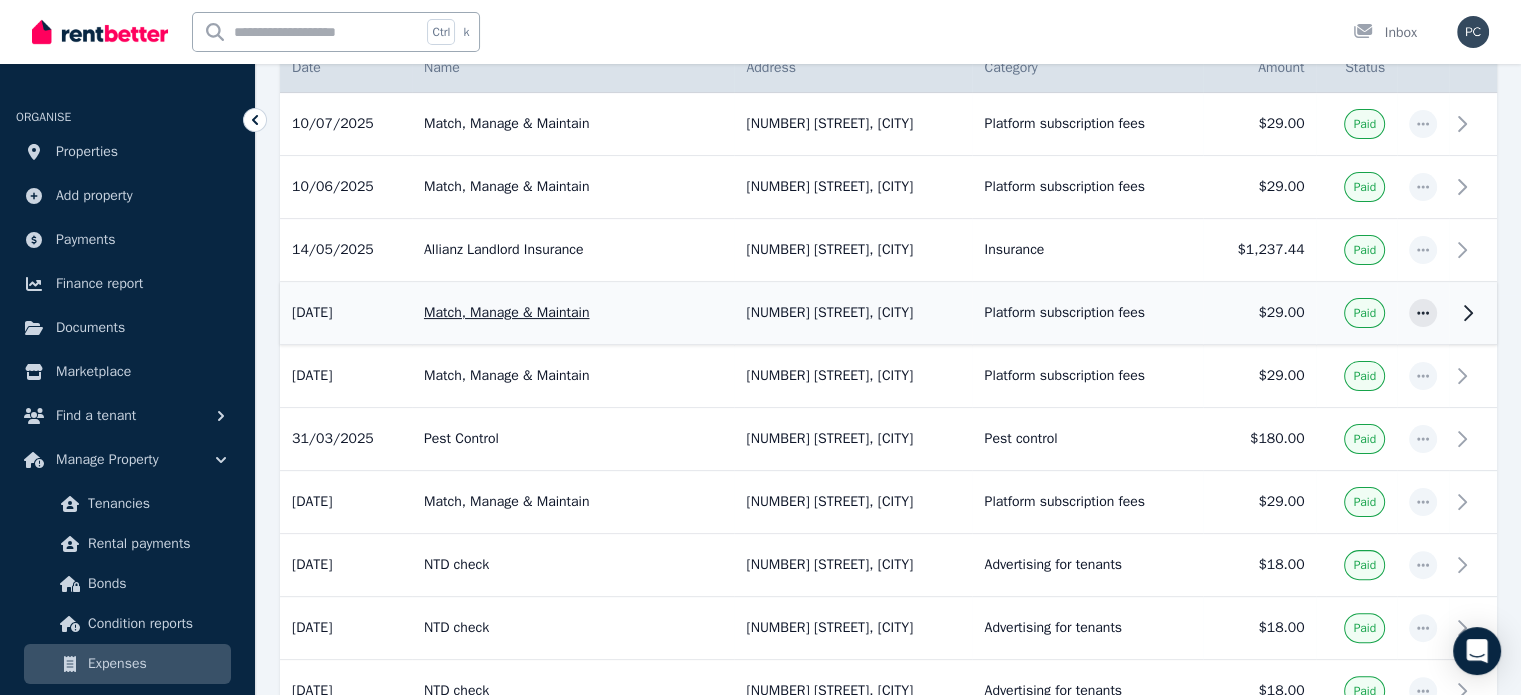 scroll, scrollTop: 0, scrollLeft: 0, axis: both 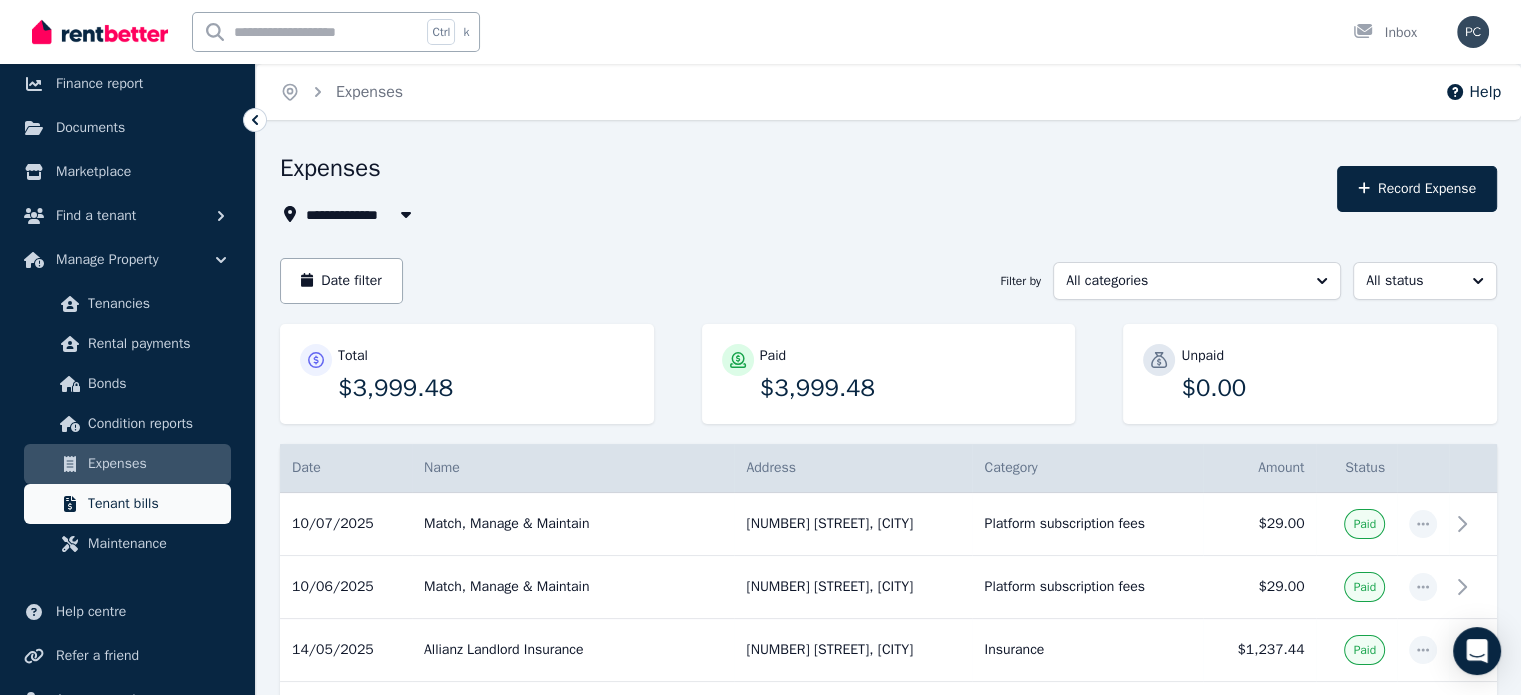 click on "Tenant bills" at bounding box center (155, 504) 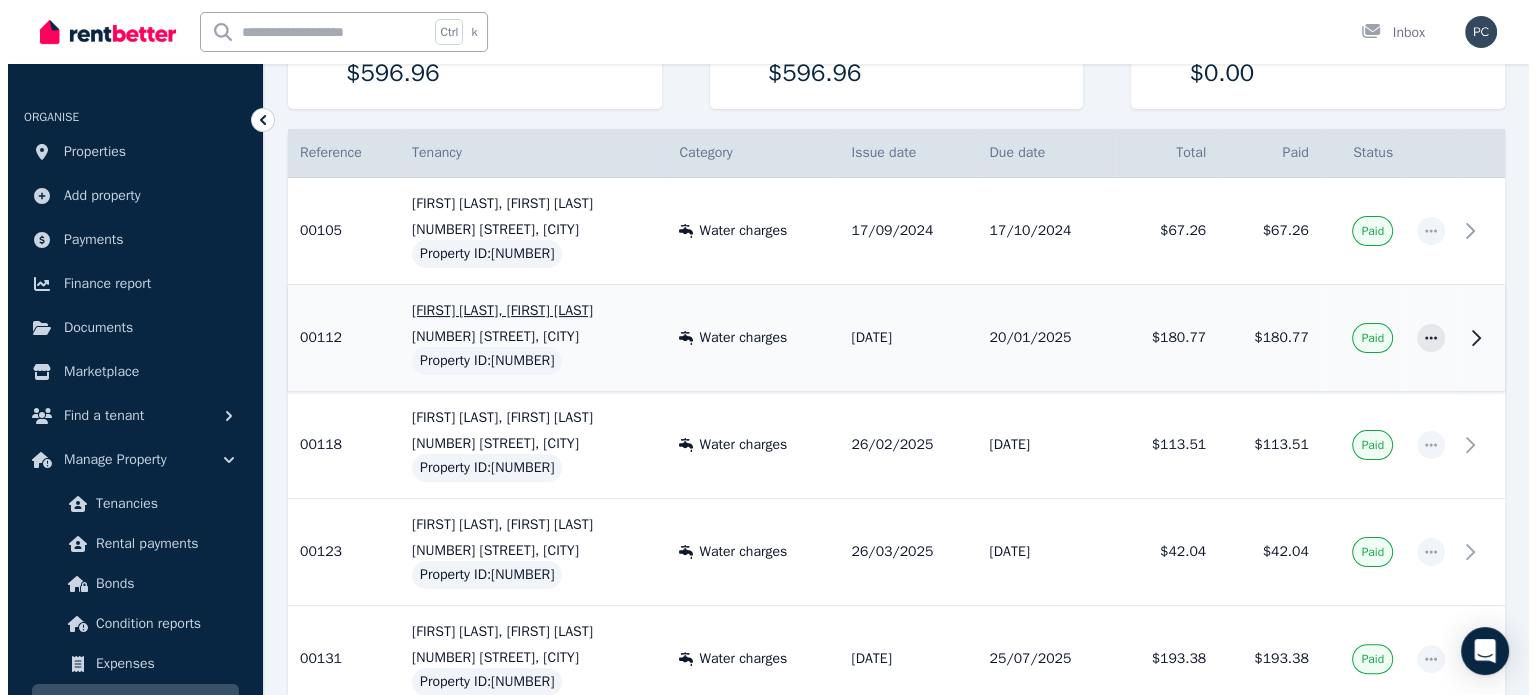 scroll, scrollTop: 434, scrollLeft: 0, axis: vertical 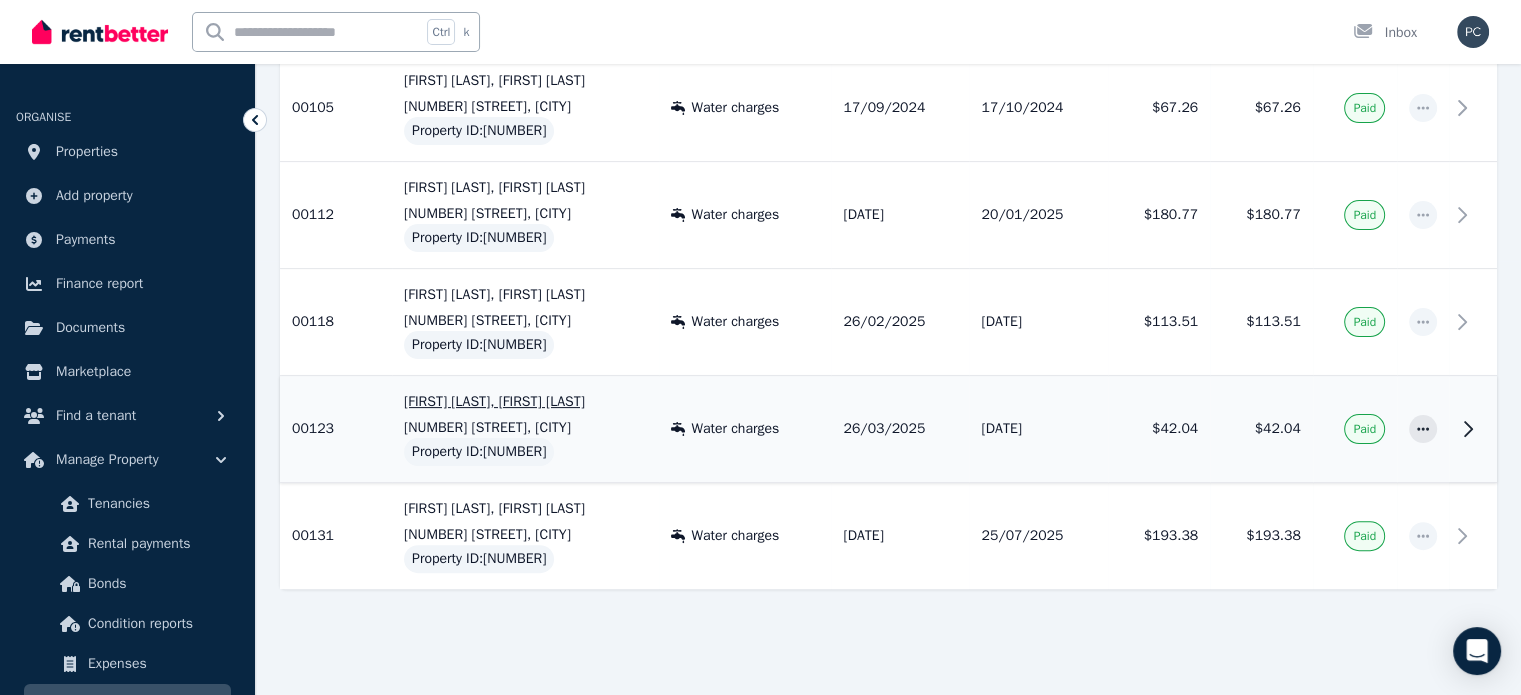 click 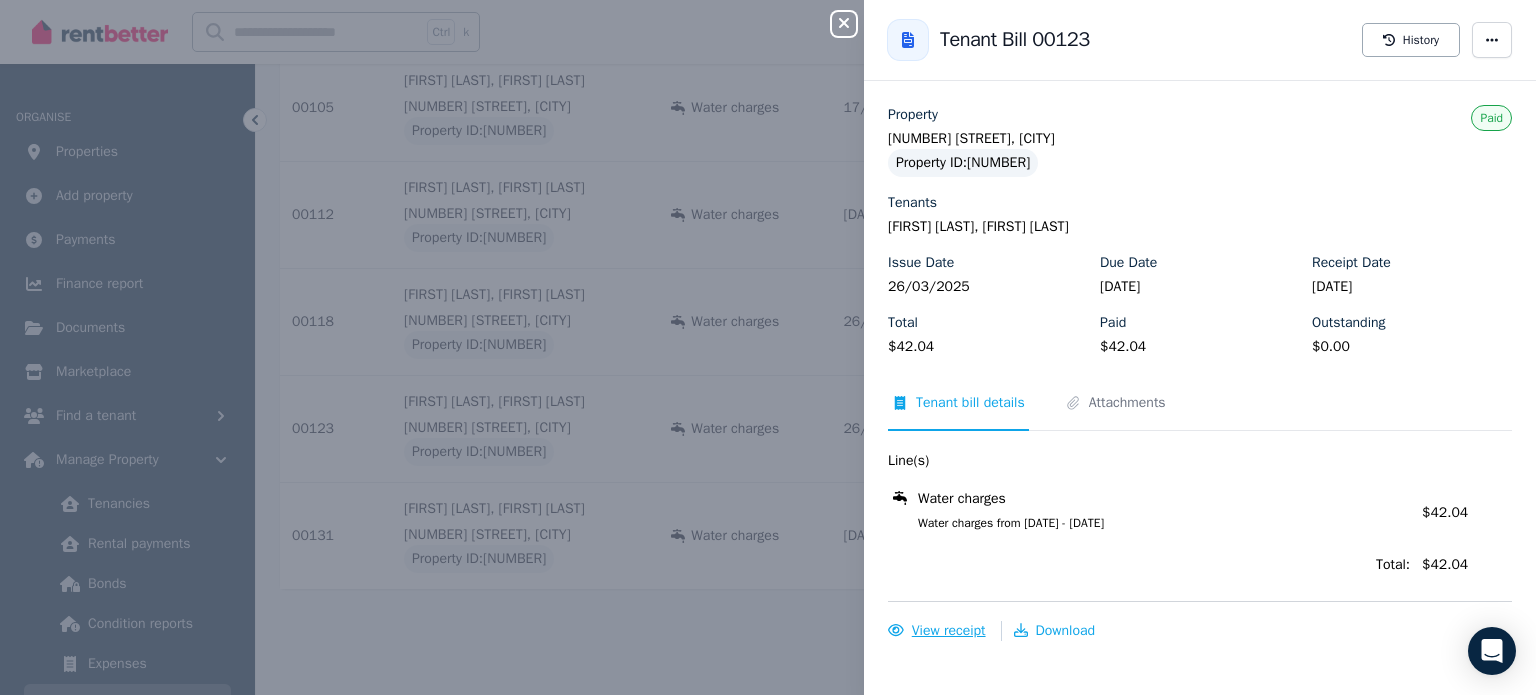 click on "View receipt" at bounding box center [949, 630] 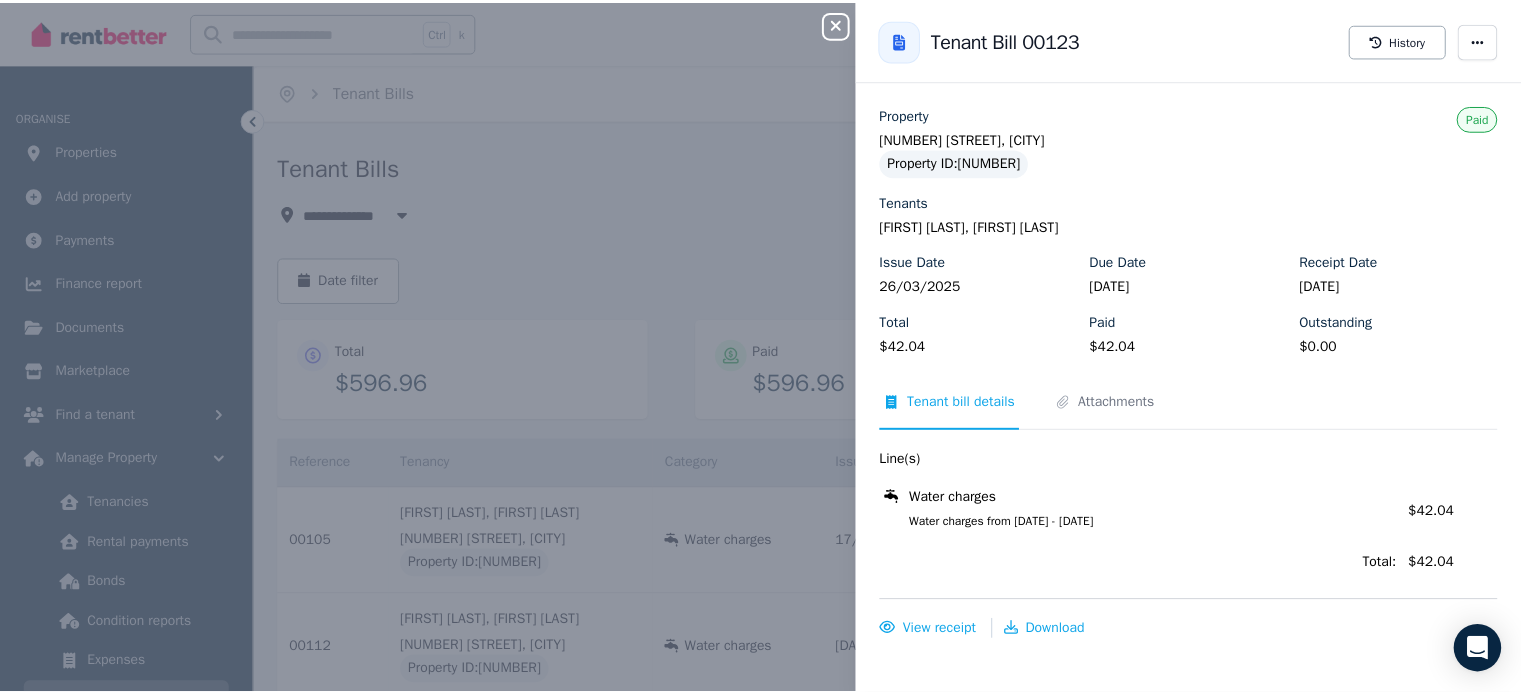 scroll, scrollTop: 0, scrollLeft: 0, axis: both 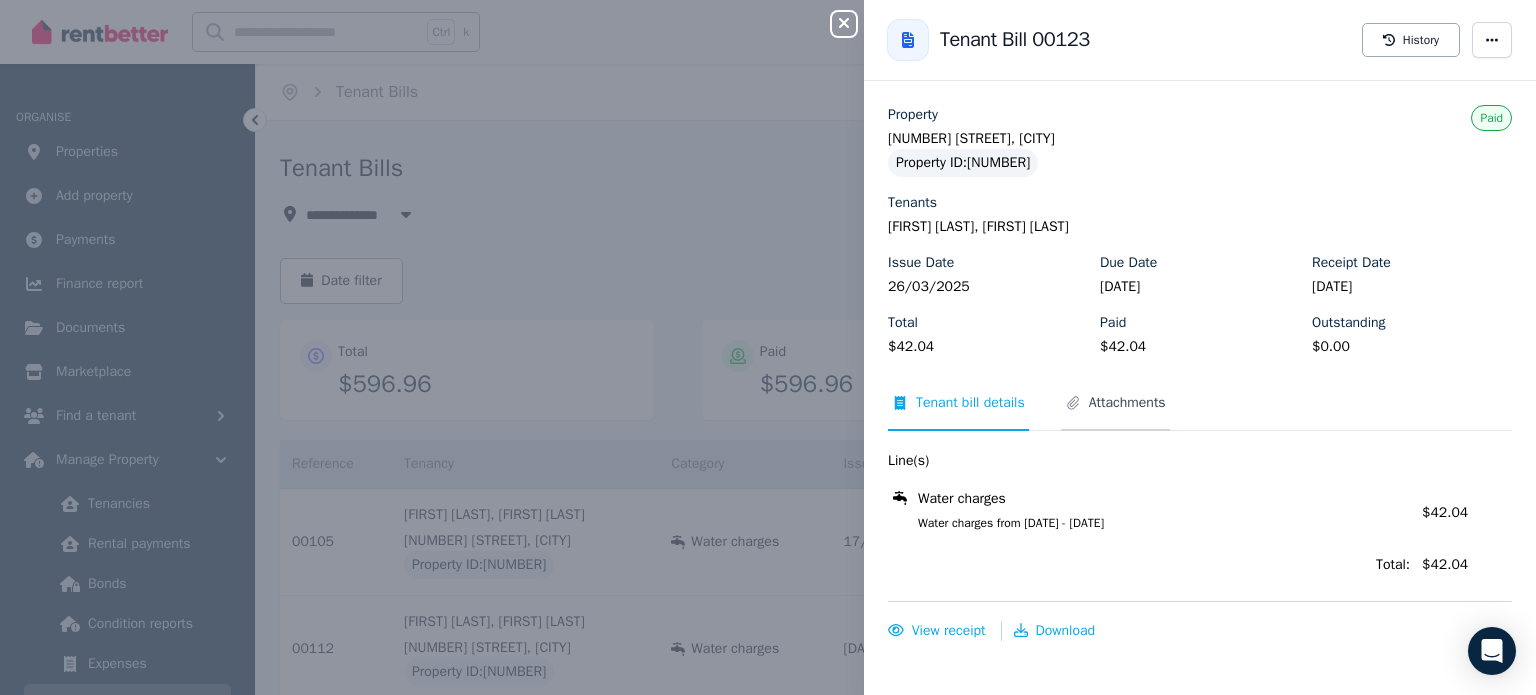 click on "Attachments" at bounding box center [1127, 403] 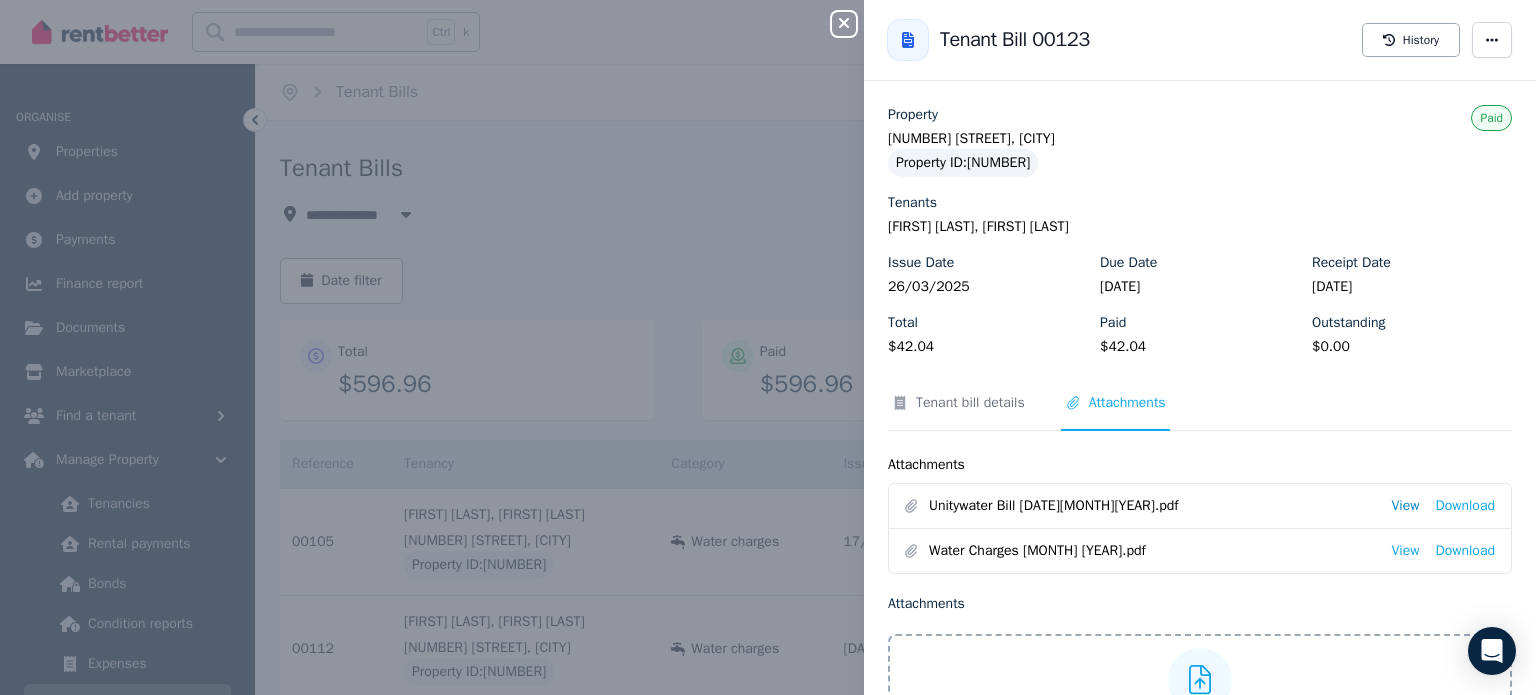 click on "View" at bounding box center (1405, 506) 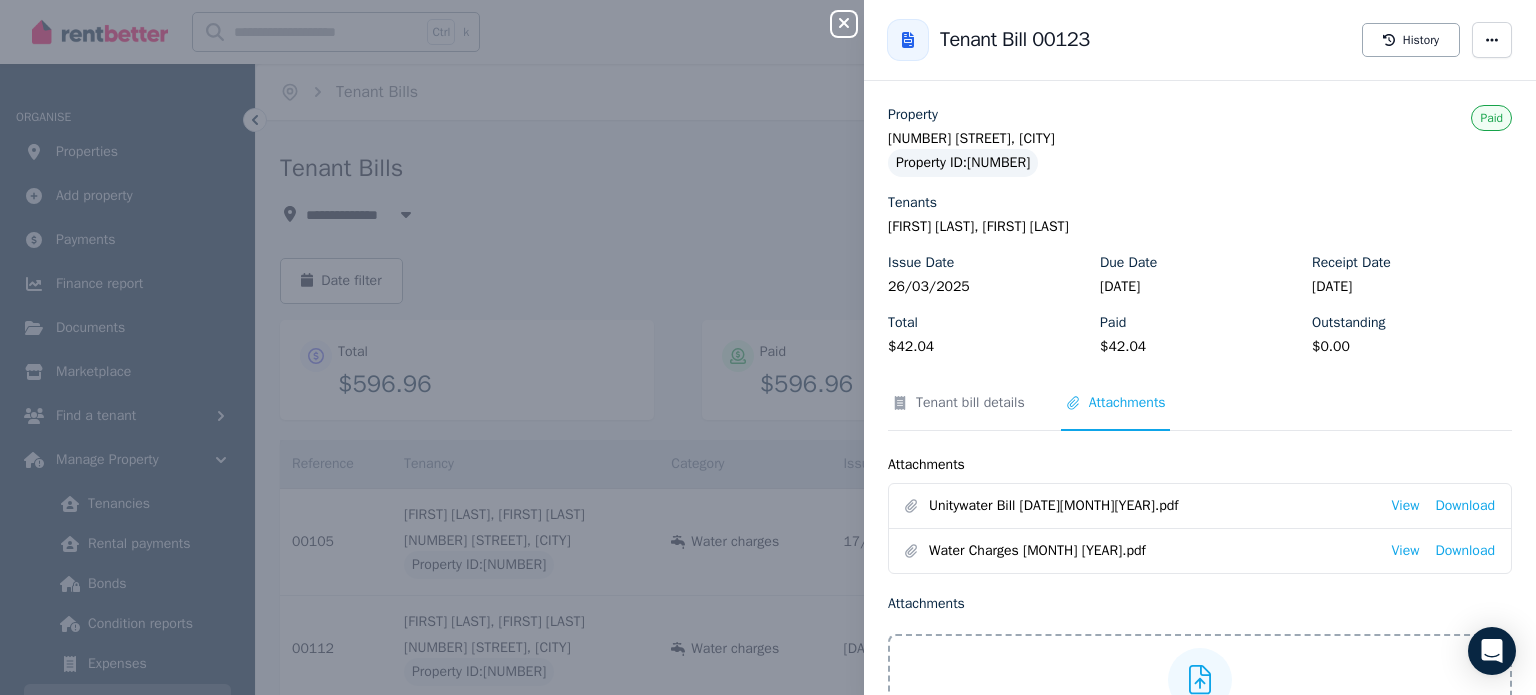 click on "Close panel" at bounding box center (844, 24) 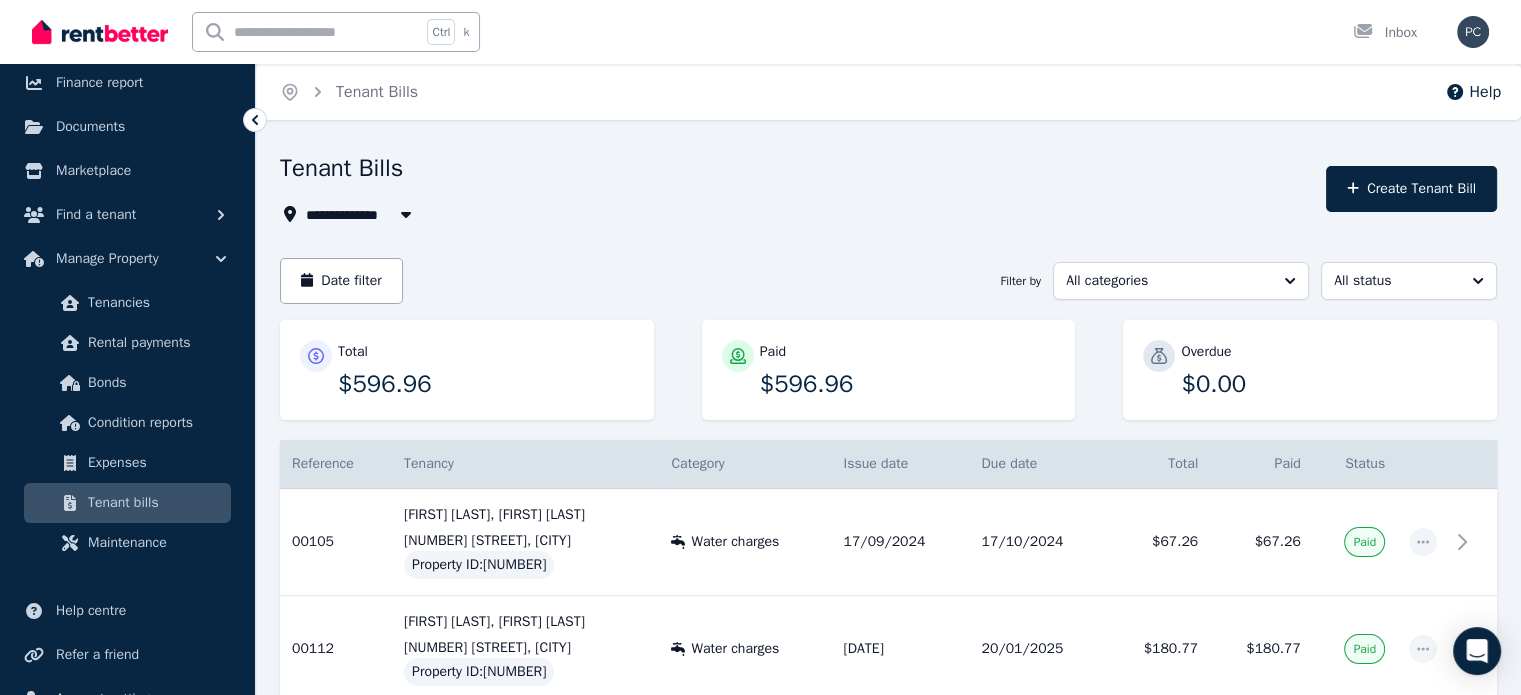 scroll, scrollTop: 280, scrollLeft: 0, axis: vertical 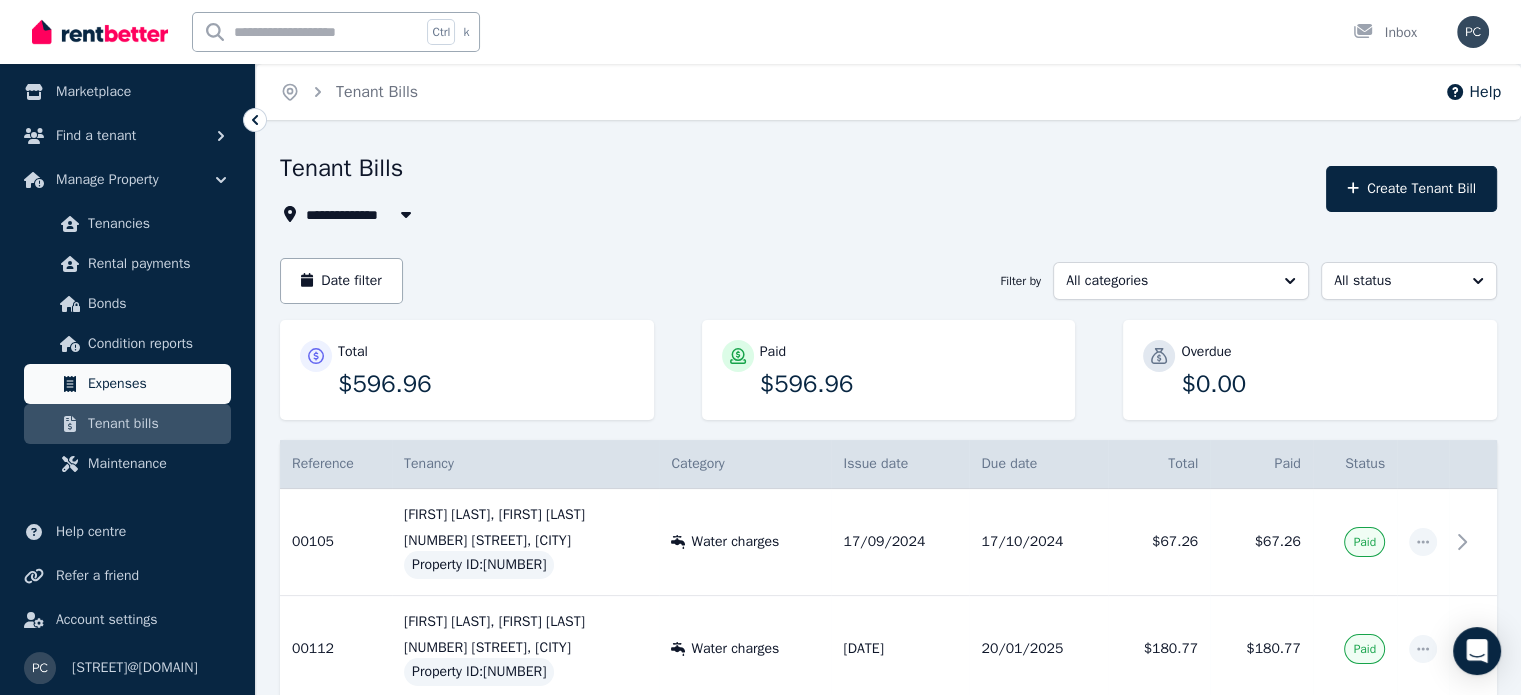 click on "Expenses" at bounding box center (155, 384) 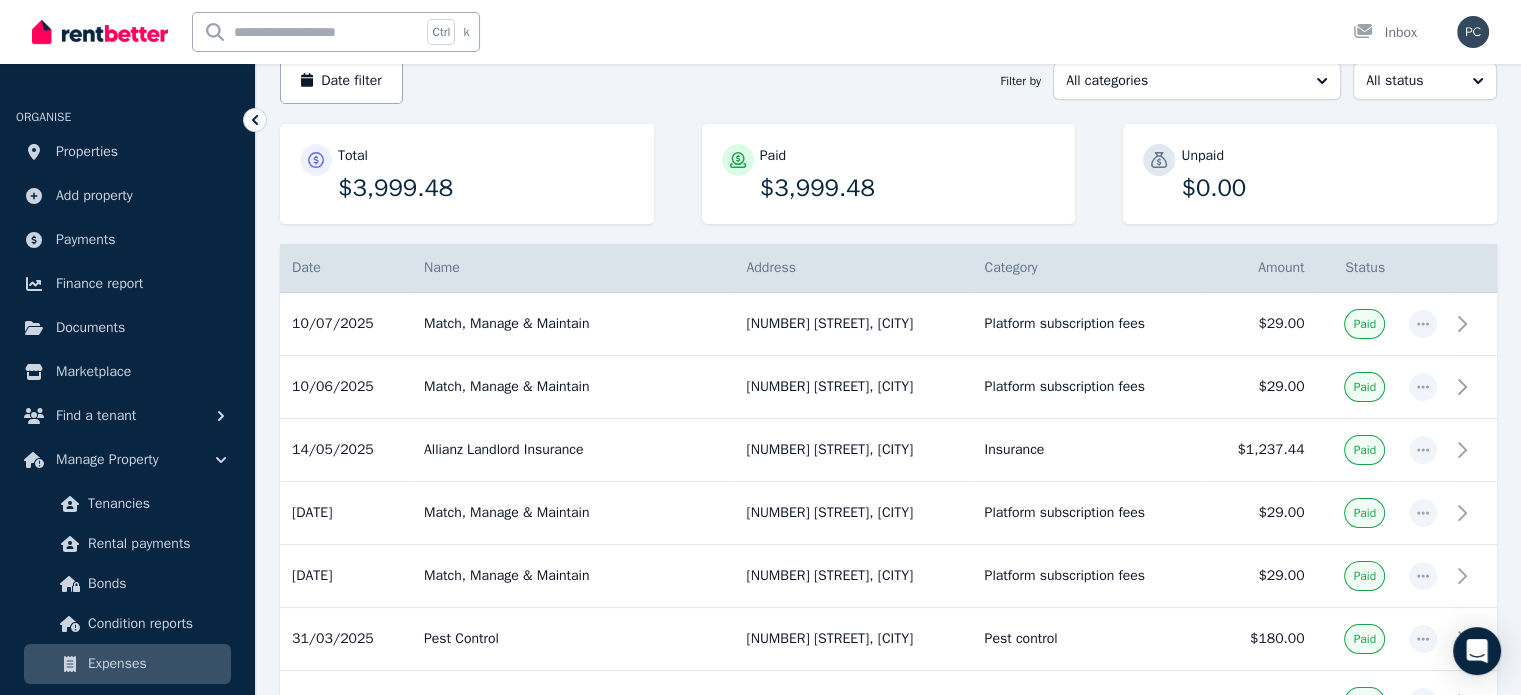 scroll, scrollTop: 0, scrollLeft: 0, axis: both 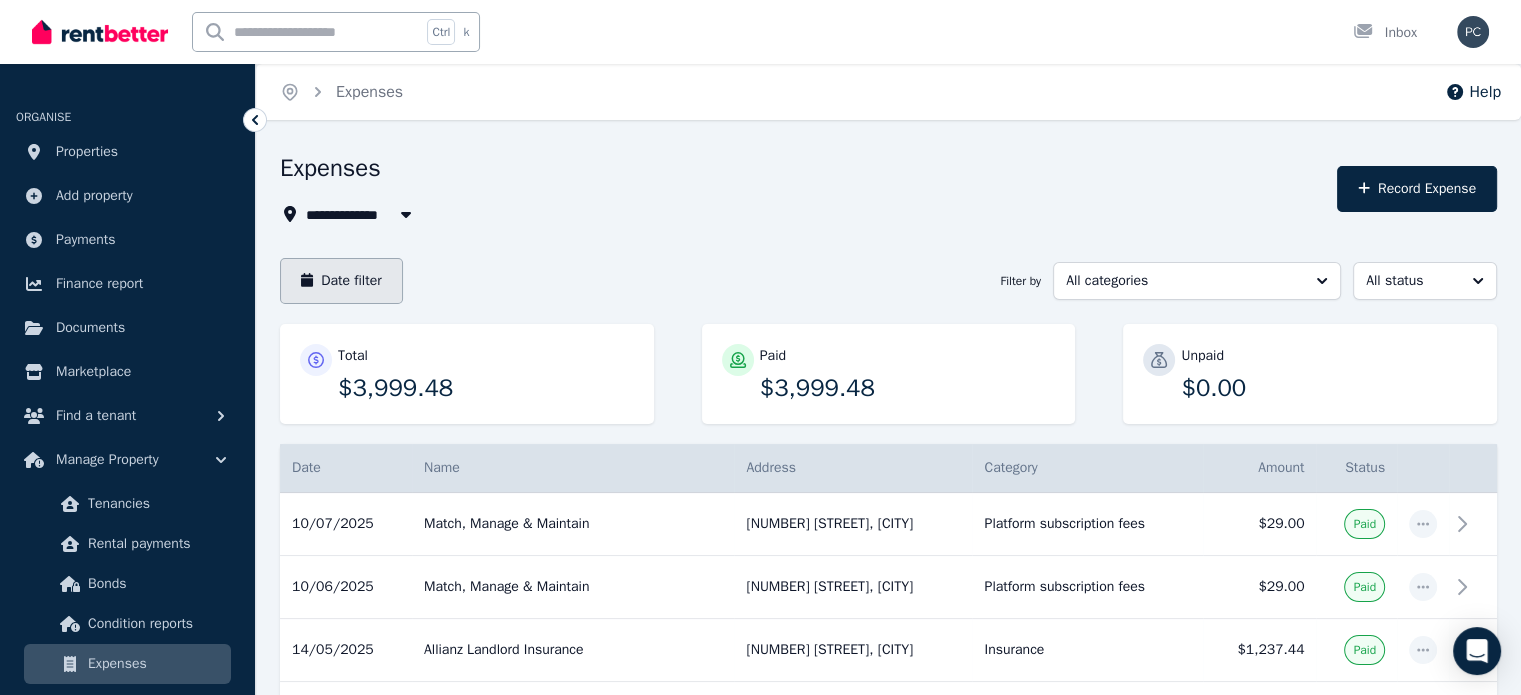 click on "Date filter" at bounding box center [341, 281] 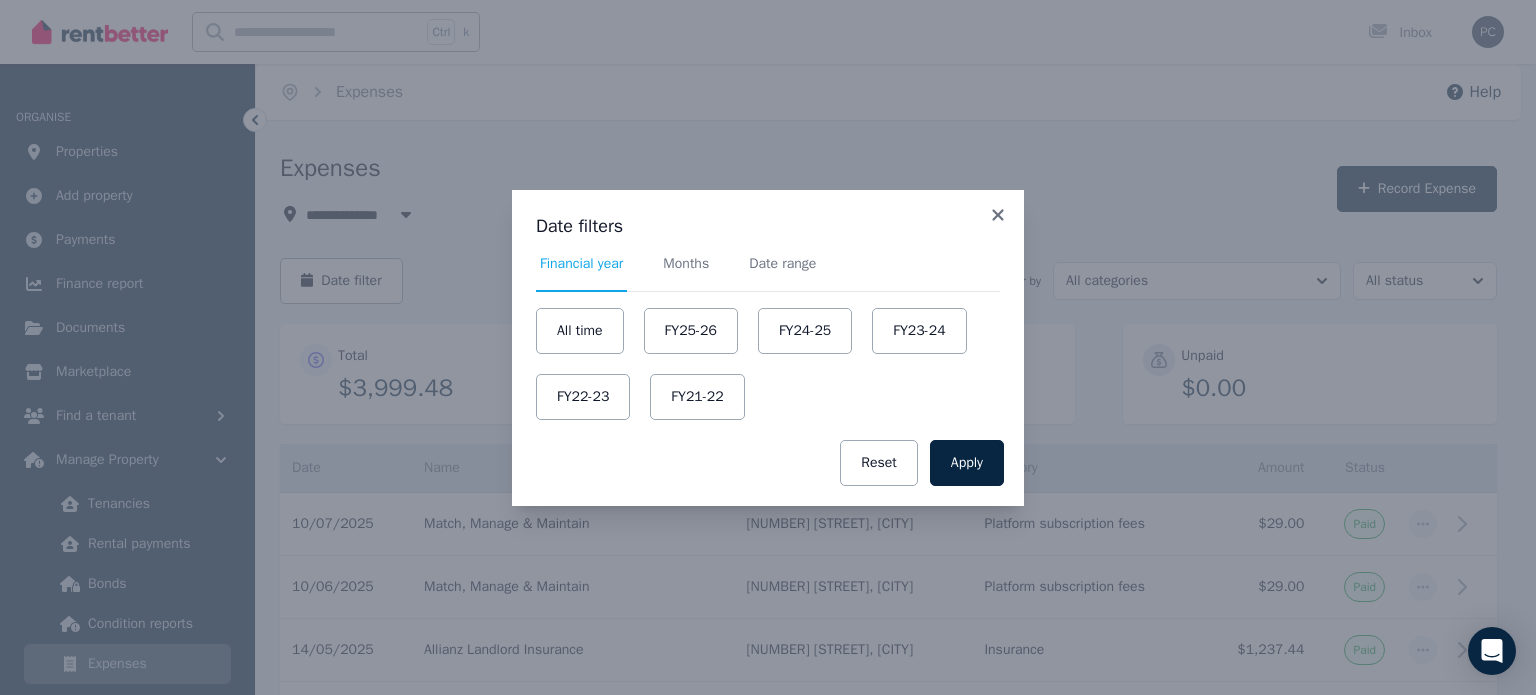 click on "Date filters Financial year Months Date range All time FY25-26 FY24-25 FY23-24 FY22-23 FY21-22 Apply Reset" at bounding box center (768, 347) 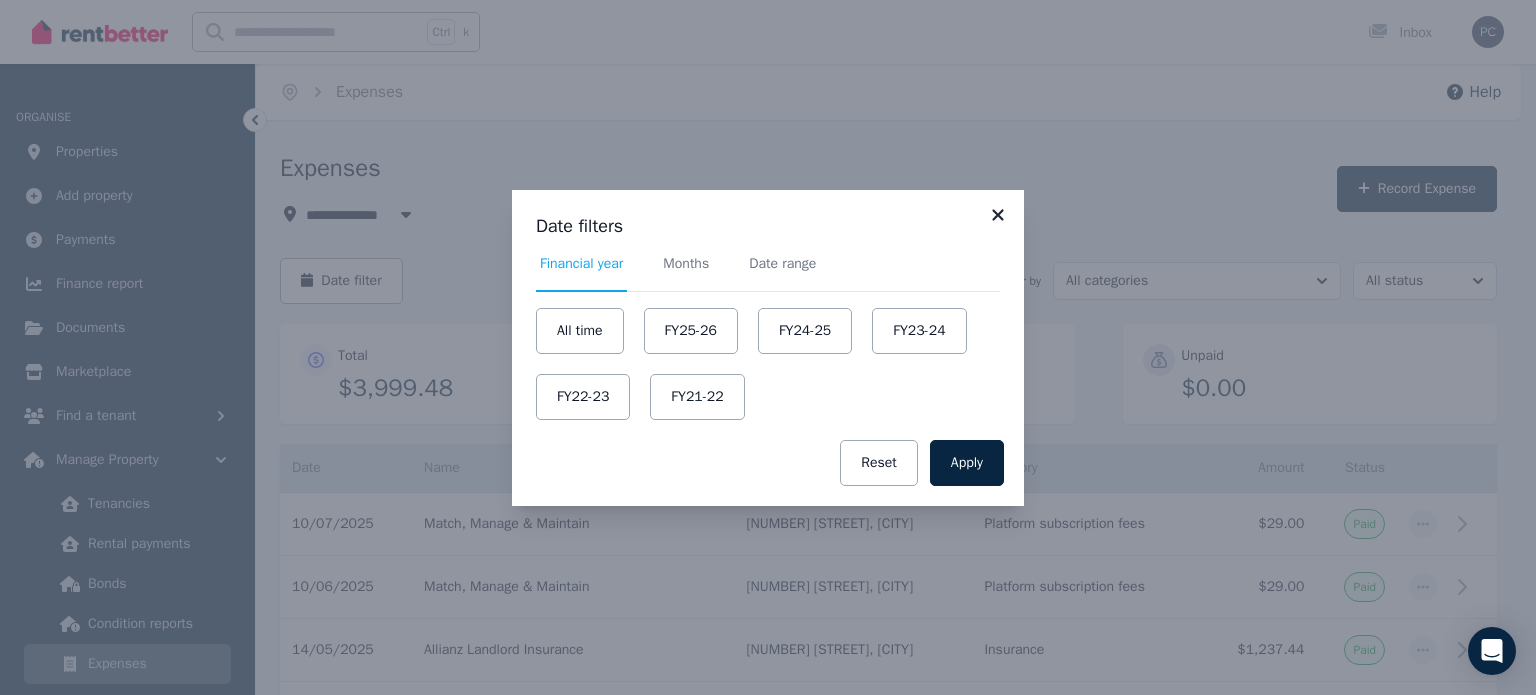 click 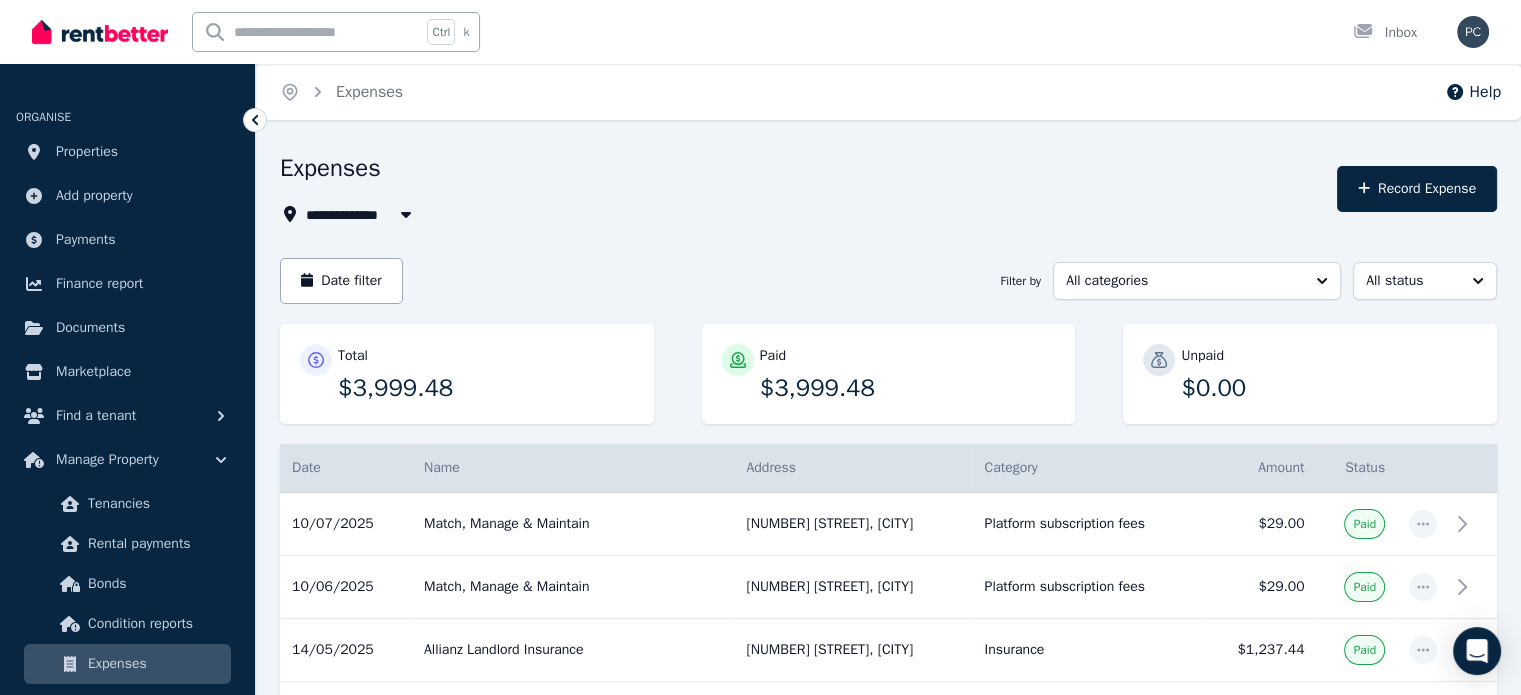 scroll, scrollTop: 100, scrollLeft: 0, axis: vertical 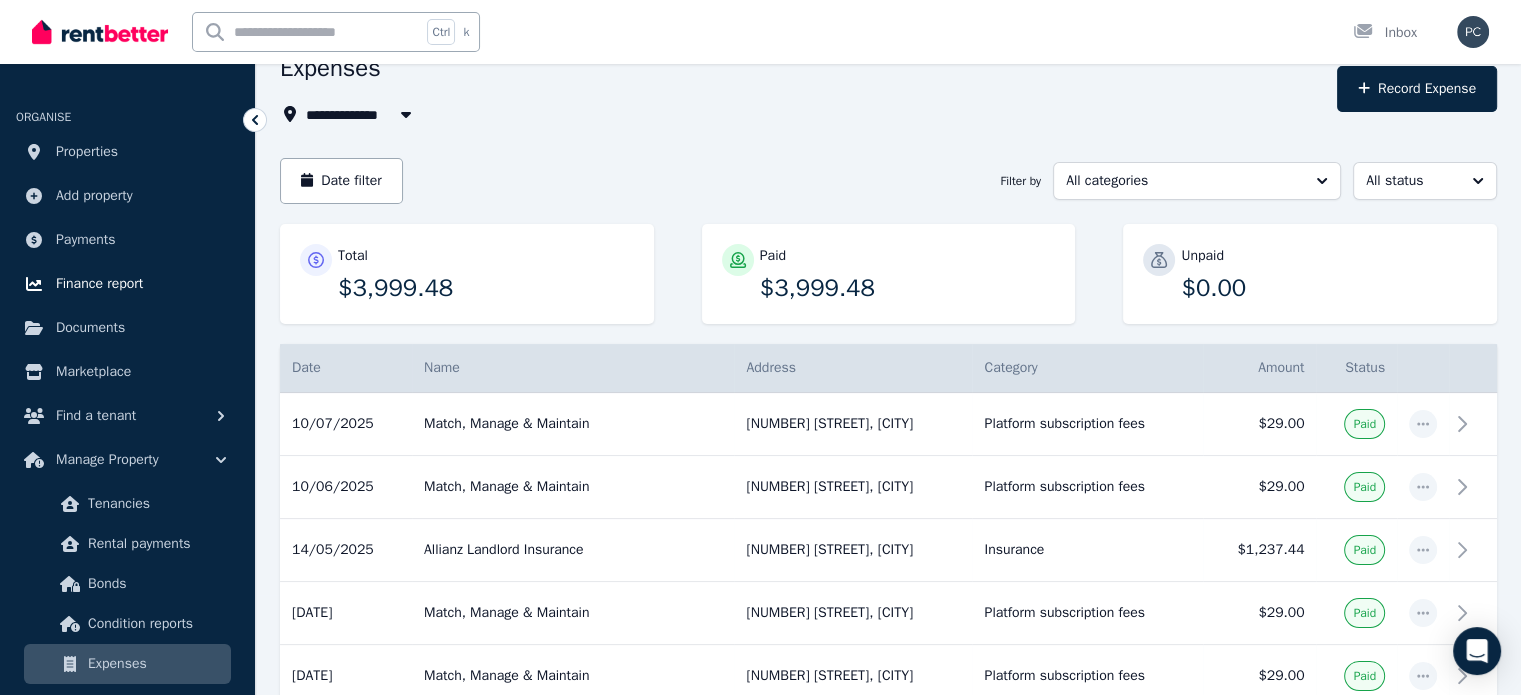 click on "Finance report" at bounding box center [99, 284] 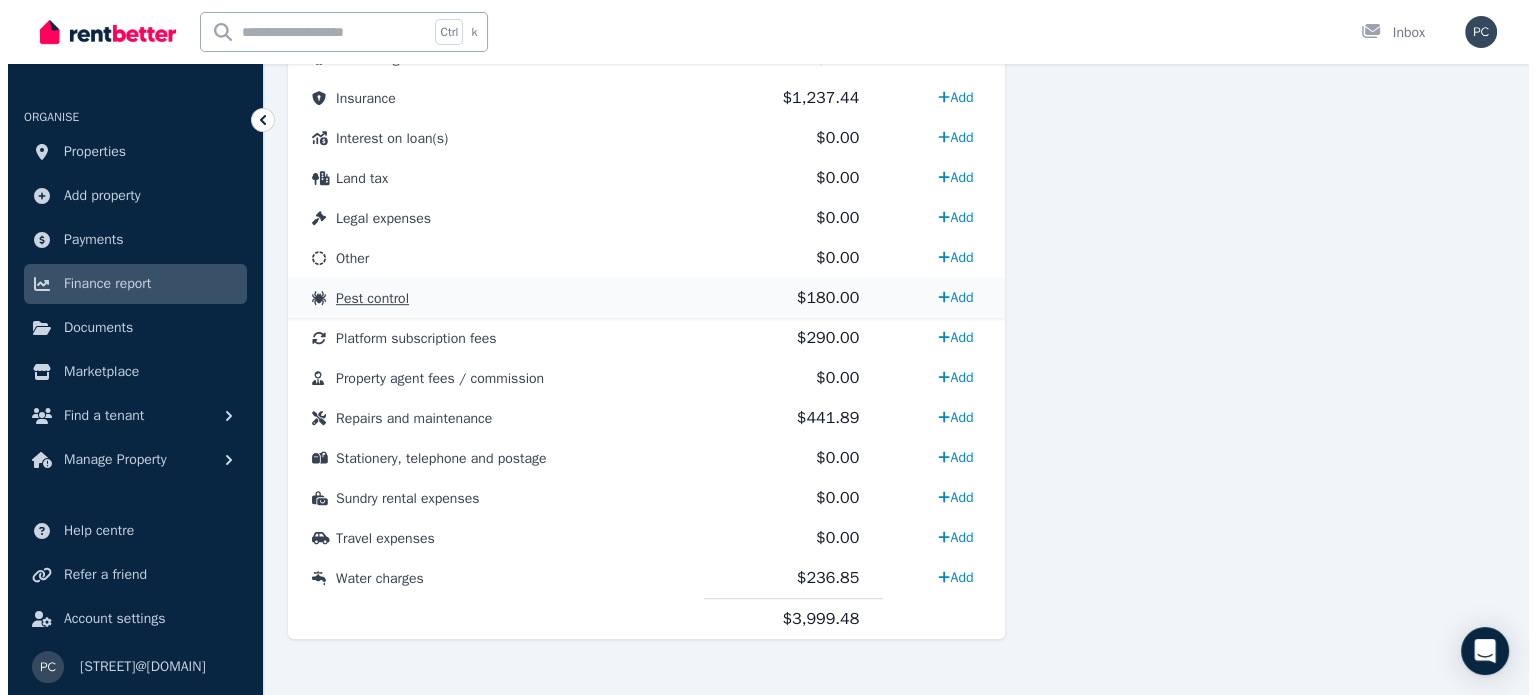 scroll, scrollTop: 1095, scrollLeft: 0, axis: vertical 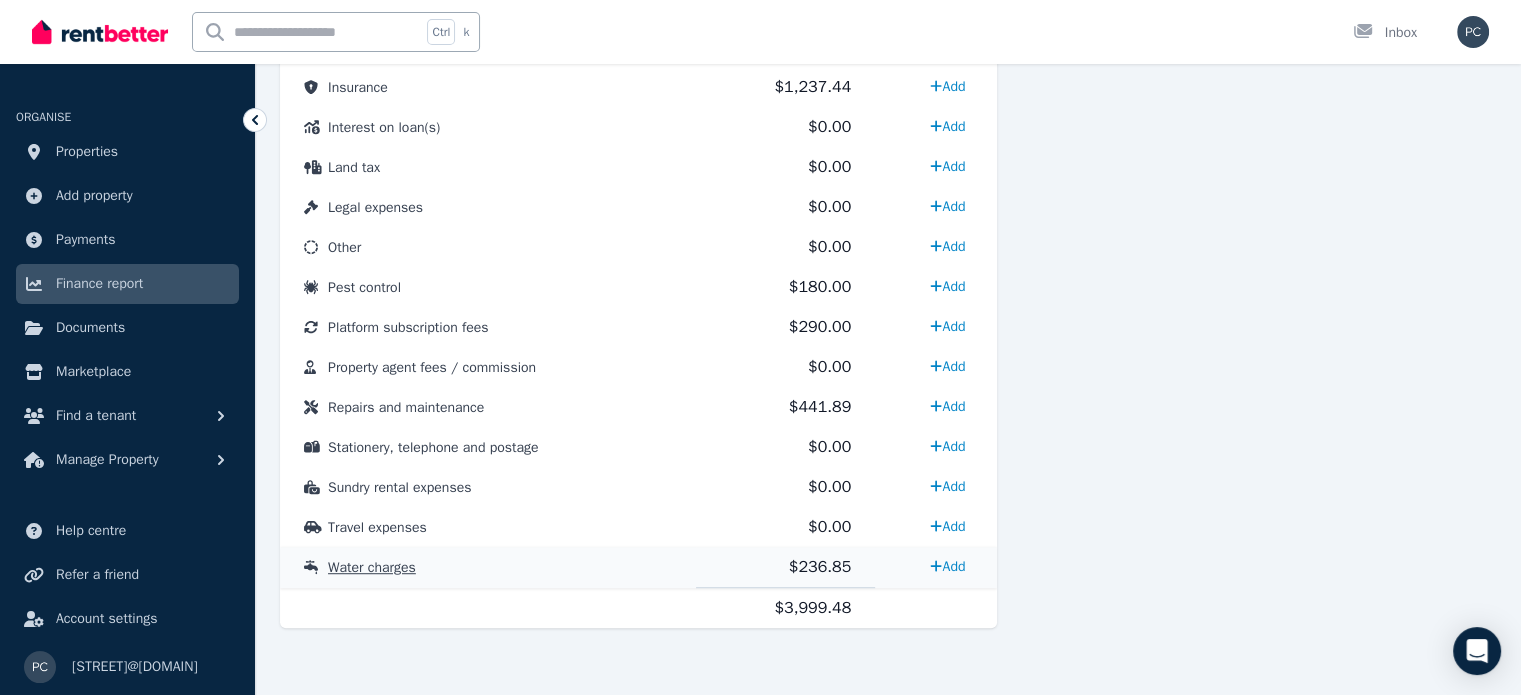 click on "Water charges" at bounding box center (372, 567) 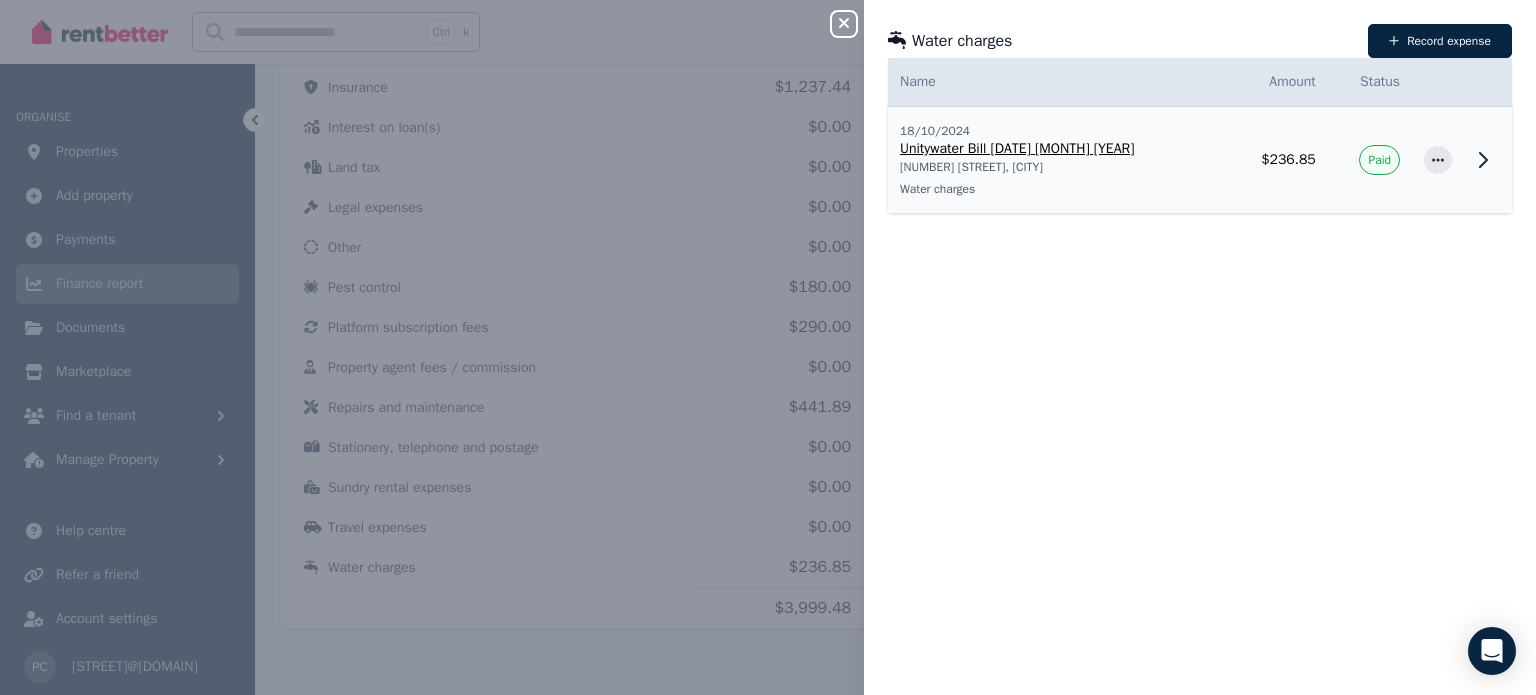 click 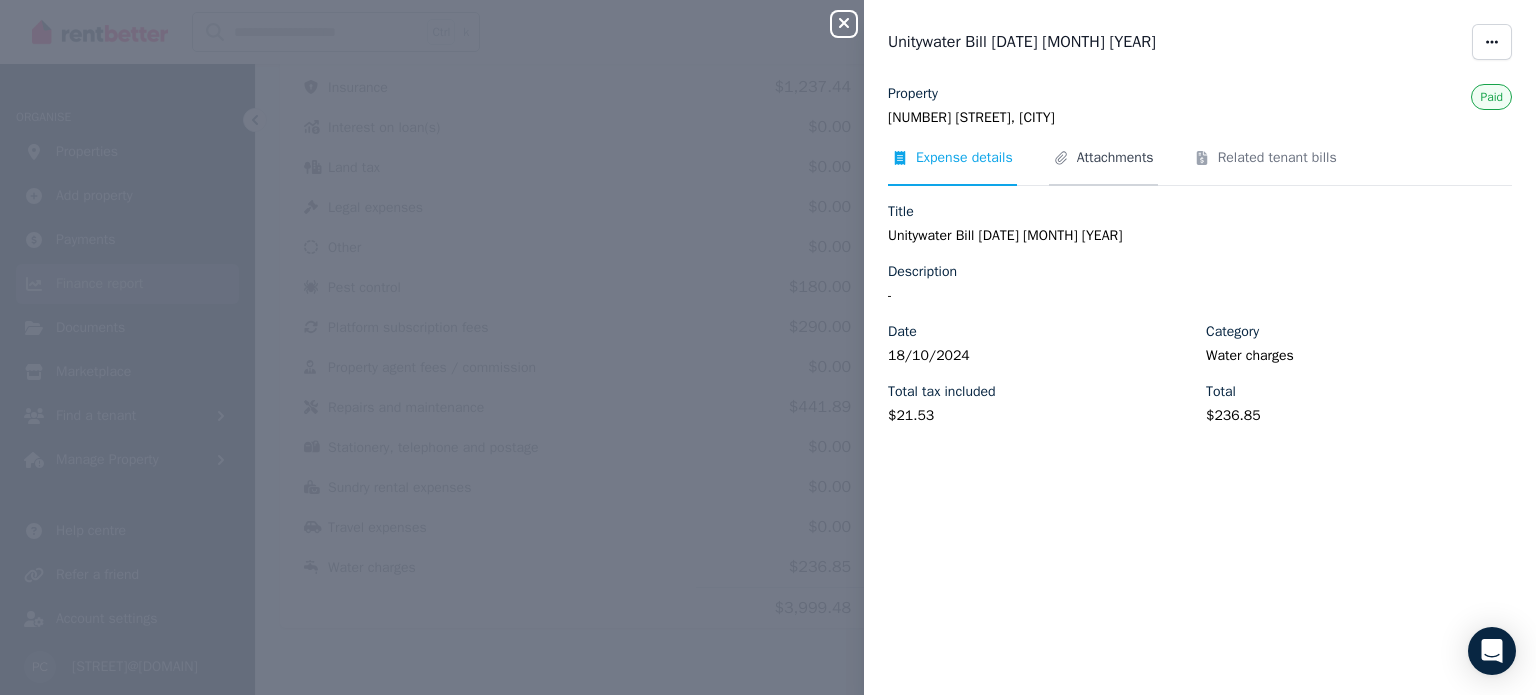 click on "Attachments" at bounding box center [1115, 158] 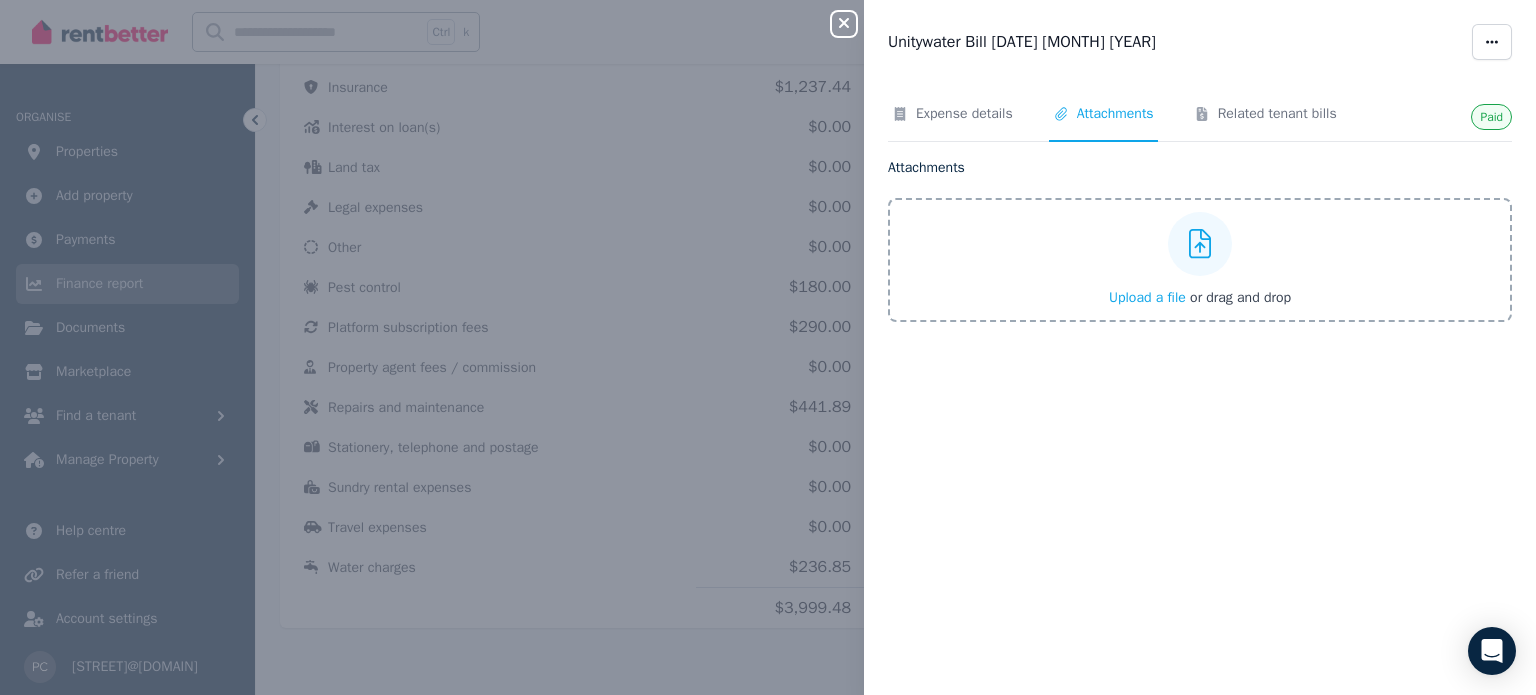 click on "Upload a file" at bounding box center (1147, 297) 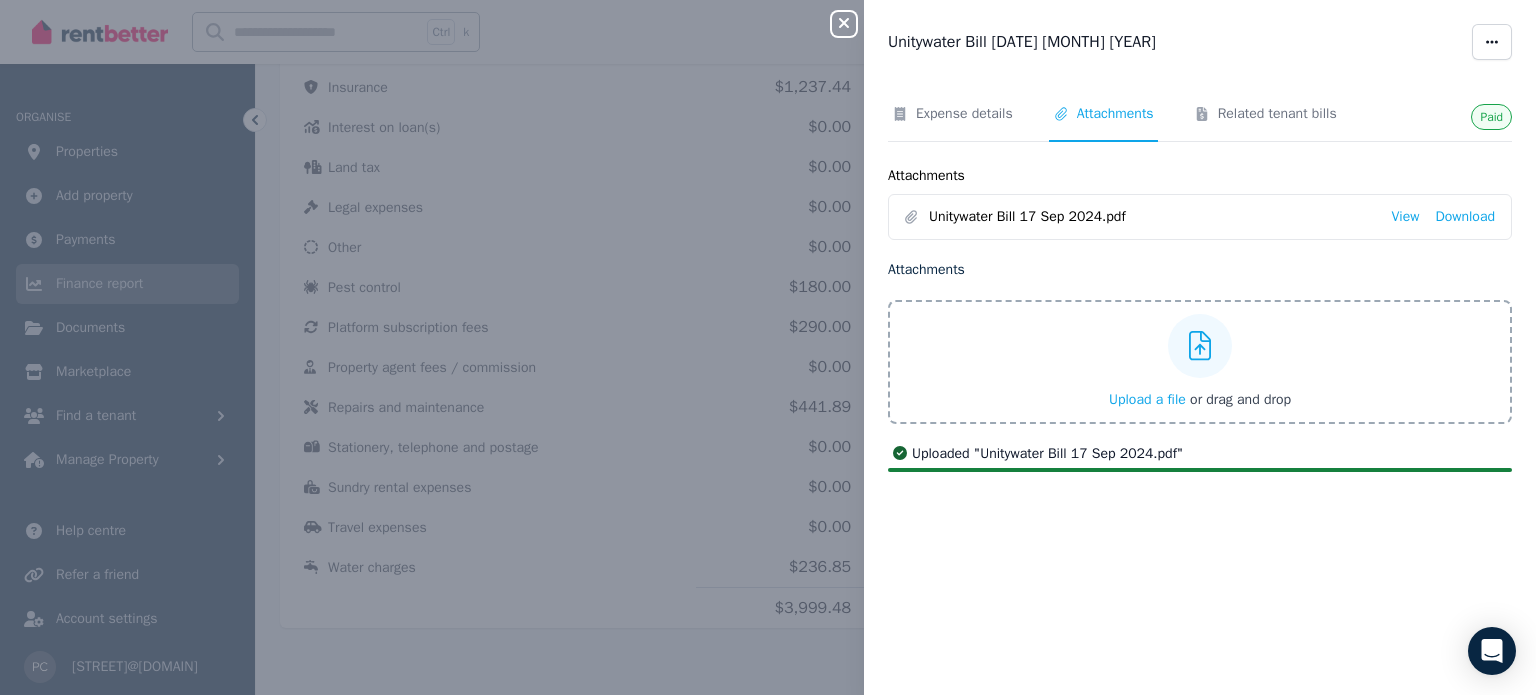click on "Upload a file" at bounding box center (1147, 399) 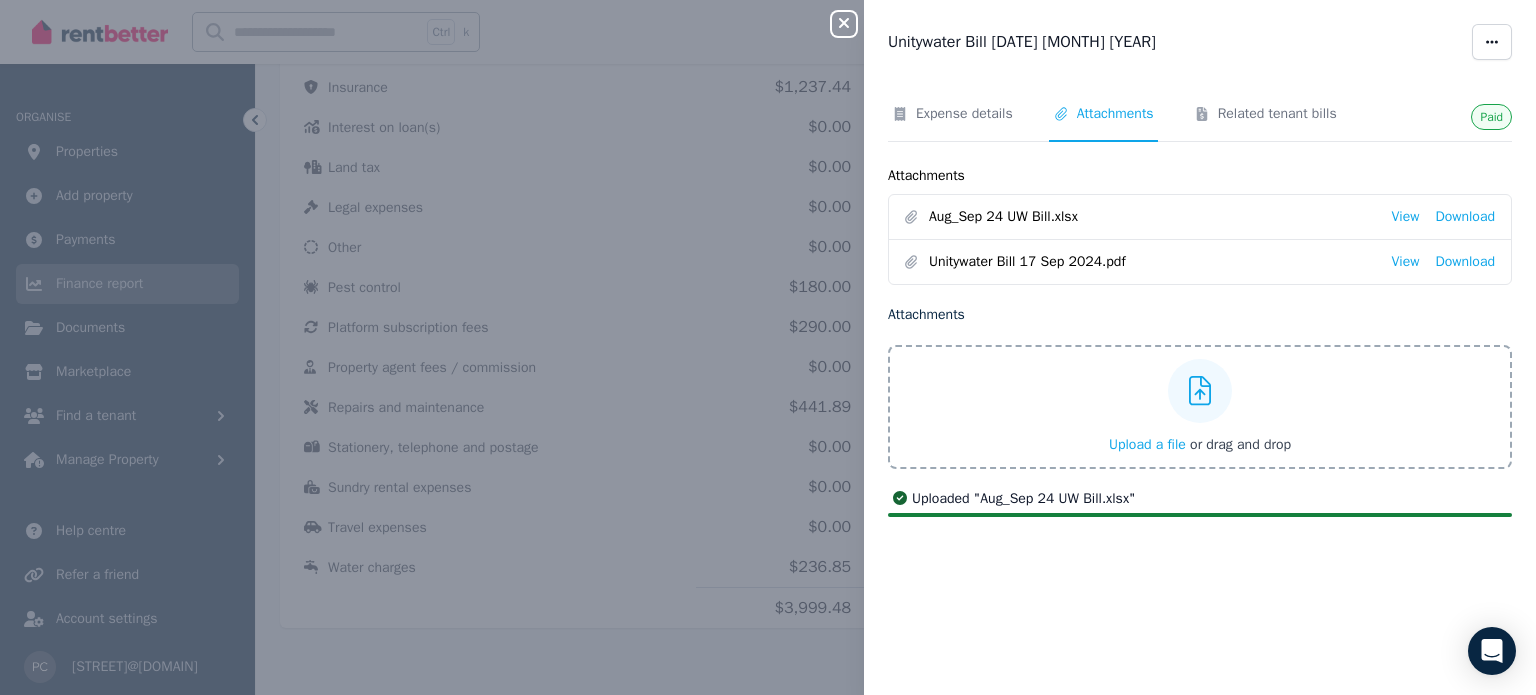 click 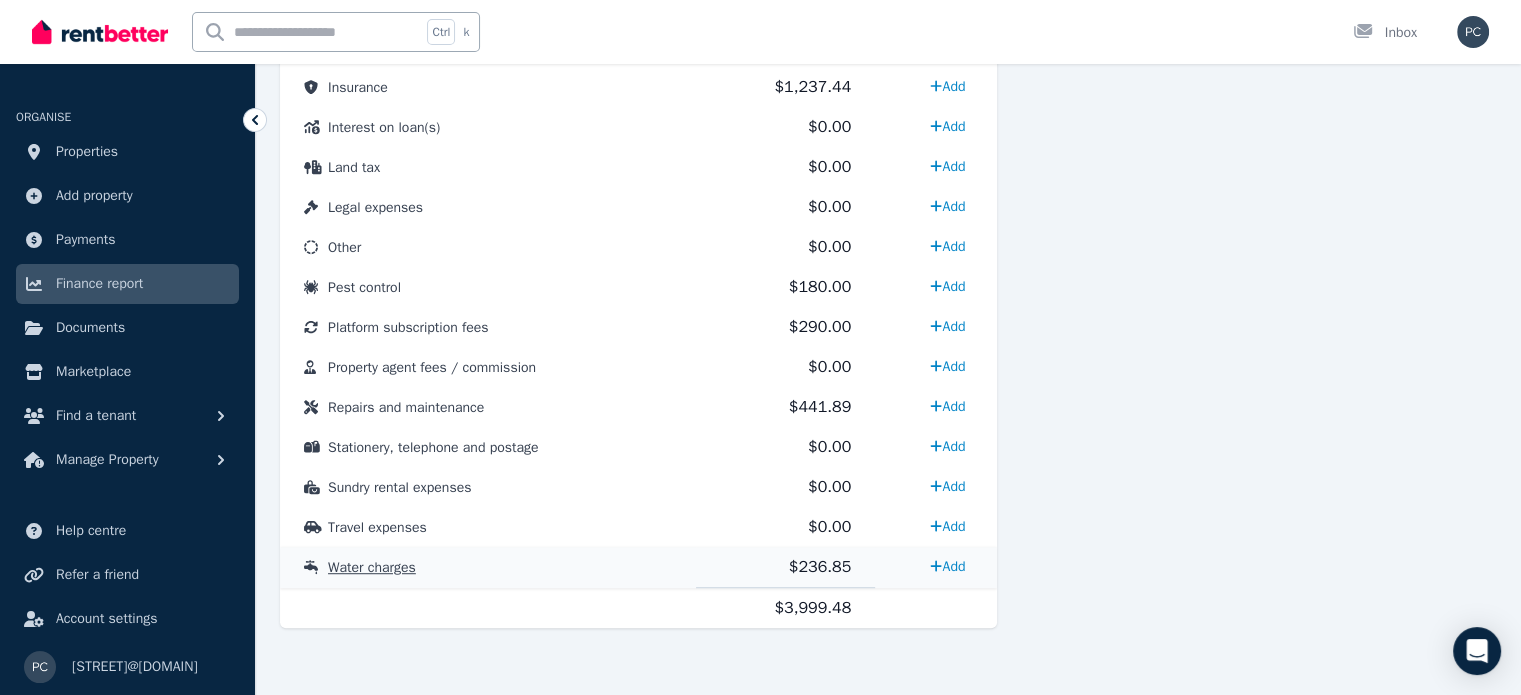 click on "Water charges" at bounding box center [372, 567] 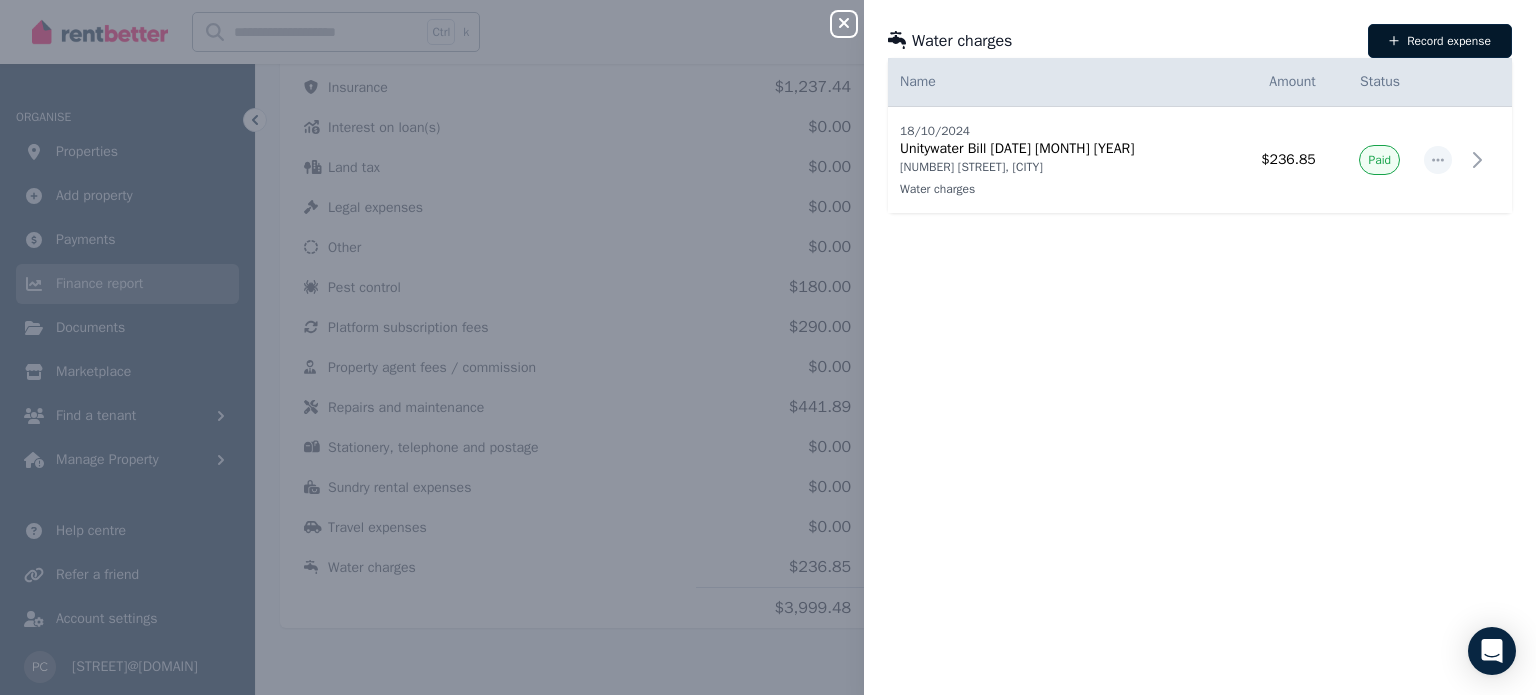 click 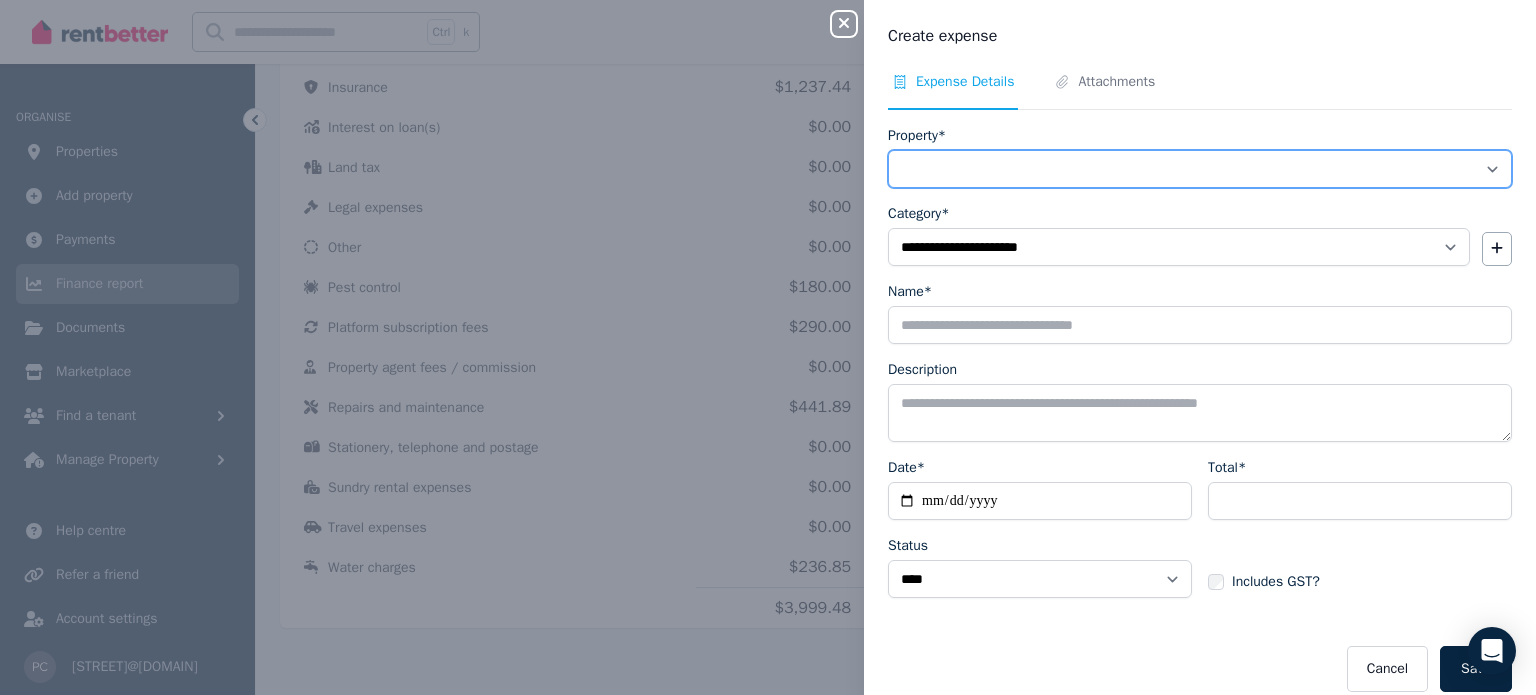 click on "**********" at bounding box center (1200, 169) 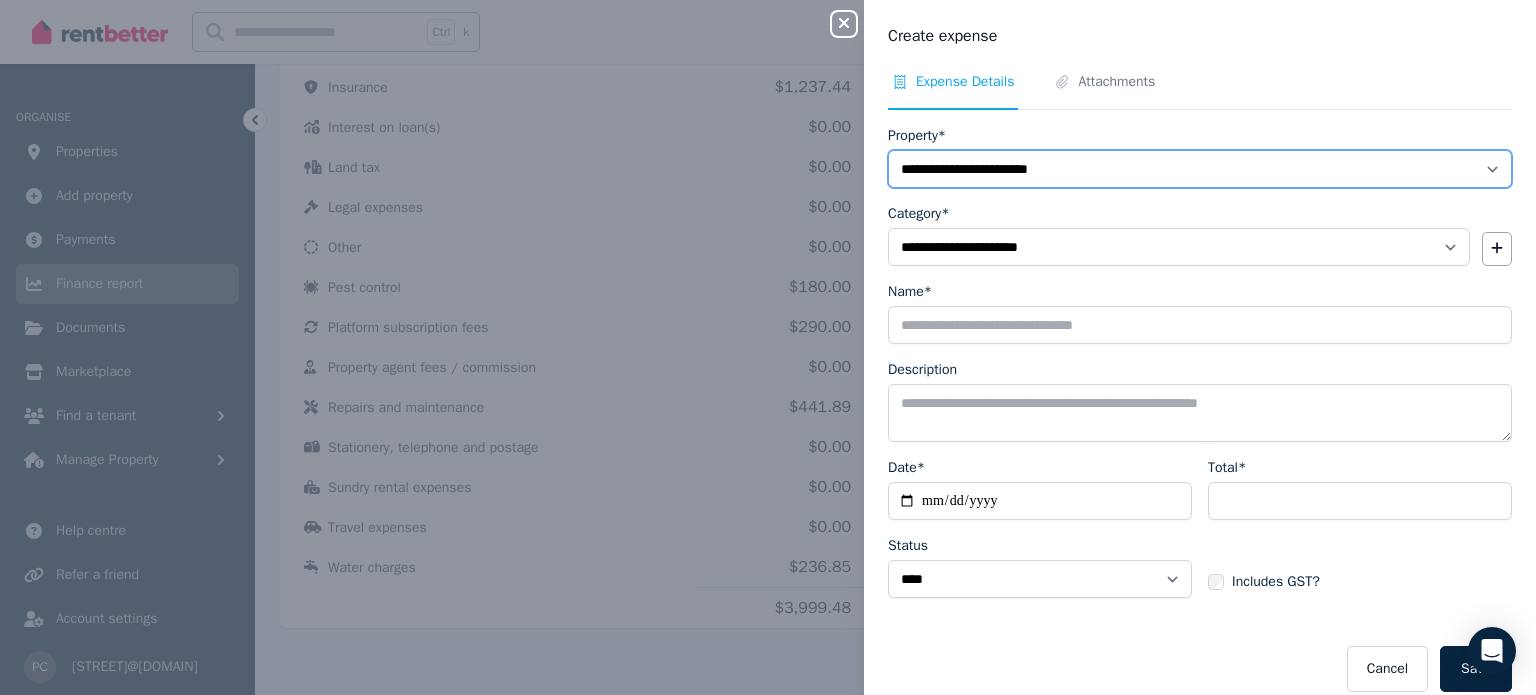click on "**********" at bounding box center (1200, 169) 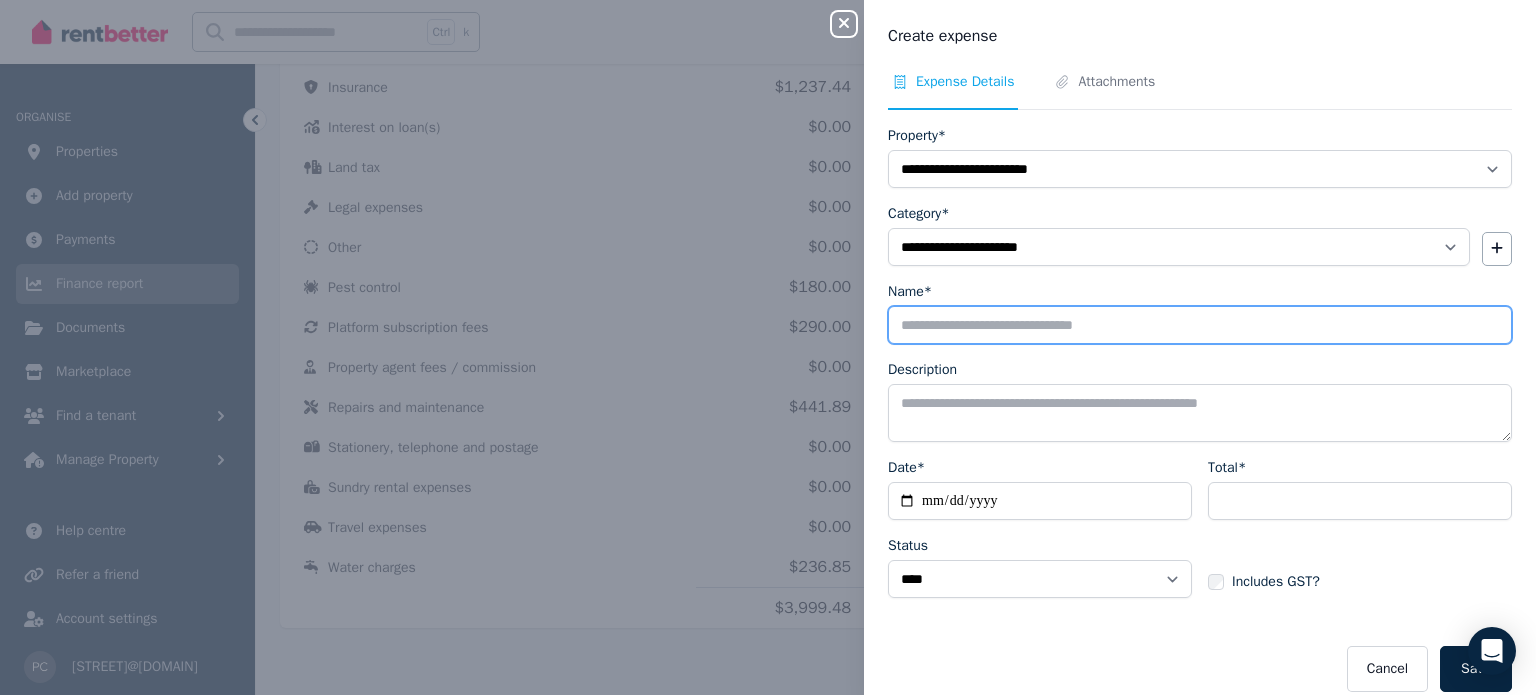click on "Name*" at bounding box center [1200, 325] 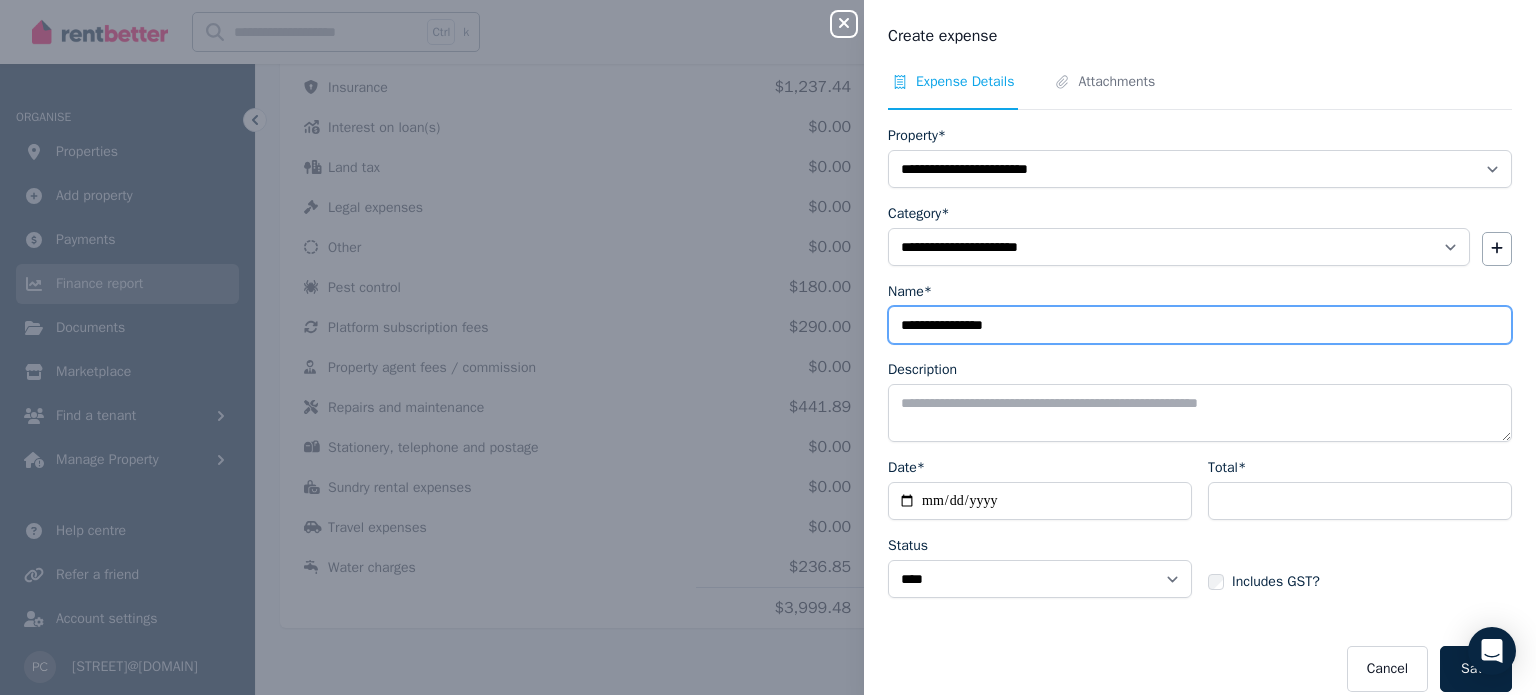 click on "**********" at bounding box center (1200, 325) 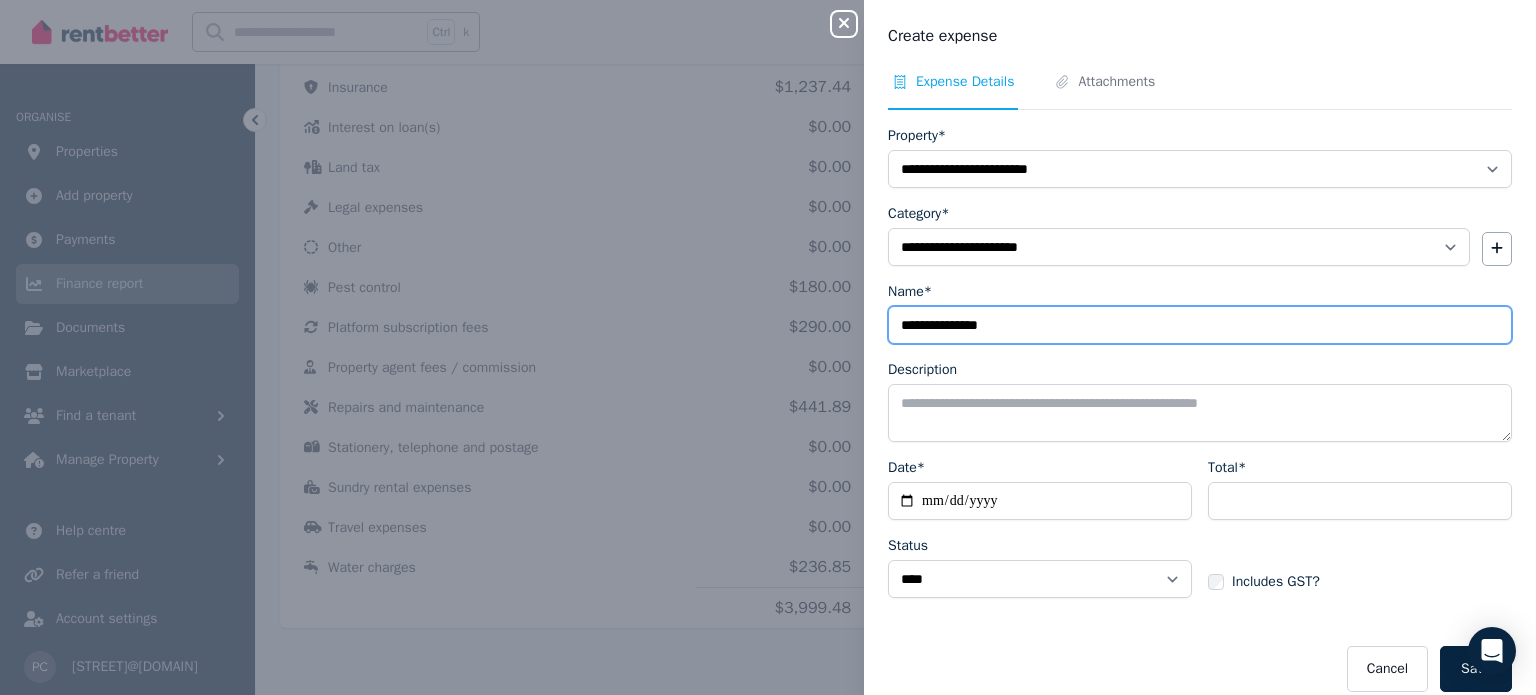 click on "**********" at bounding box center [1200, 325] 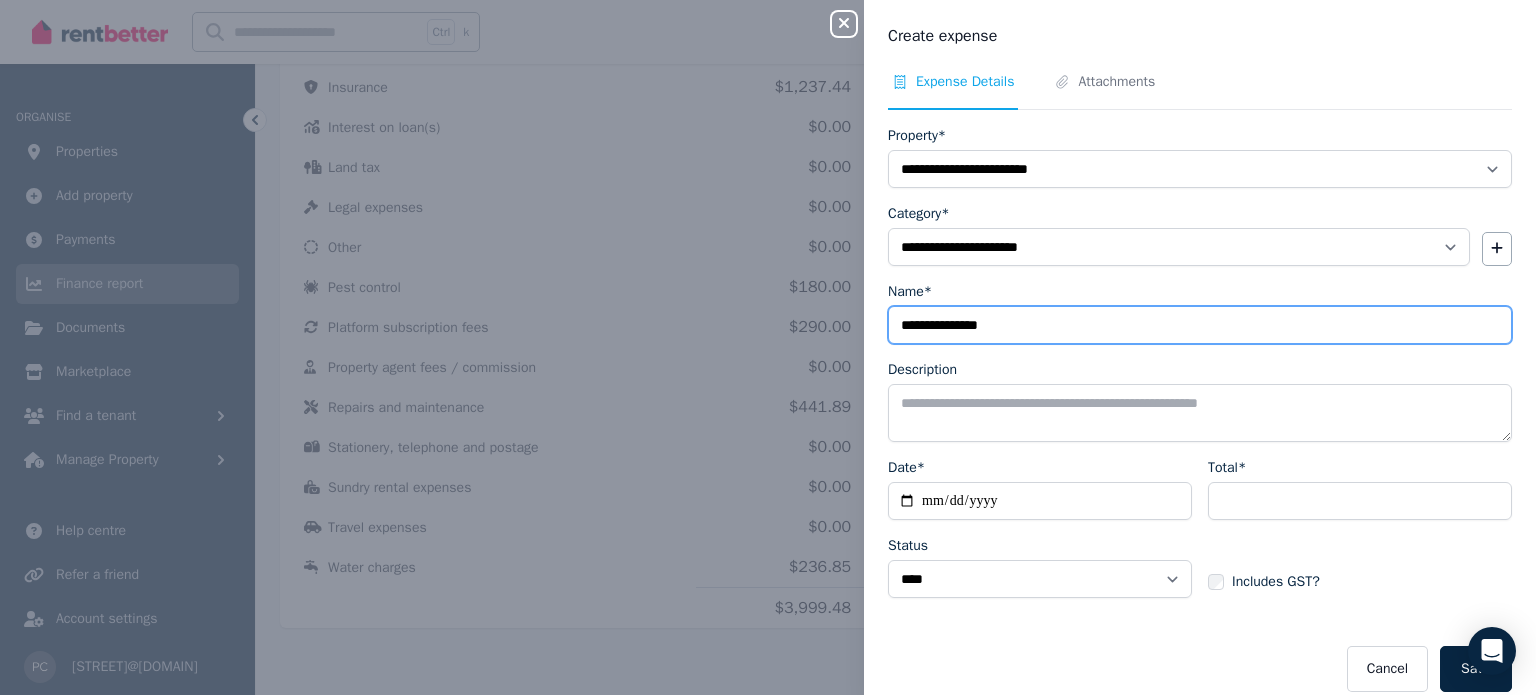 type on "**********" 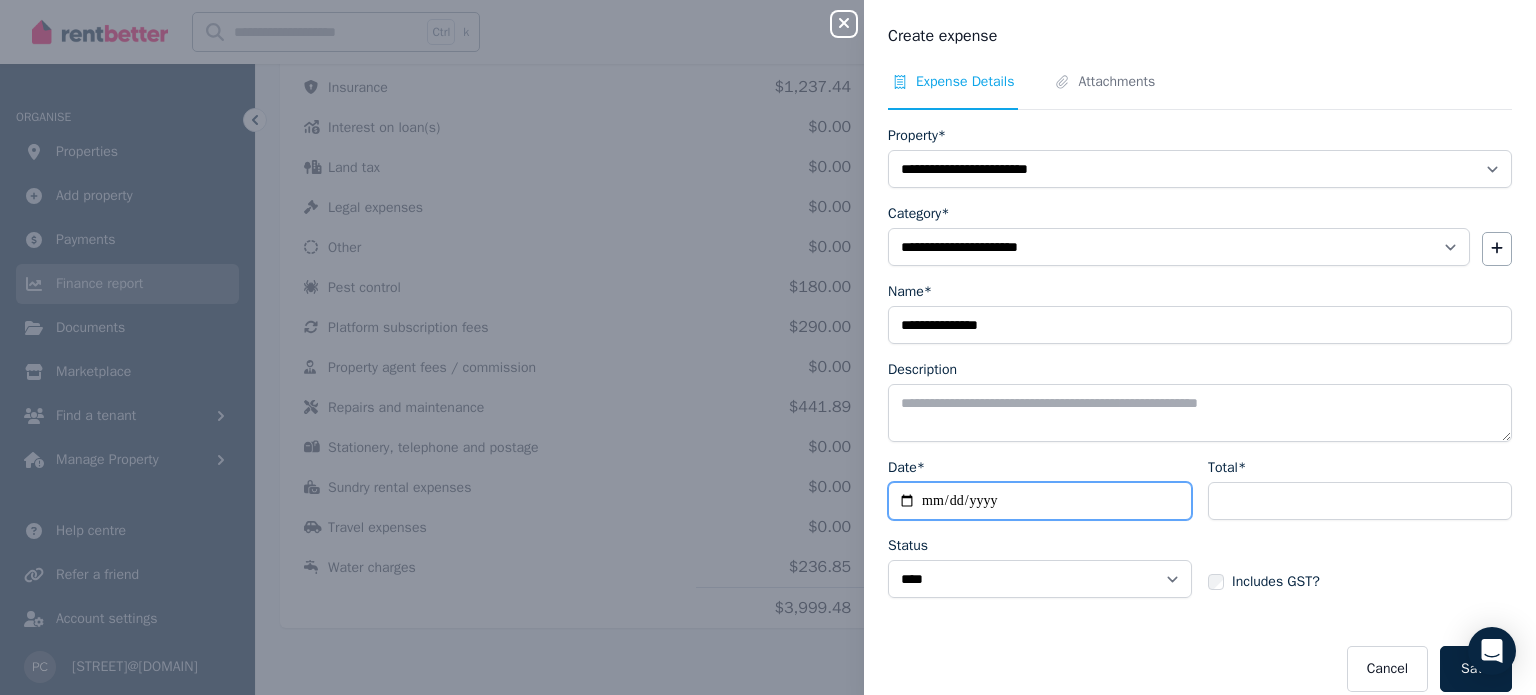 click on "Date*" at bounding box center [1040, 501] 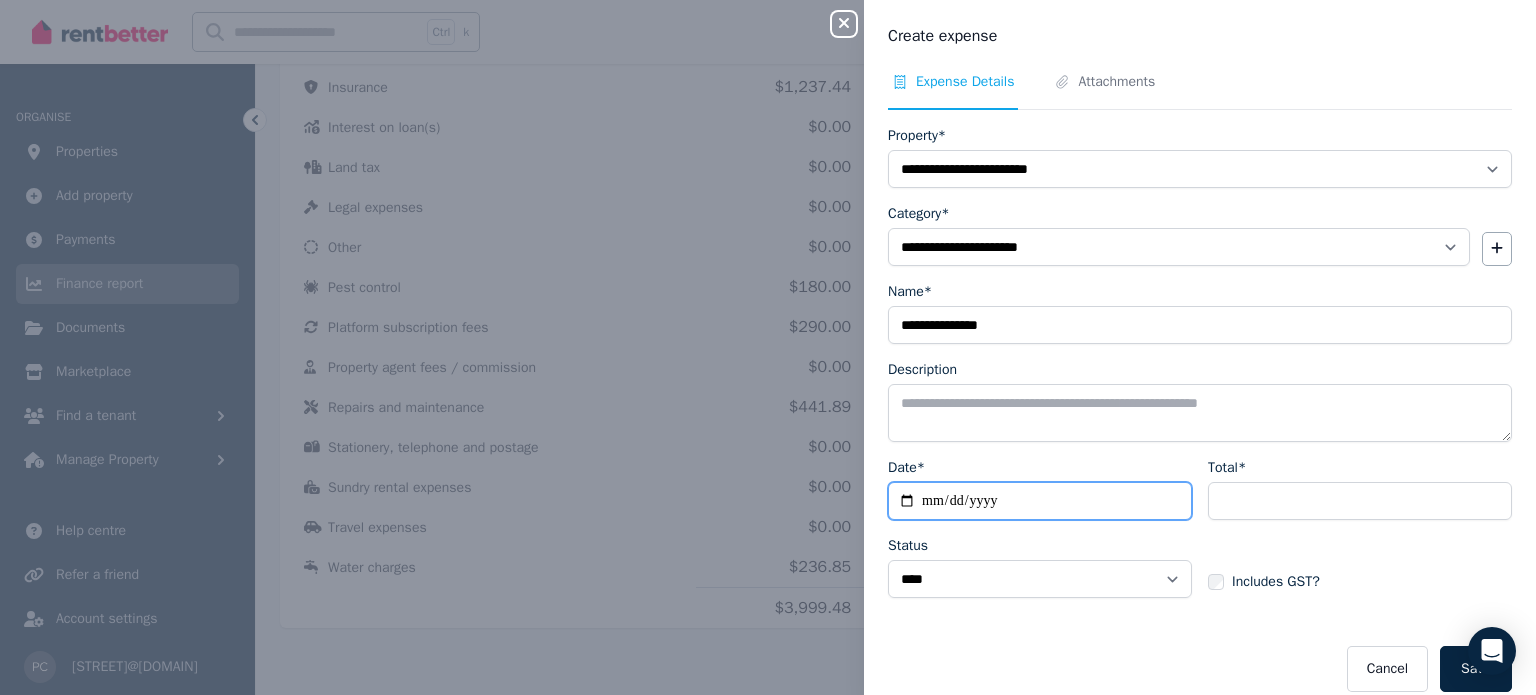 click on "Date*" at bounding box center (1040, 501) 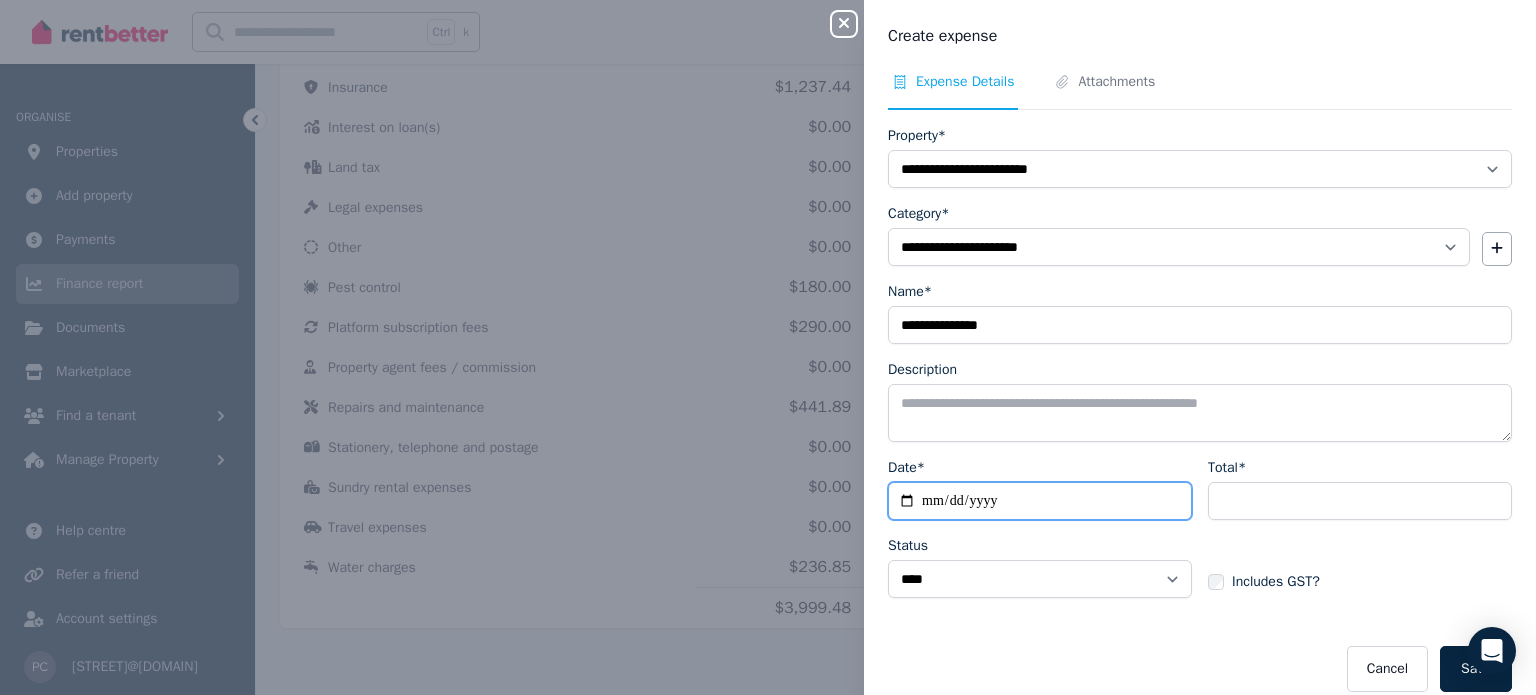 type on "**********" 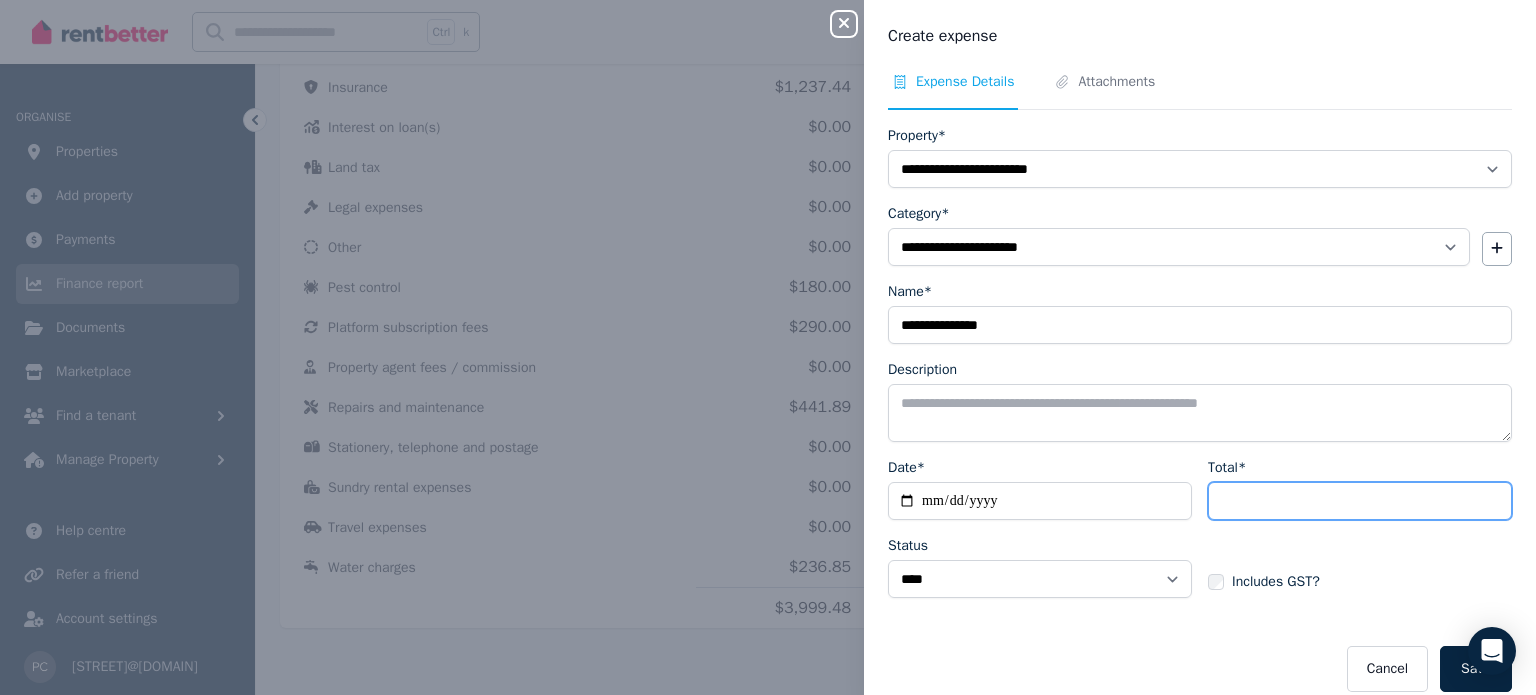 click on "Total*" at bounding box center (1360, 501) 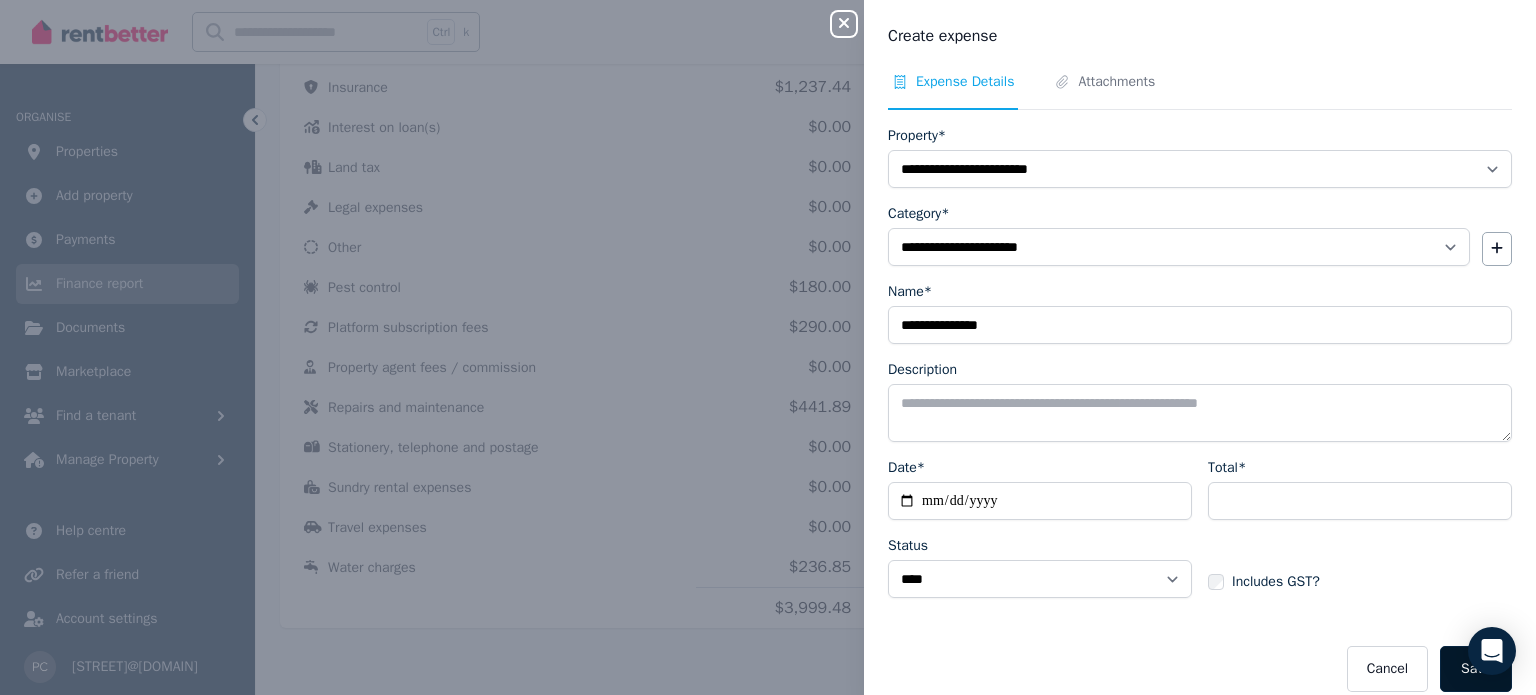 click on "Save" at bounding box center [1476, 669] 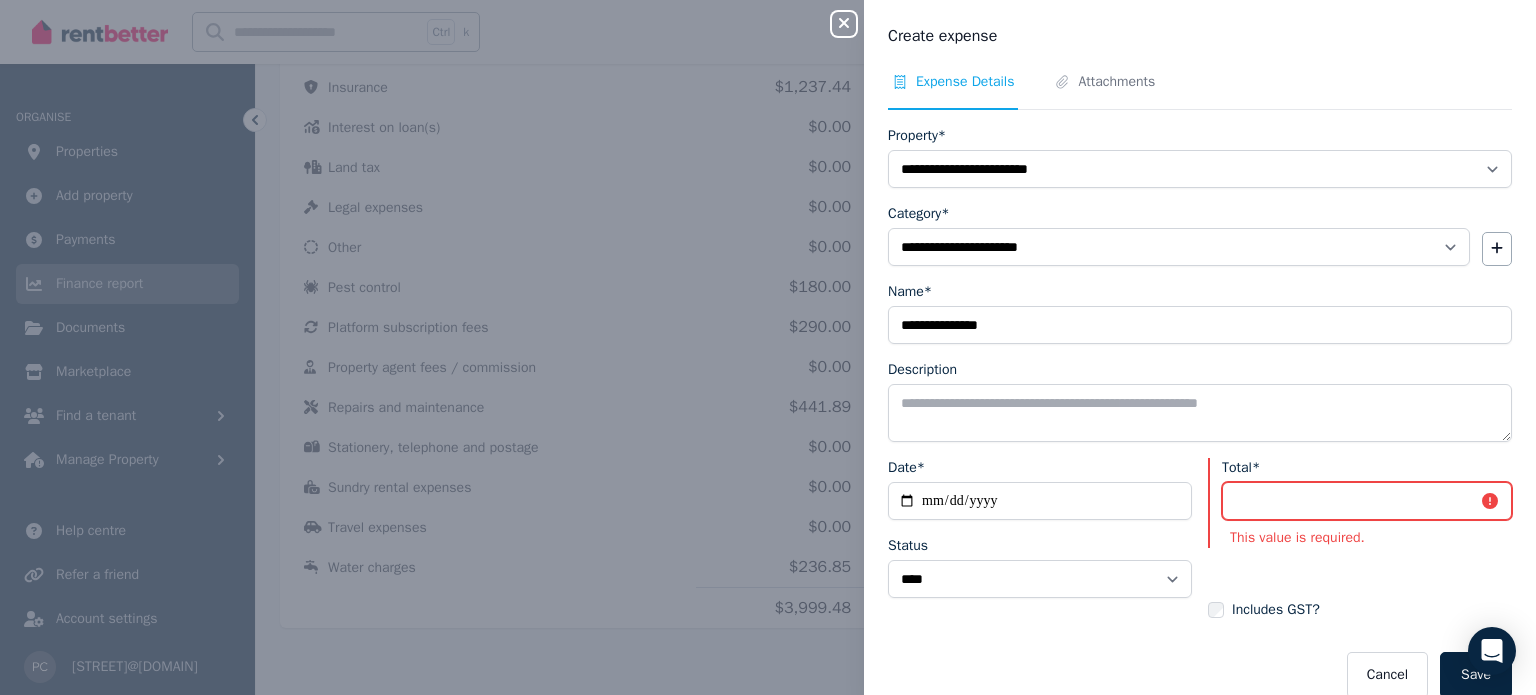 click on "Total*" at bounding box center [1367, 501] 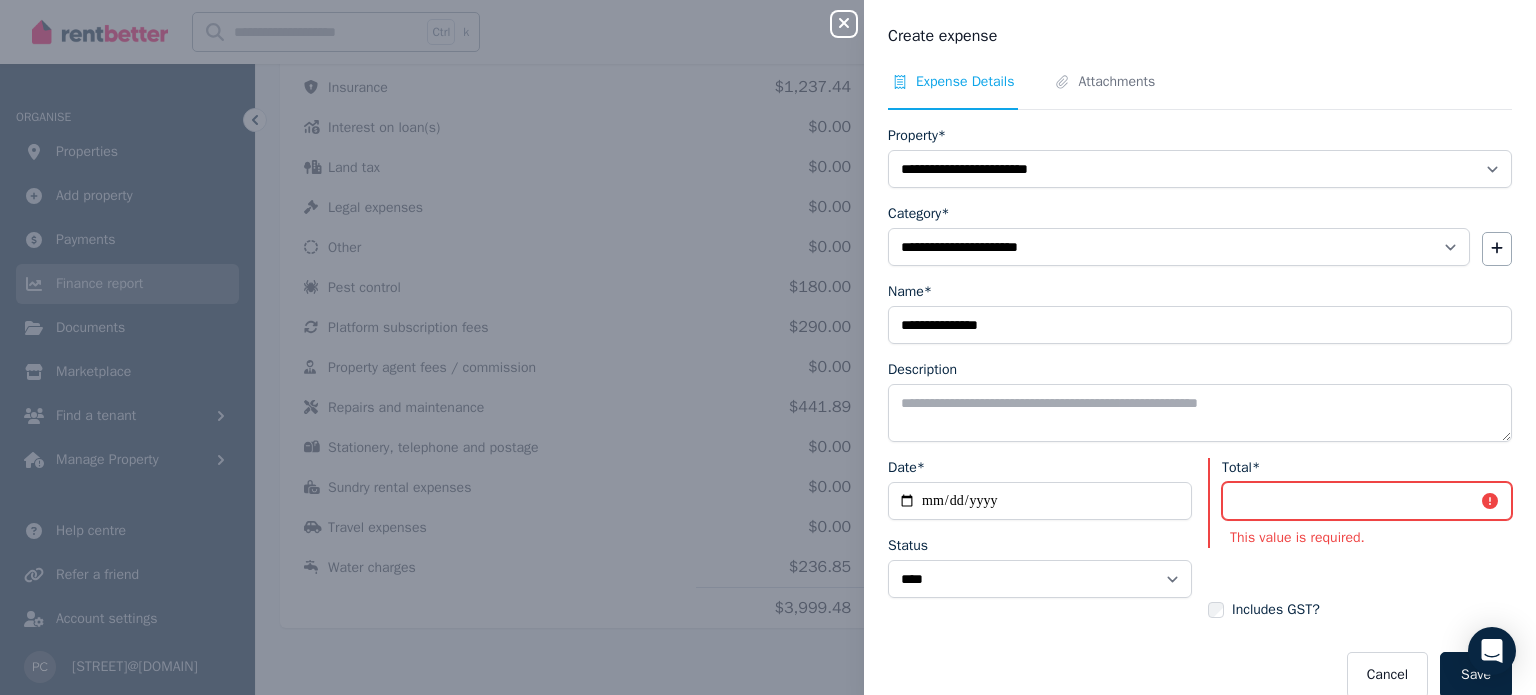 click on "Total*" at bounding box center [1367, 501] 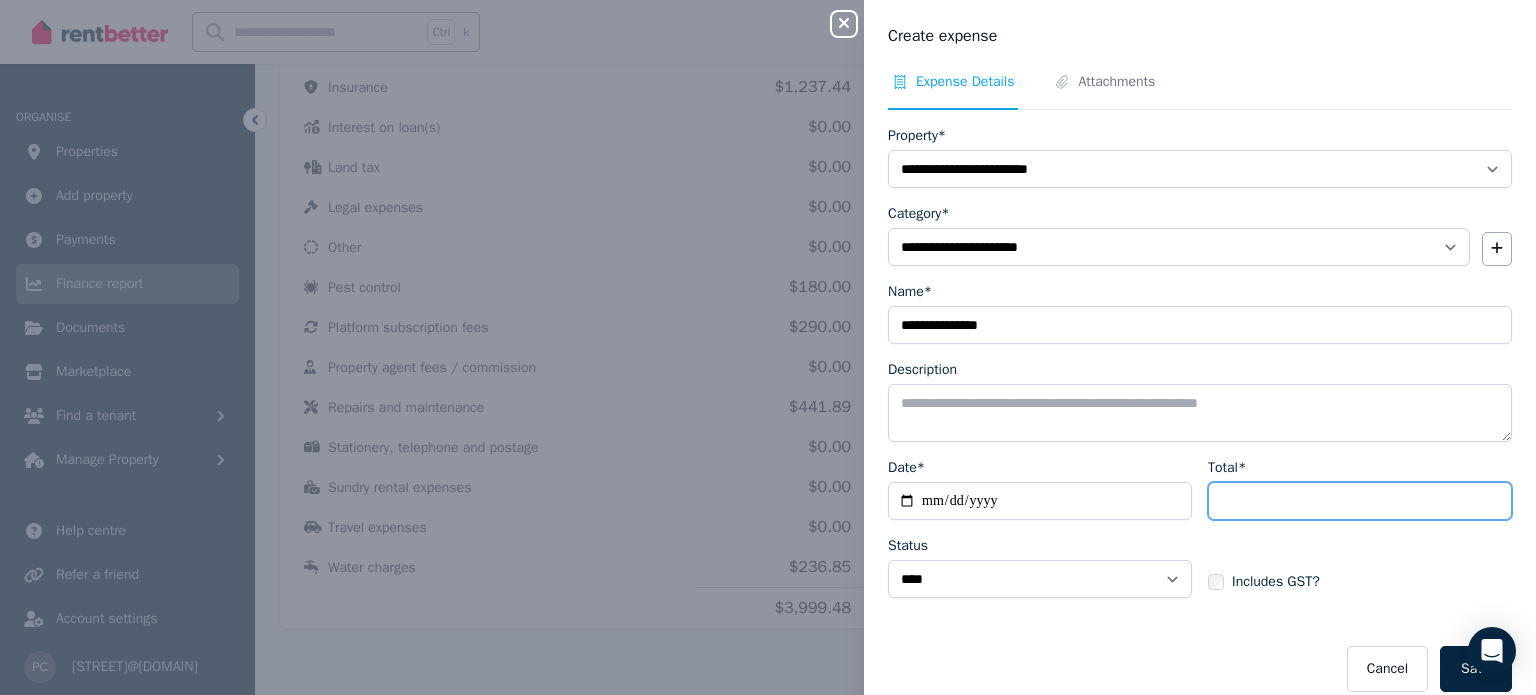 type on "******" 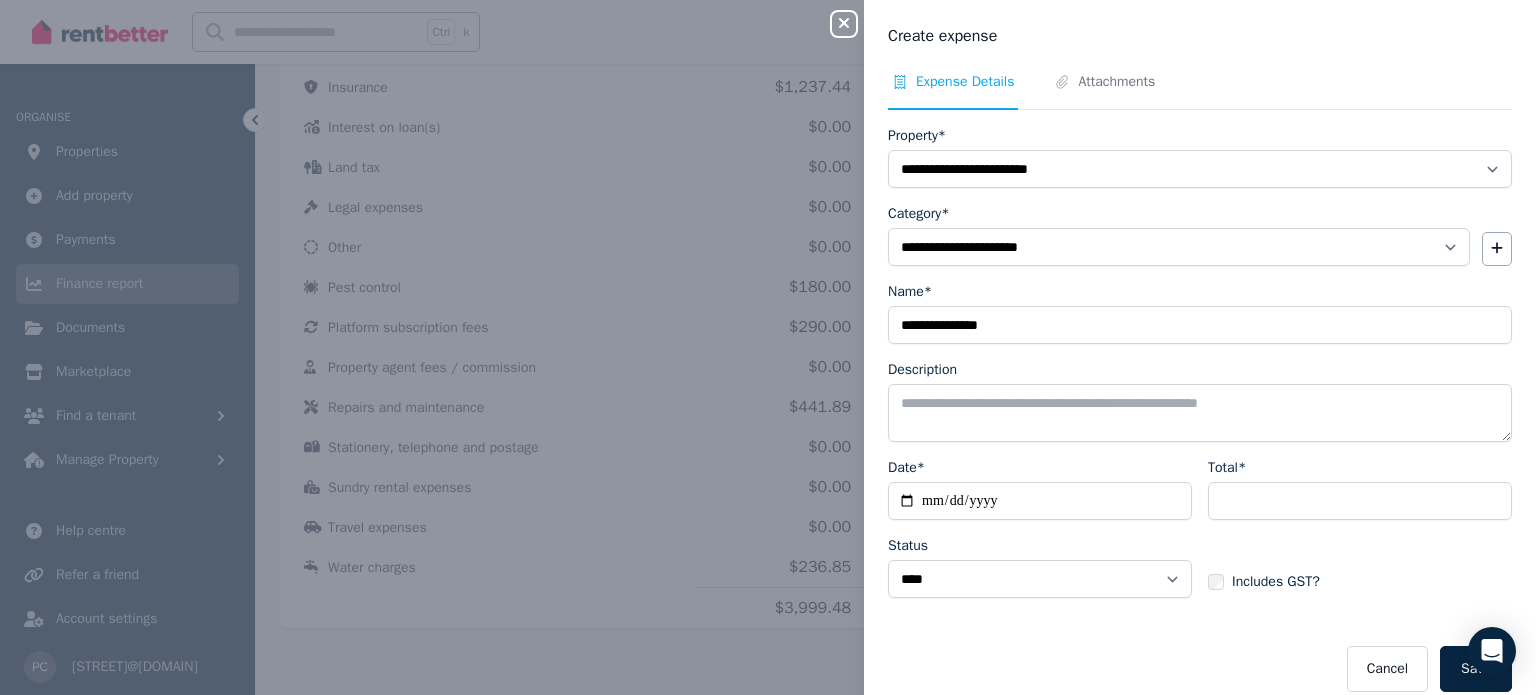click on "Includes GST?" at bounding box center [1360, 564] 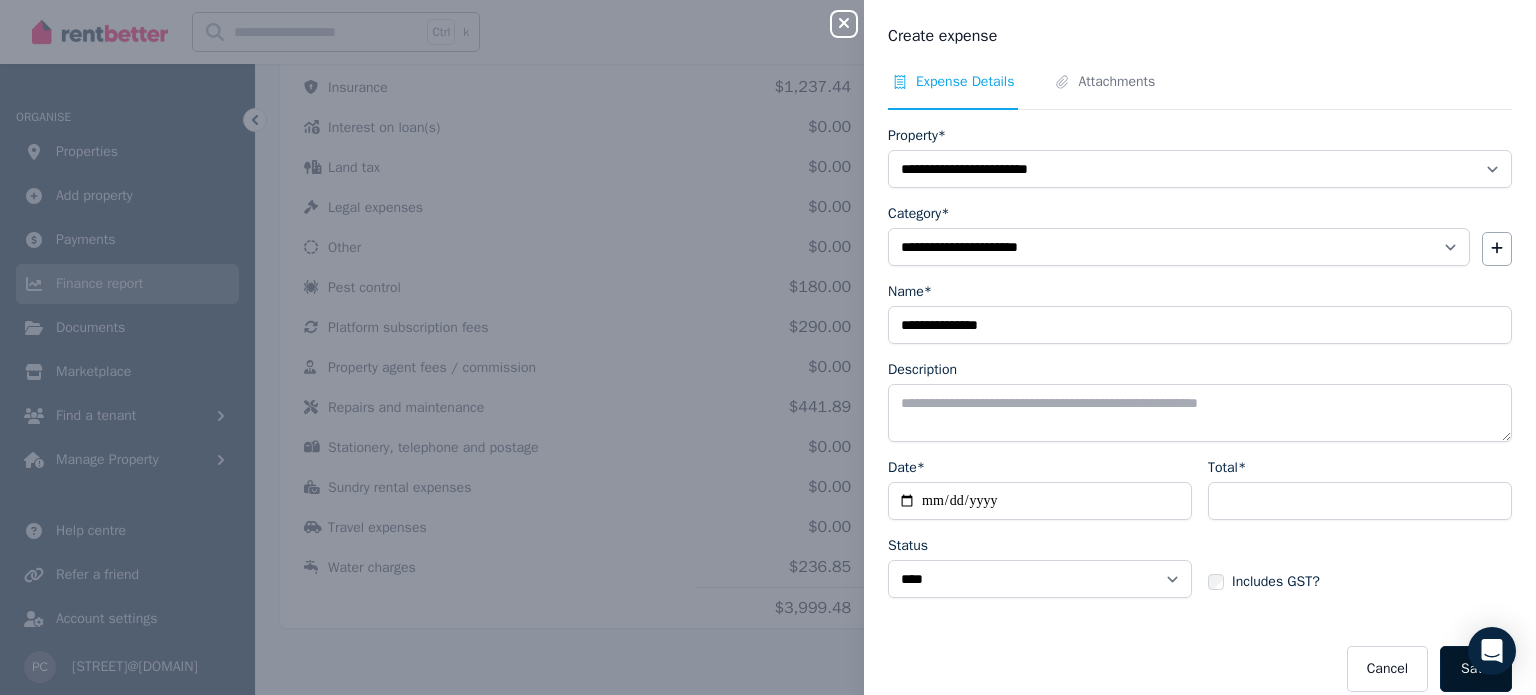 click on "Save" at bounding box center (1476, 669) 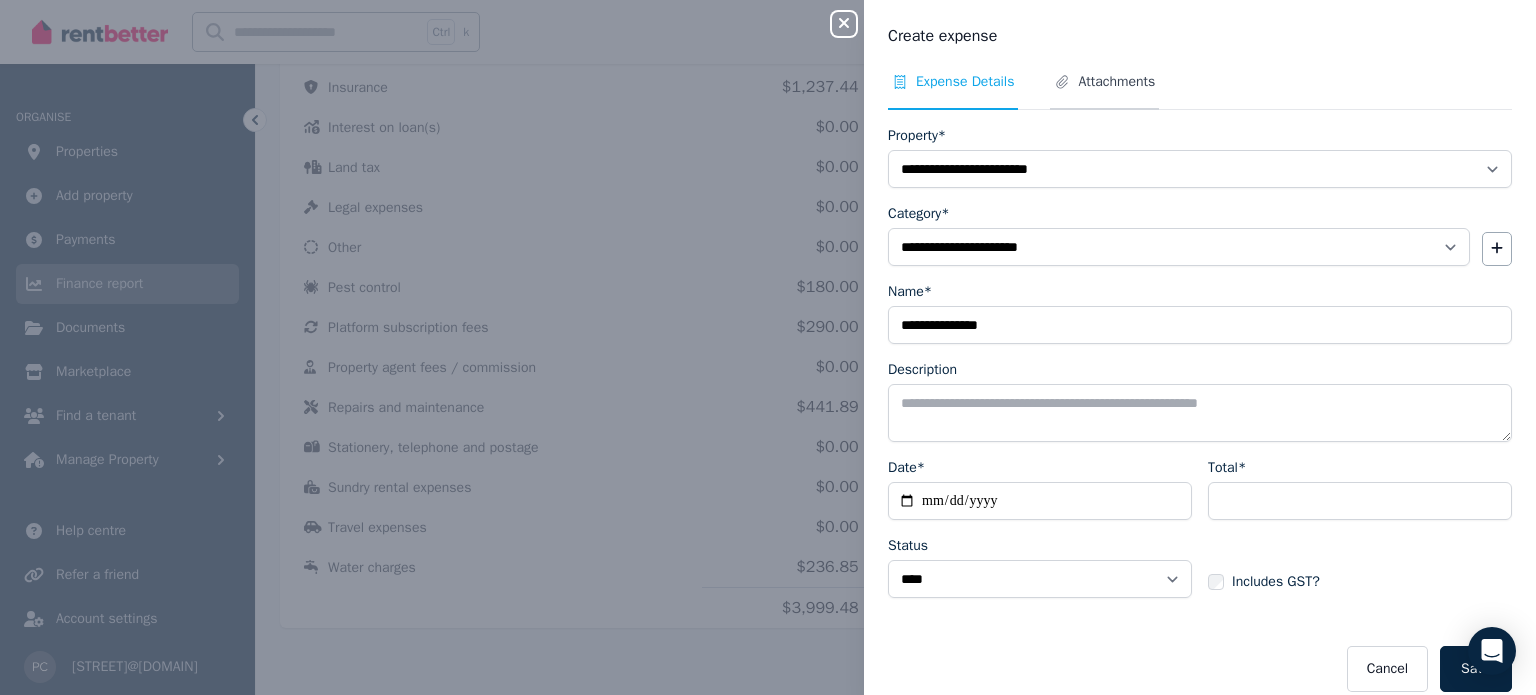 select 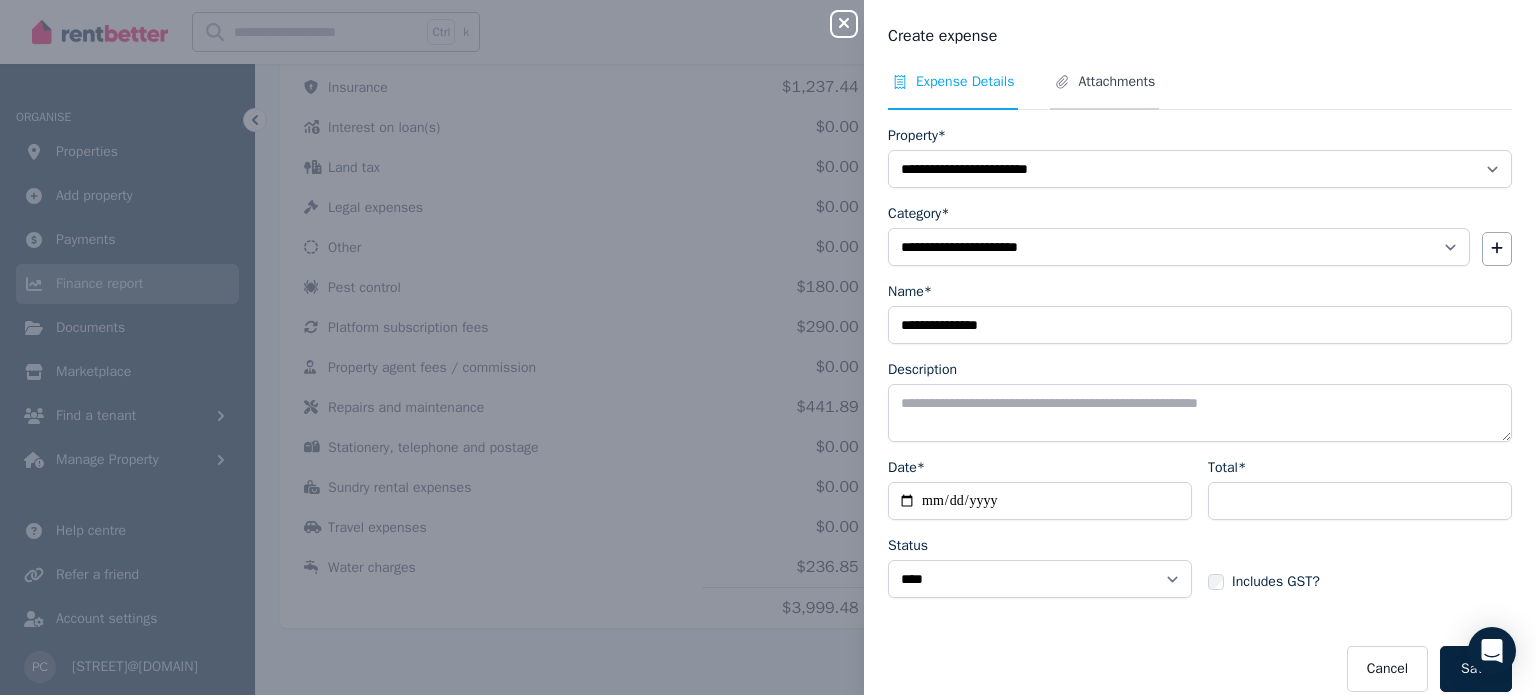 select 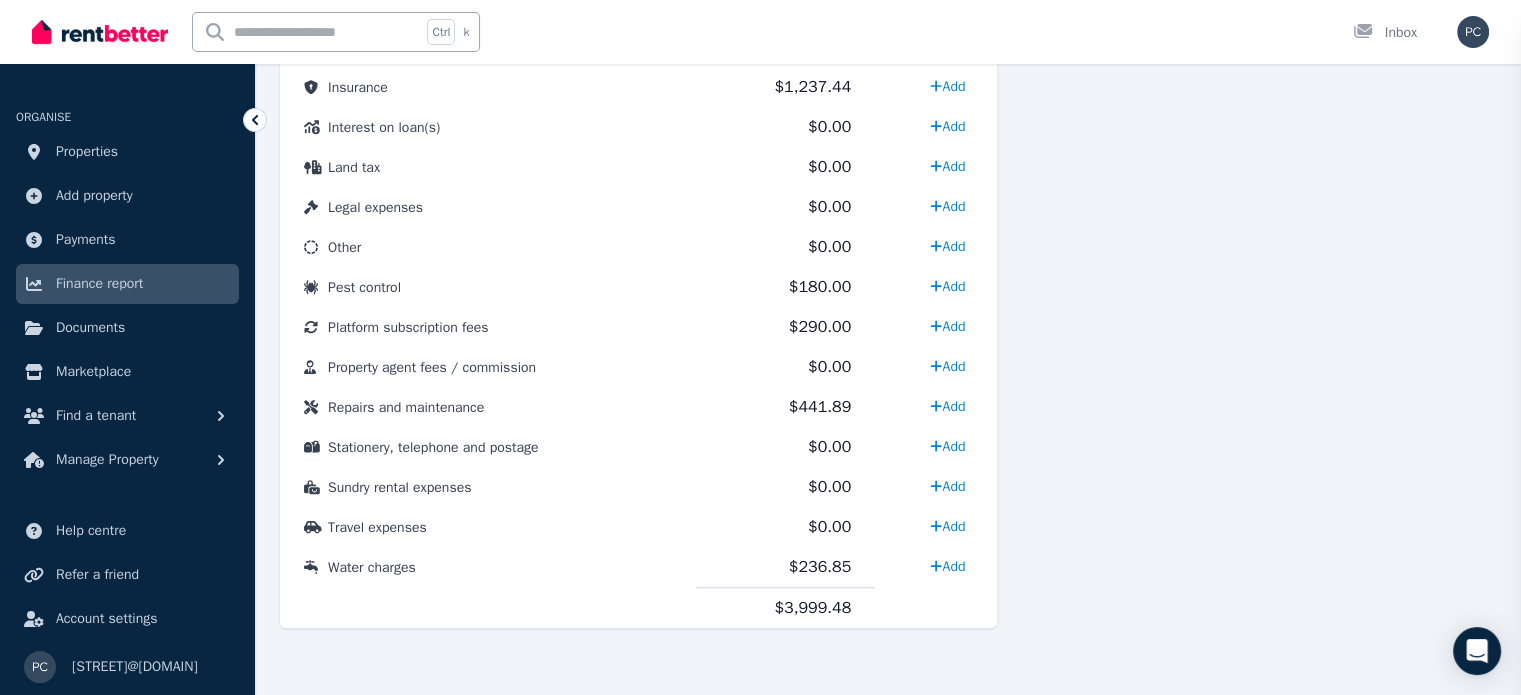 click on "**********" at bounding box center (760, 347) 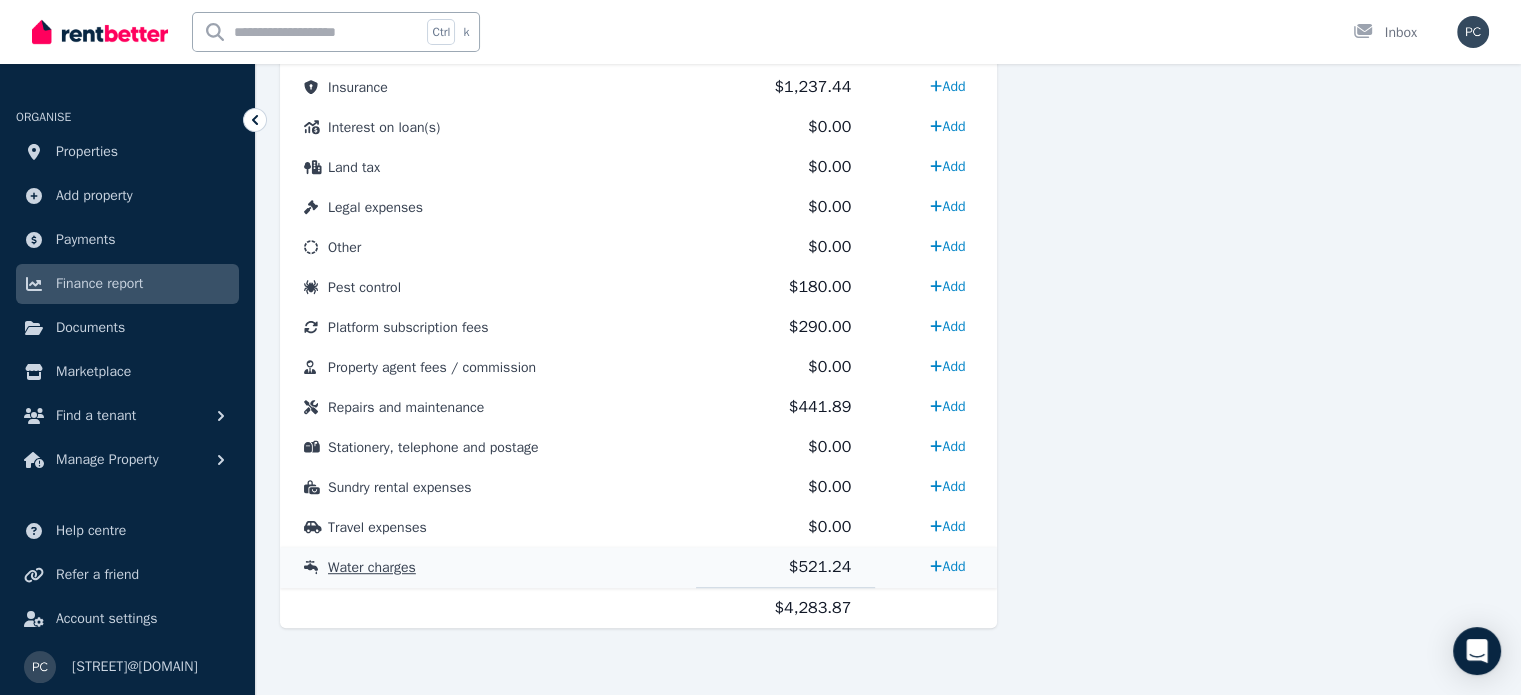 click on "Water charges" at bounding box center (372, 567) 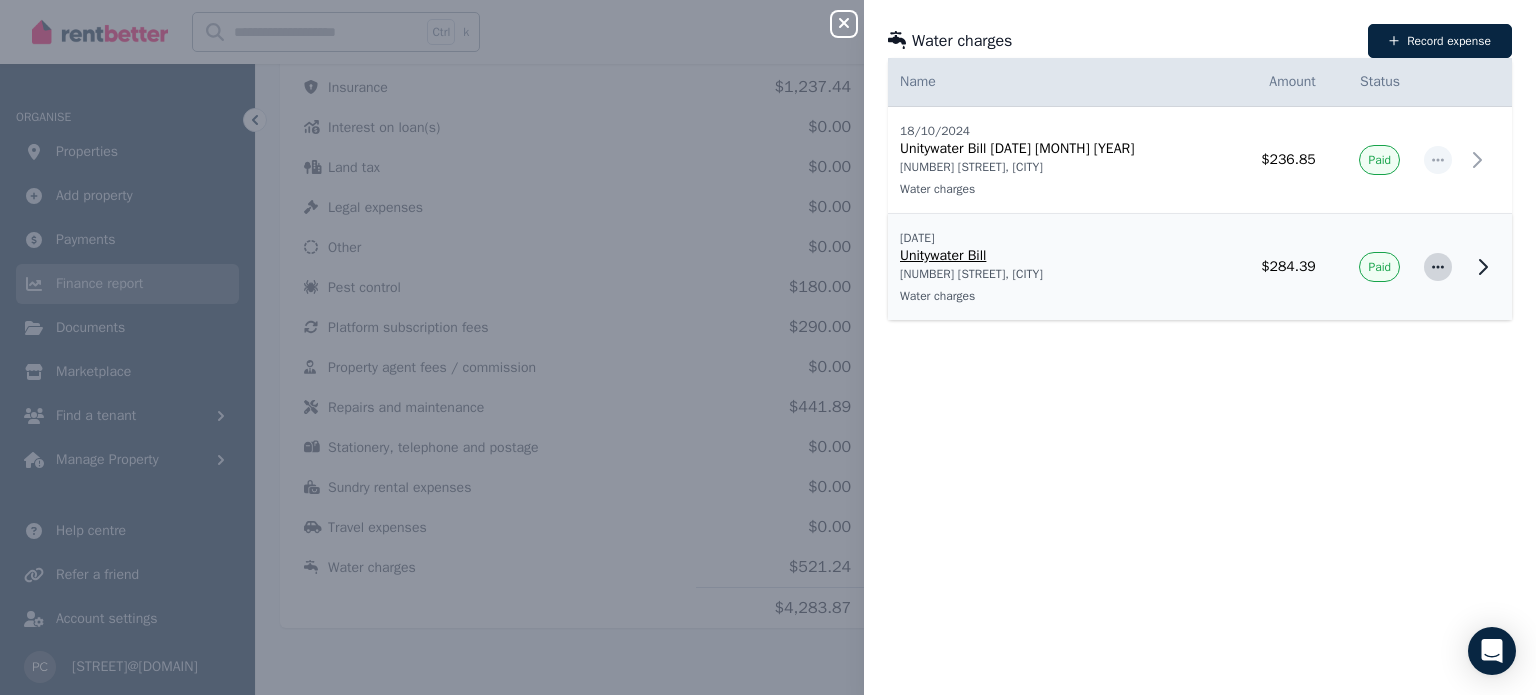 click 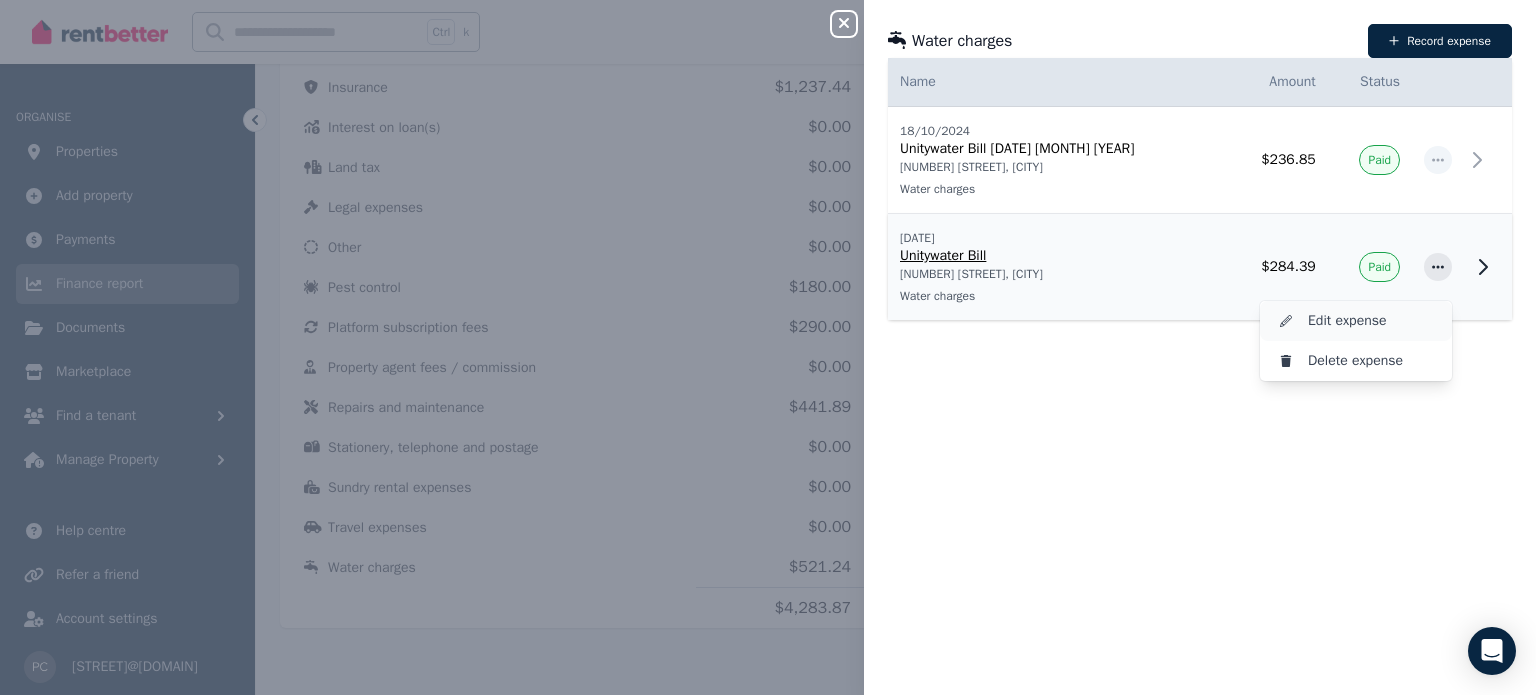 click on "Edit expense" at bounding box center [1372, 321] 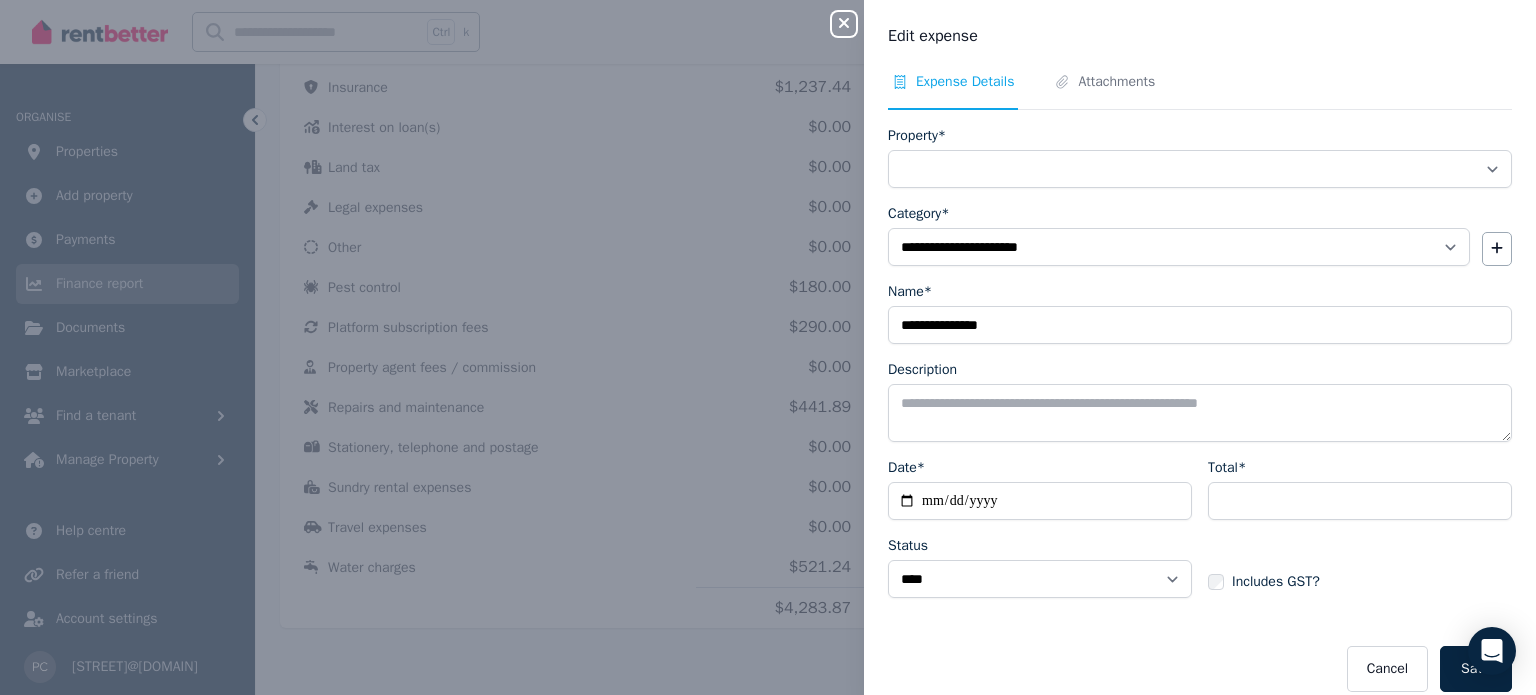 select on "**********" 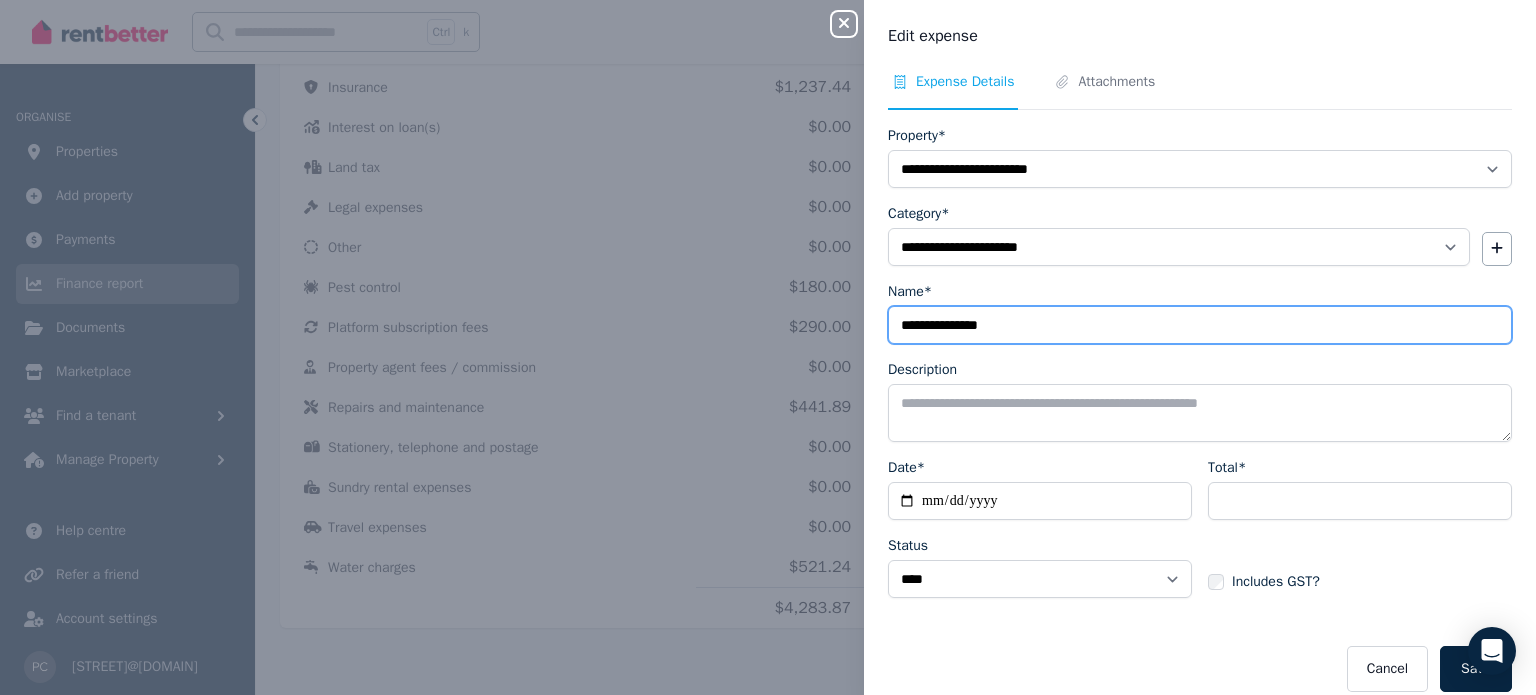 click on "**********" at bounding box center (1200, 325) 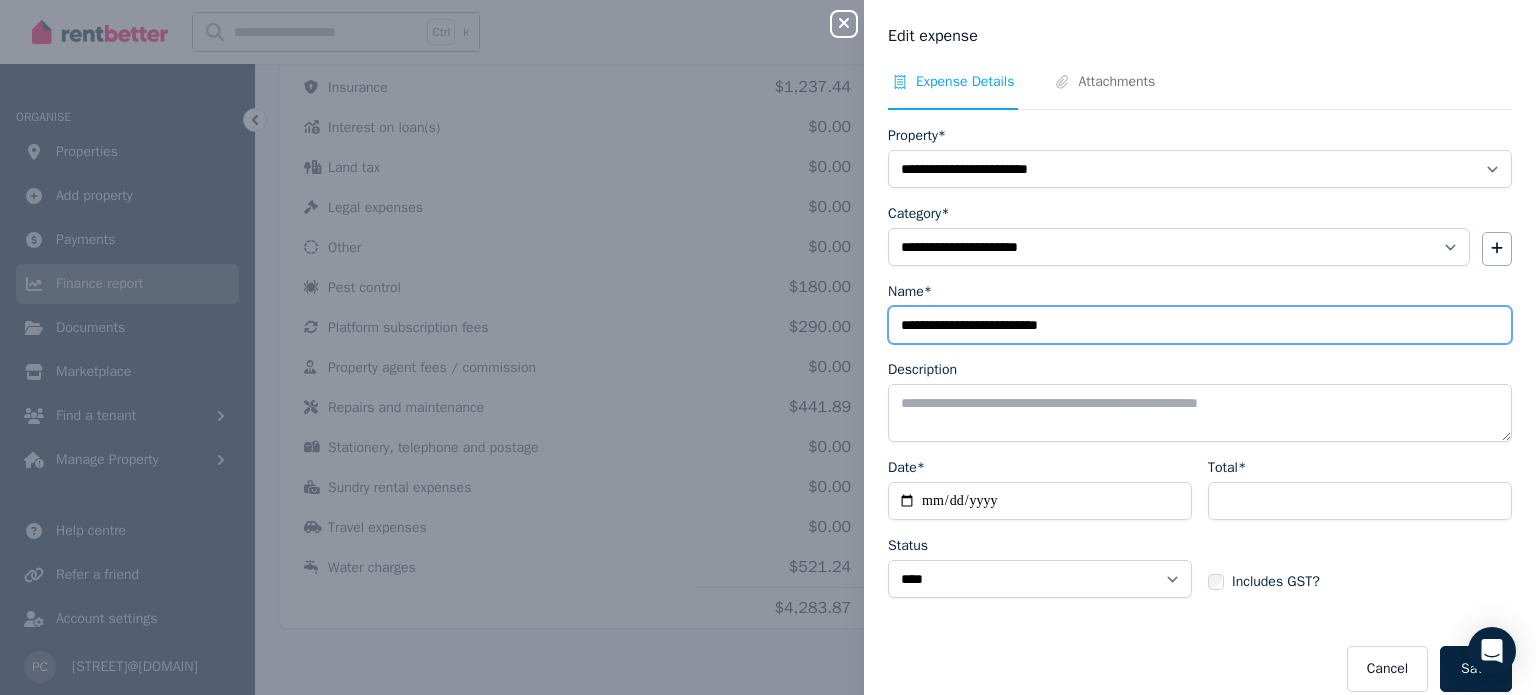type on "**********" 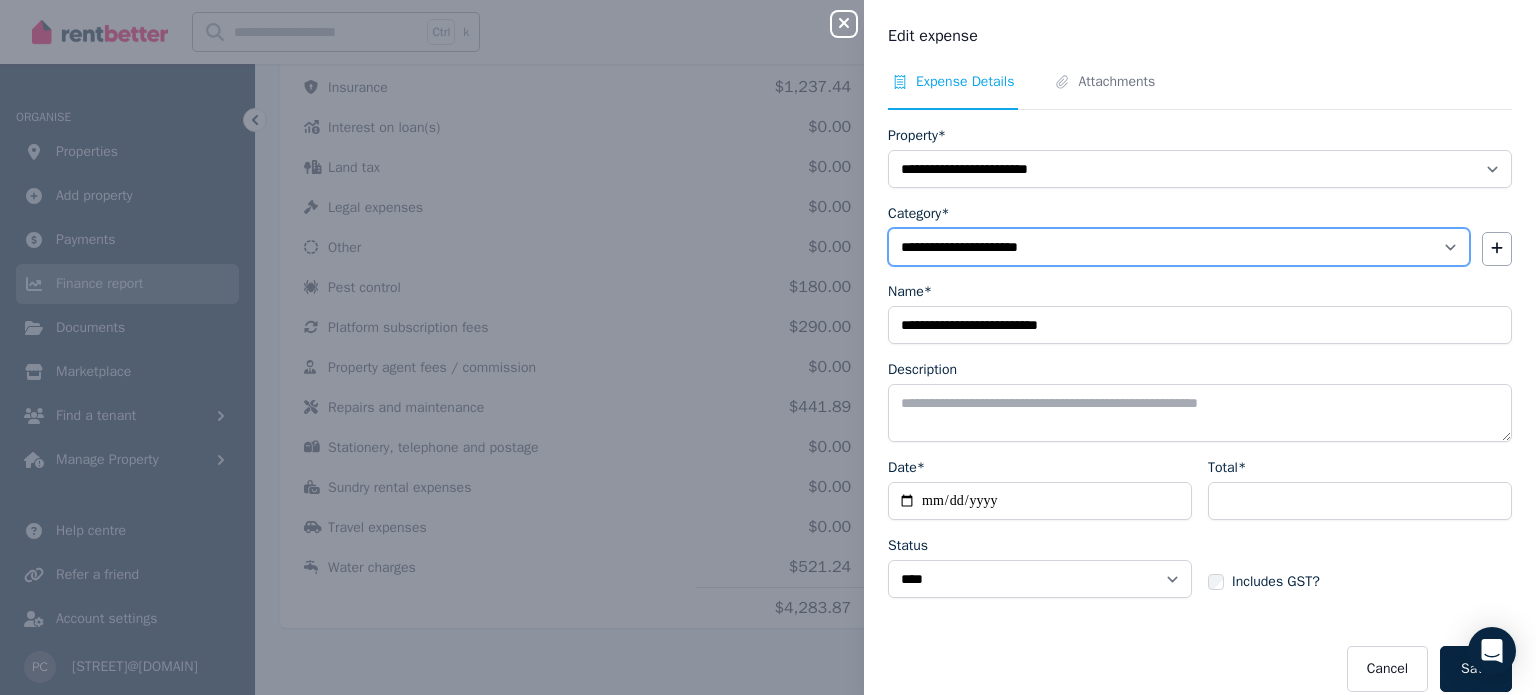 click on "**********" at bounding box center (1179, 247) 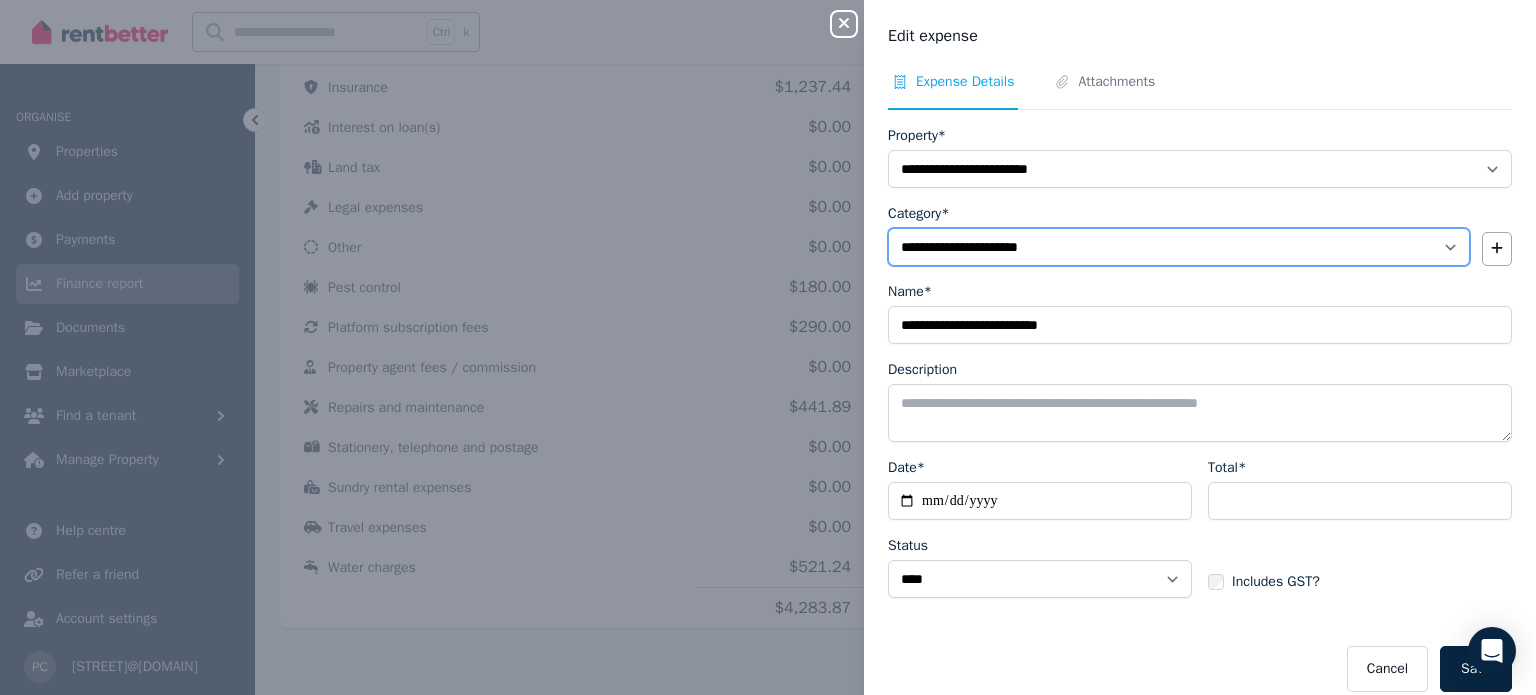 click on "**********" at bounding box center (1179, 247) 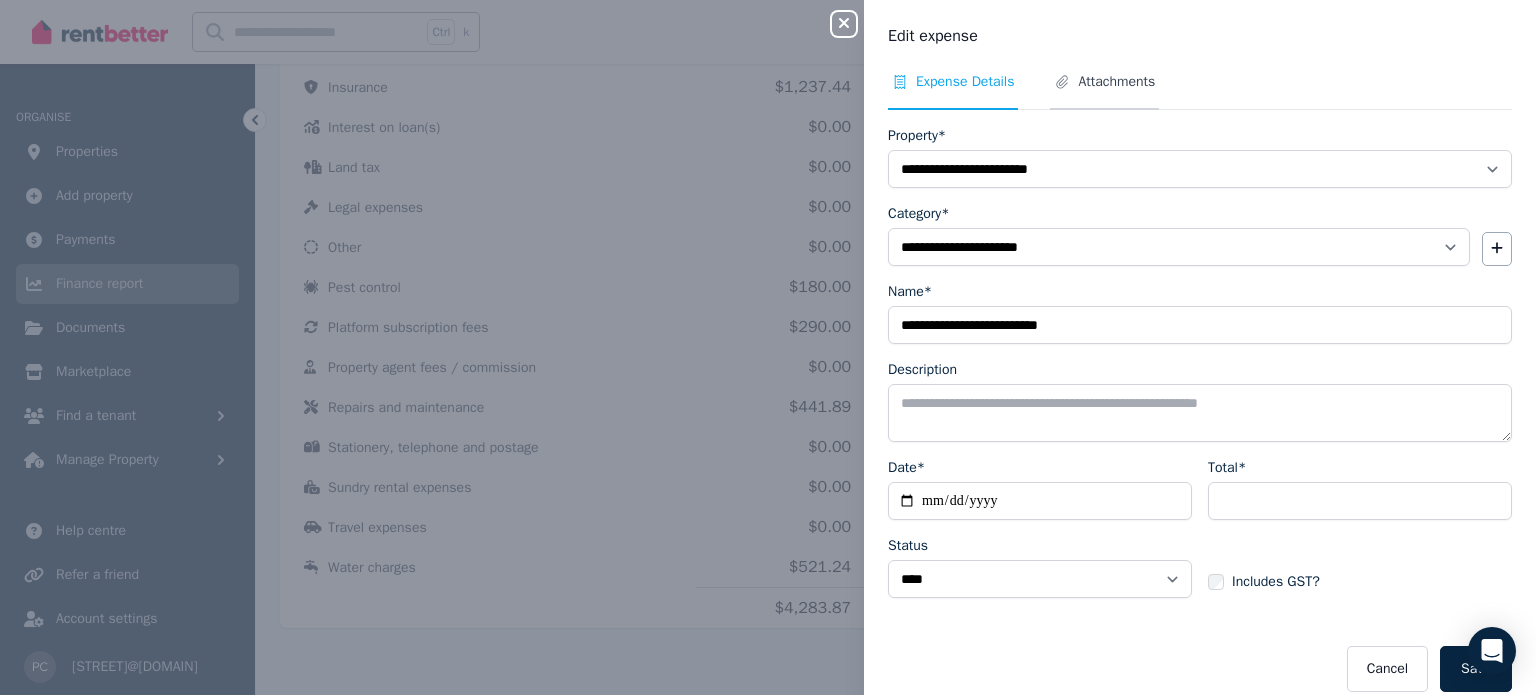 click on "Attachments" at bounding box center (1116, 82) 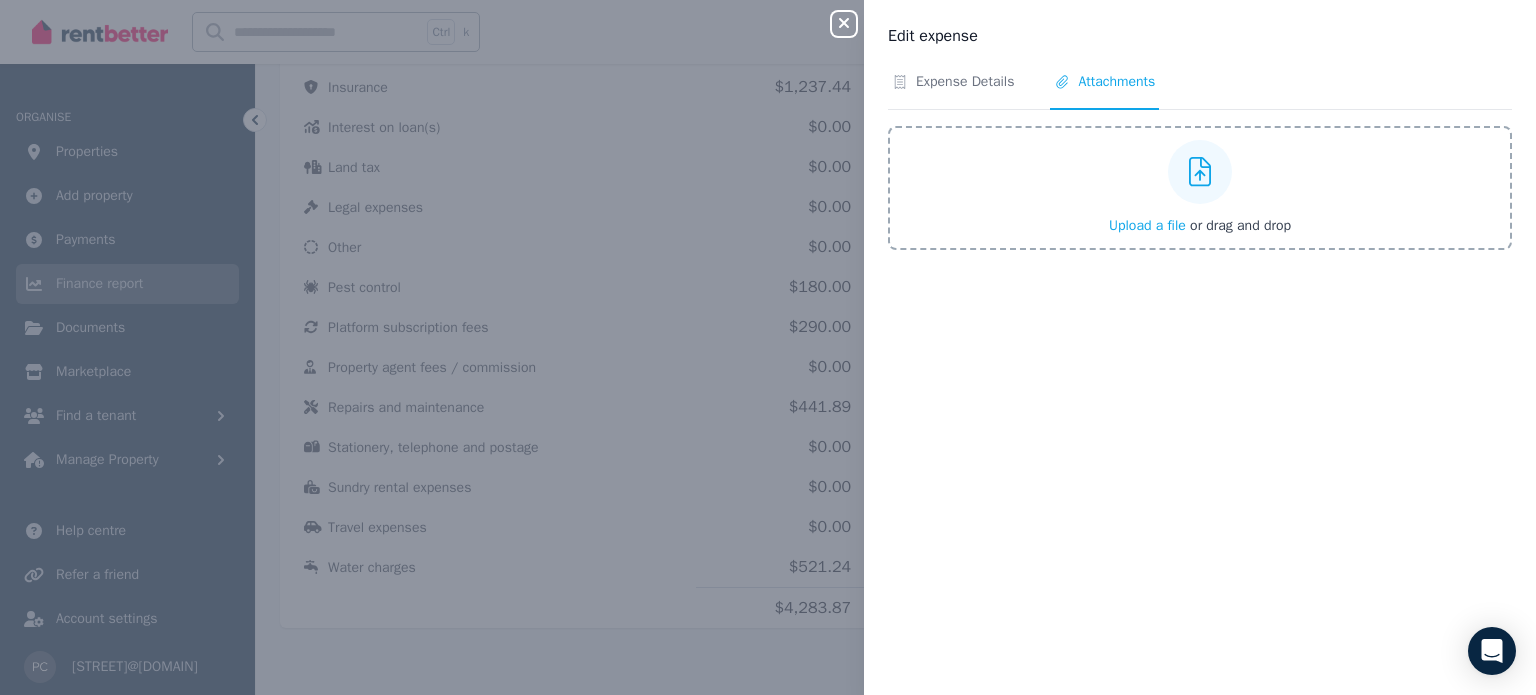 click on "Upload a file" at bounding box center (1147, 225) 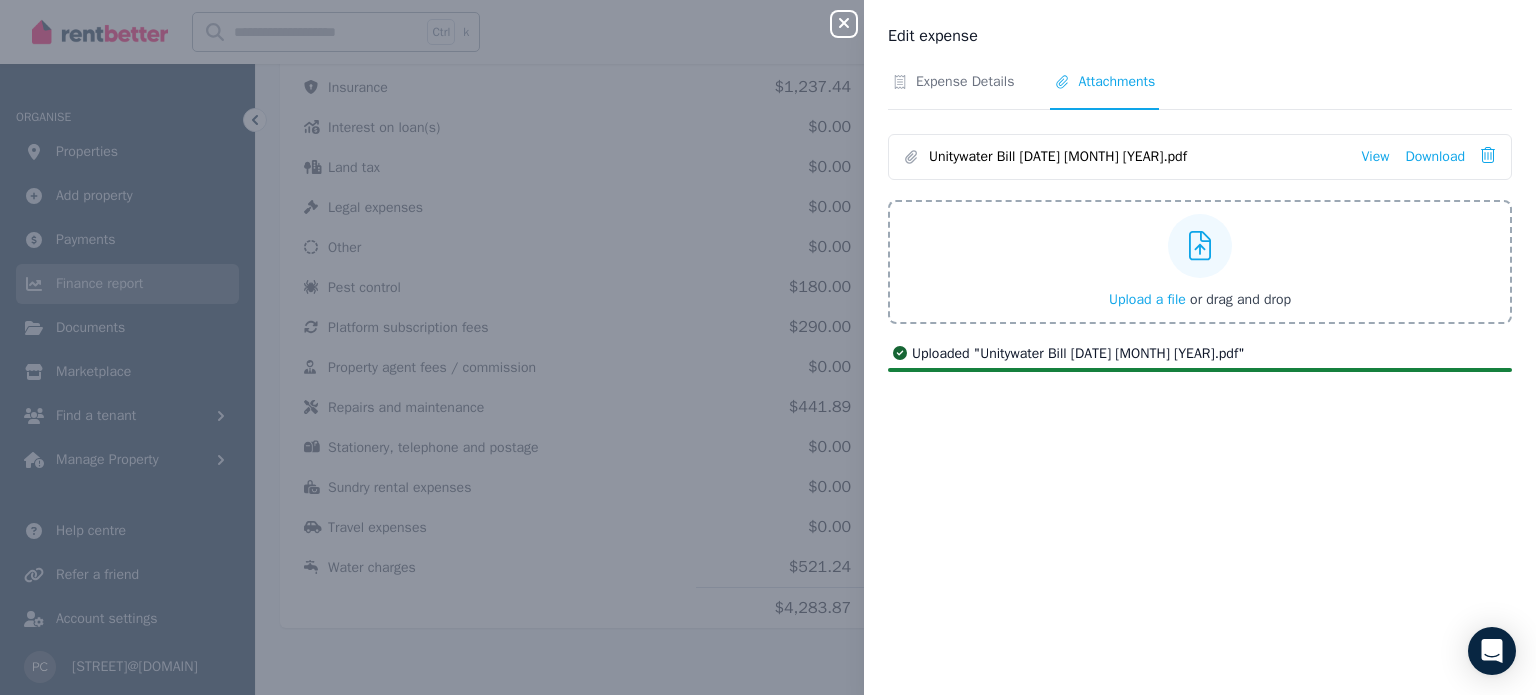 click on "Upload a file   or drag and drop" at bounding box center [1200, 262] 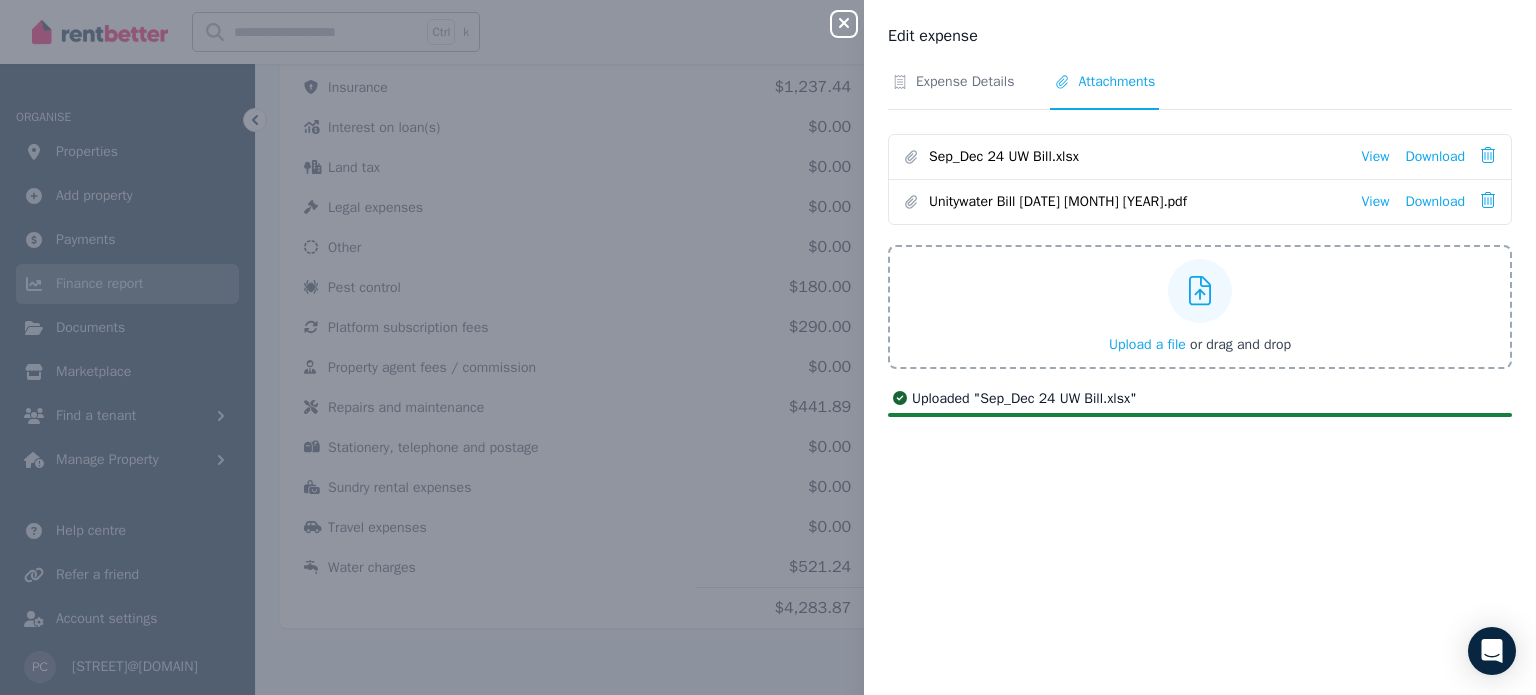 click on "Close panel" at bounding box center (844, 24) 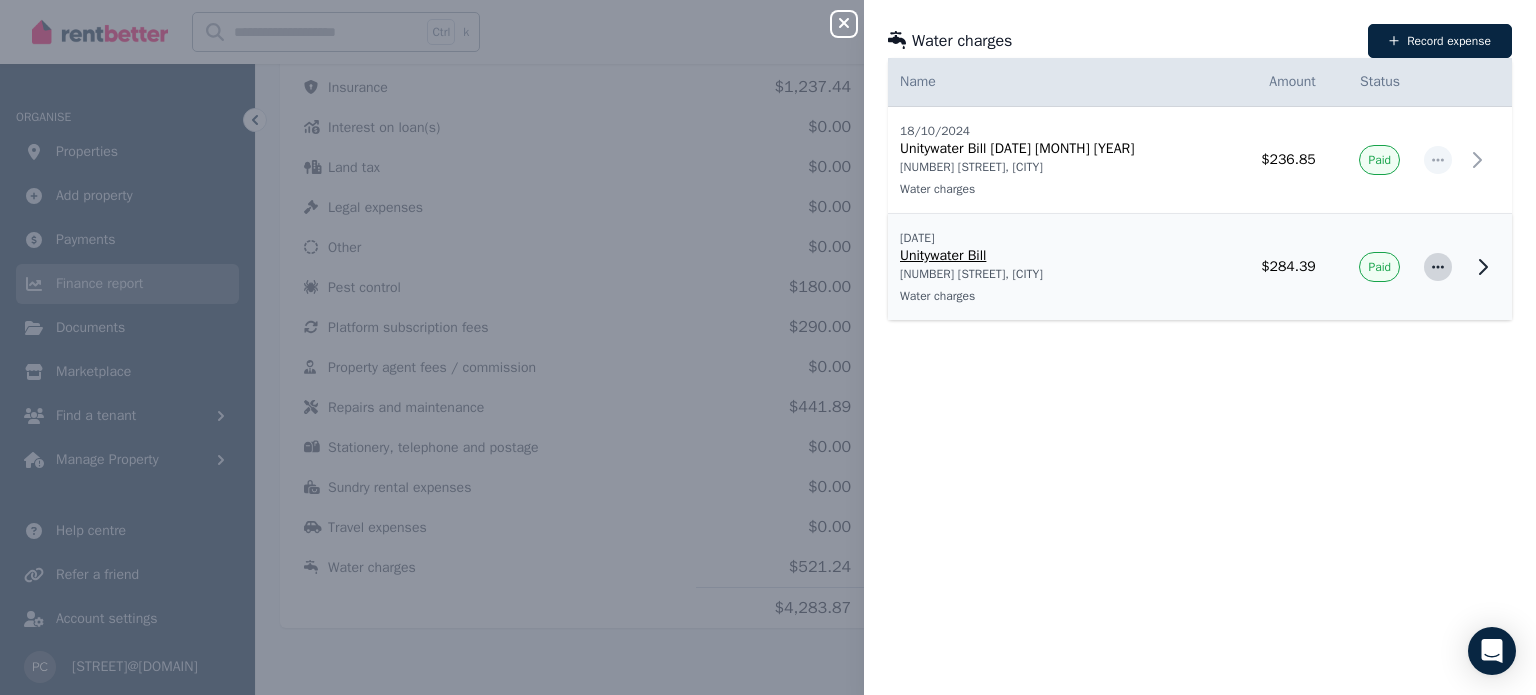 click 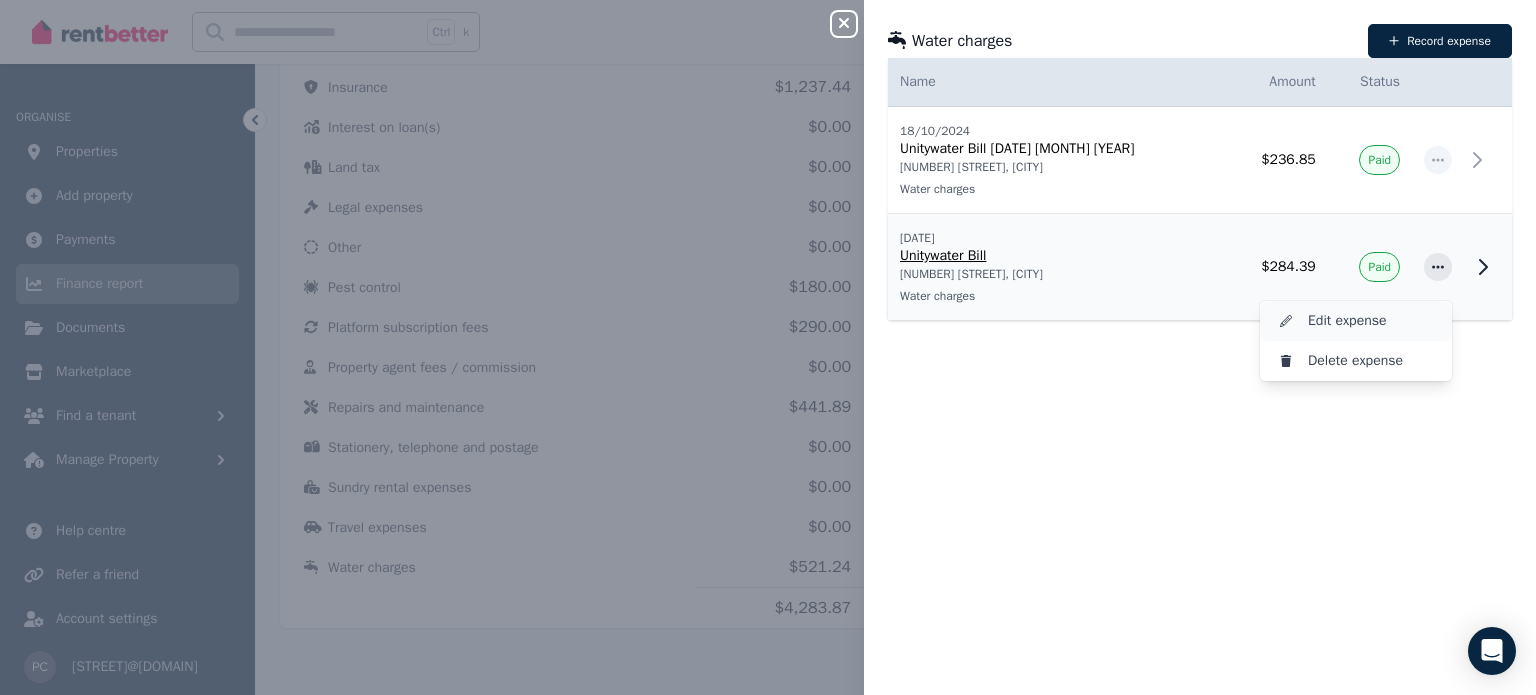 click on "Edit expense" at bounding box center [1372, 321] 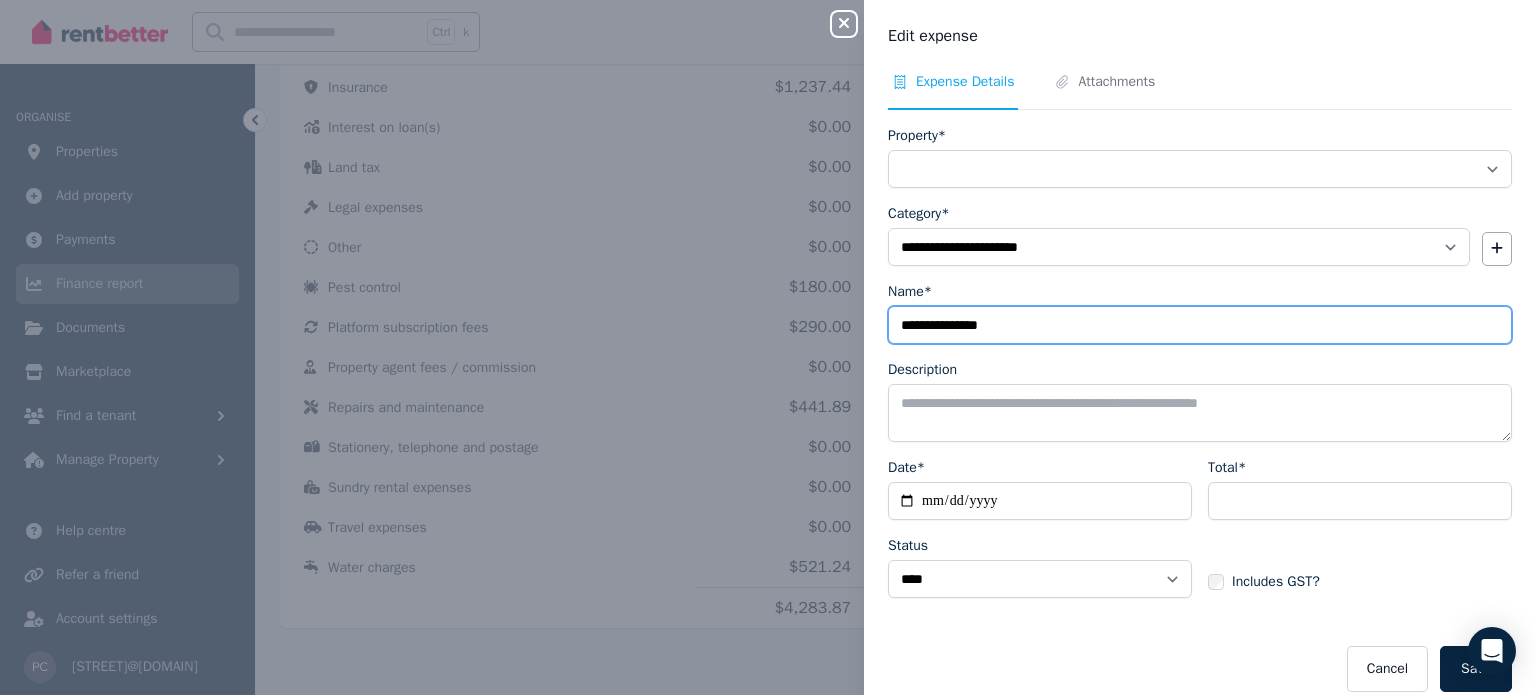 select on "**********" 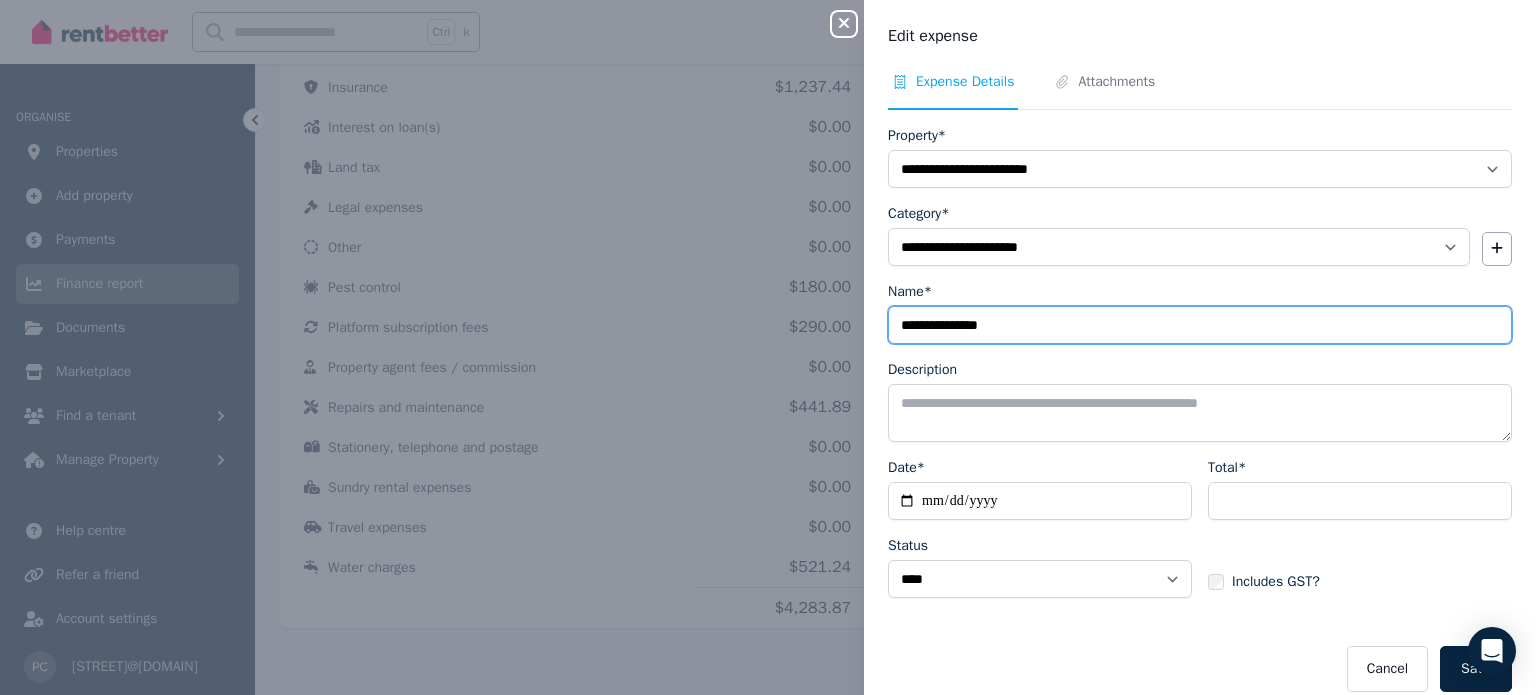 drag, startPoint x: 1033, startPoint y: 322, endPoint x: 1050, endPoint y: 307, distance: 22.671568 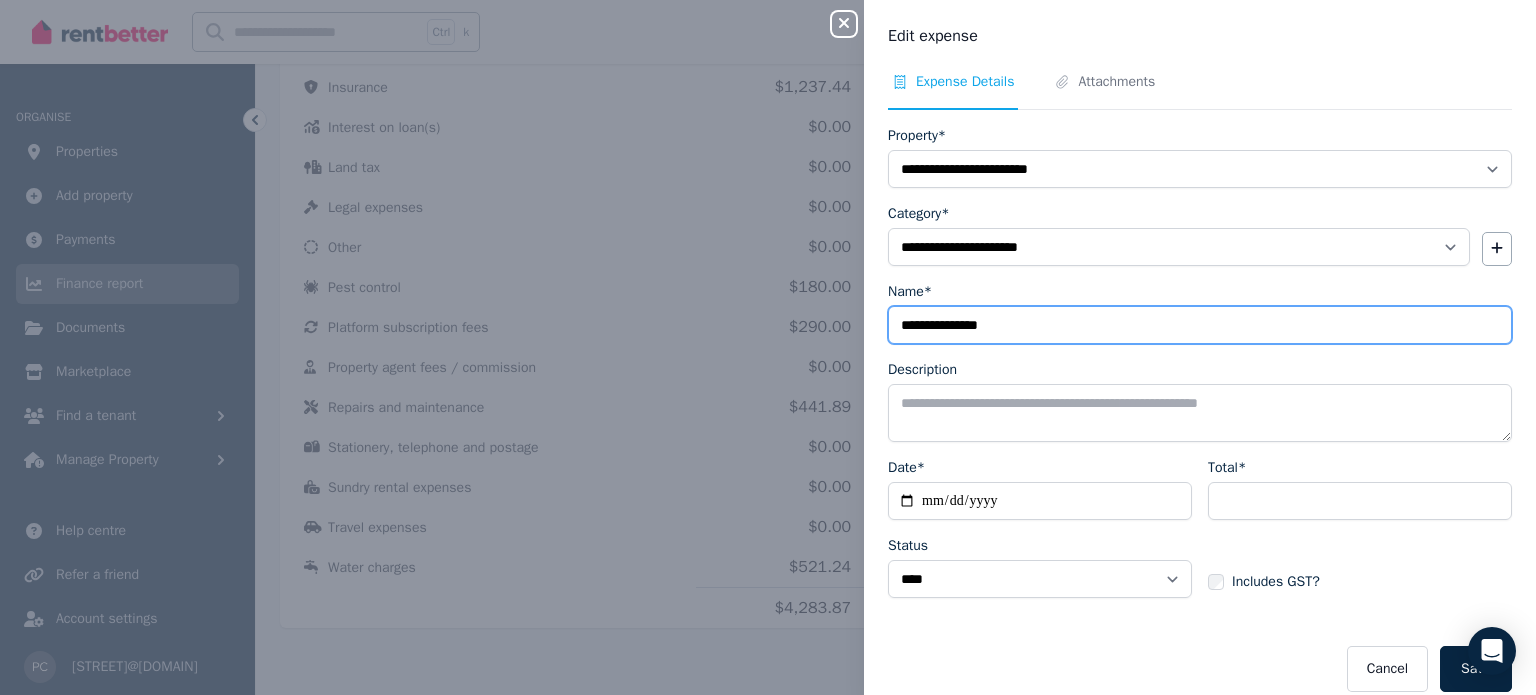 click on "**********" at bounding box center (1200, 325) 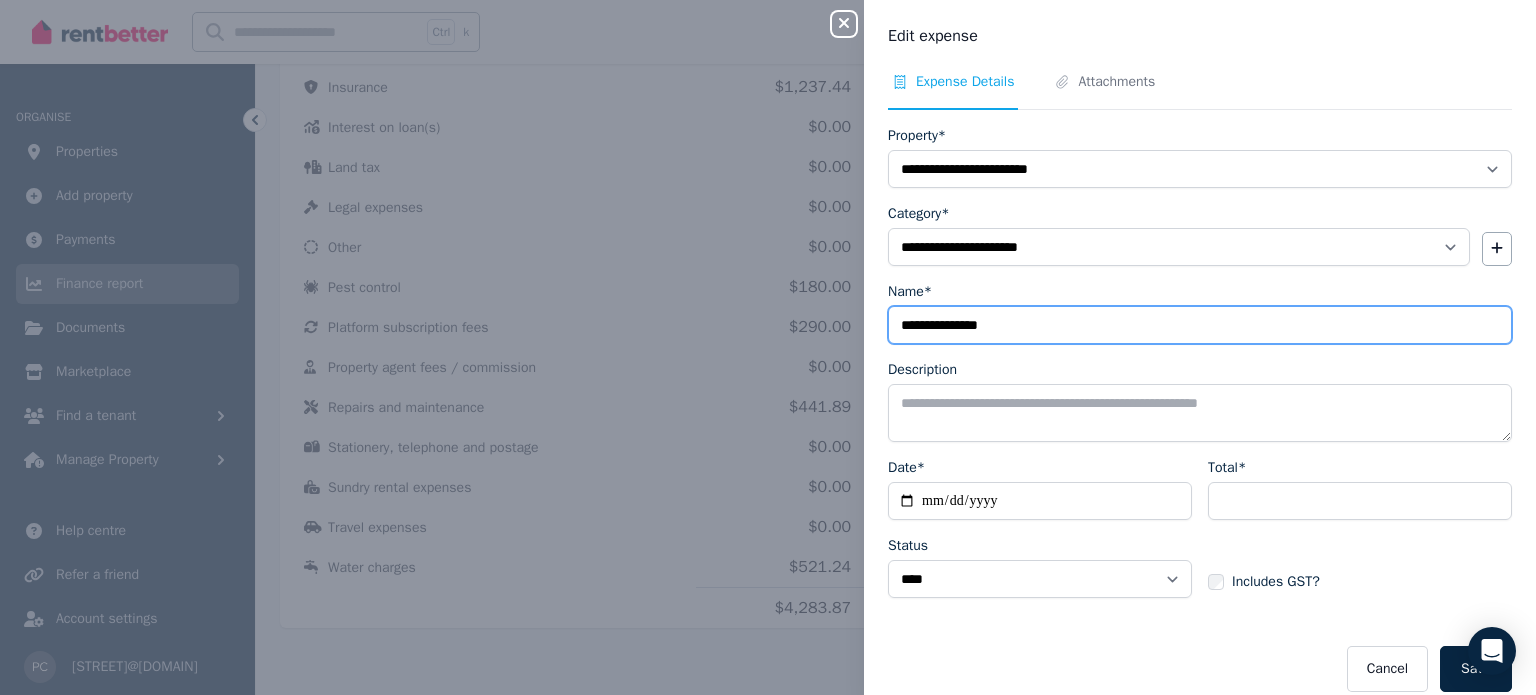 type on "**********" 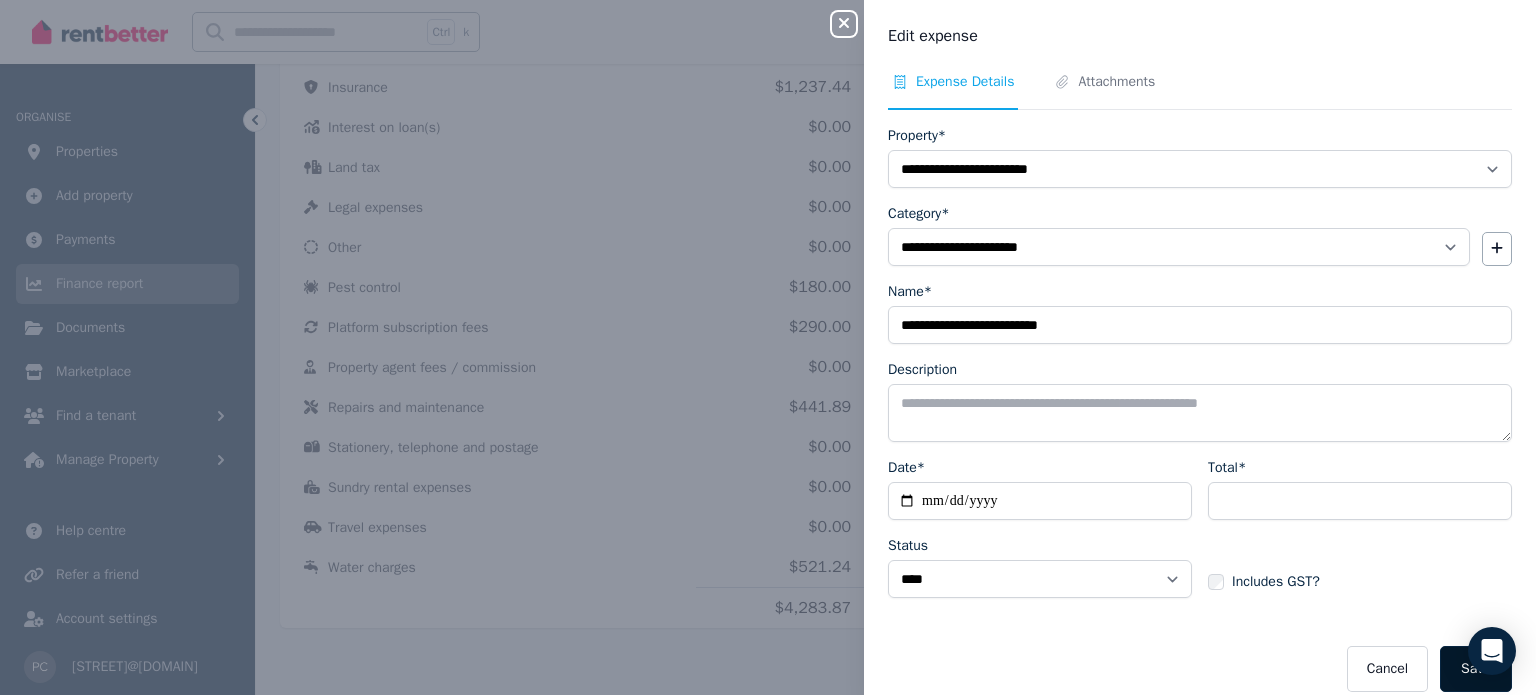 click on "Save" at bounding box center (1476, 669) 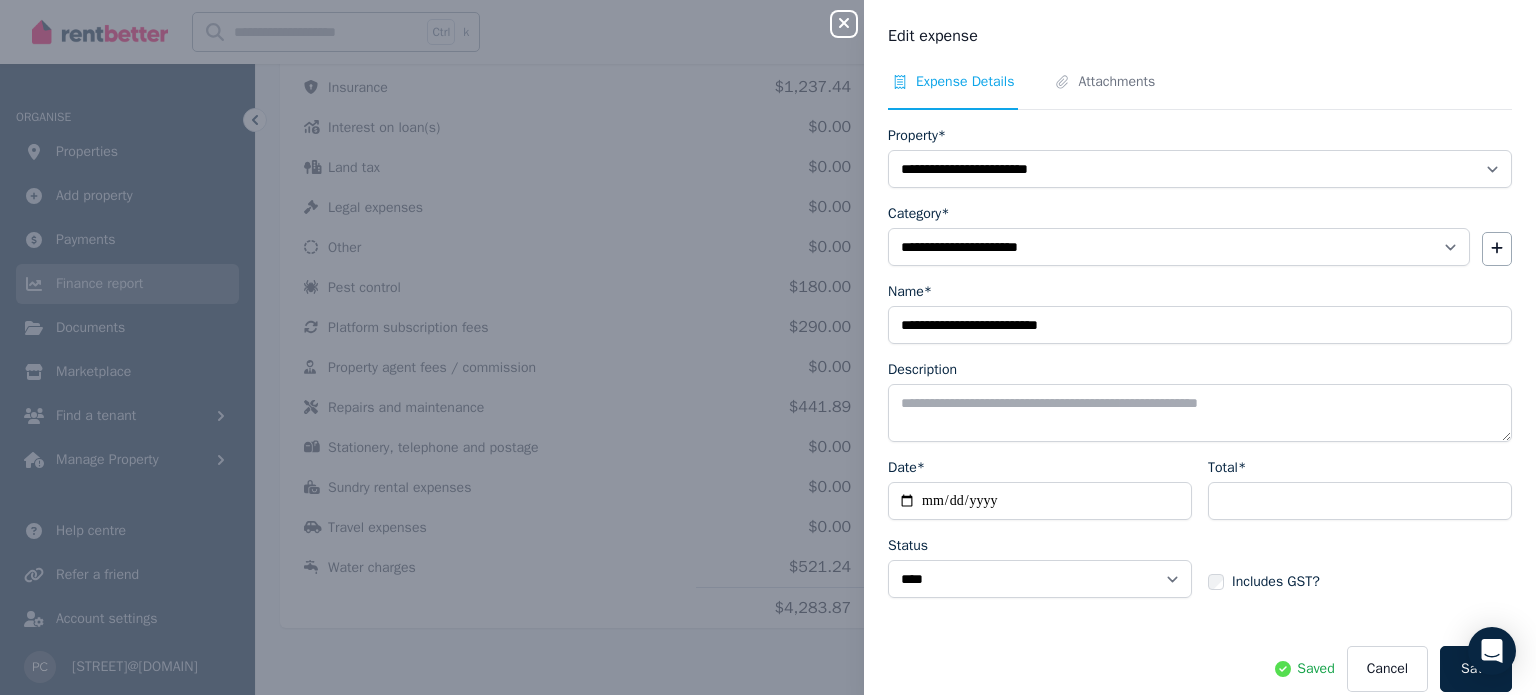 click 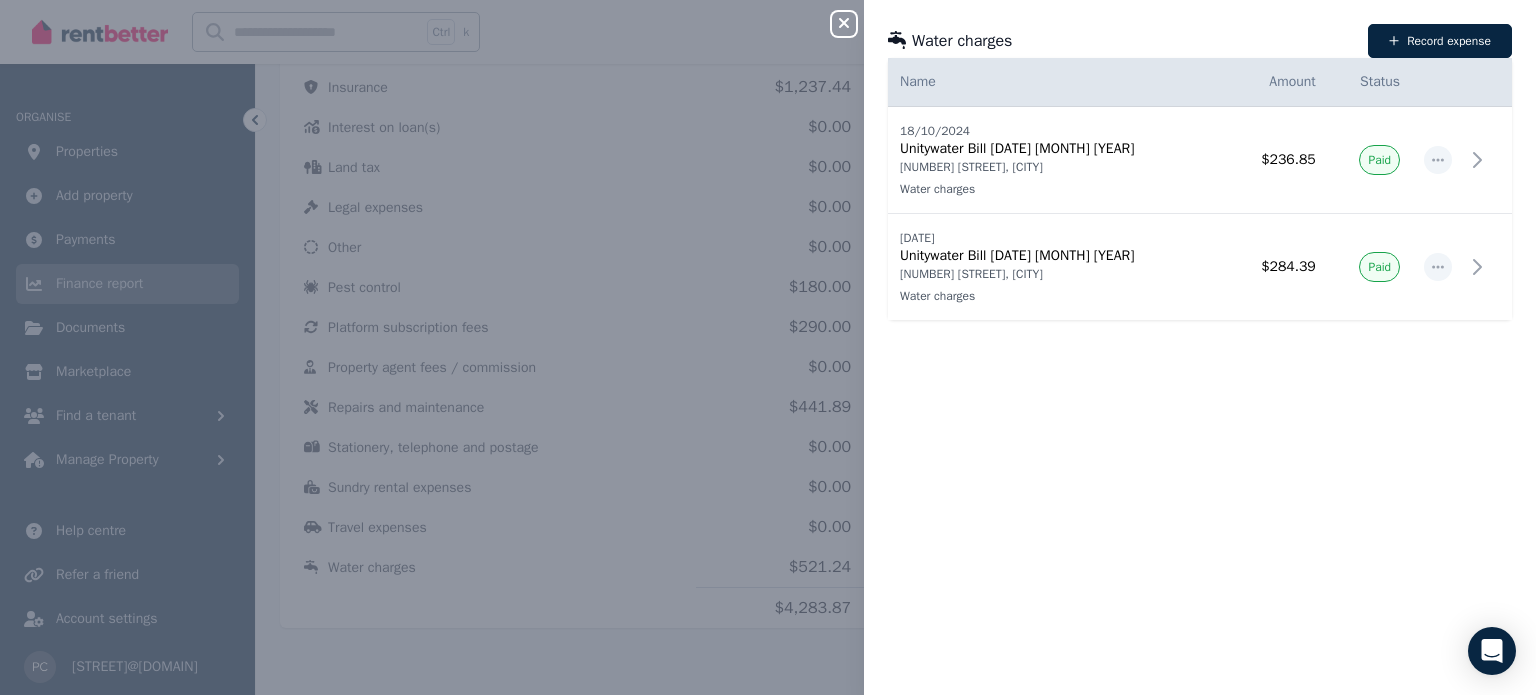 click 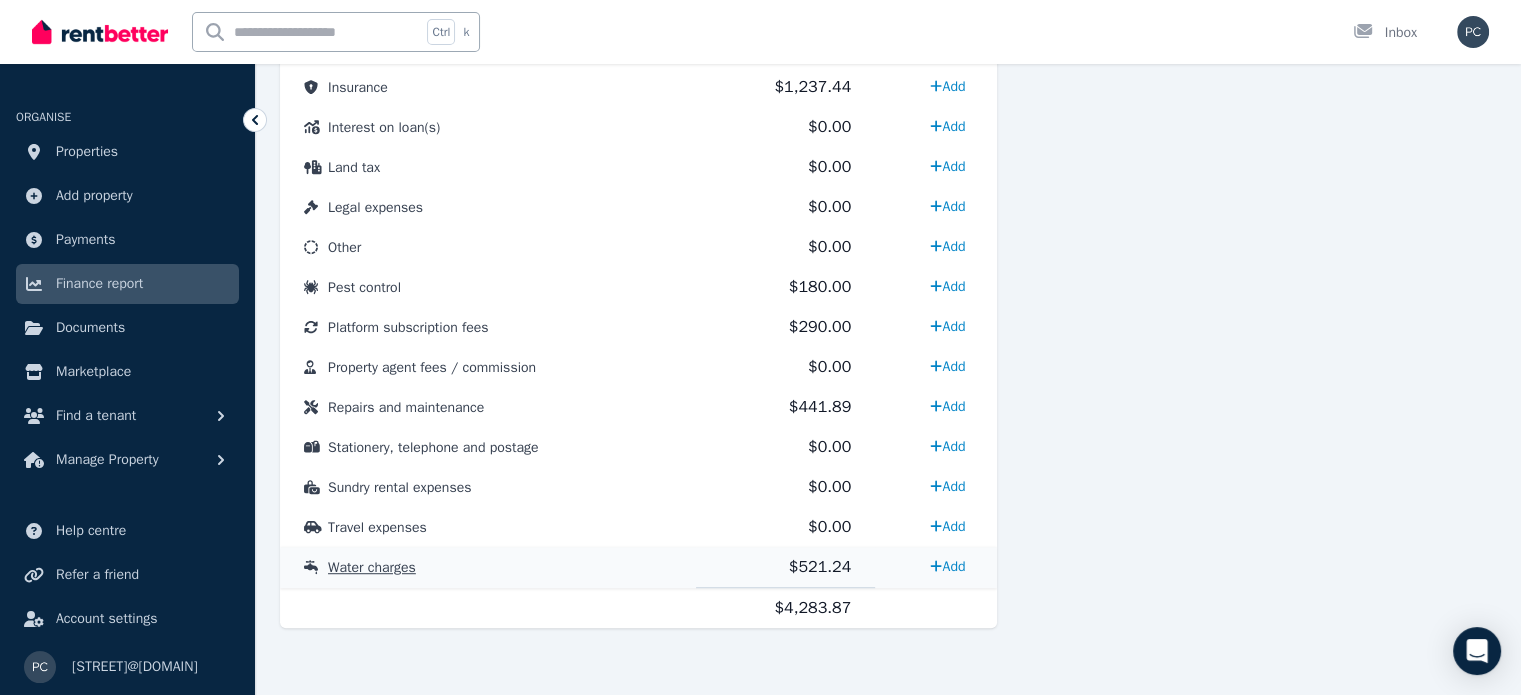 click on "Water charges" at bounding box center [372, 567] 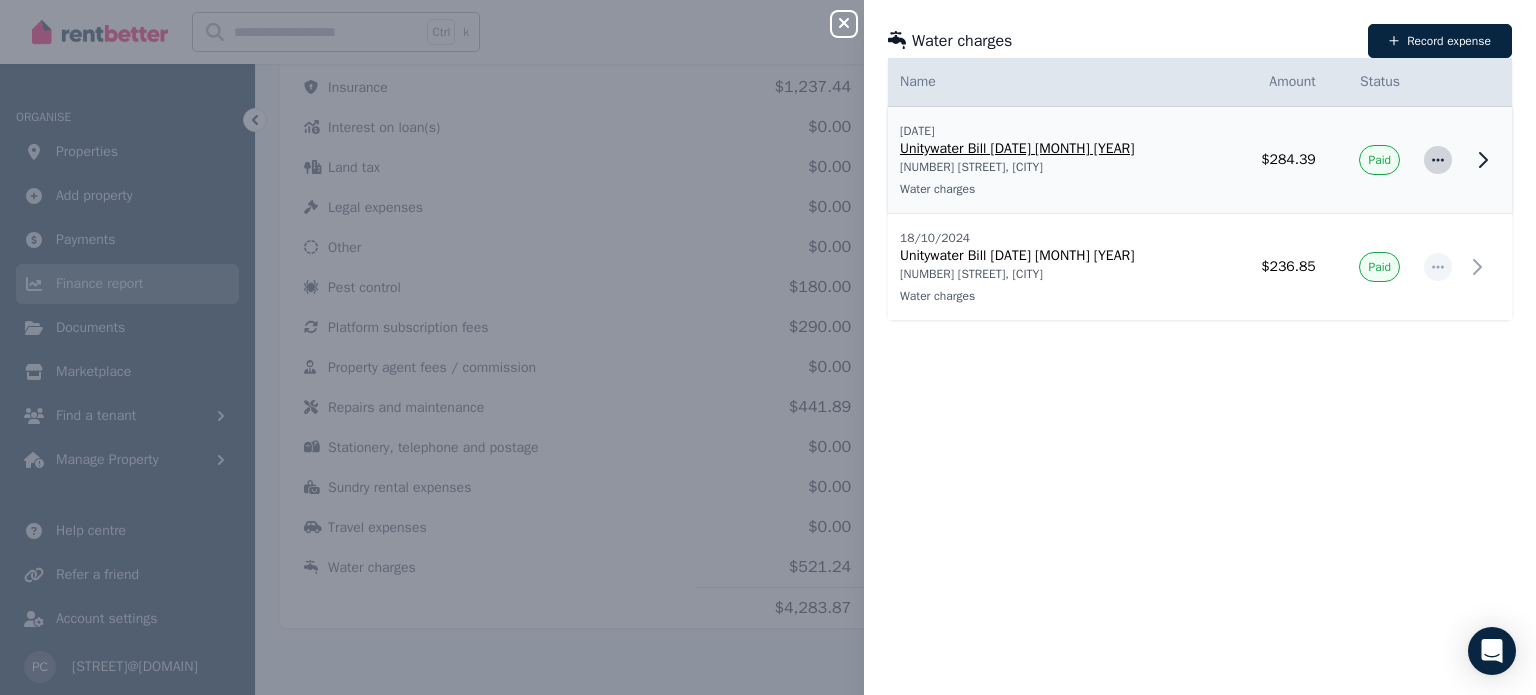 click 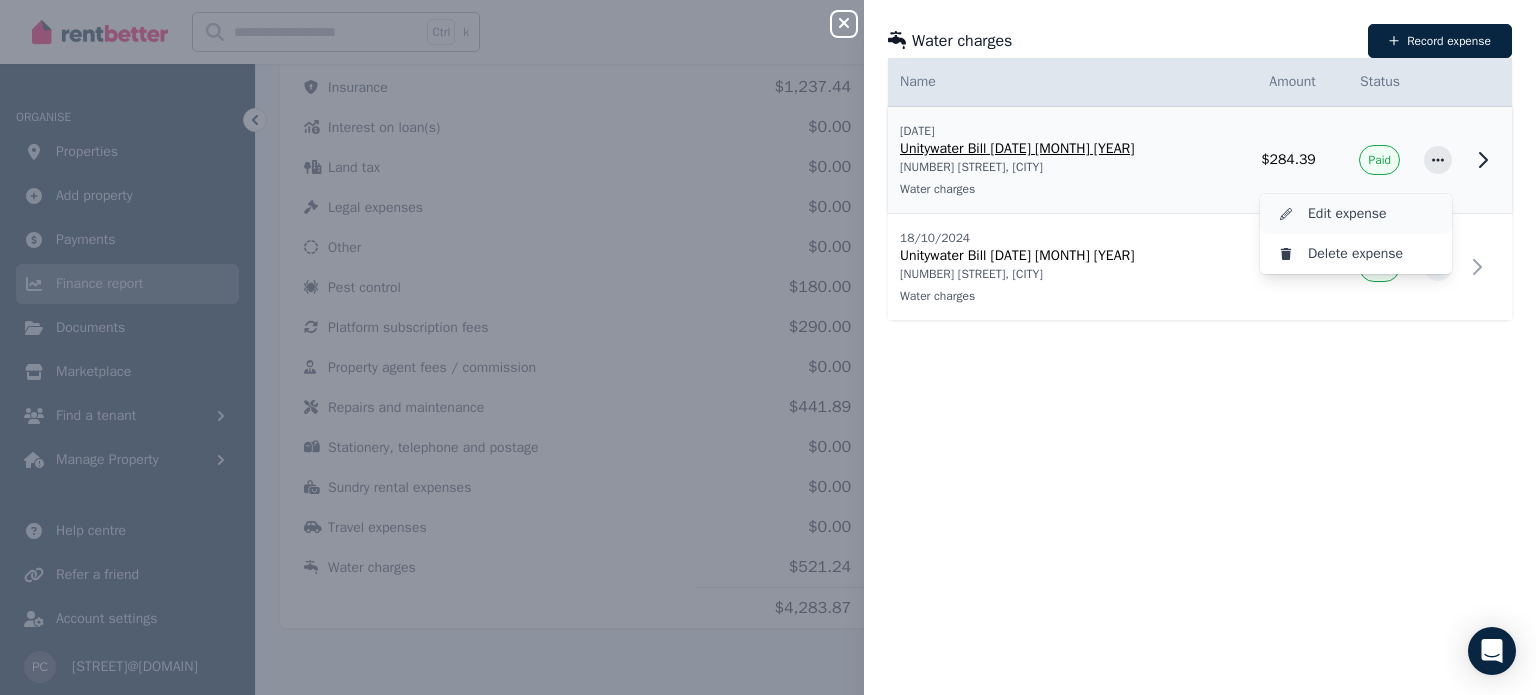 click on "Edit expense" at bounding box center (1372, 214) 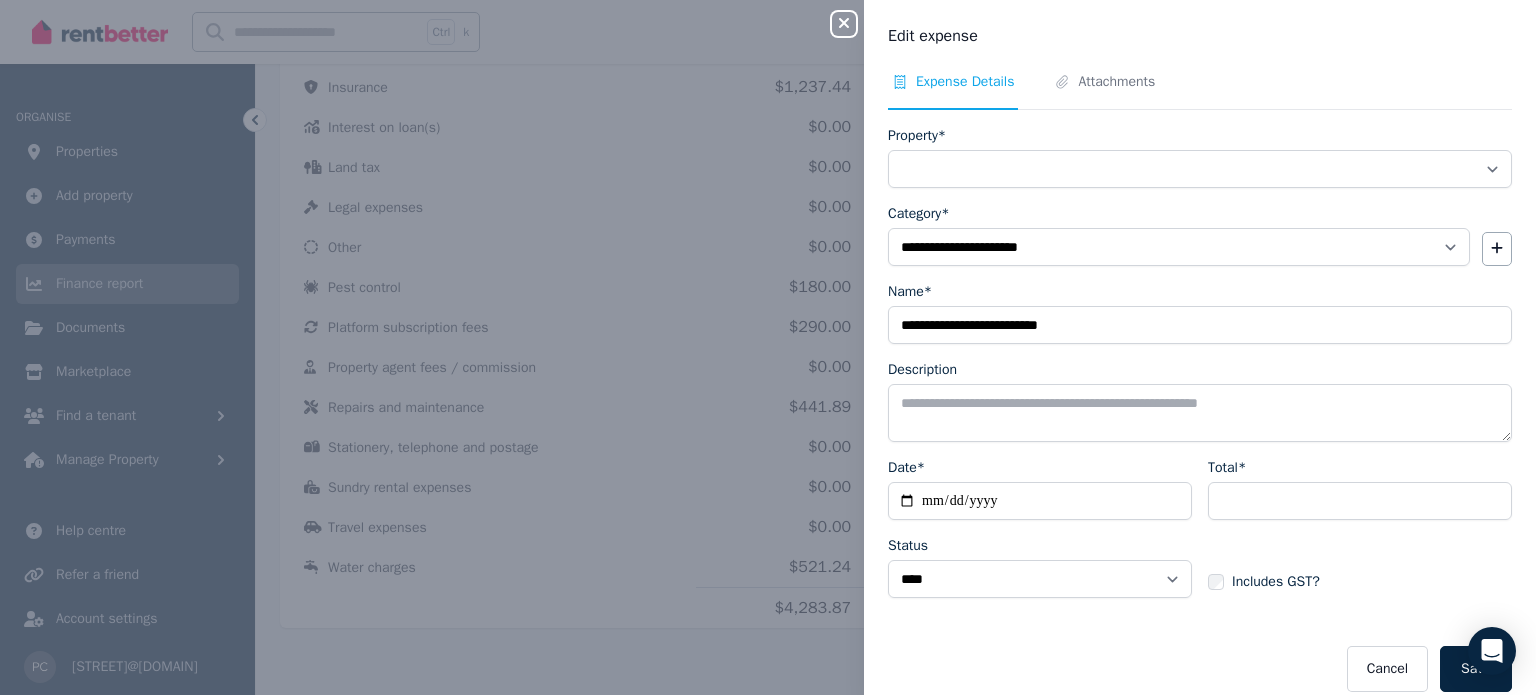 select on "**********" 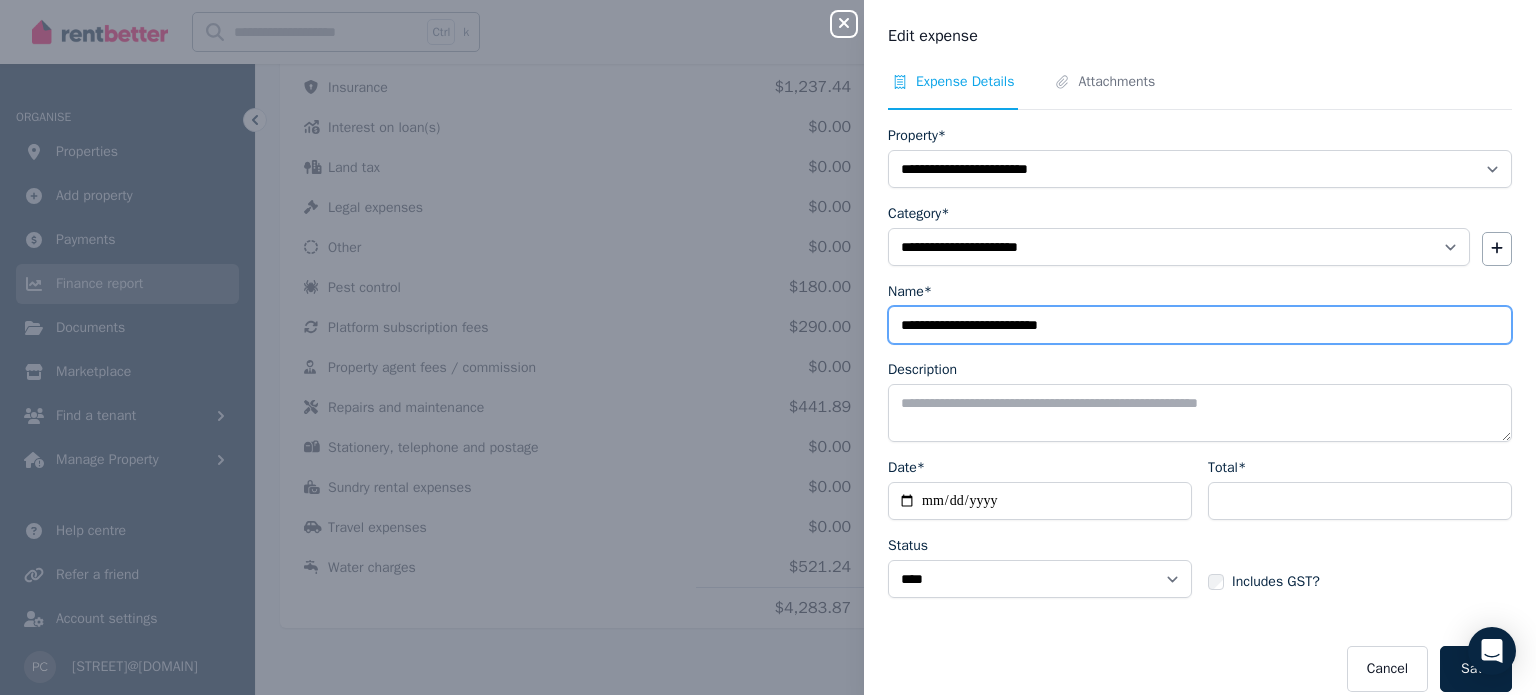 drag, startPoint x: 1052, startPoint y: 323, endPoint x: 1069, endPoint y: 363, distance: 43.462627 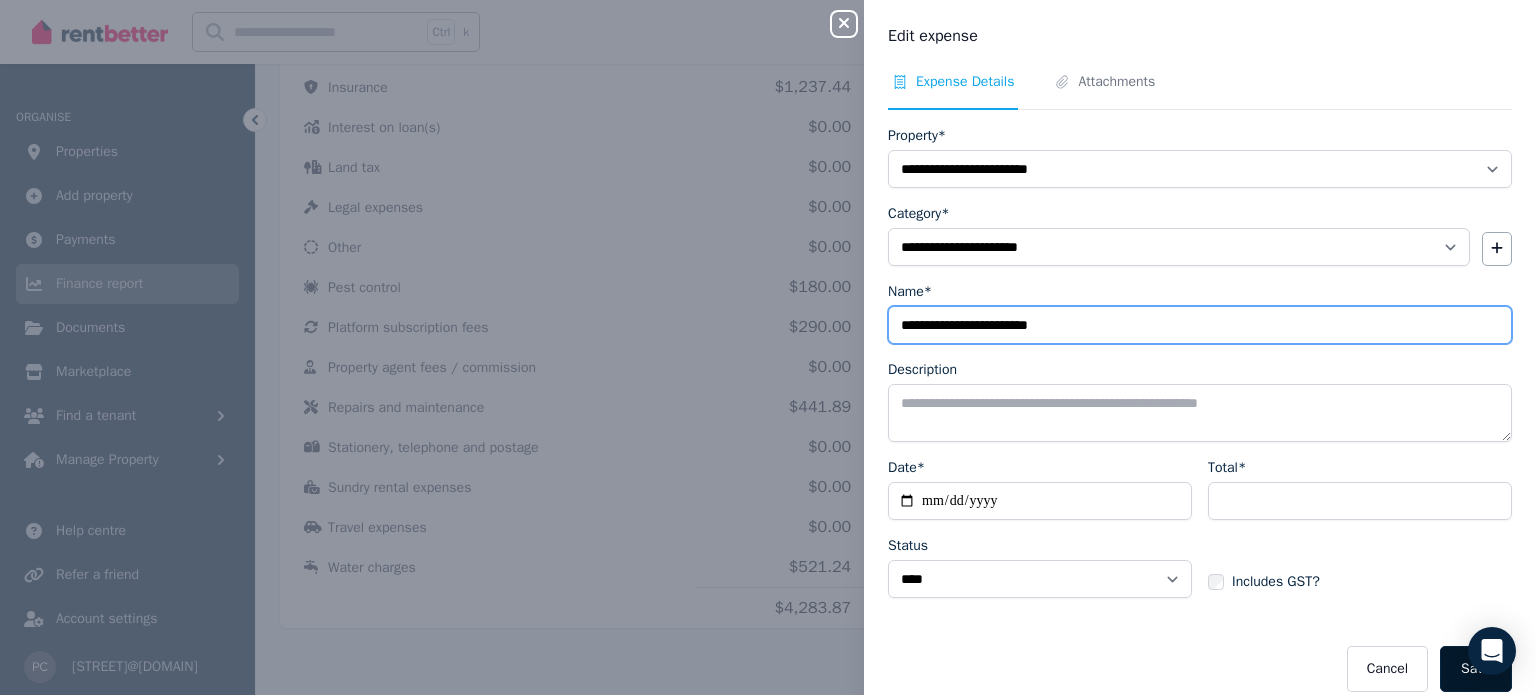 type on "**********" 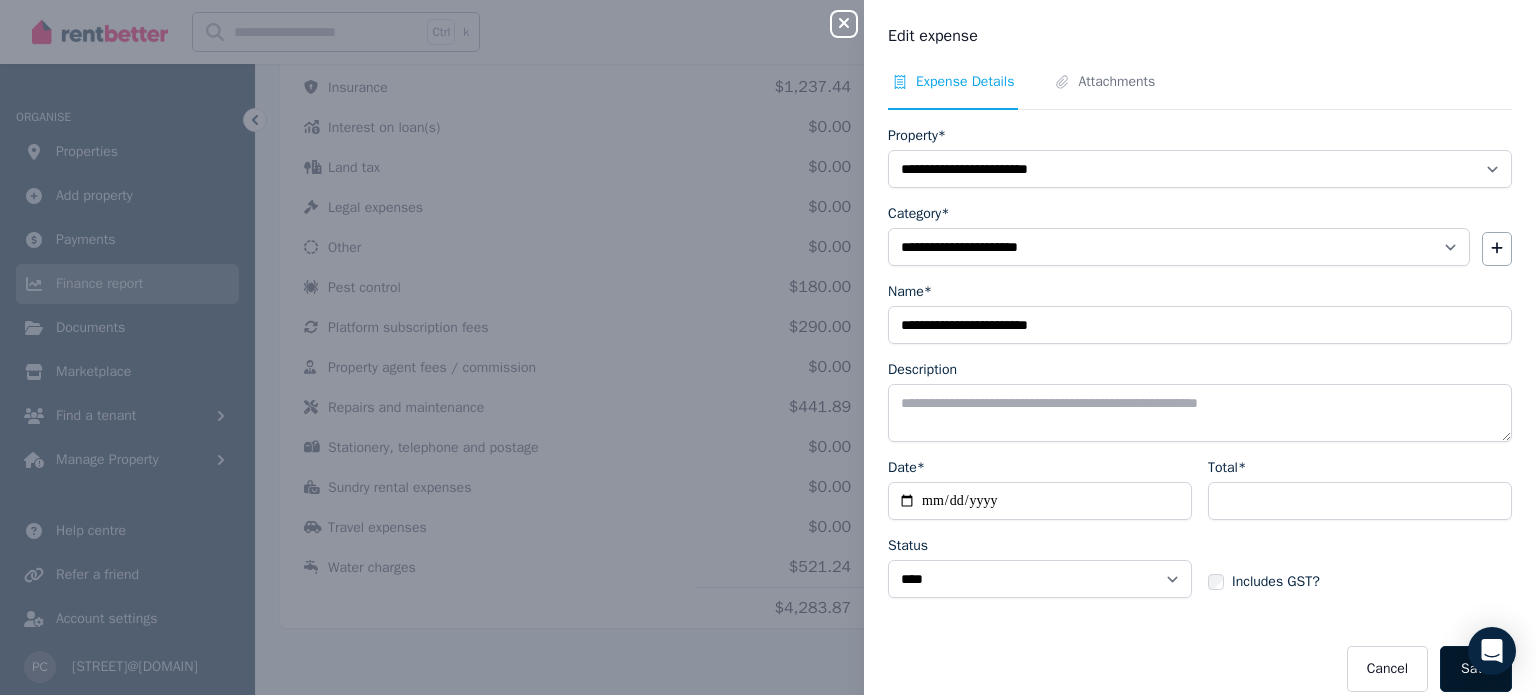 click on "Save" at bounding box center [1476, 669] 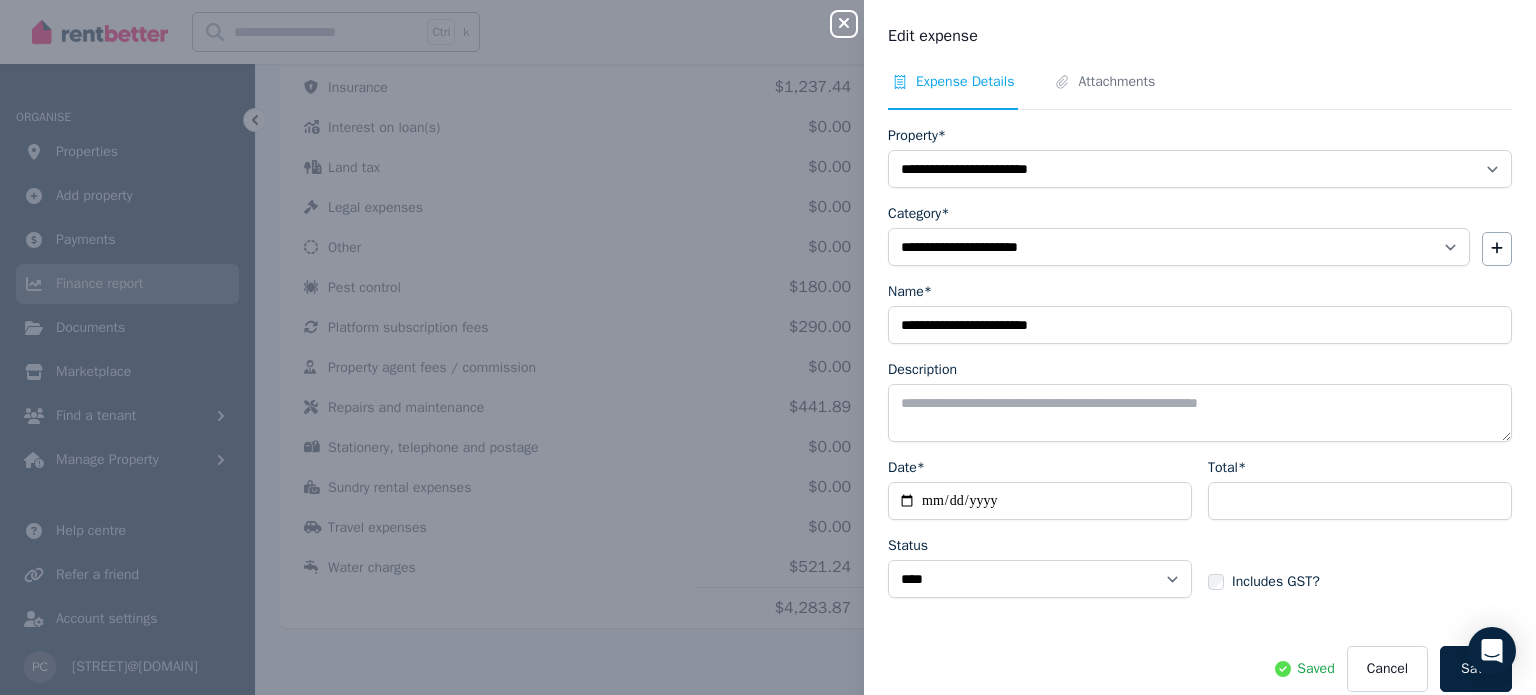click 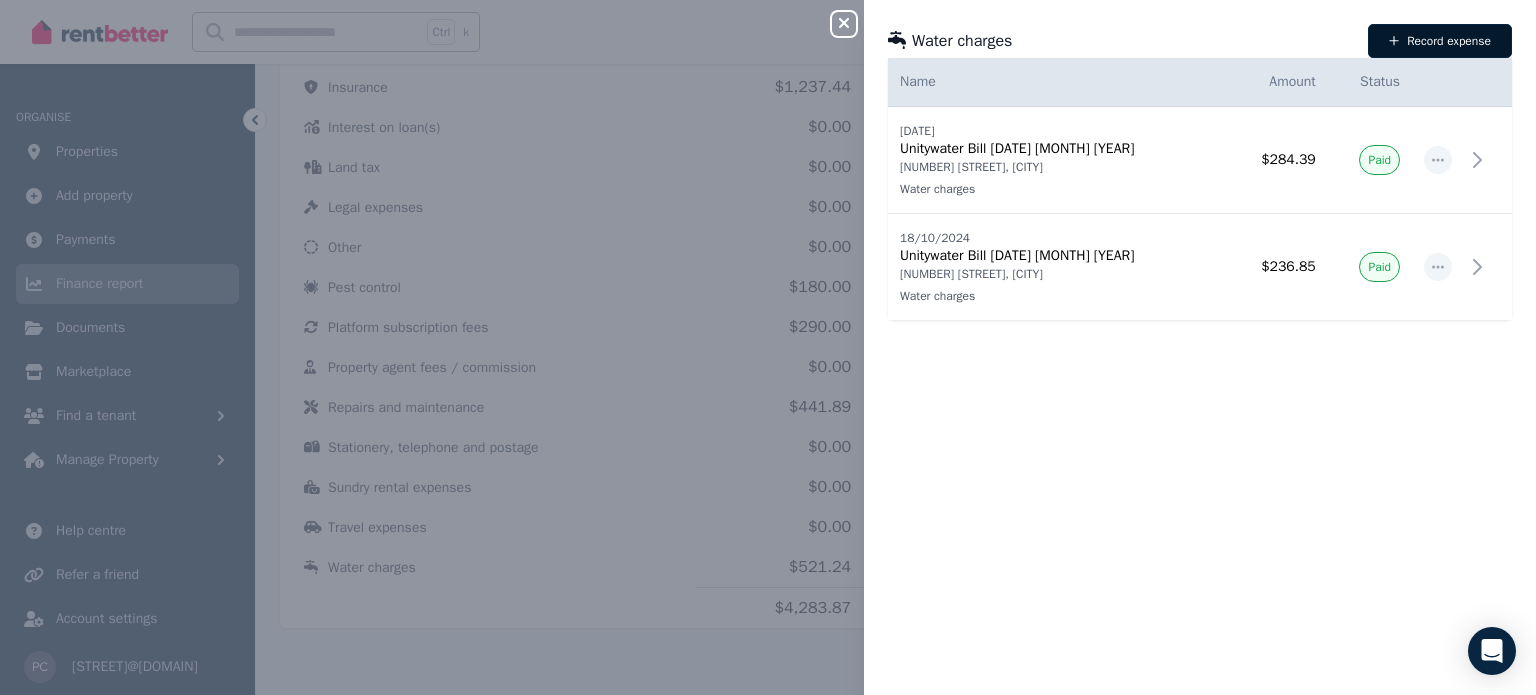 click 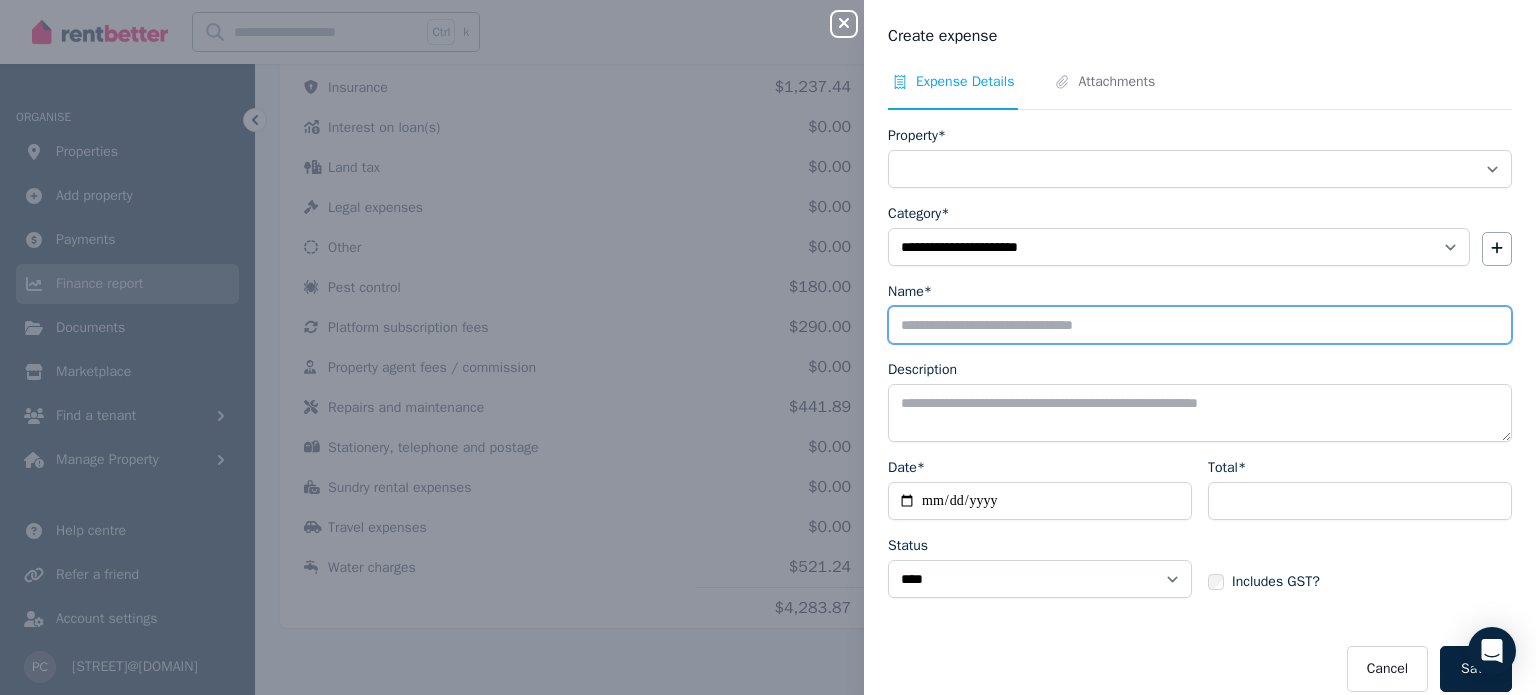 click on "Name*" at bounding box center [1200, 325] 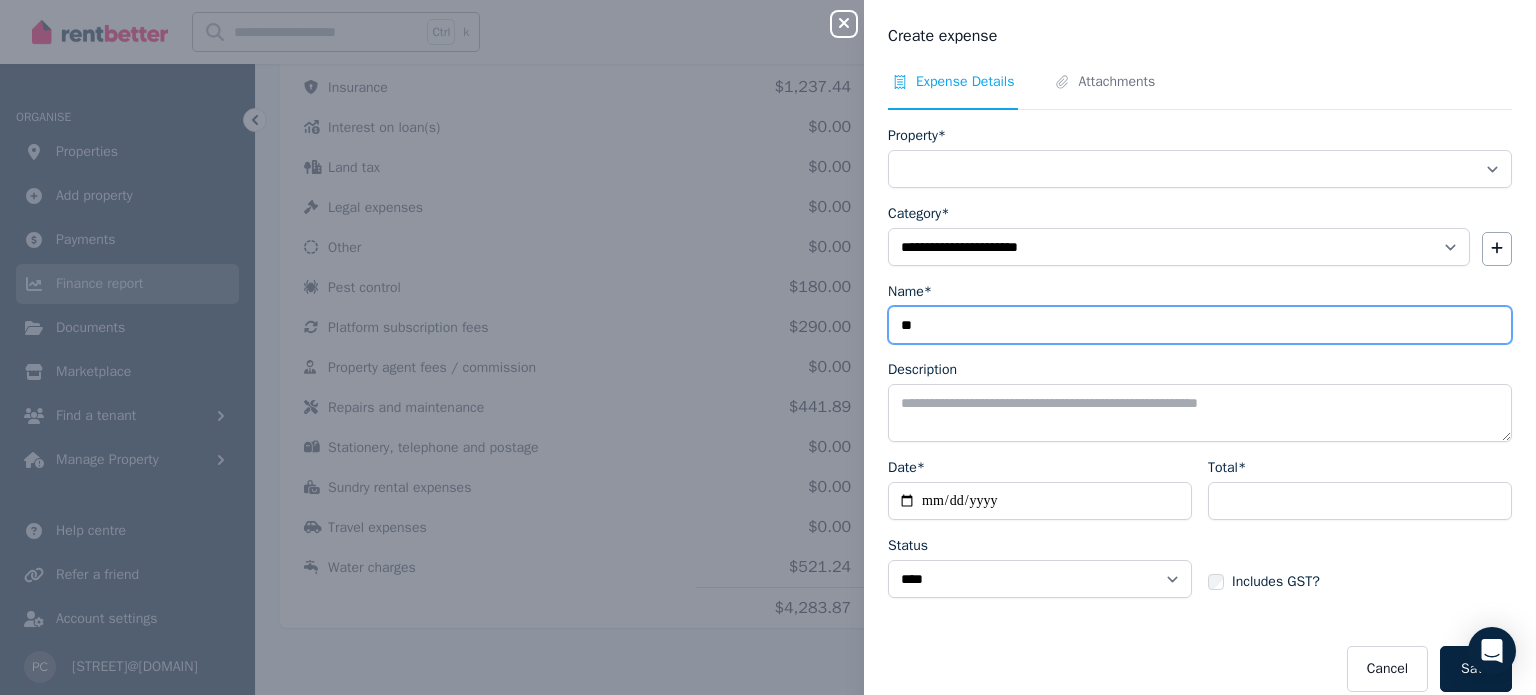 type on "*" 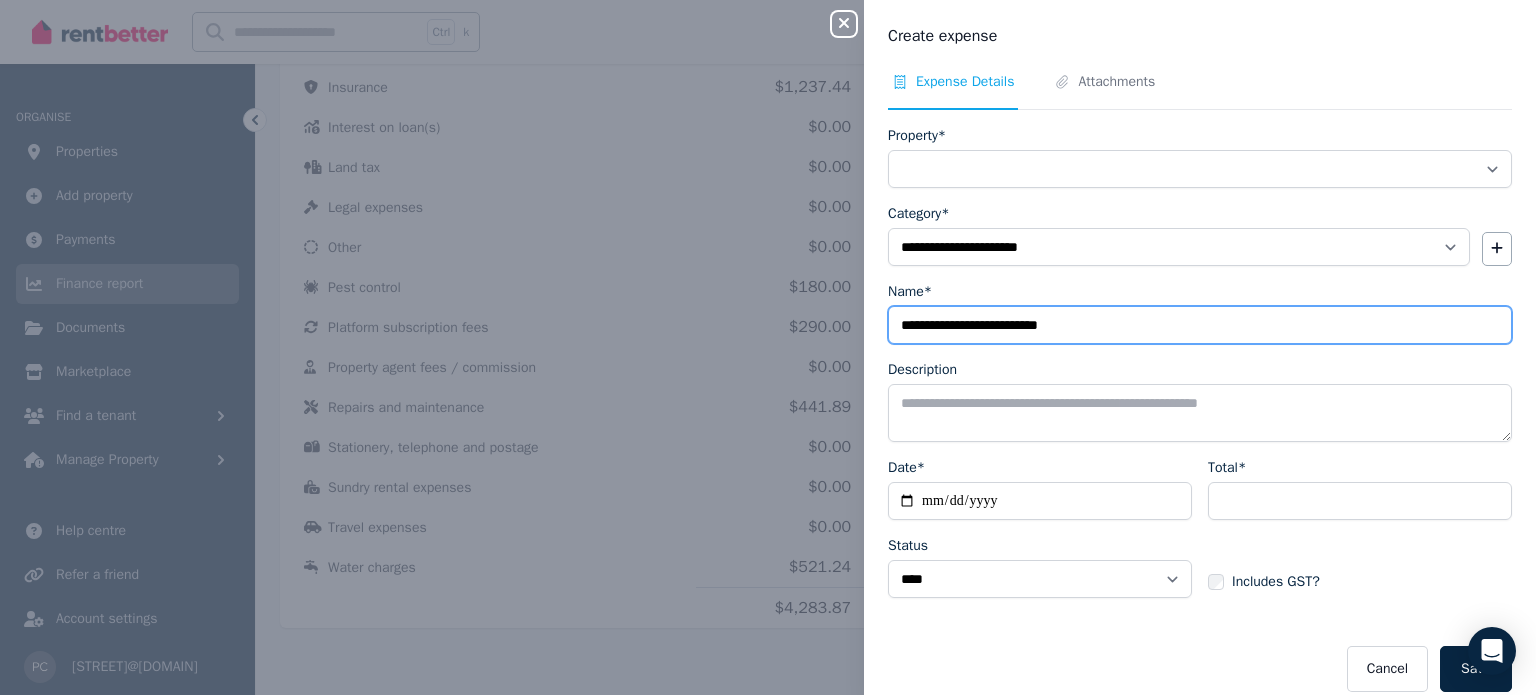 click on "**********" at bounding box center [1200, 325] 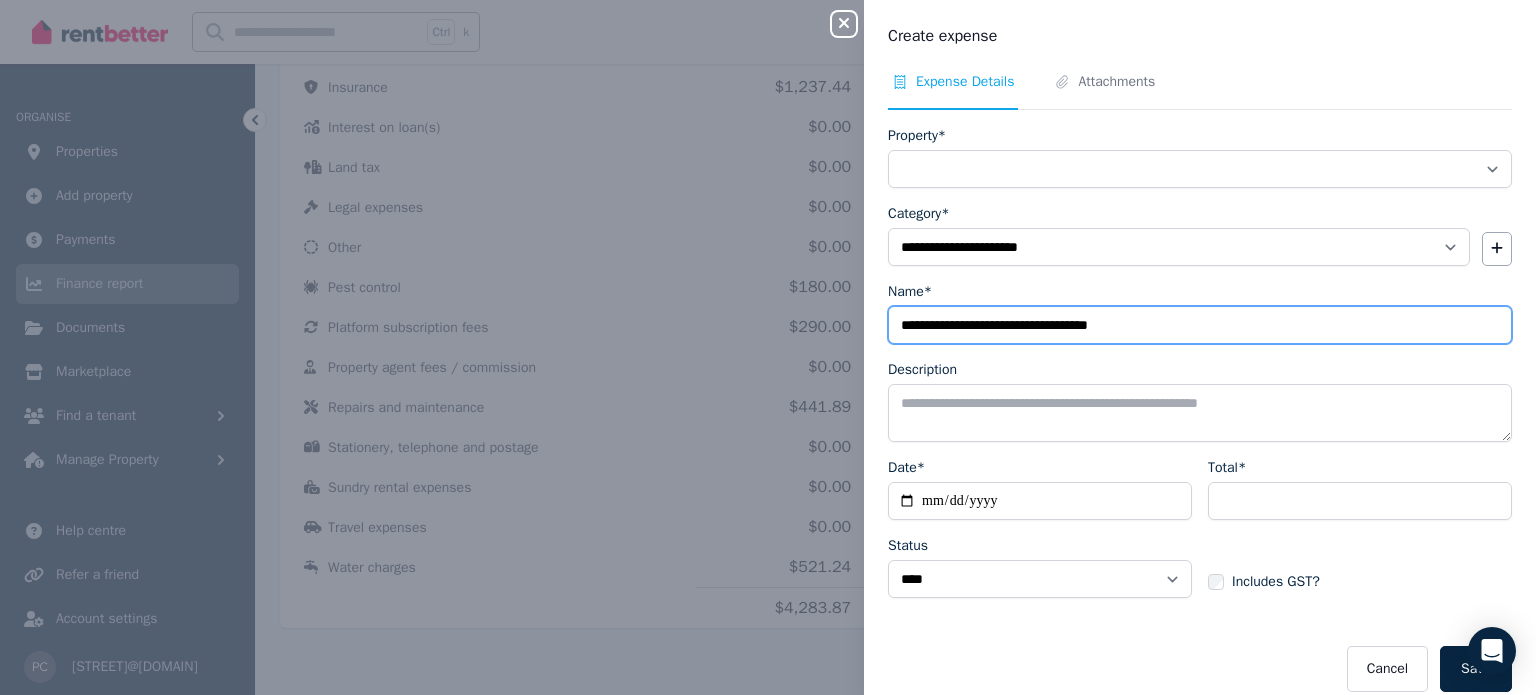 type on "**********" 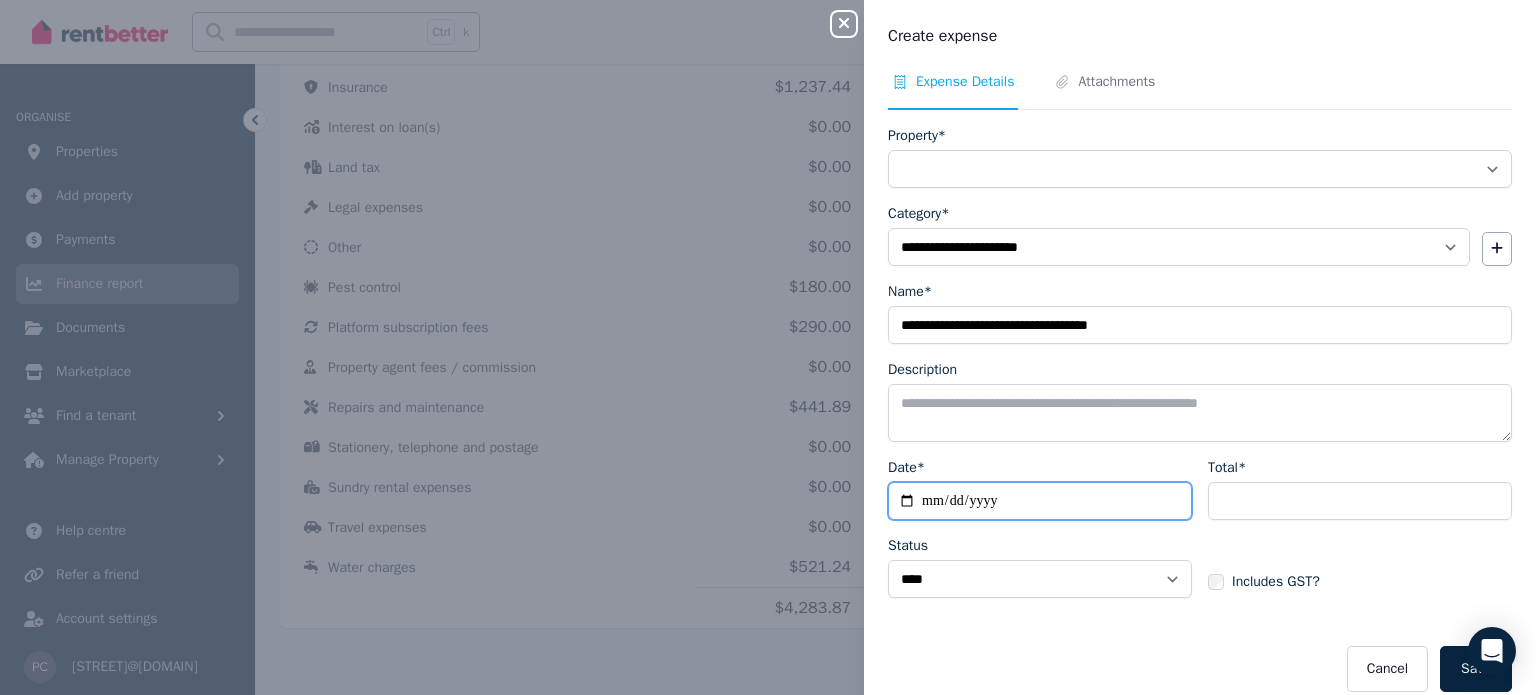 click on "Date*" at bounding box center [1040, 501] 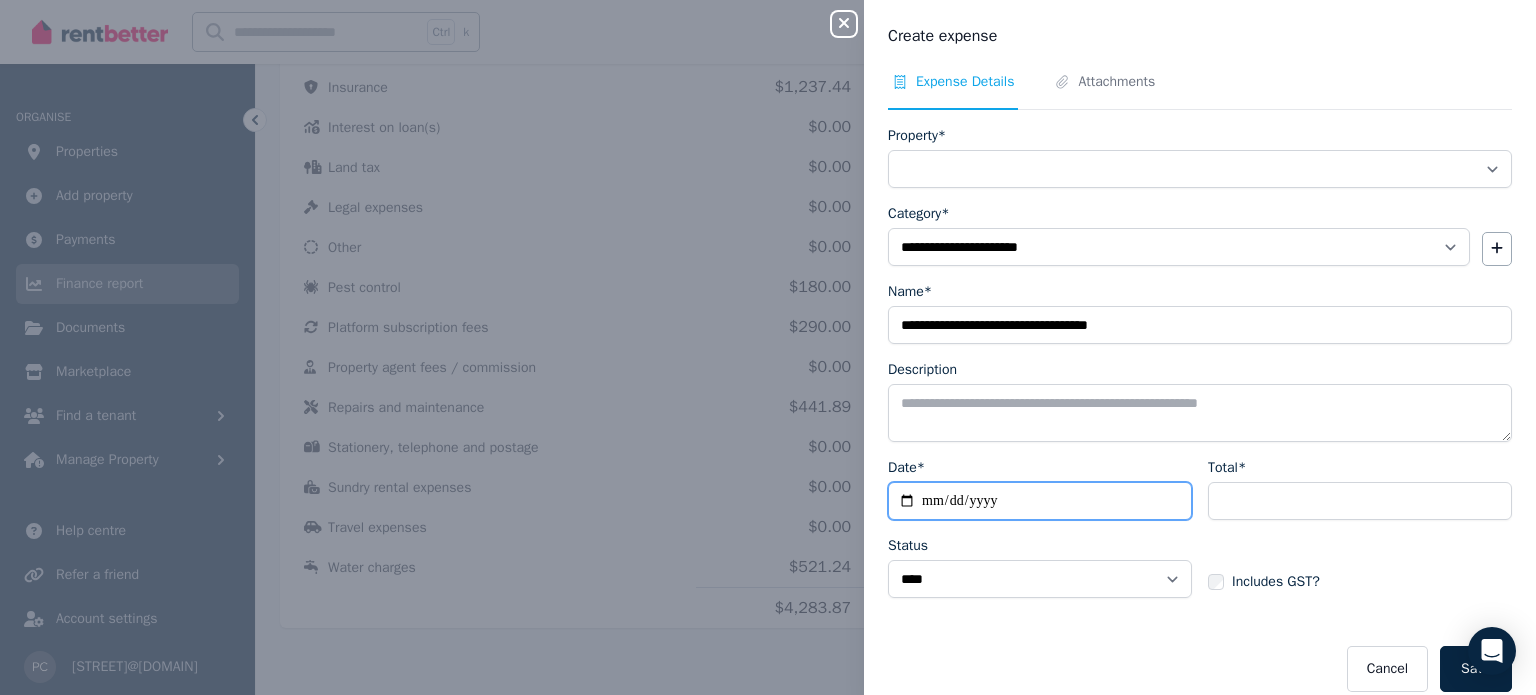 type on "**********" 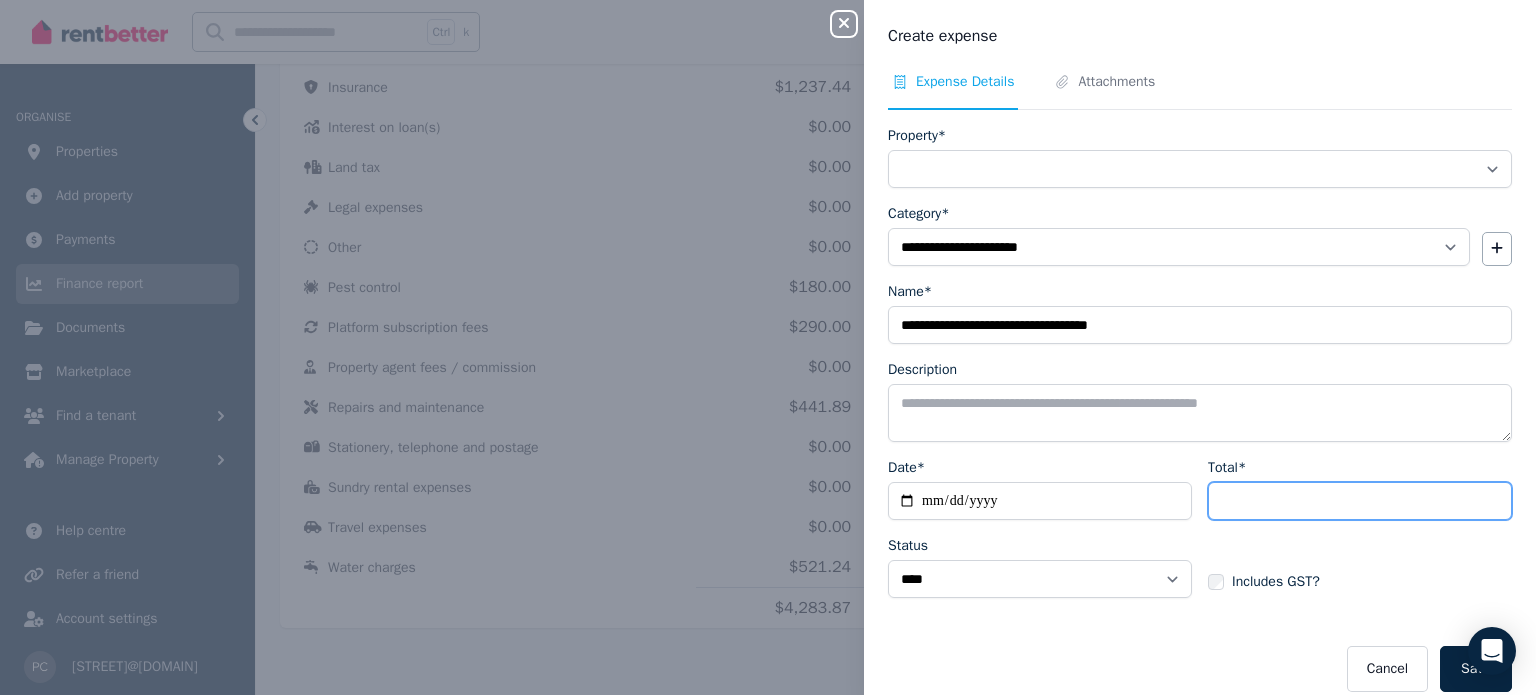 click on "Total*" at bounding box center [1360, 501] 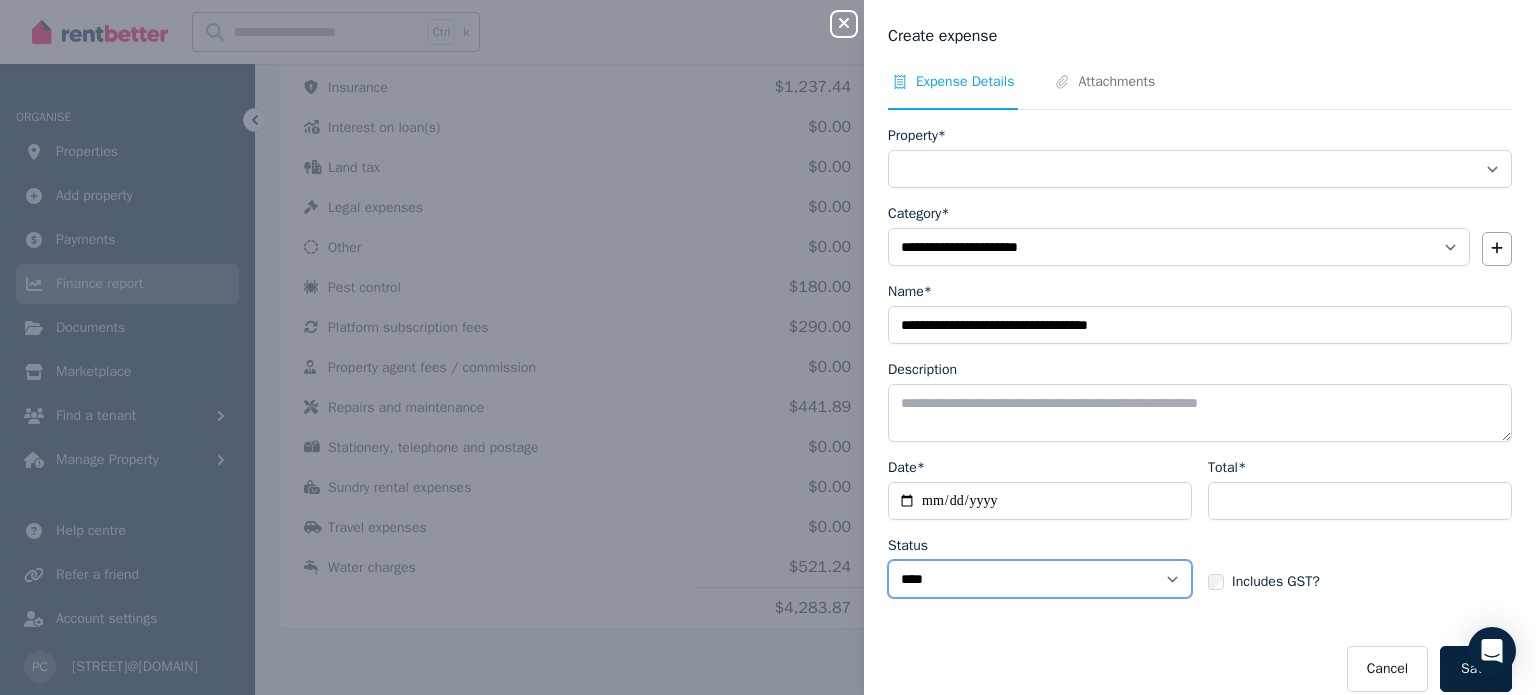 click on "****** ****" at bounding box center (1040, 579) 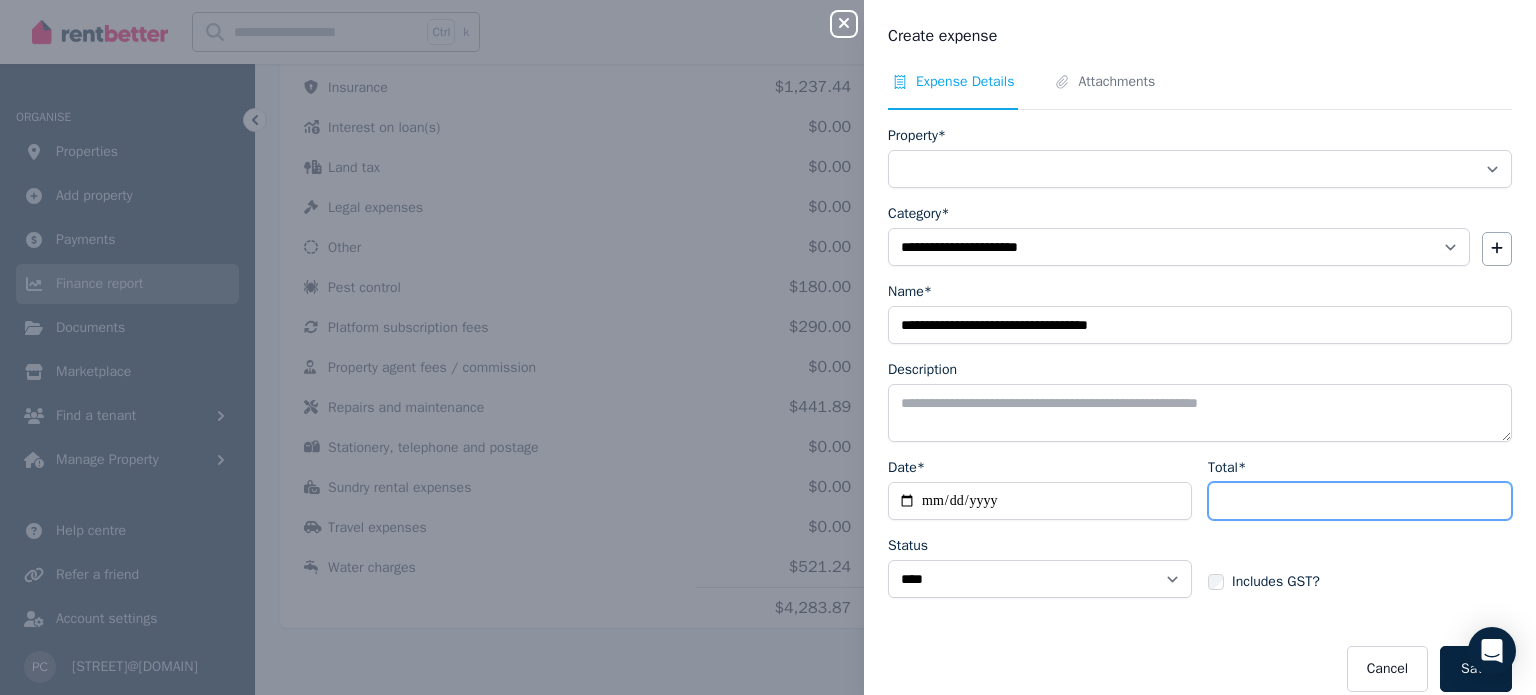 click on "Total*" at bounding box center (1360, 501) 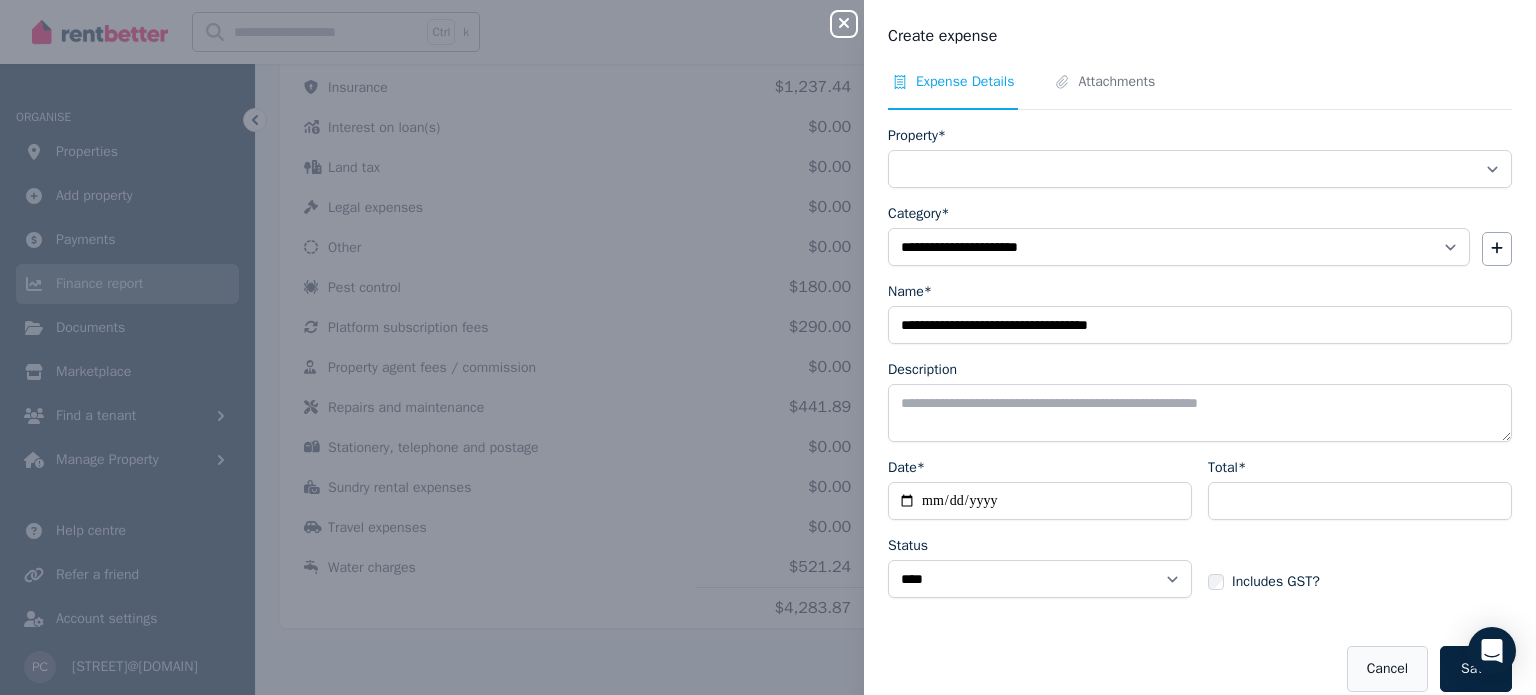 click on "Cancel" at bounding box center [1387, 669] 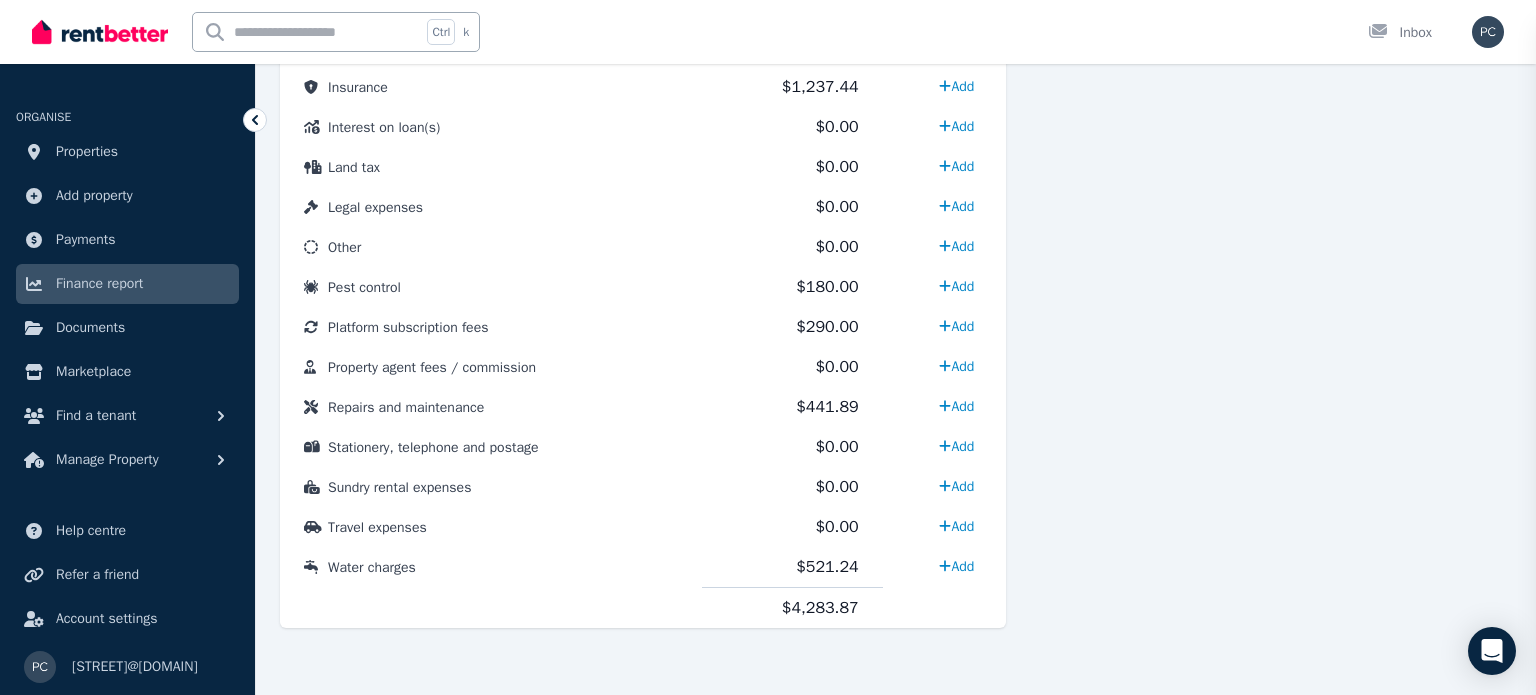 select 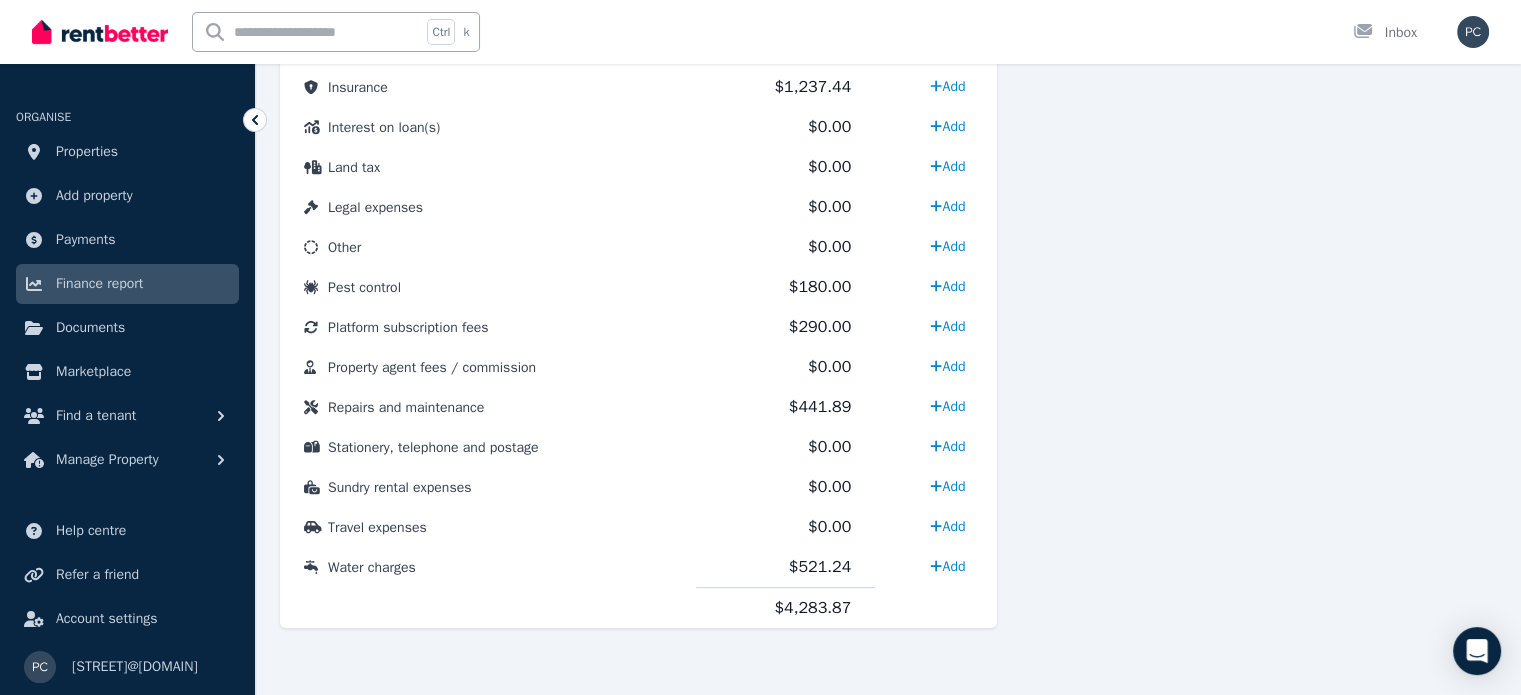 click at bounding box center (1263, 30) 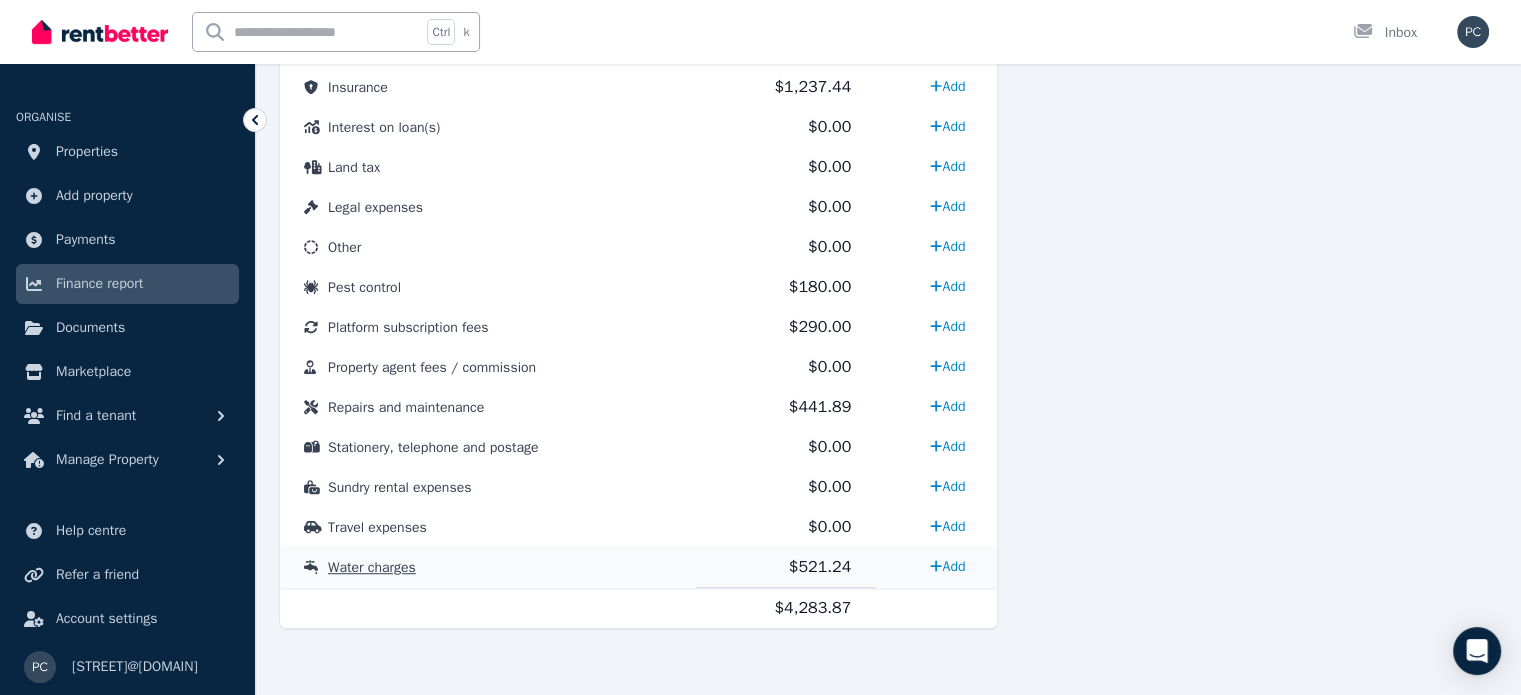 click on "Water charges" at bounding box center [372, 567] 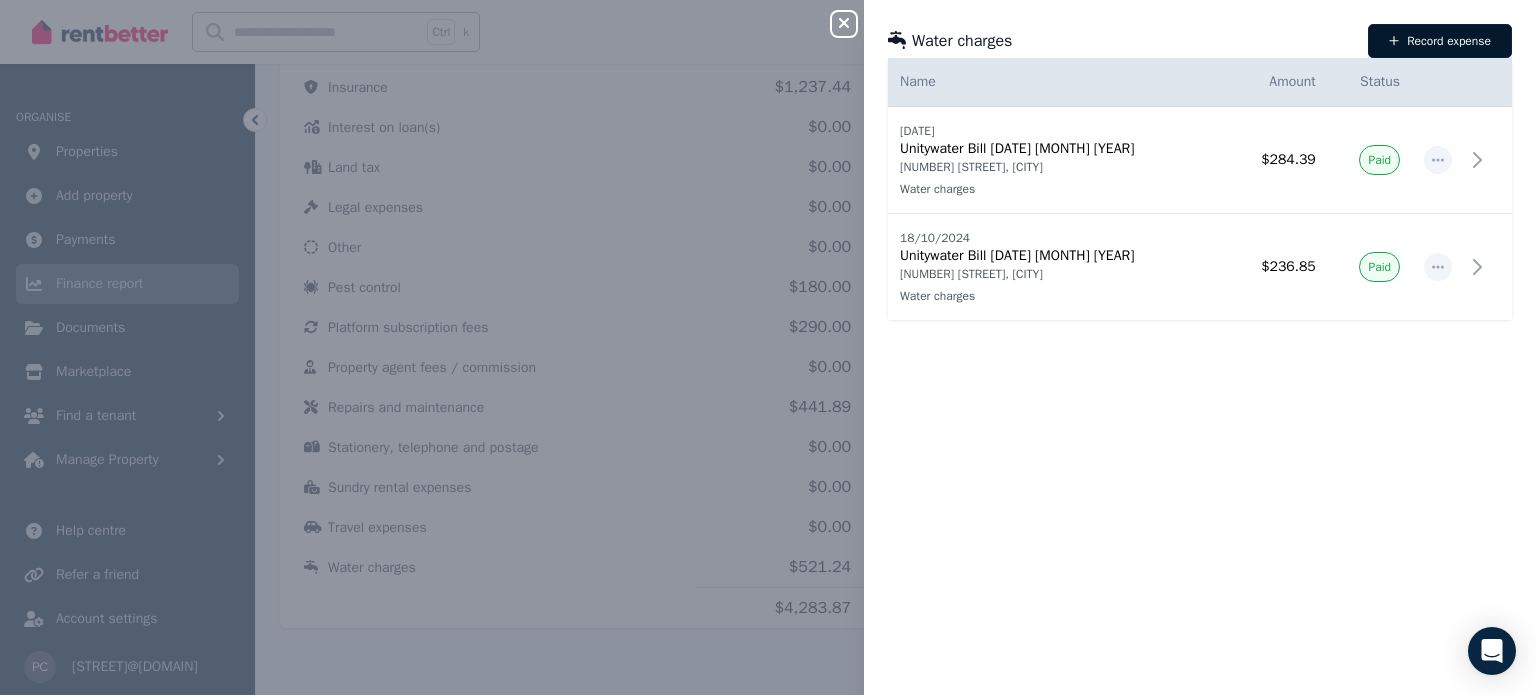 click on "Record expense" at bounding box center [1440, 41] 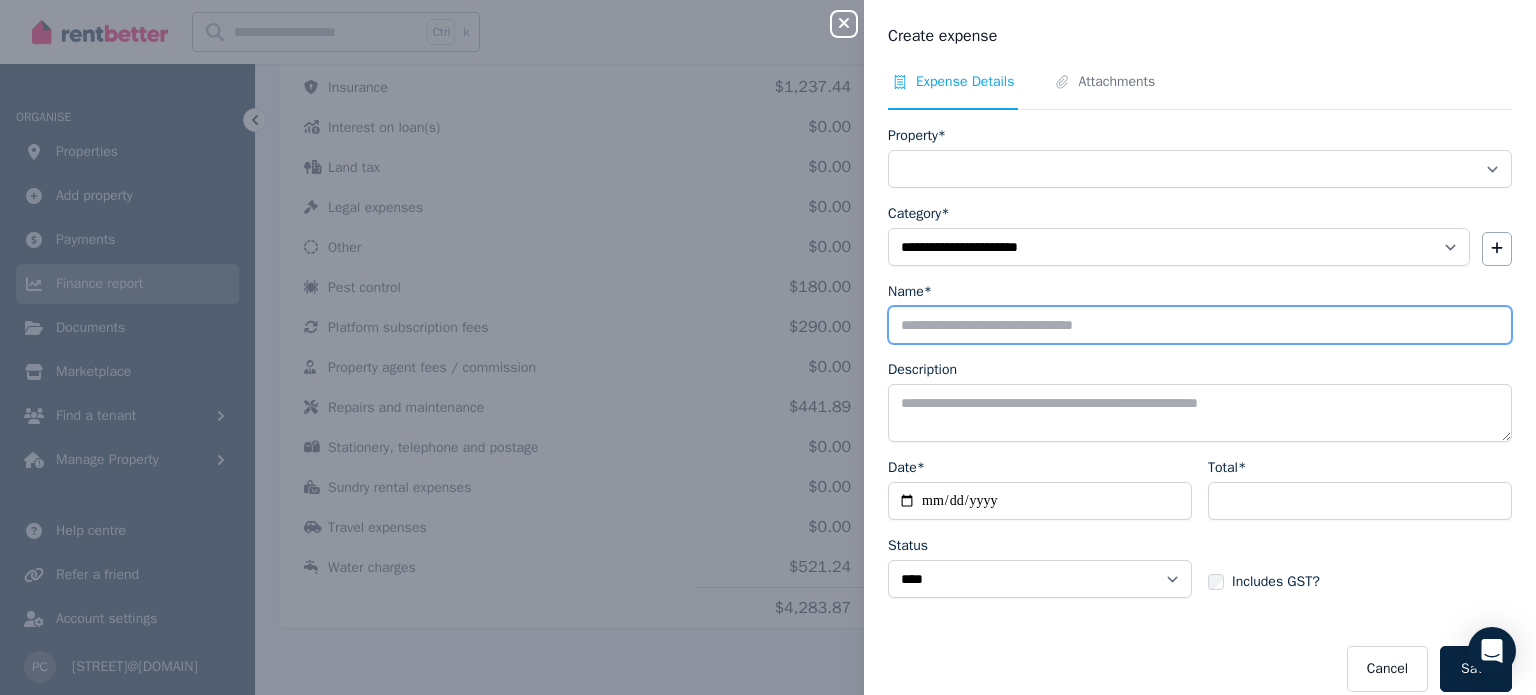 click on "Name*" at bounding box center (1200, 325) 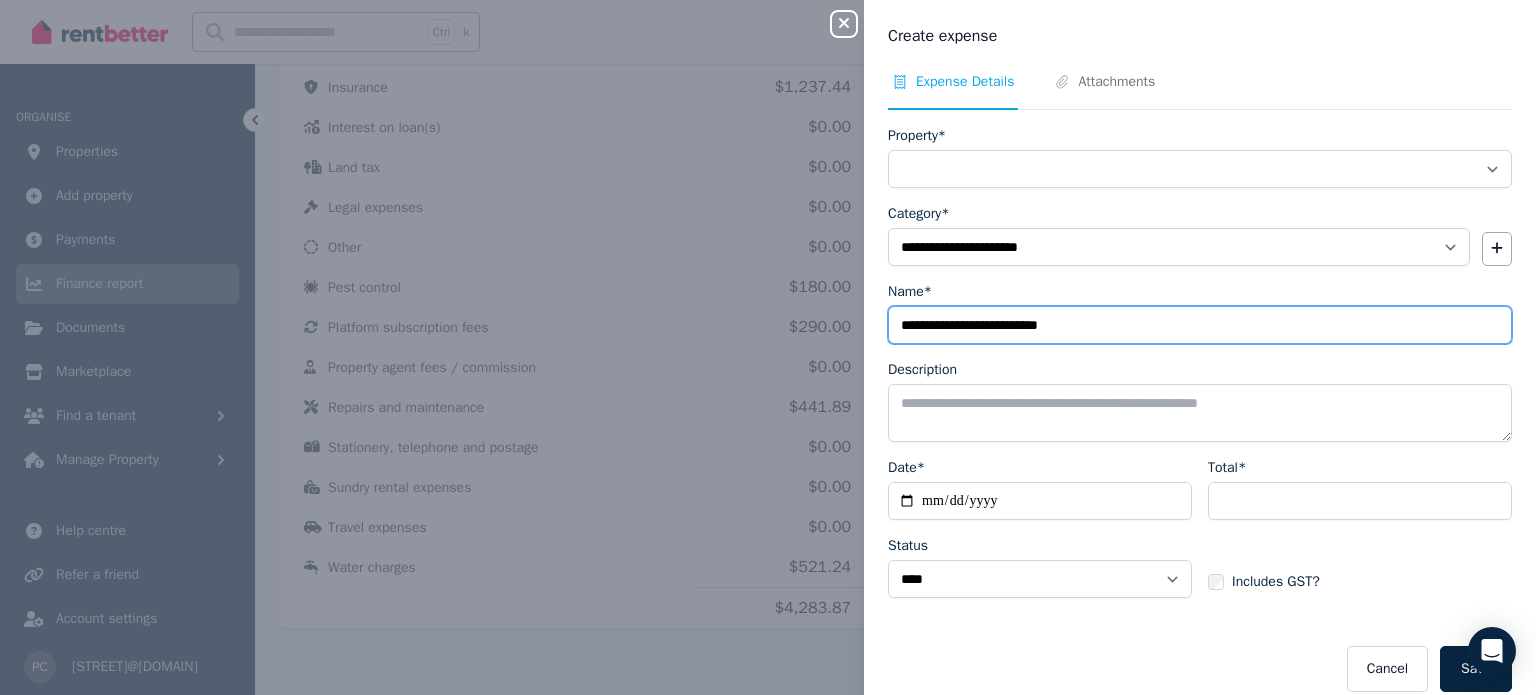 drag, startPoint x: 1006, startPoint y: 315, endPoint x: 993, endPoint y: 312, distance: 13.341664 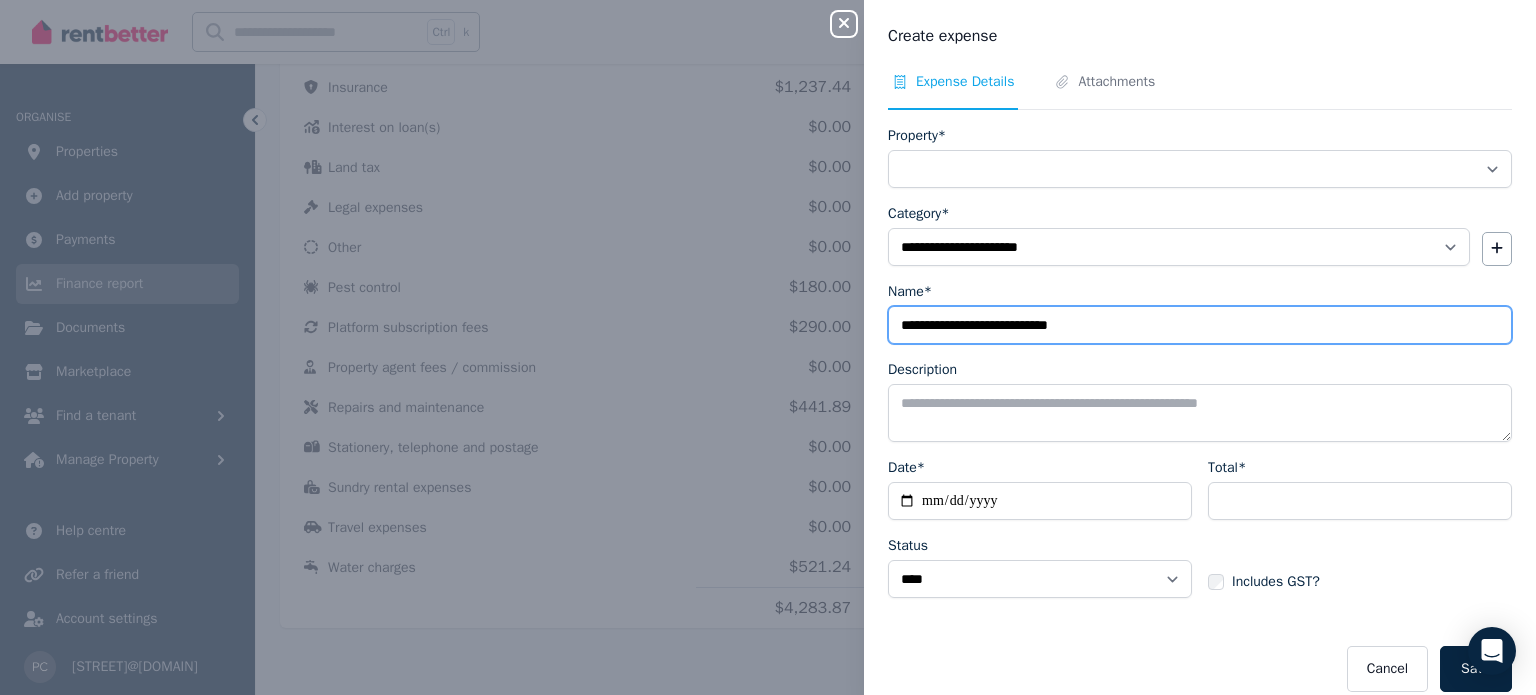 type on "**********" 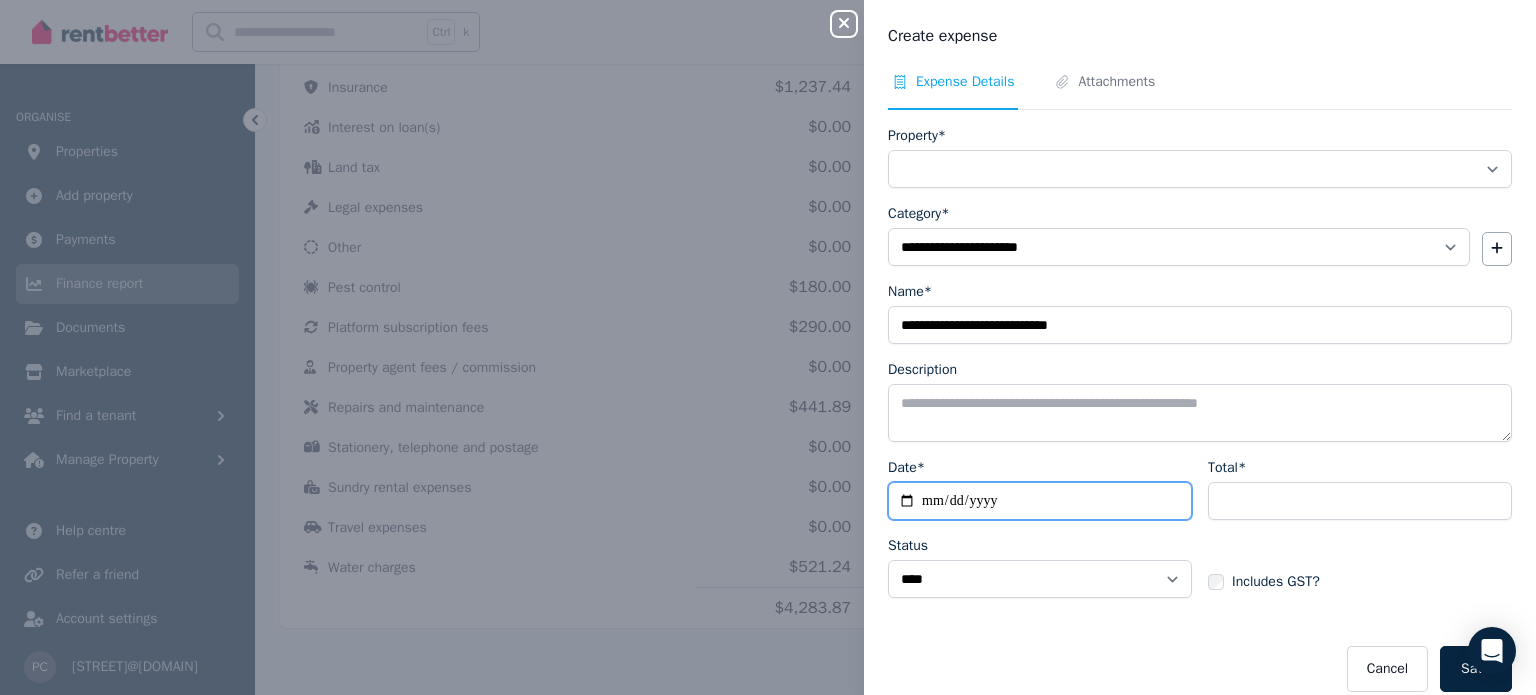 click on "Date*" at bounding box center (1040, 501) 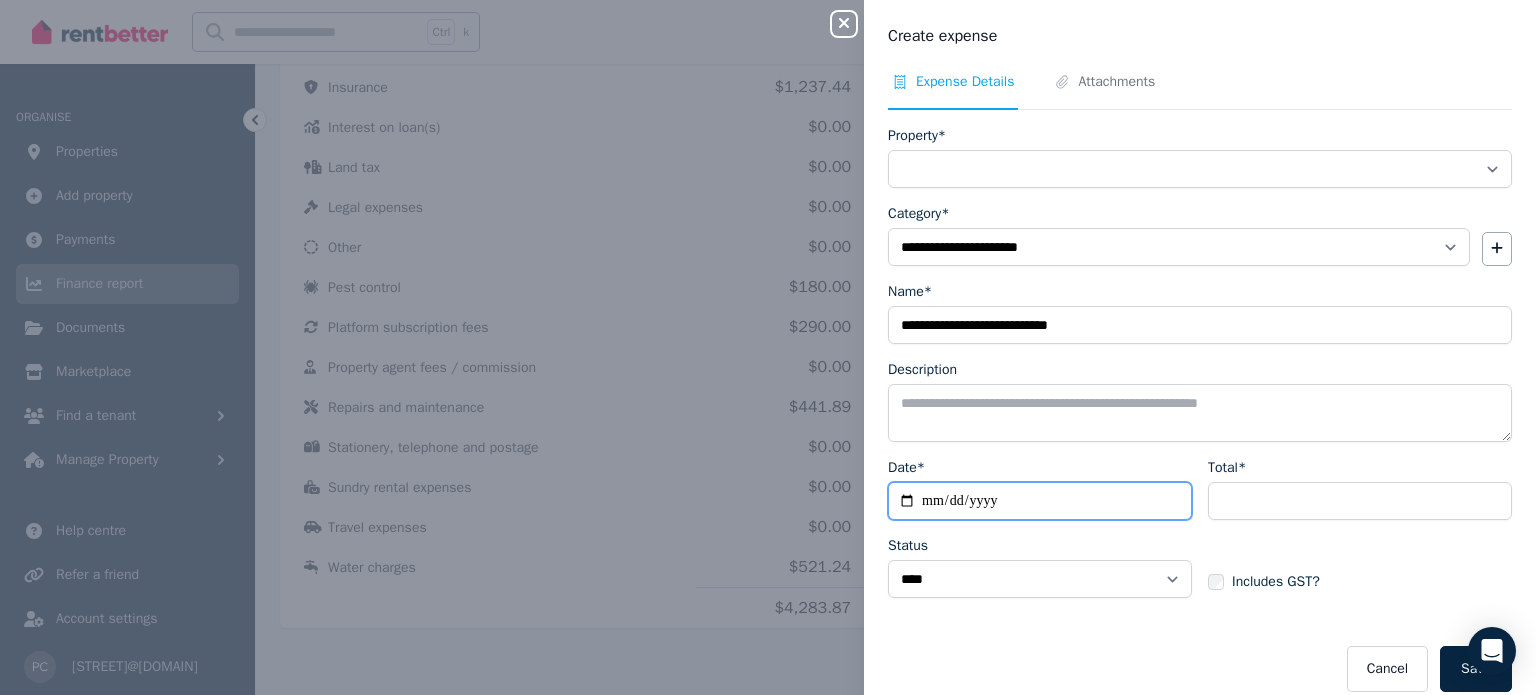 type on "**********" 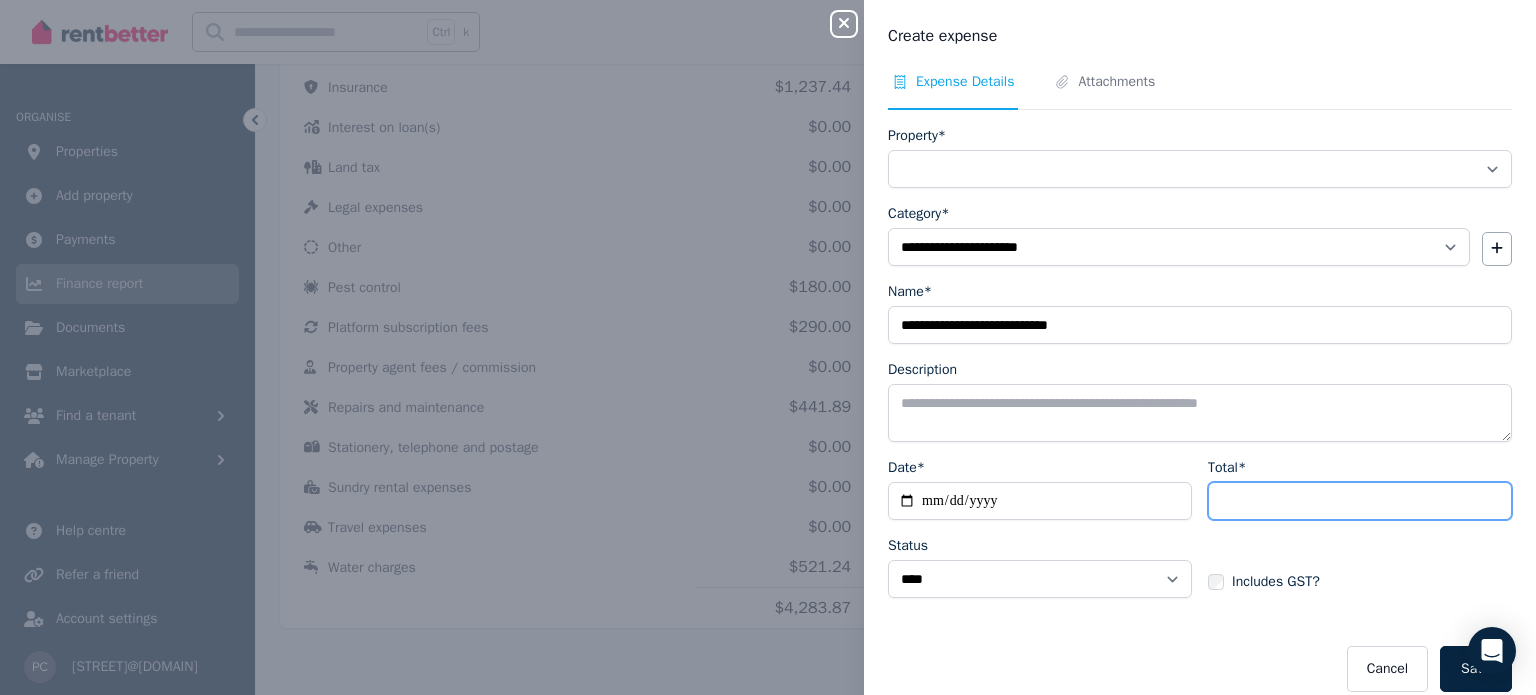 click on "Total*" at bounding box center (1360, 501) 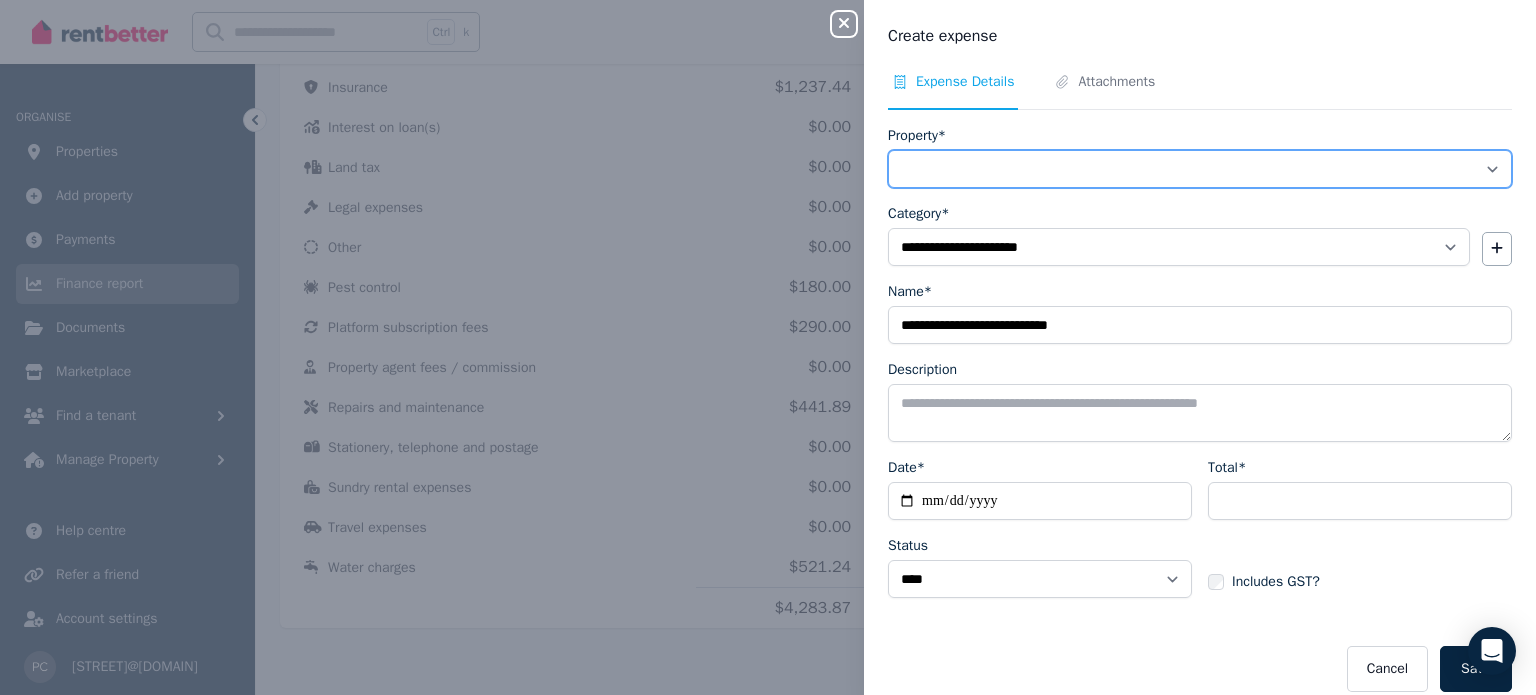 click on "**********" at bounding box center [1200, 169] 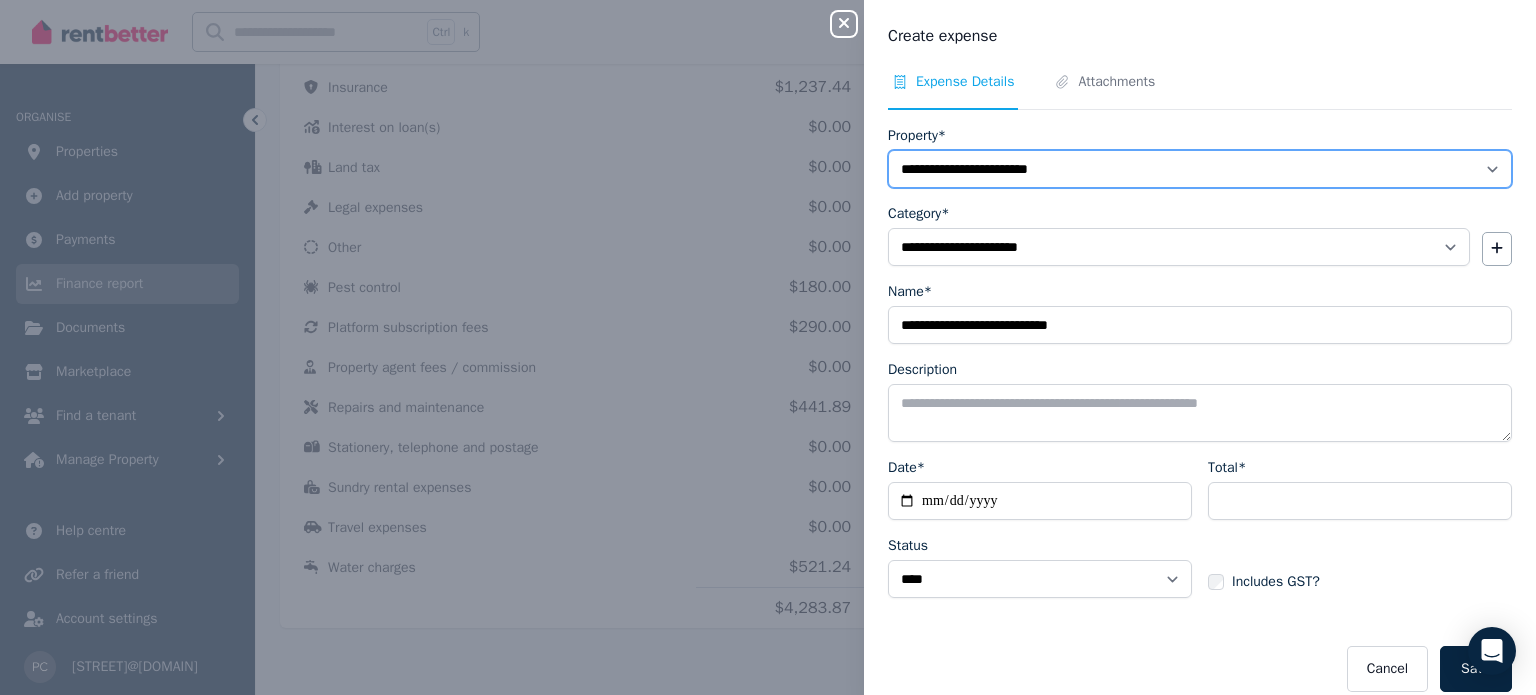 click on "**********" at bounding box center [1200, 169] 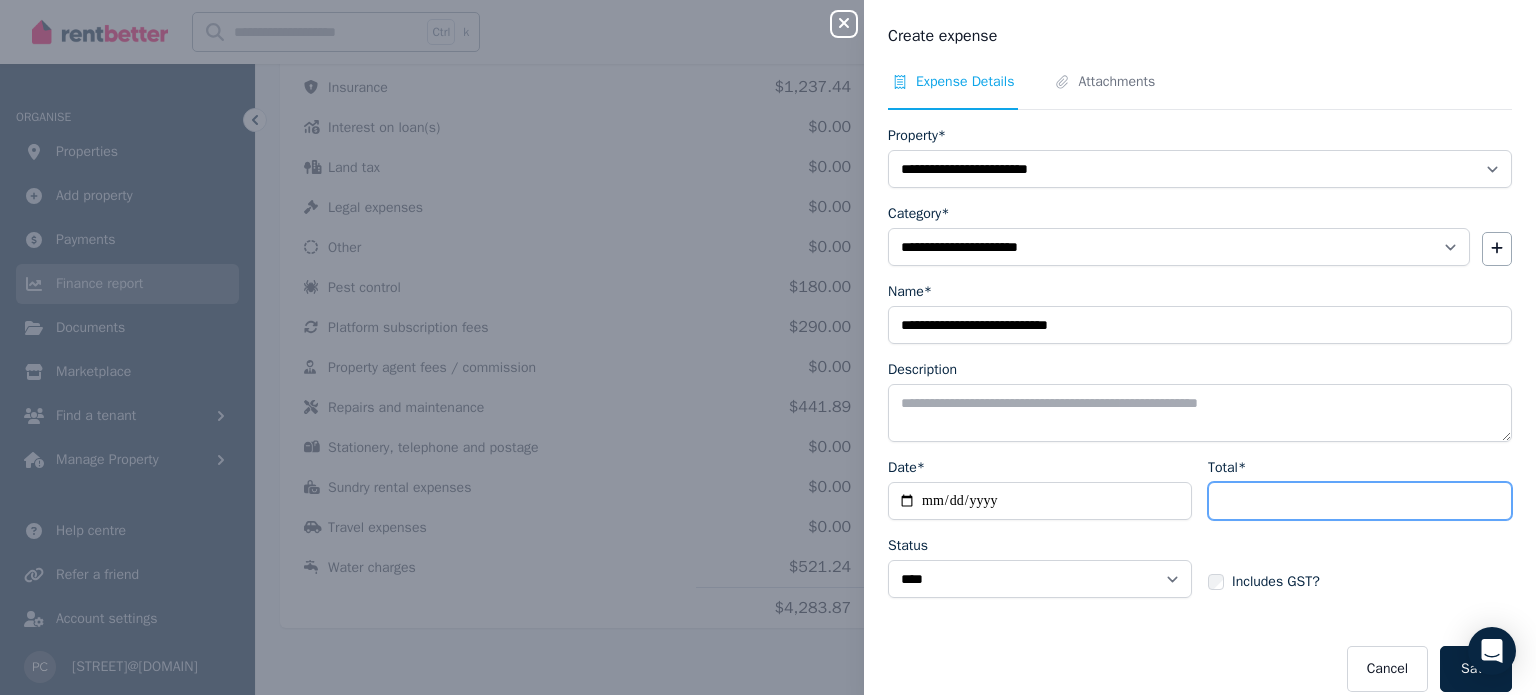 click on "Total*" at bounding box center [1360, 501] 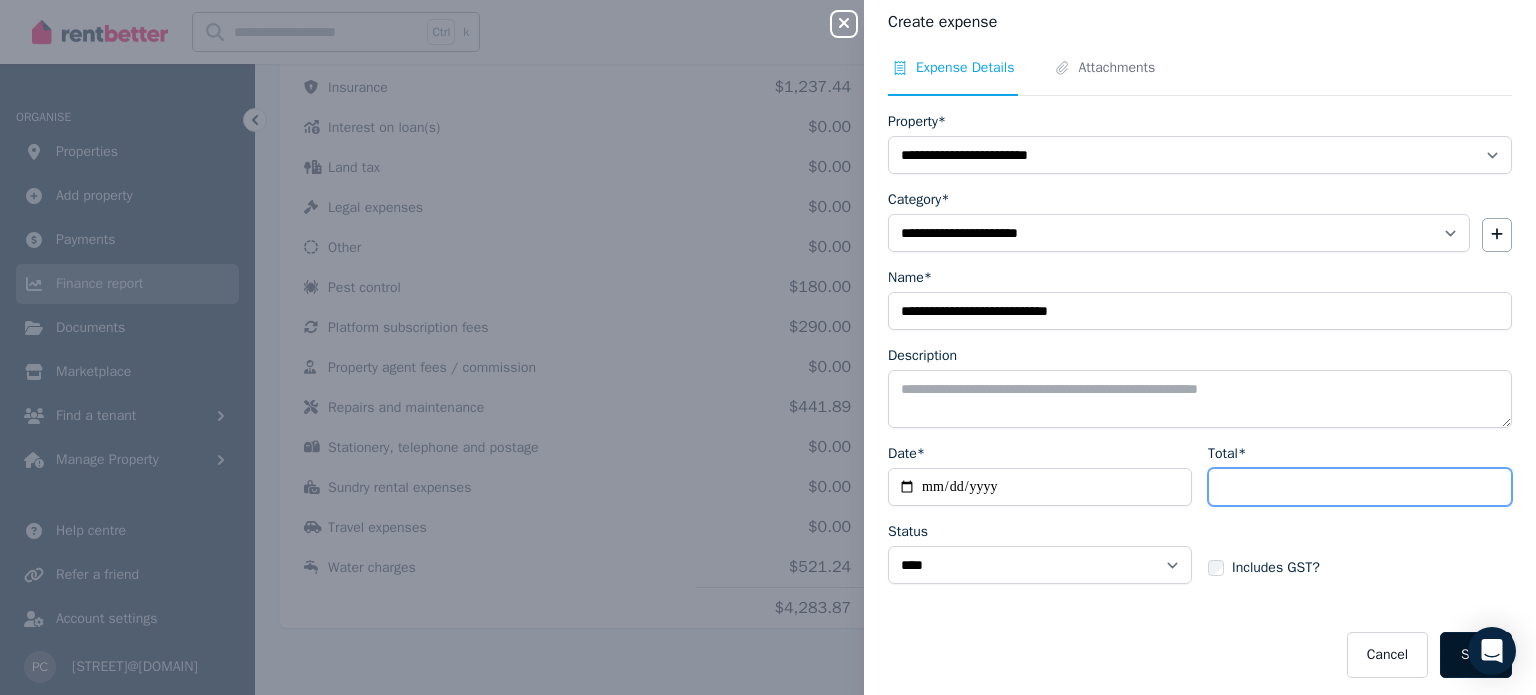 scroll, scrollTop: 17, scrollLeft: 0, axis: vertical 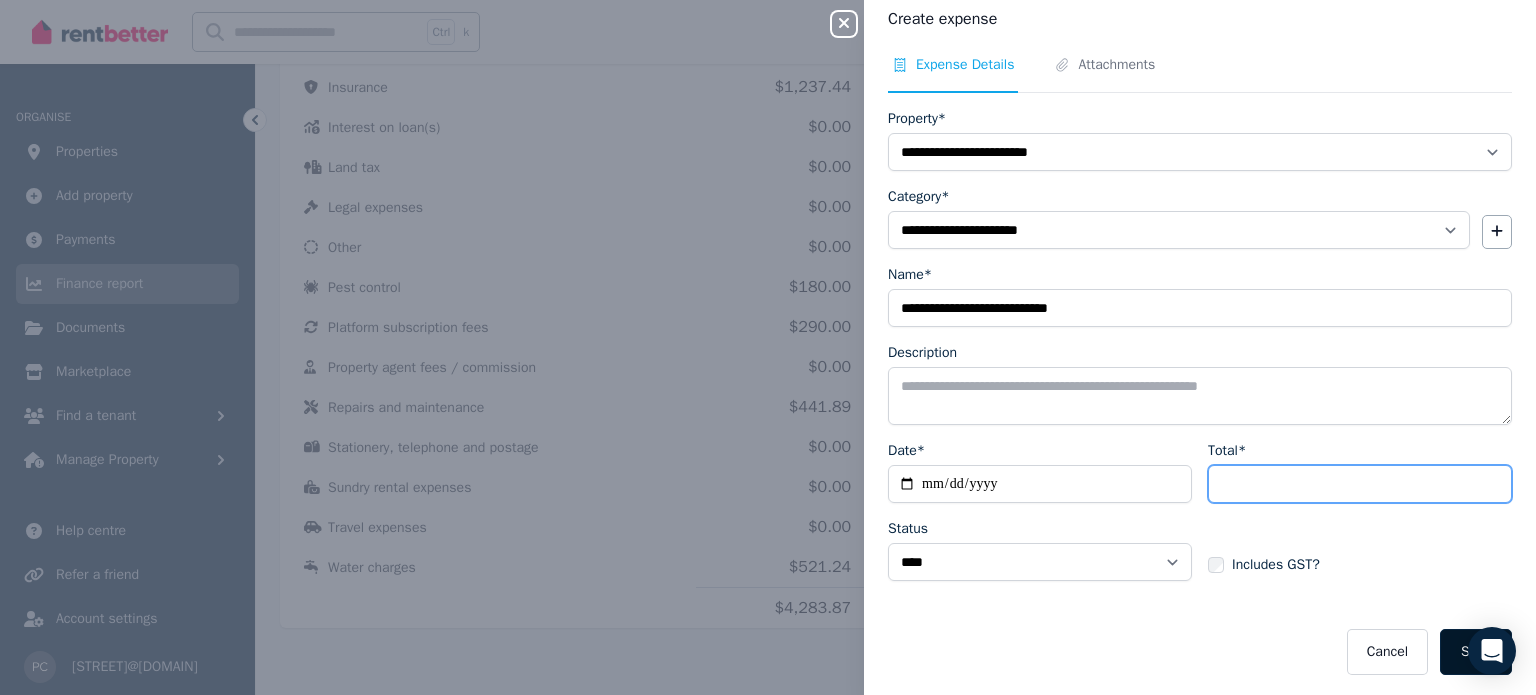 type on "******" 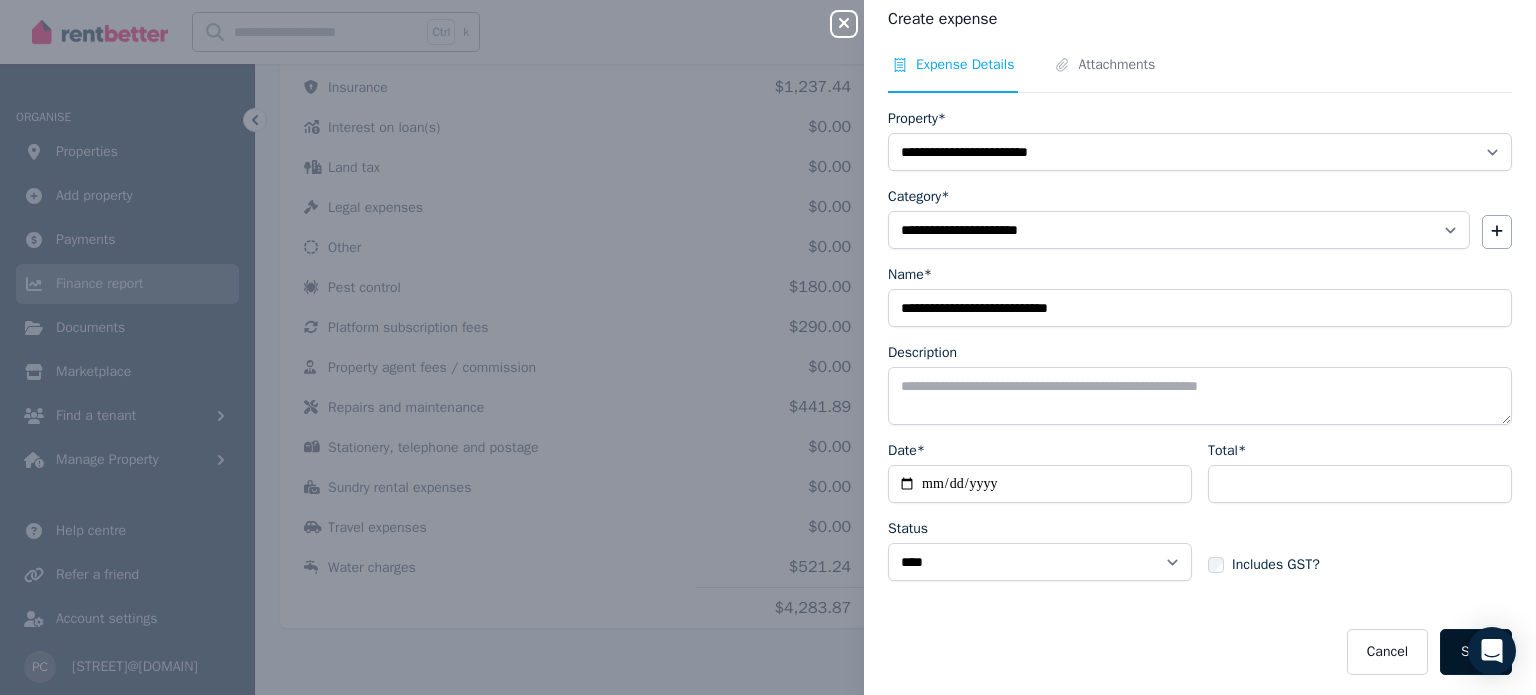 click on "Save" at bounding box center (1476, 652) 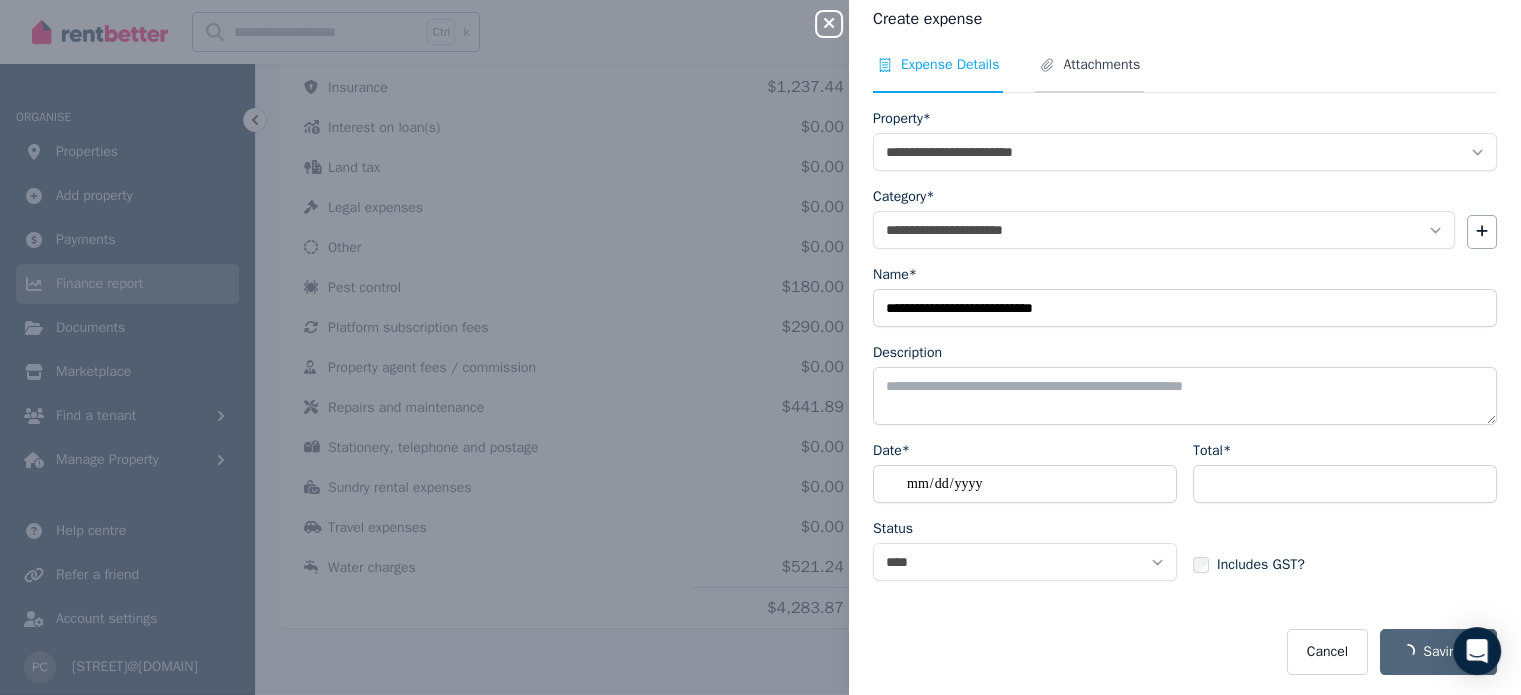 select 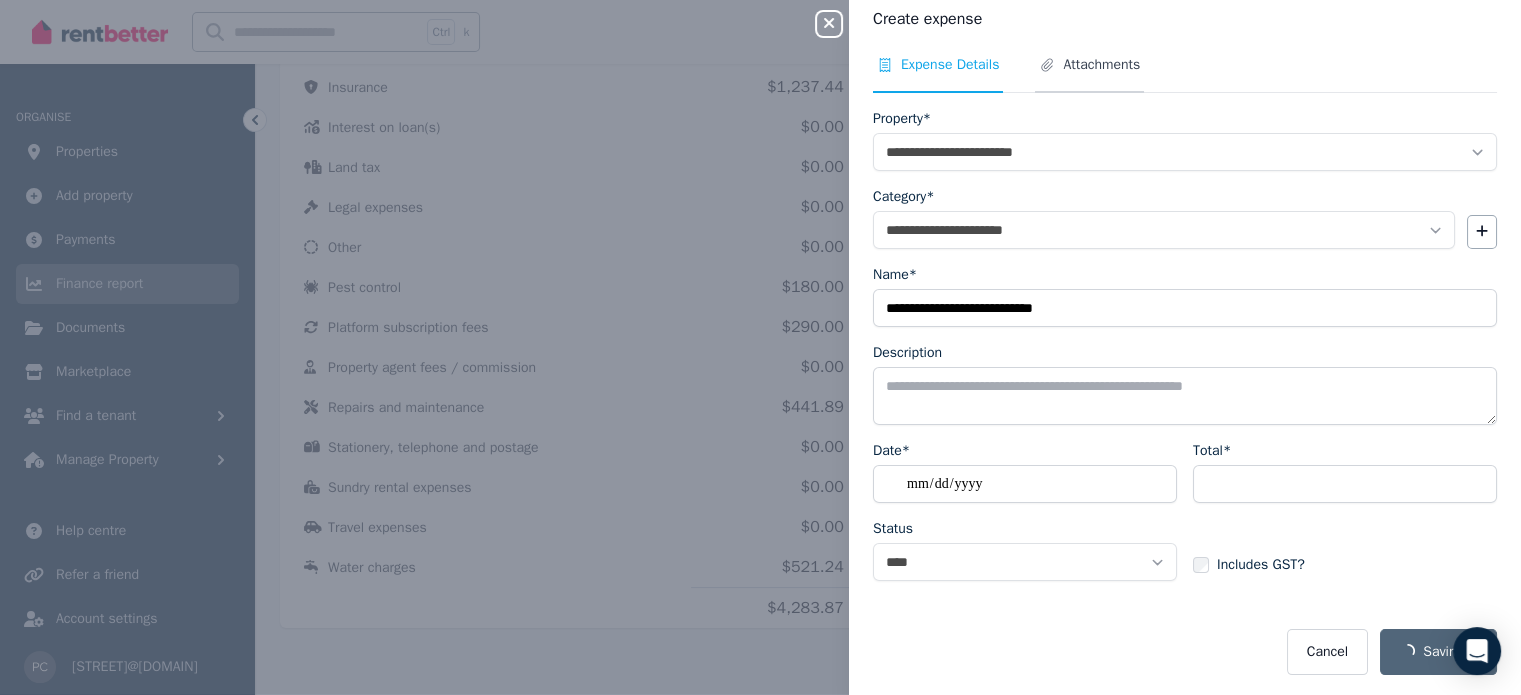 select 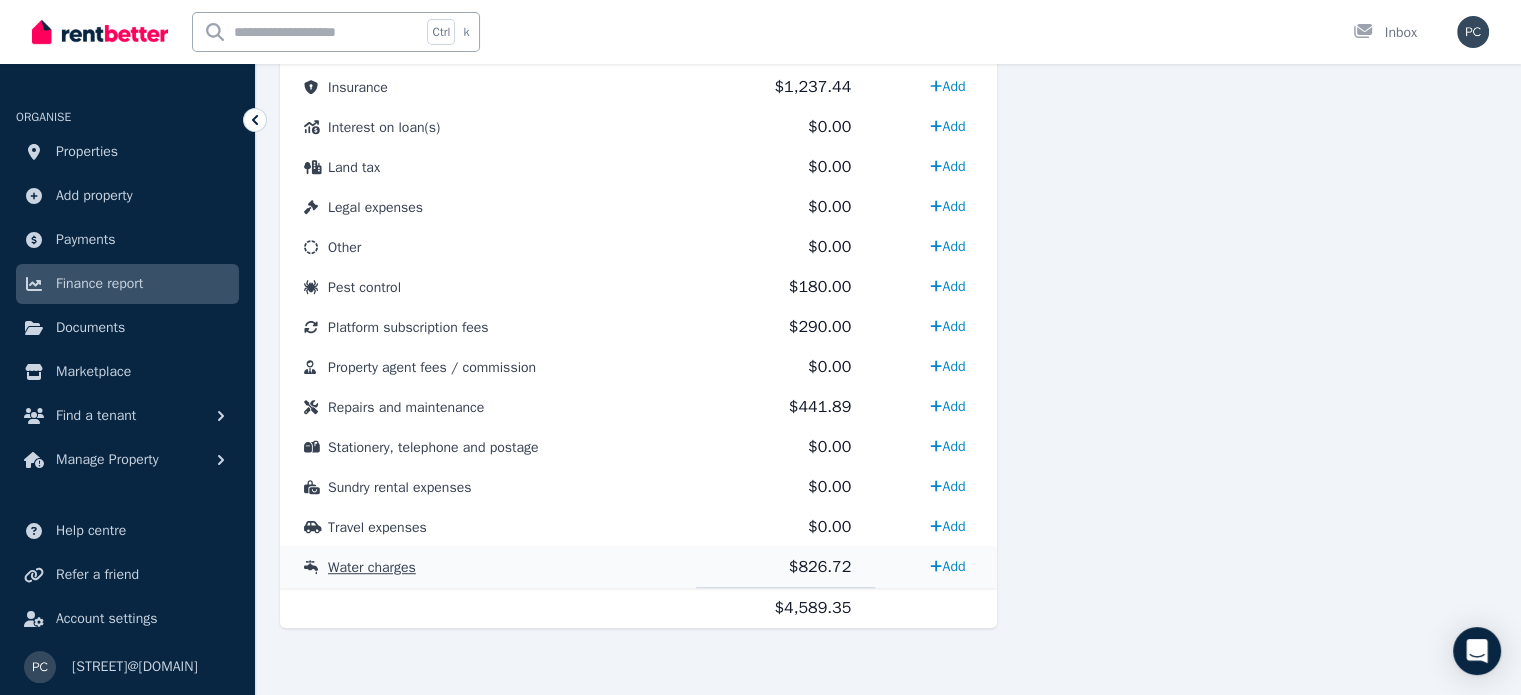 click on "Water charges" at bounding box center (372, 567) 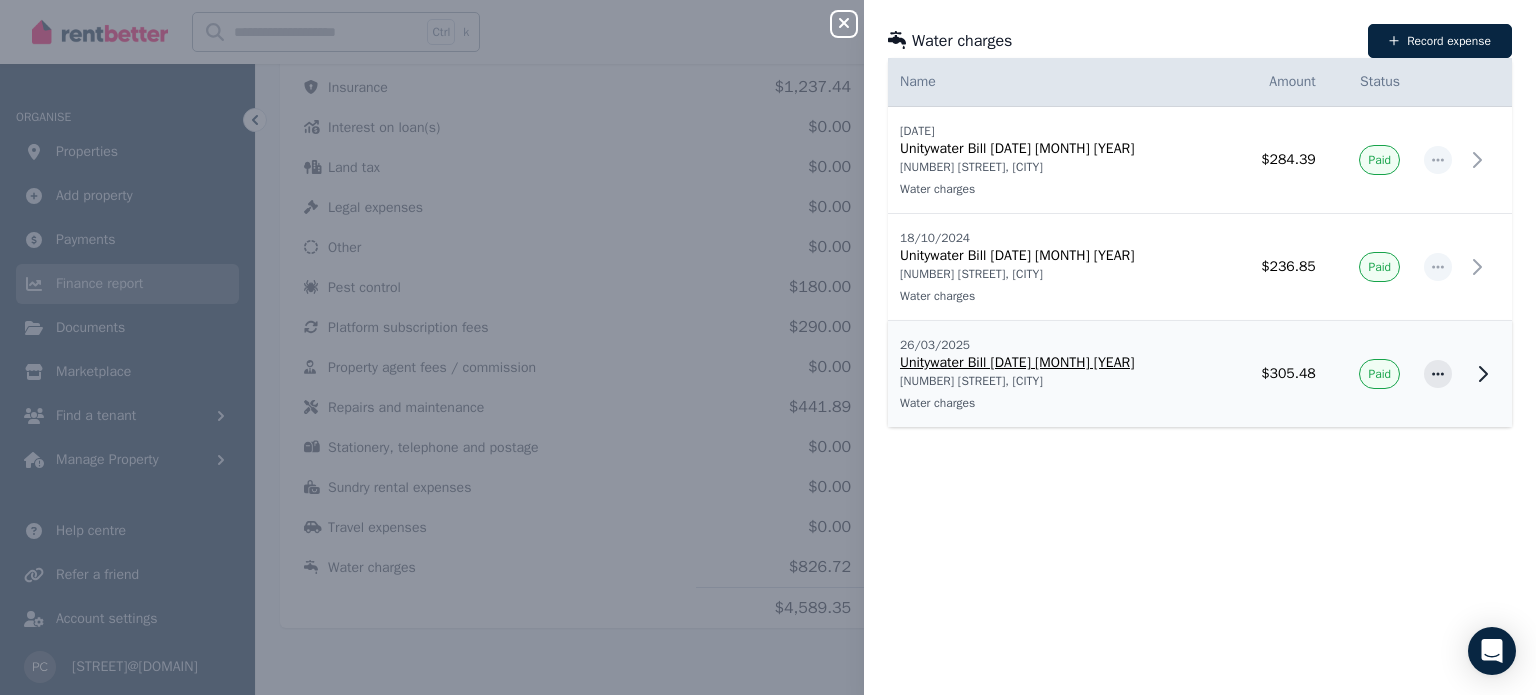 click on "Unitywater Bill [DATE] [MONTH] [YEAR]" at bounding box center [1056, 363] 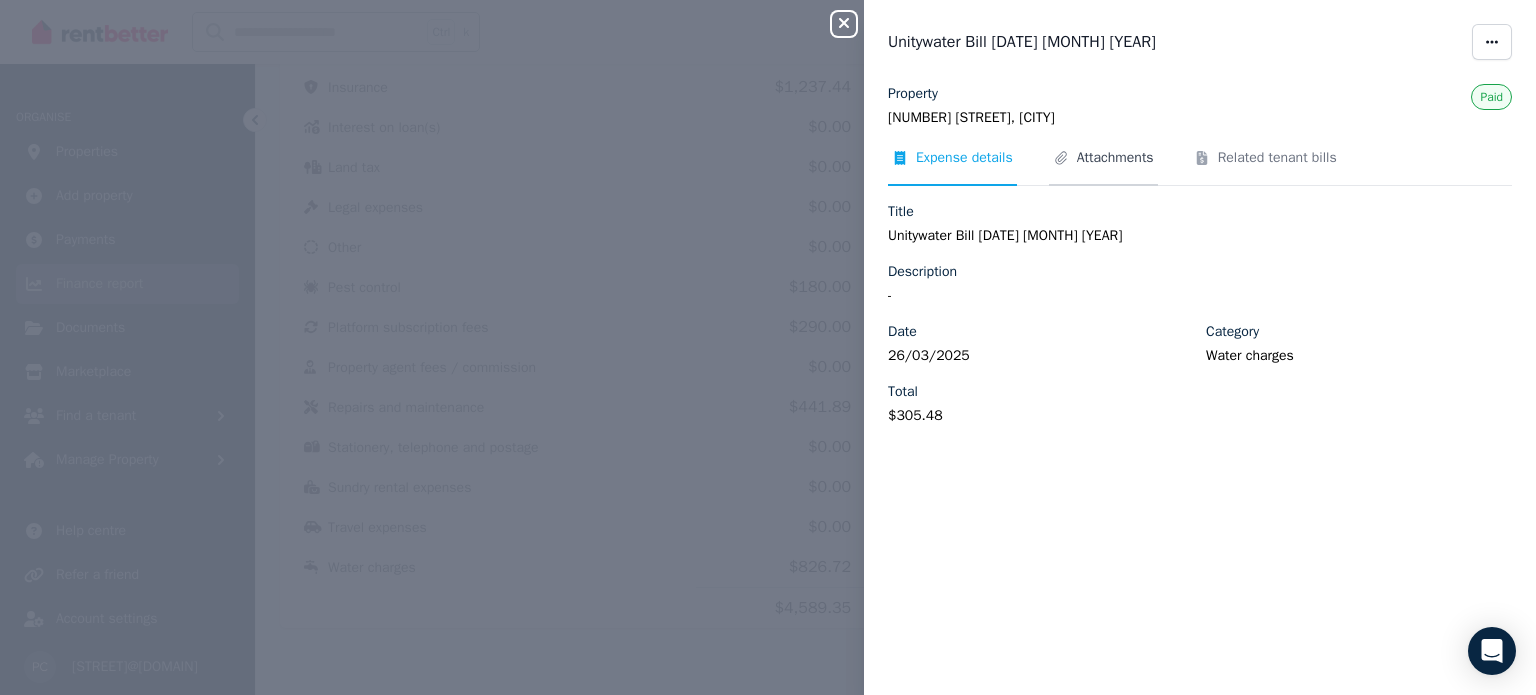 click on "Attachments" at bounding box center (1115, 158) 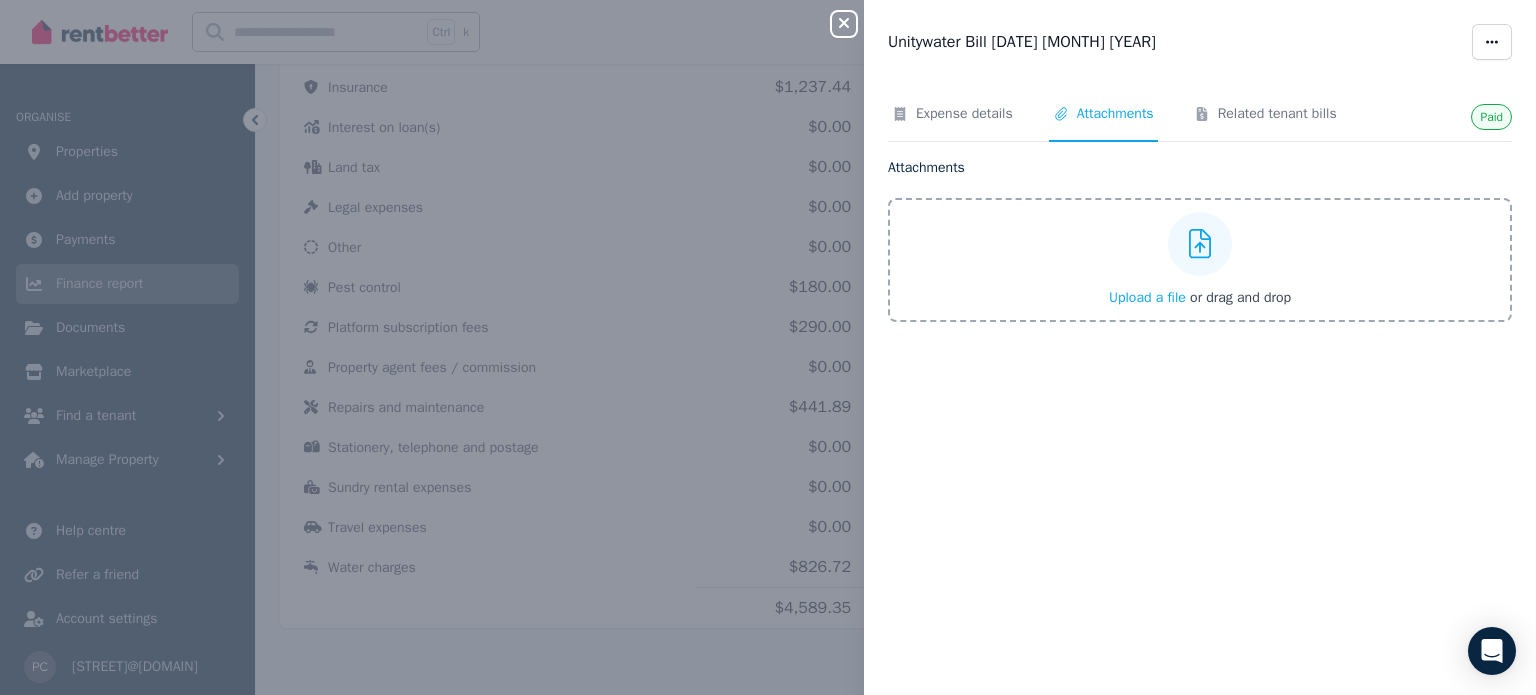 click on "Upload a file" at bounding box center [1147, 297] 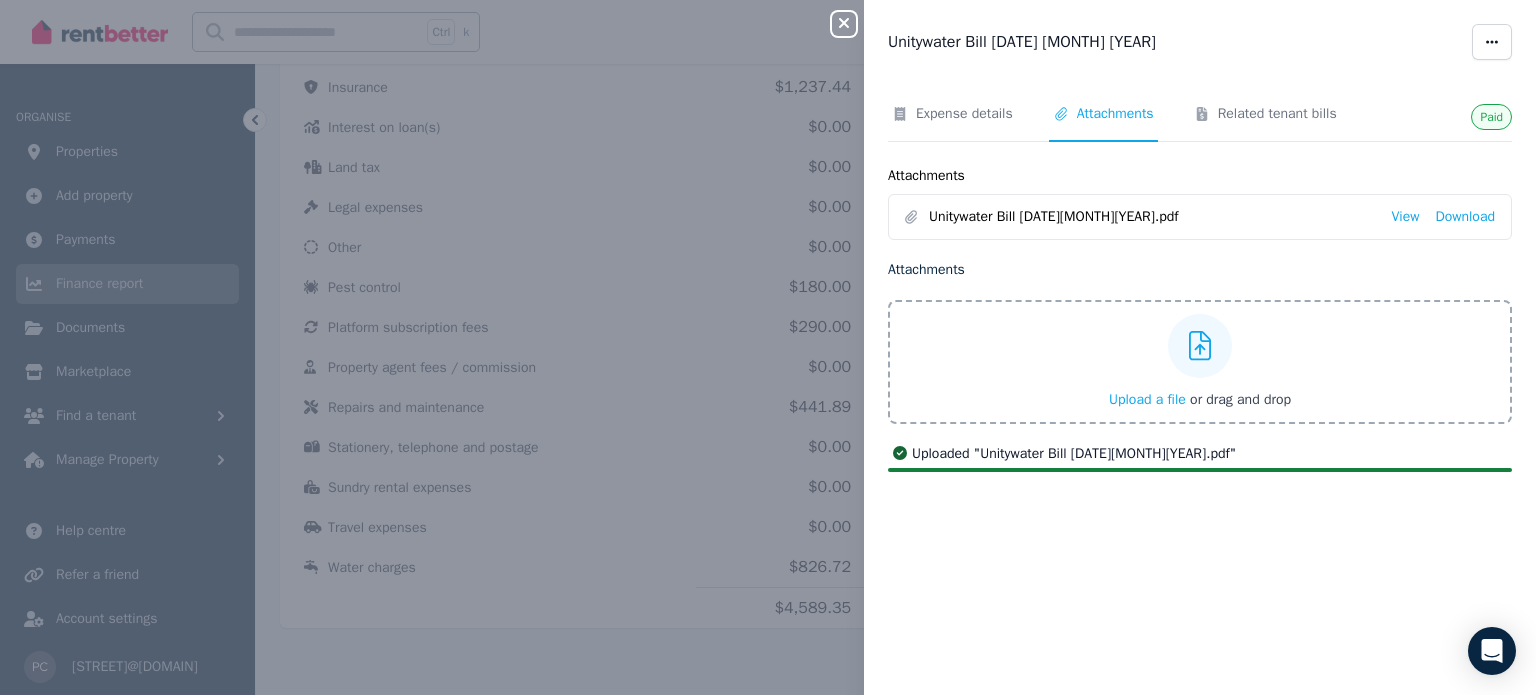 click on "Upload a file" at bounding box center (1147, 399) 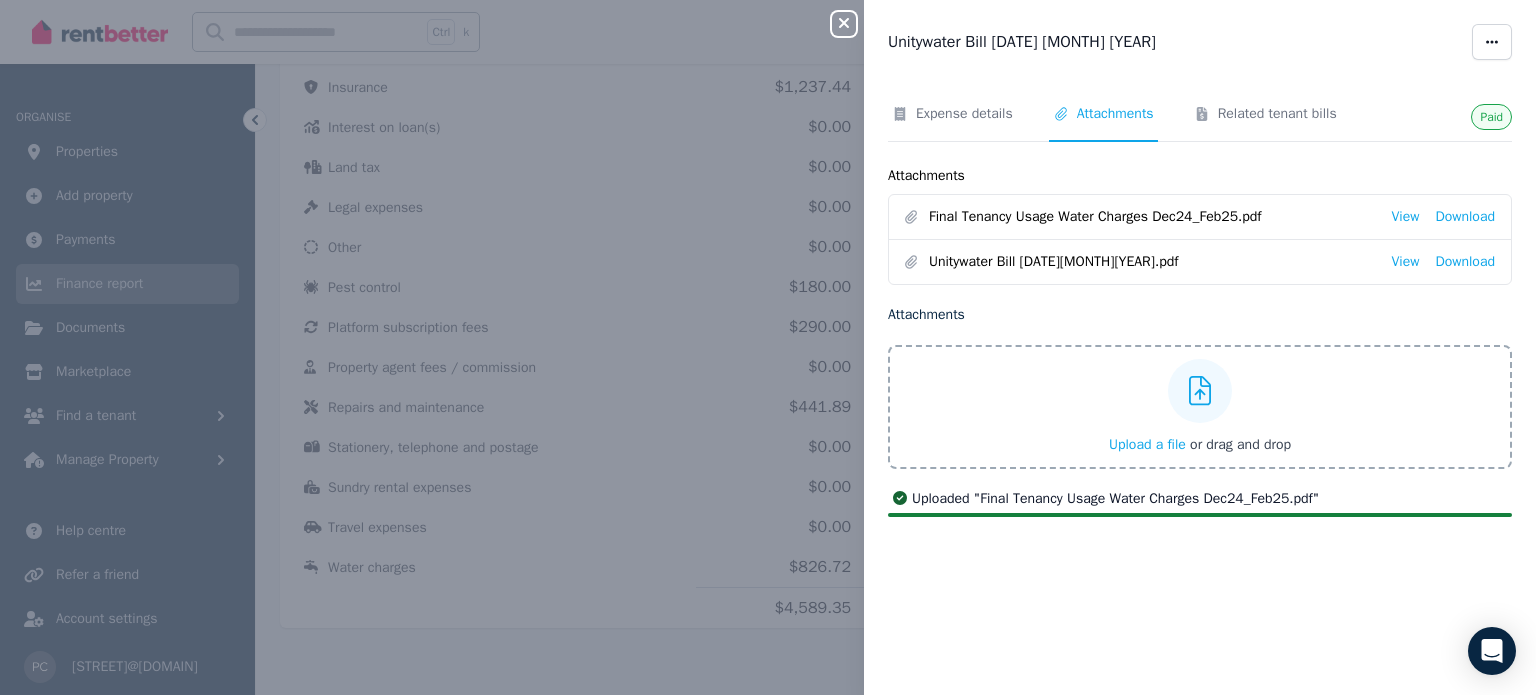 click on "Attachments" at bounding box center (1115, 114) 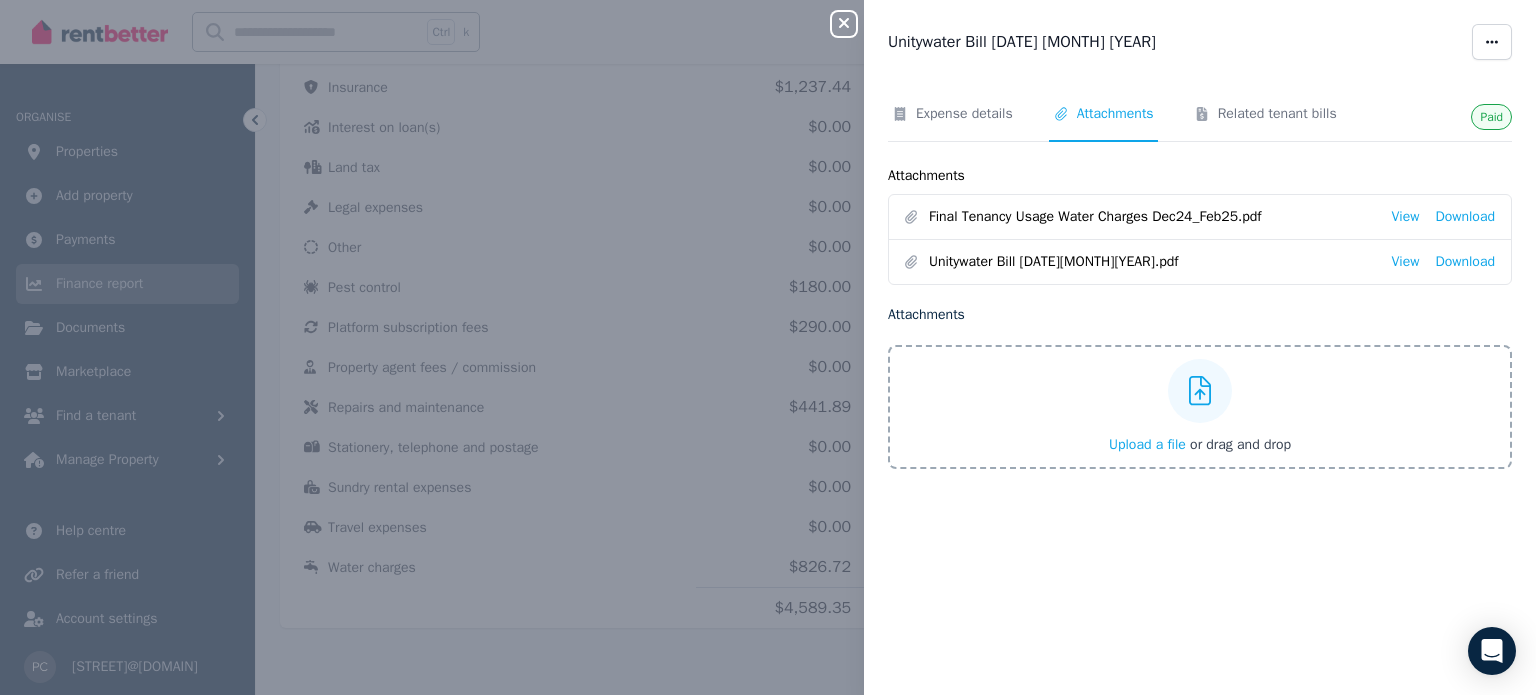 click on "Attachments" at bounding box center (1115, 114) 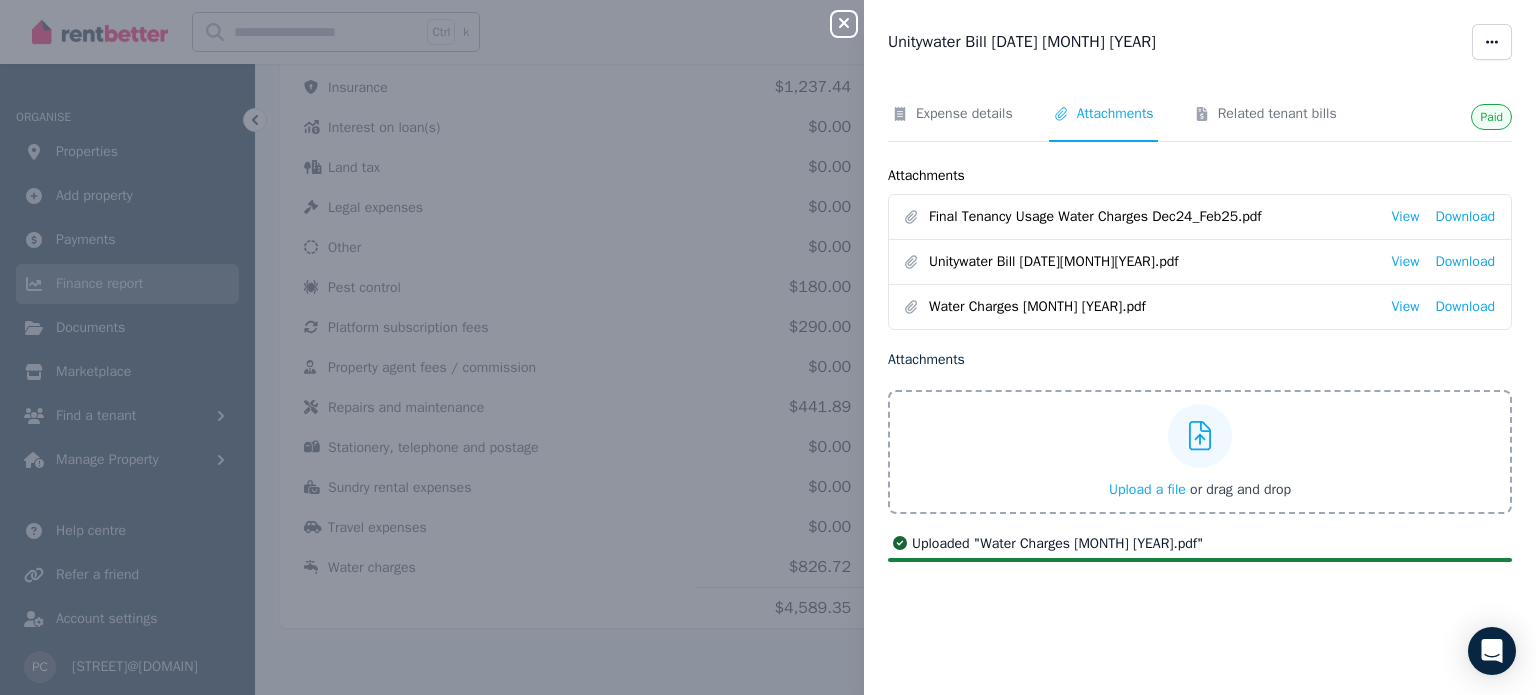 click 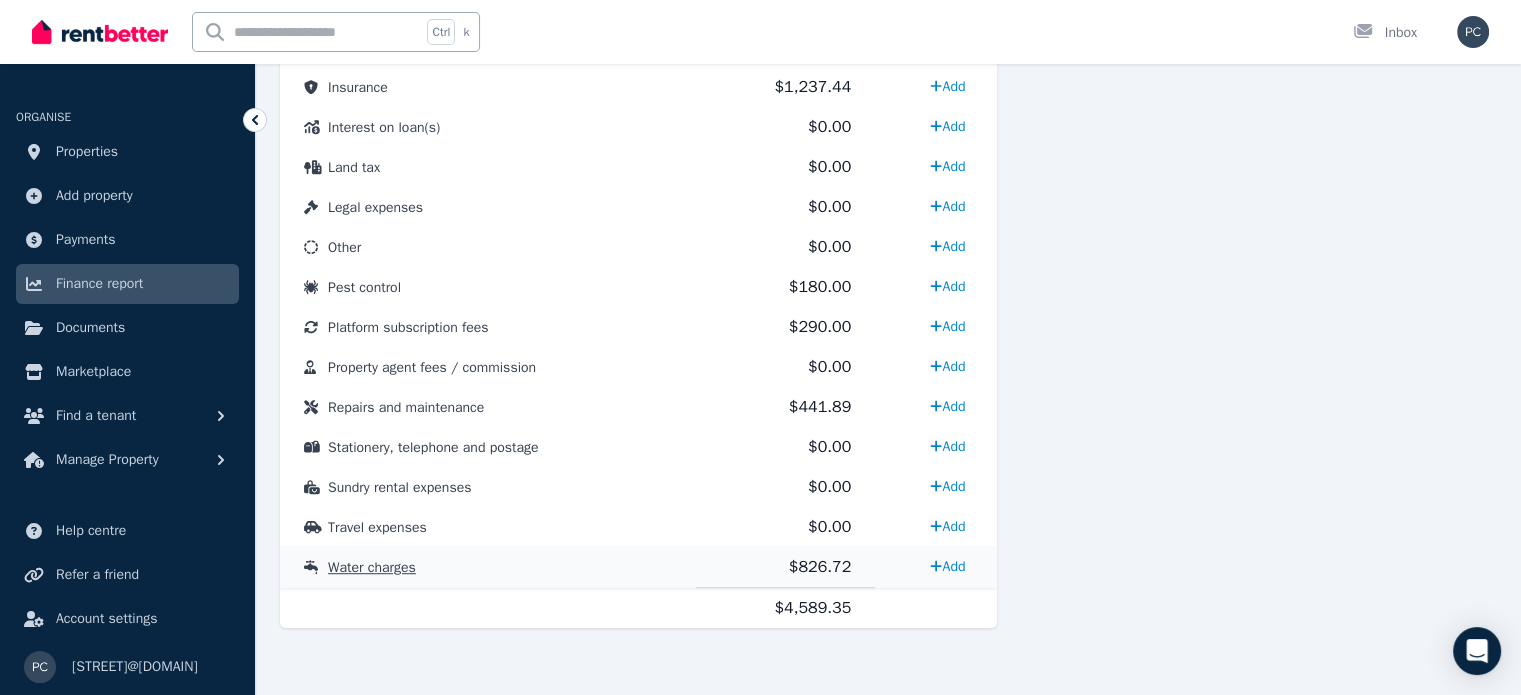 click on "Water charges" at bounding box center [372, 567] 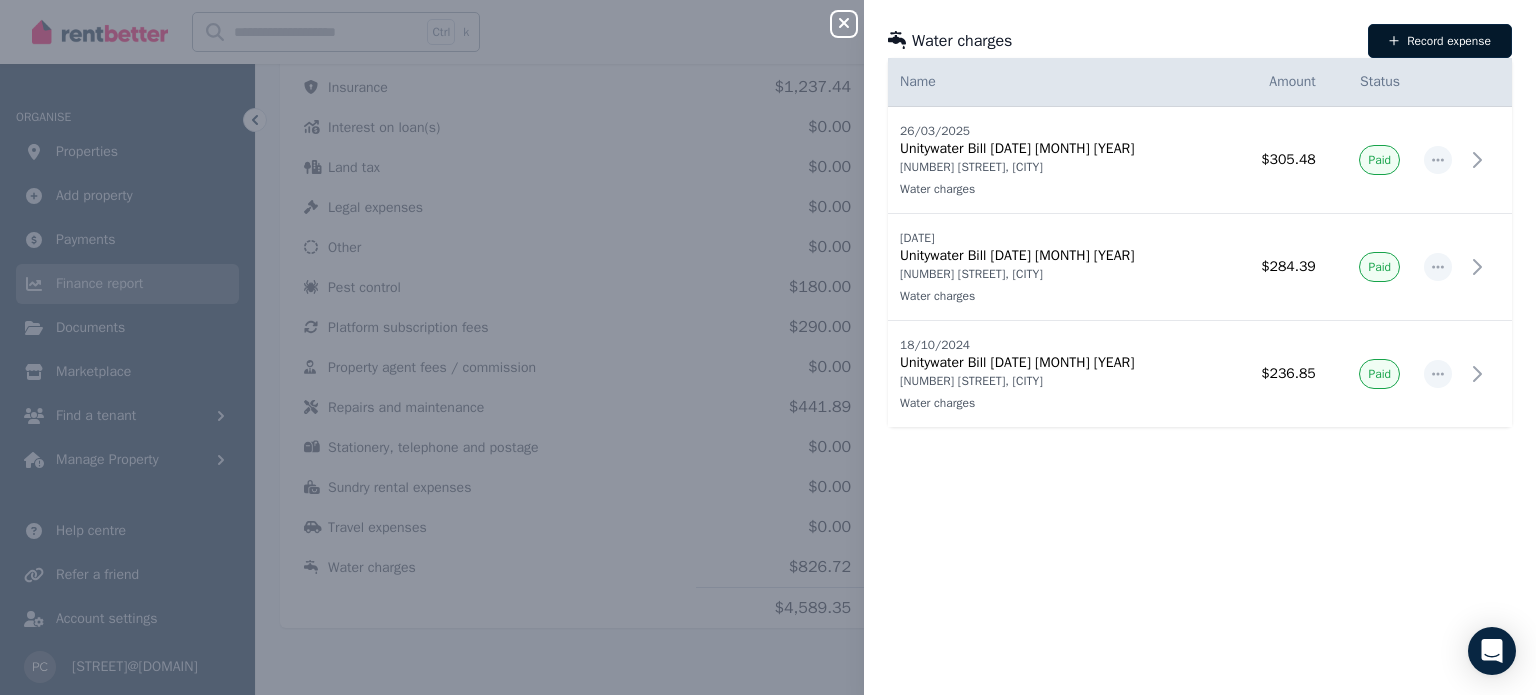 click on "Record expense" at bounding box center (1440, 41) 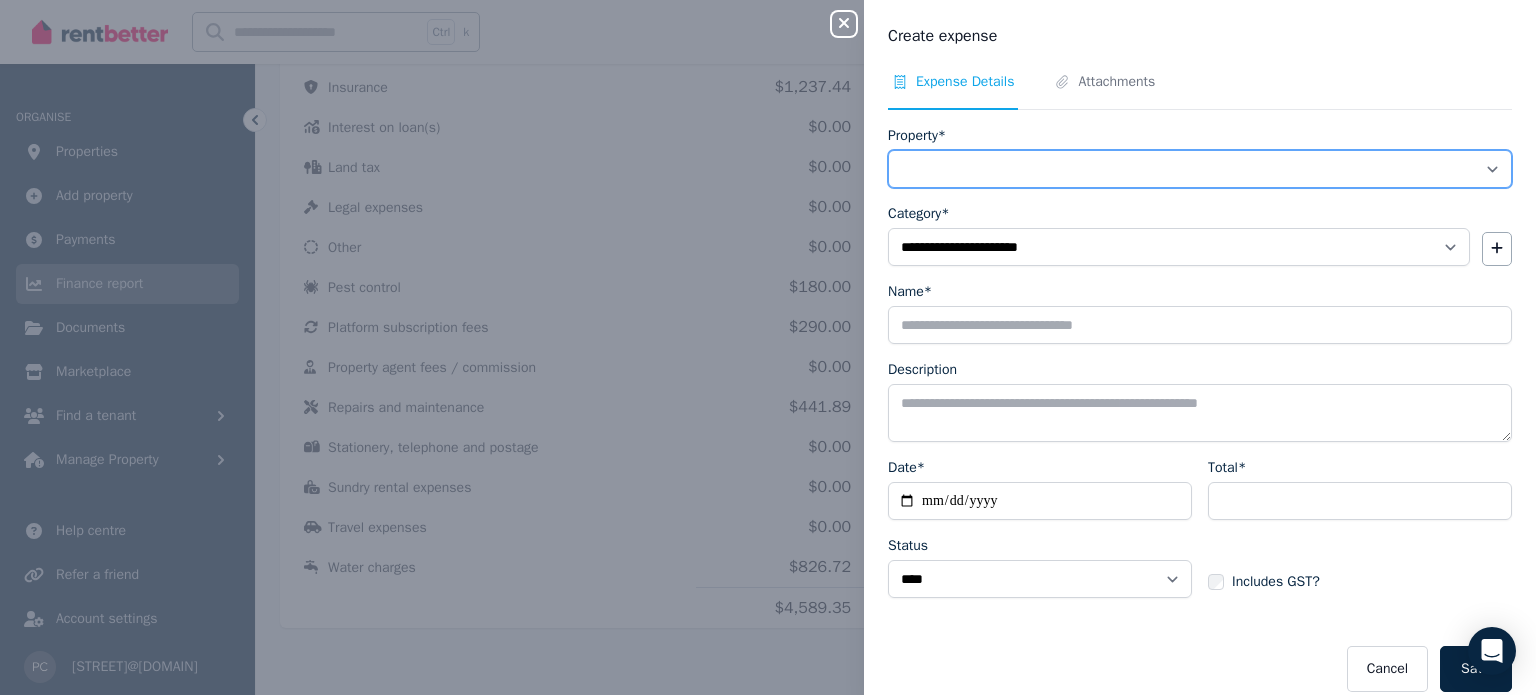 click on "**********" at bounding box center [1200, 169] 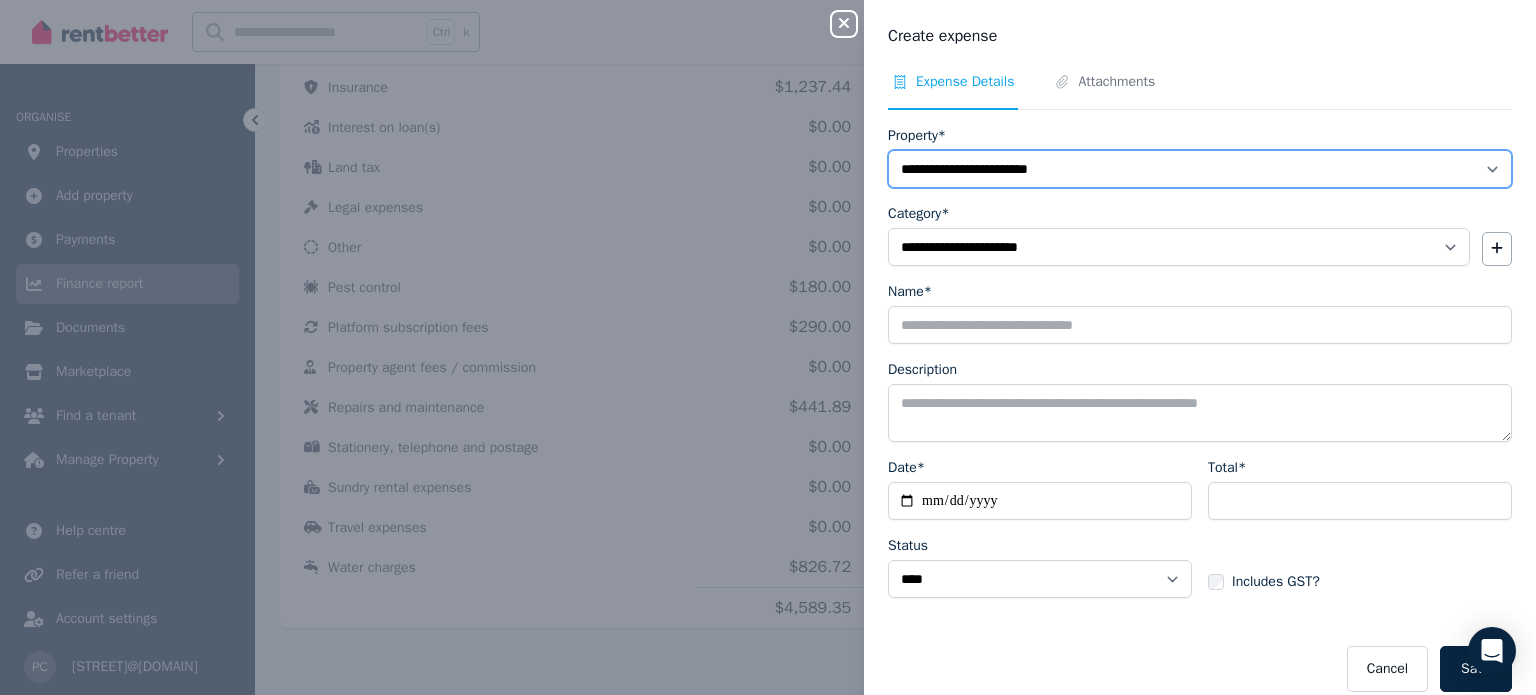 click on "**********" at bounding box center [1200, 169] 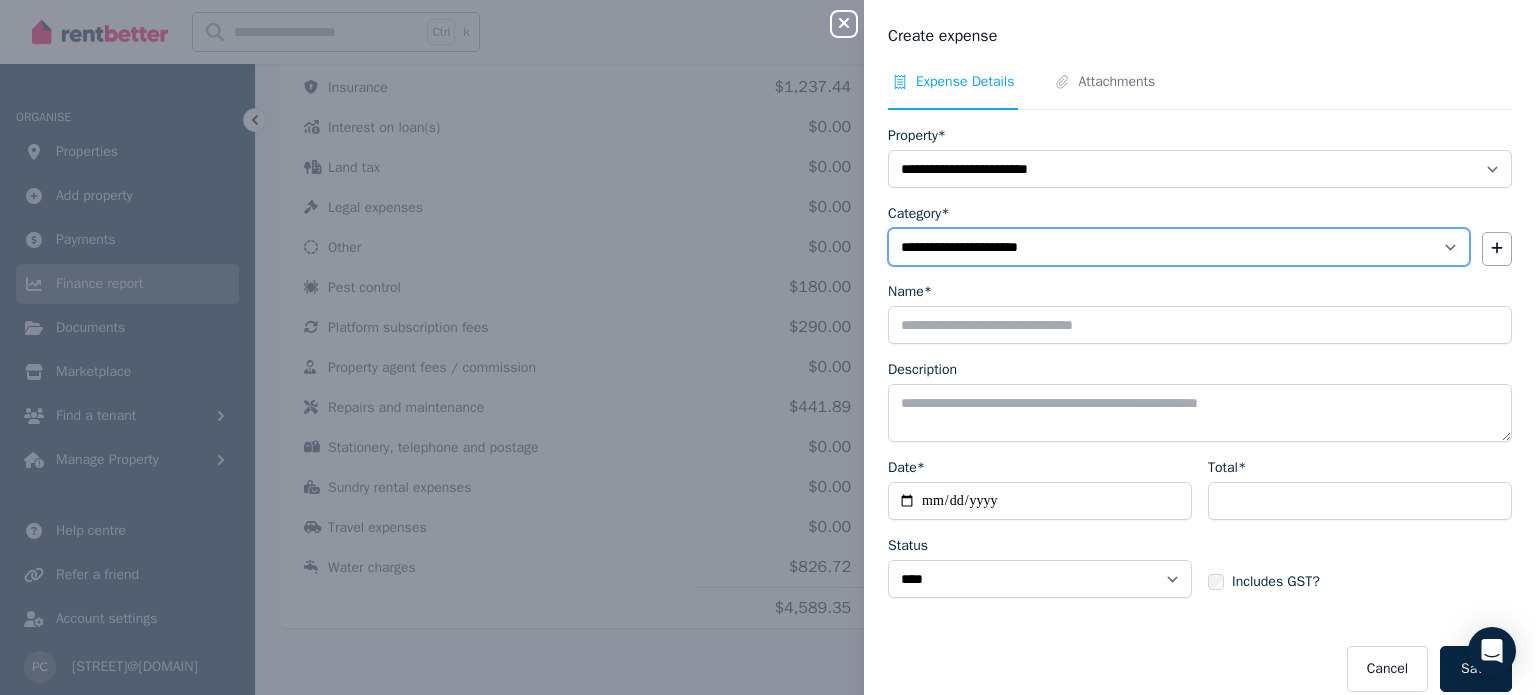 click on "**********" at bounding box center [1179, 247] 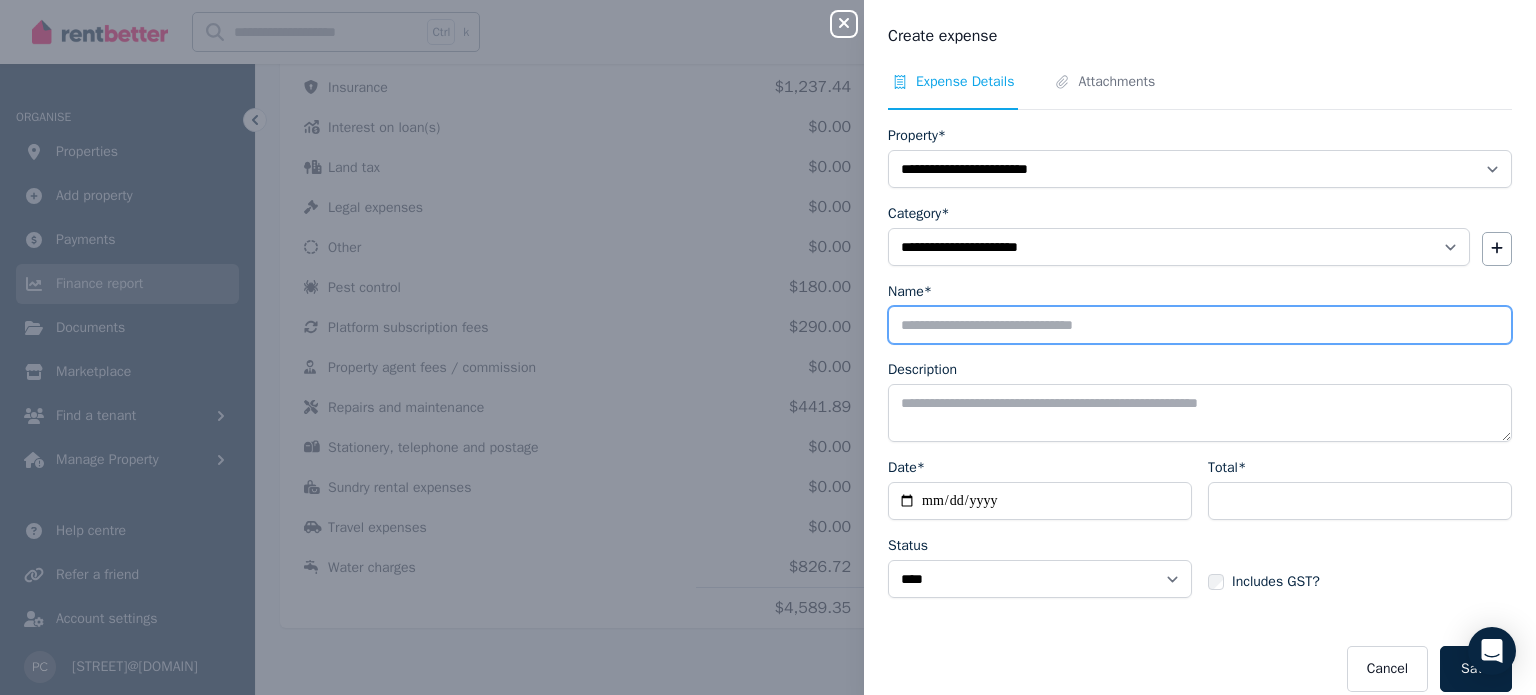 click on "Name*" at bounding box center (1200, 325) 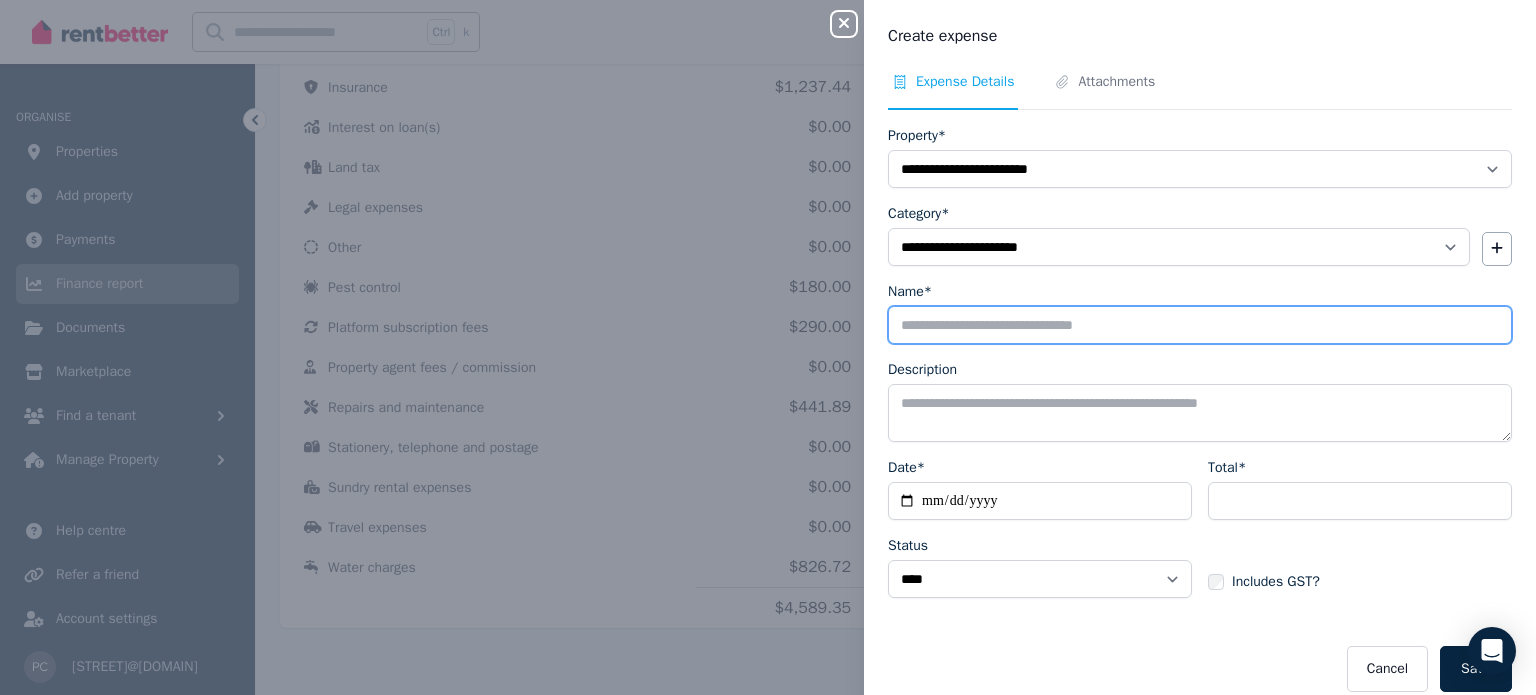 type on "**********" 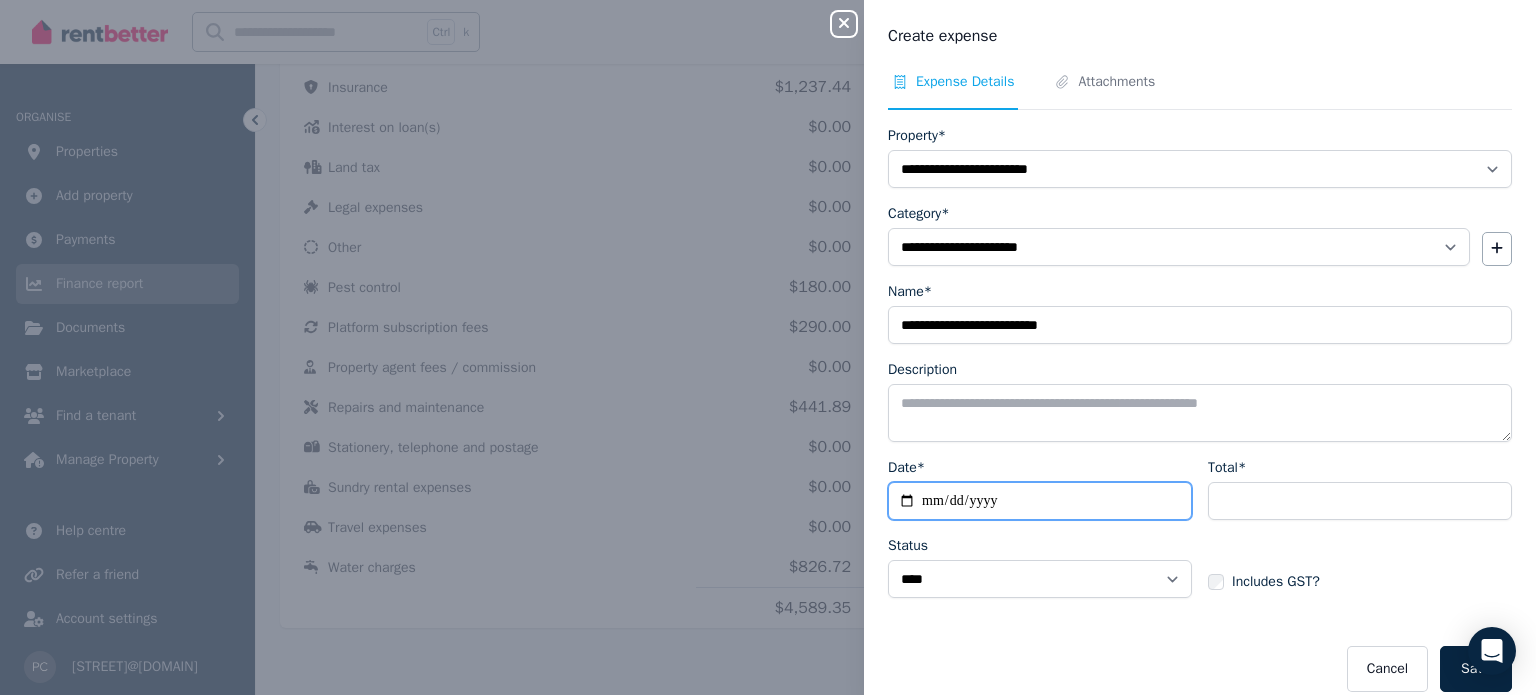 click on "Date*" at bounding box center [1040, 501] 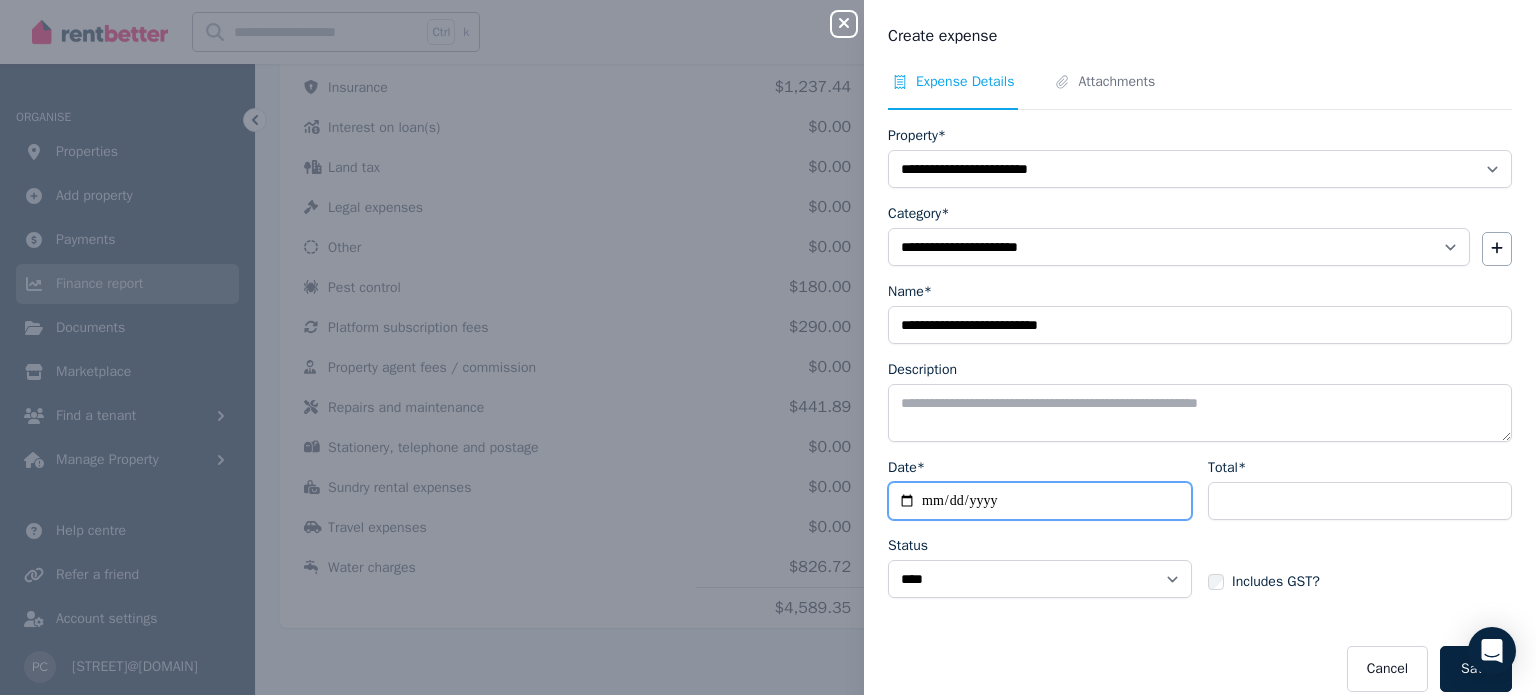 type on "**********" 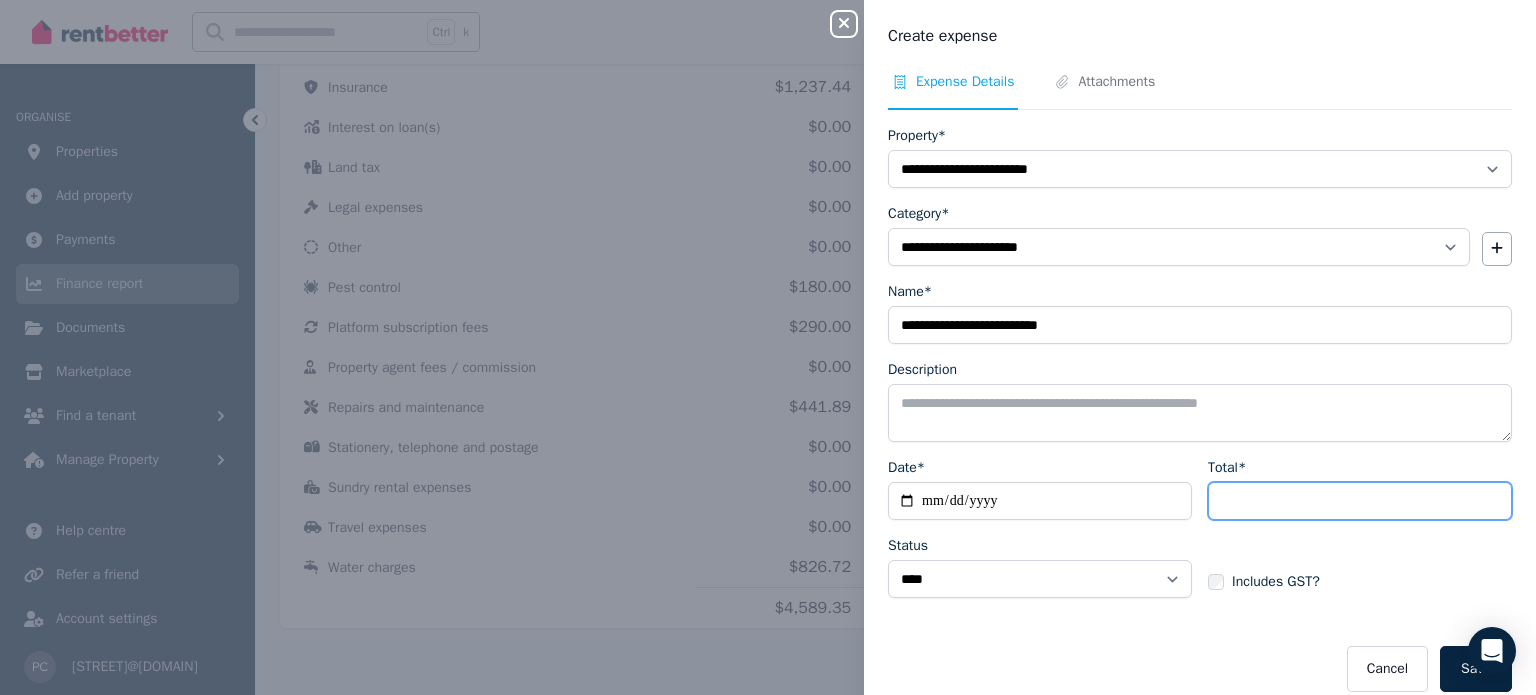 click on "Total*" at bounding box center (1360, 501) 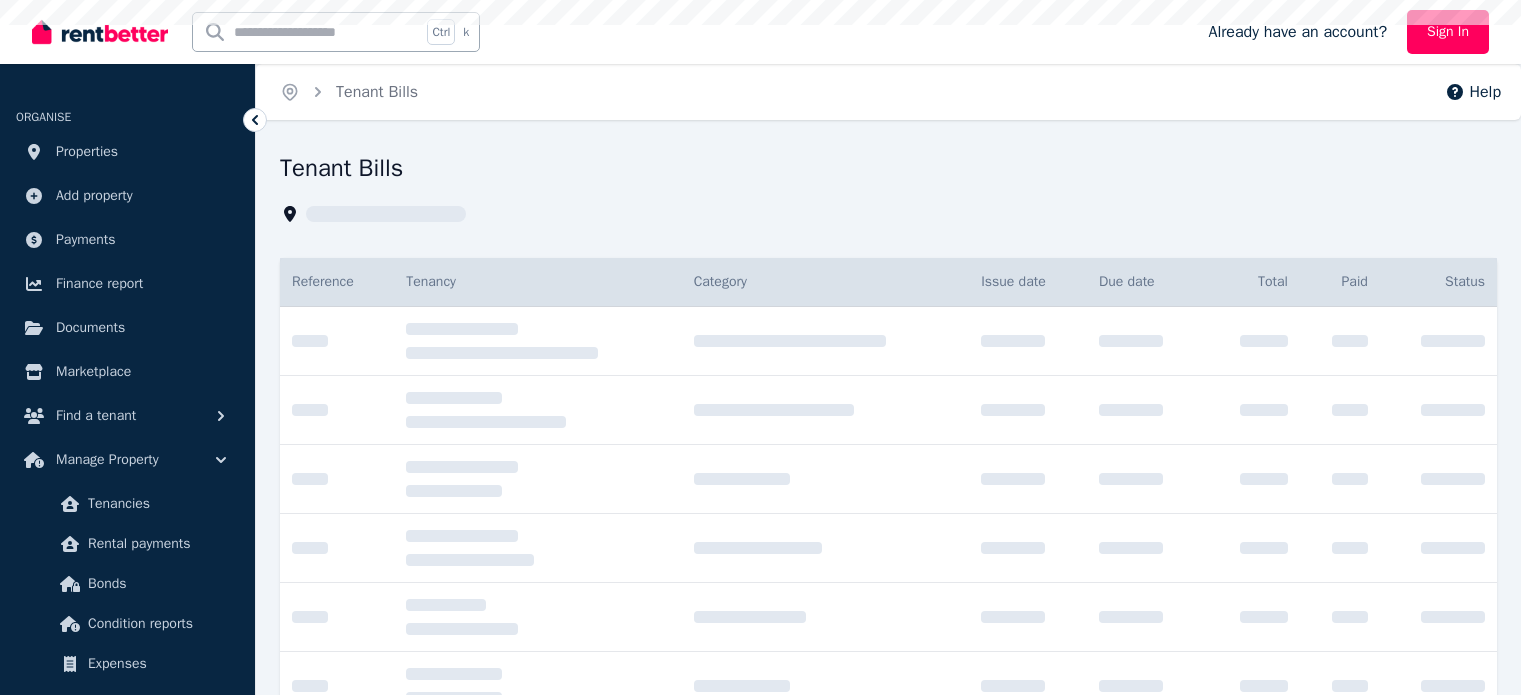 scroll, scrollTop: 0, scrollLeft: 0, axis: both 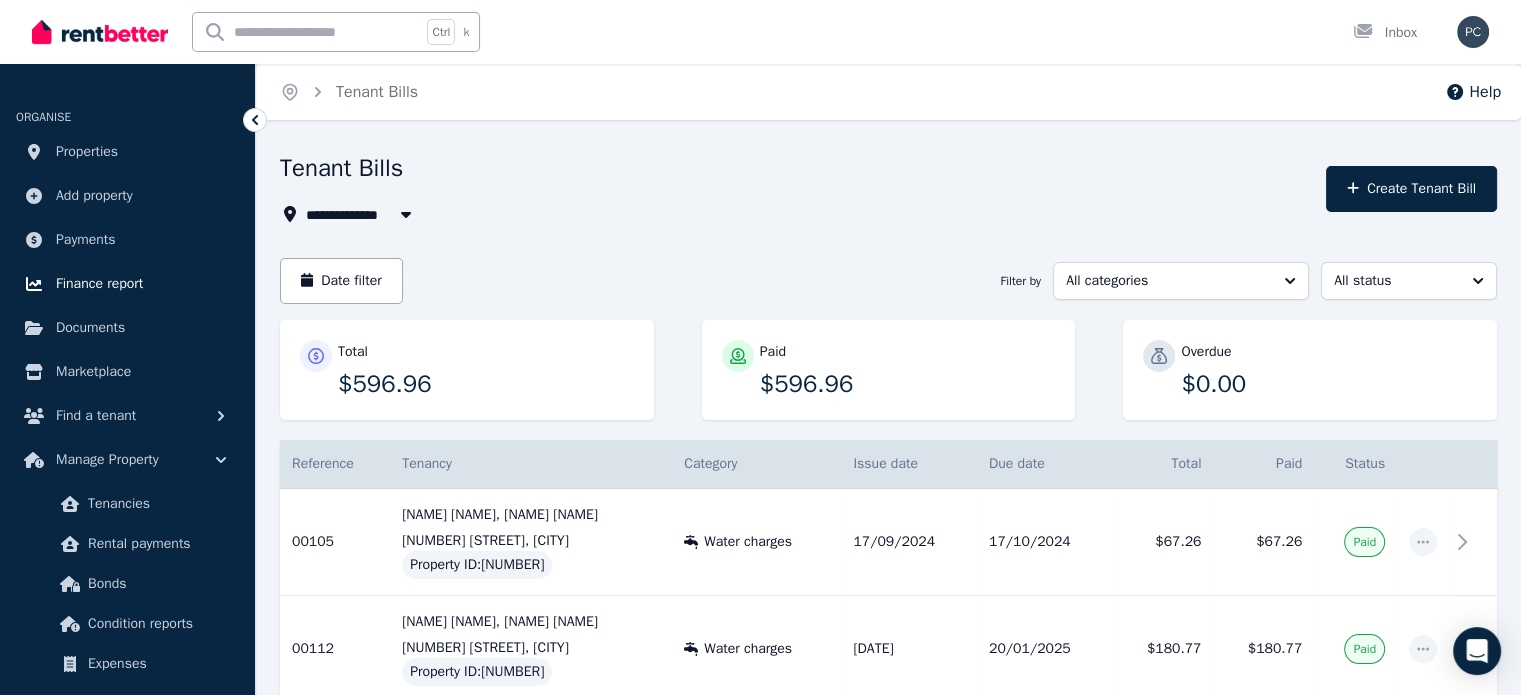 click on "Finance report" at bounding box center (99, 284) 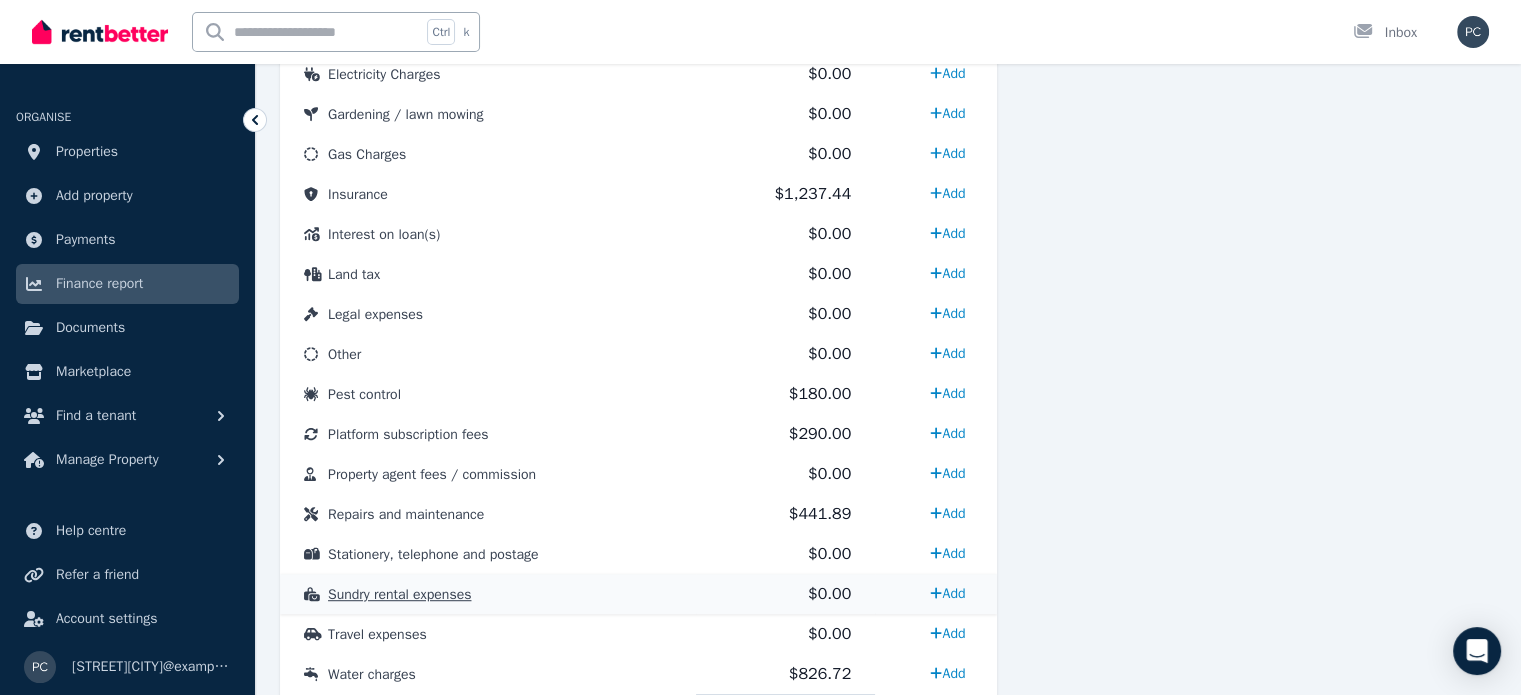 scroll, scrollTop: 1095, scrollLeft: 0, axis: vertical 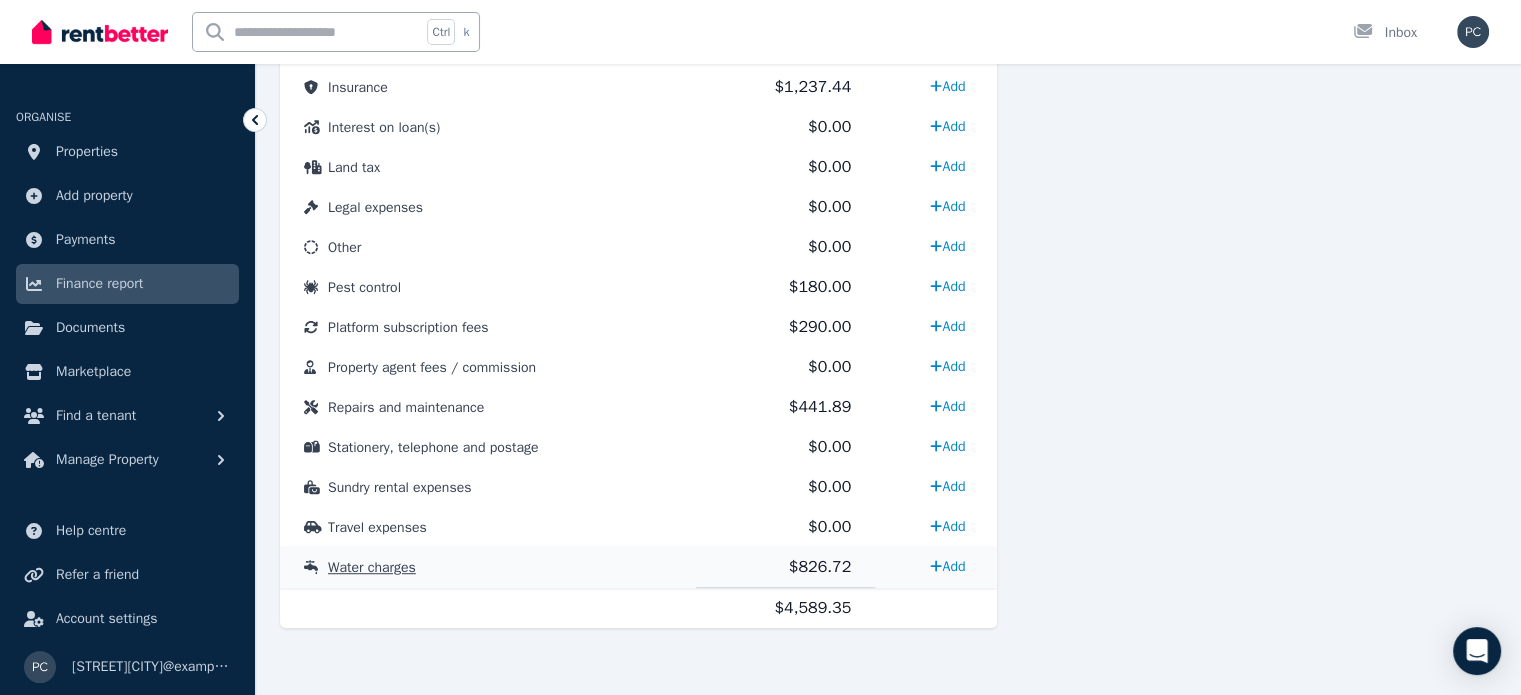 click on "Water charges" at bounding box center (372, 567) 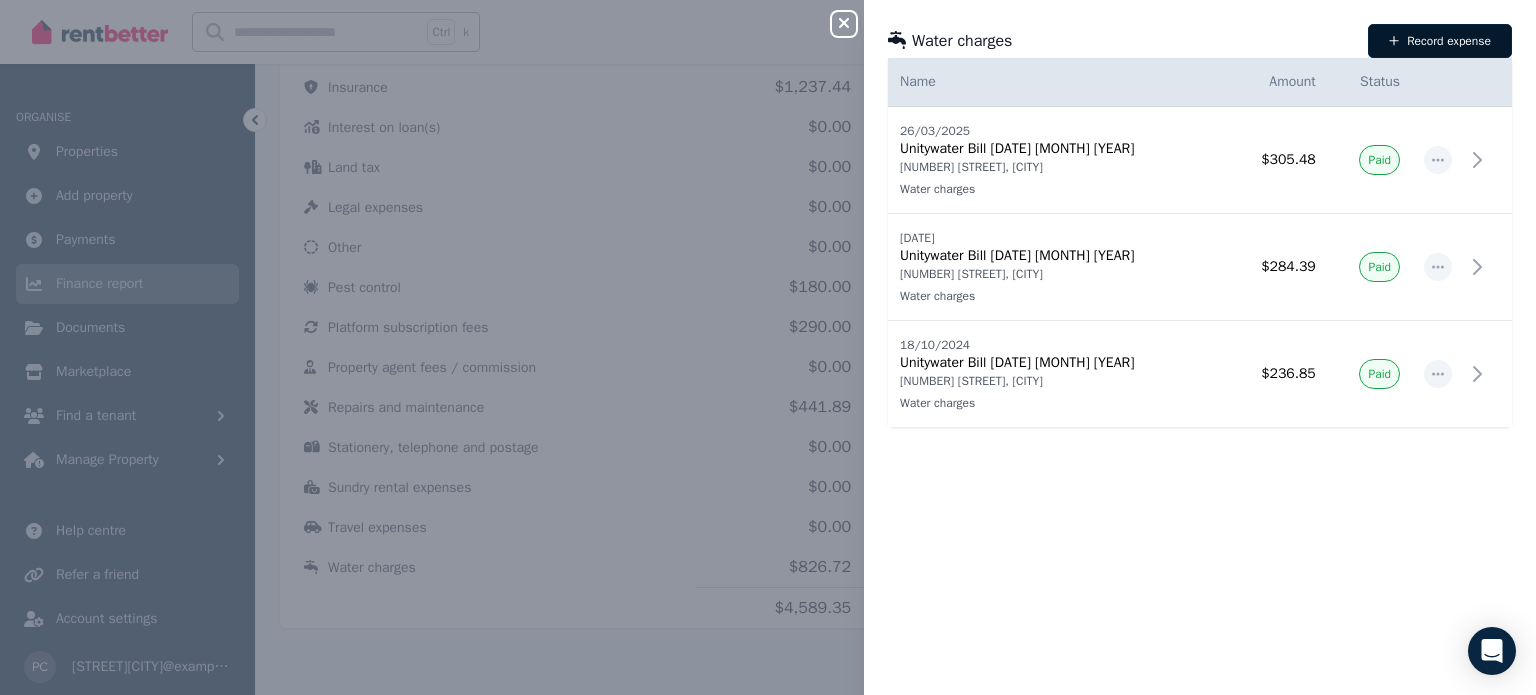 click 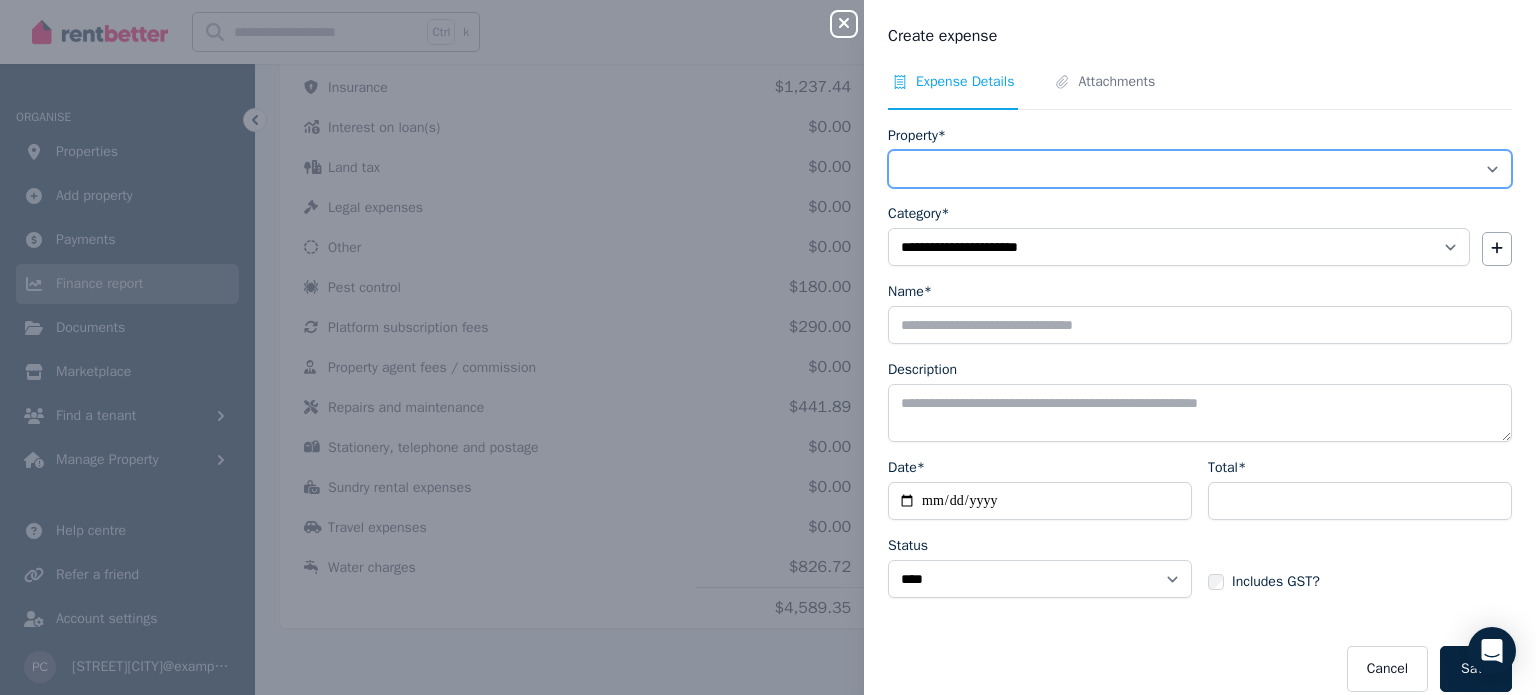 click on "**********" at bounding box center [1200, 169] 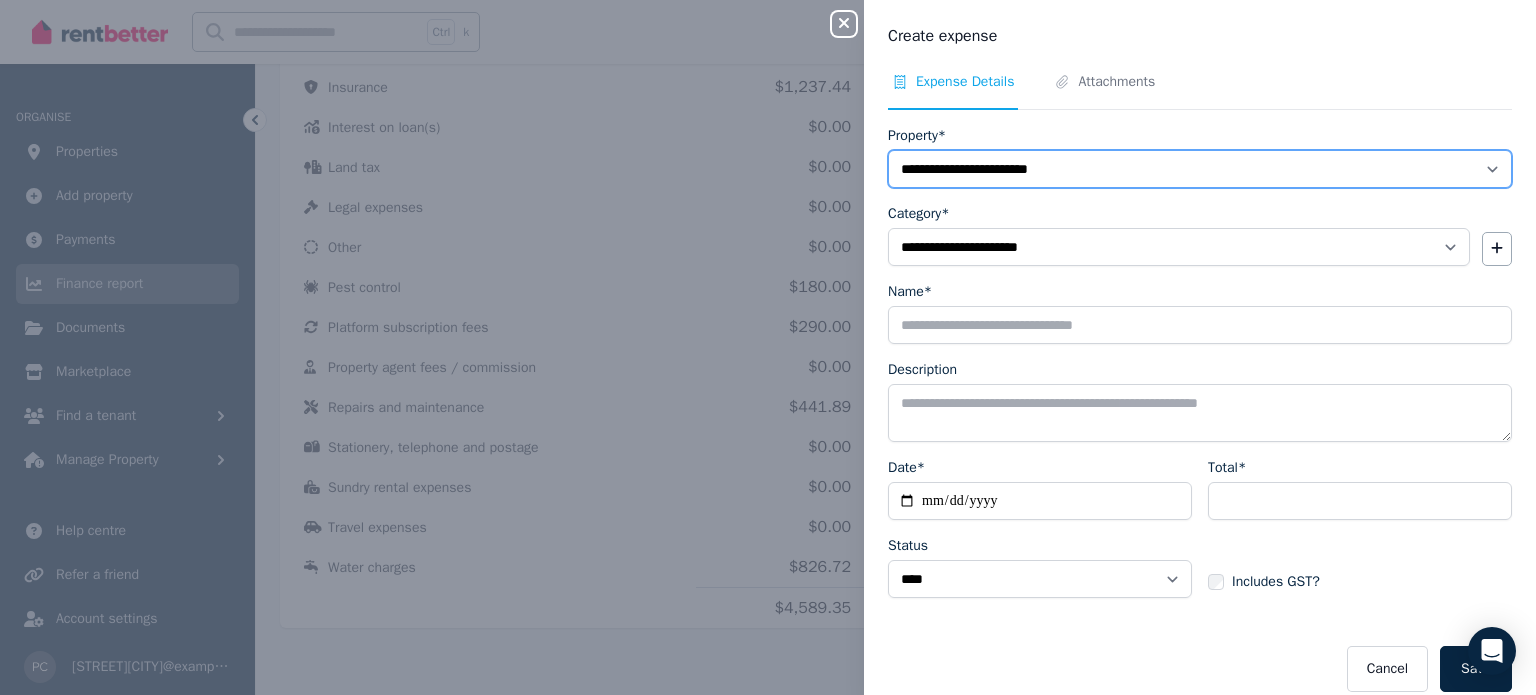 click on "**********" at bounding box center (1200, 169) 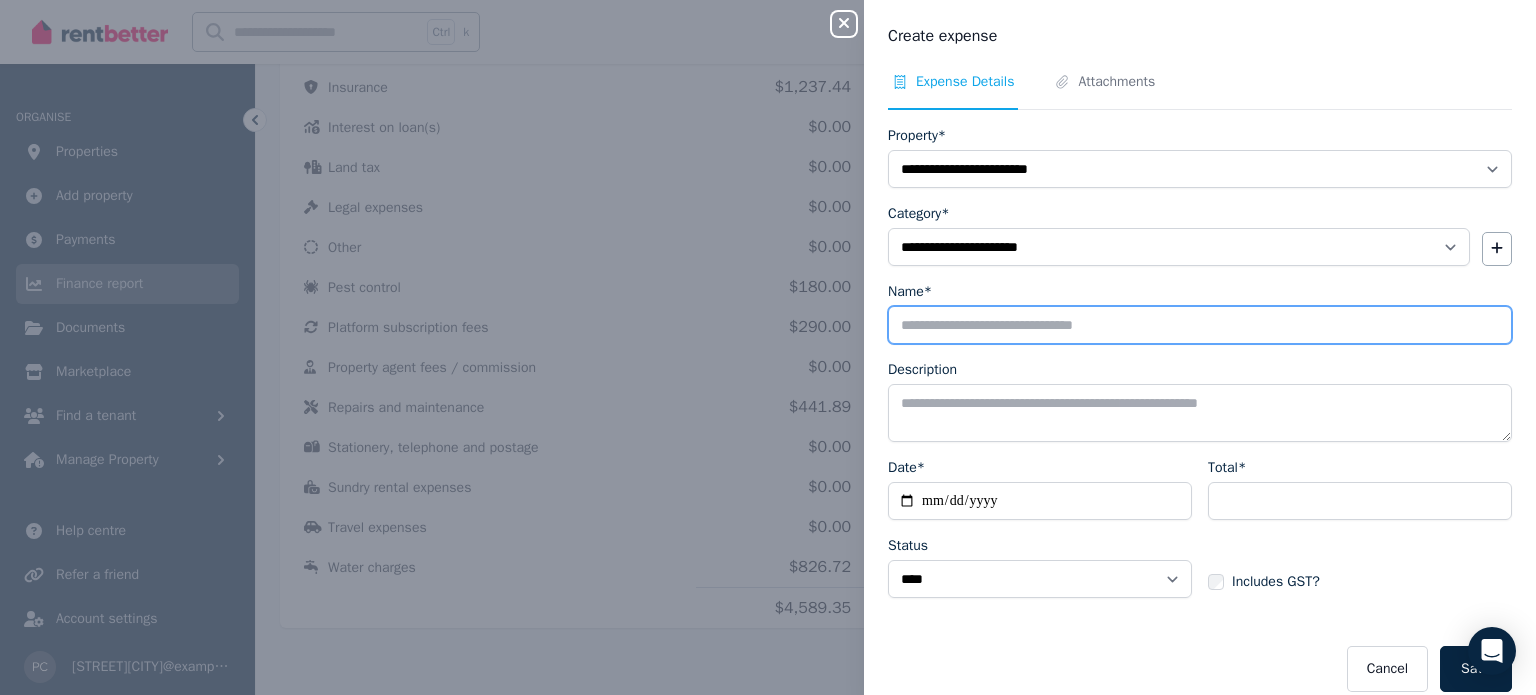 click on "Name*" at bounding box center [1200, 325] 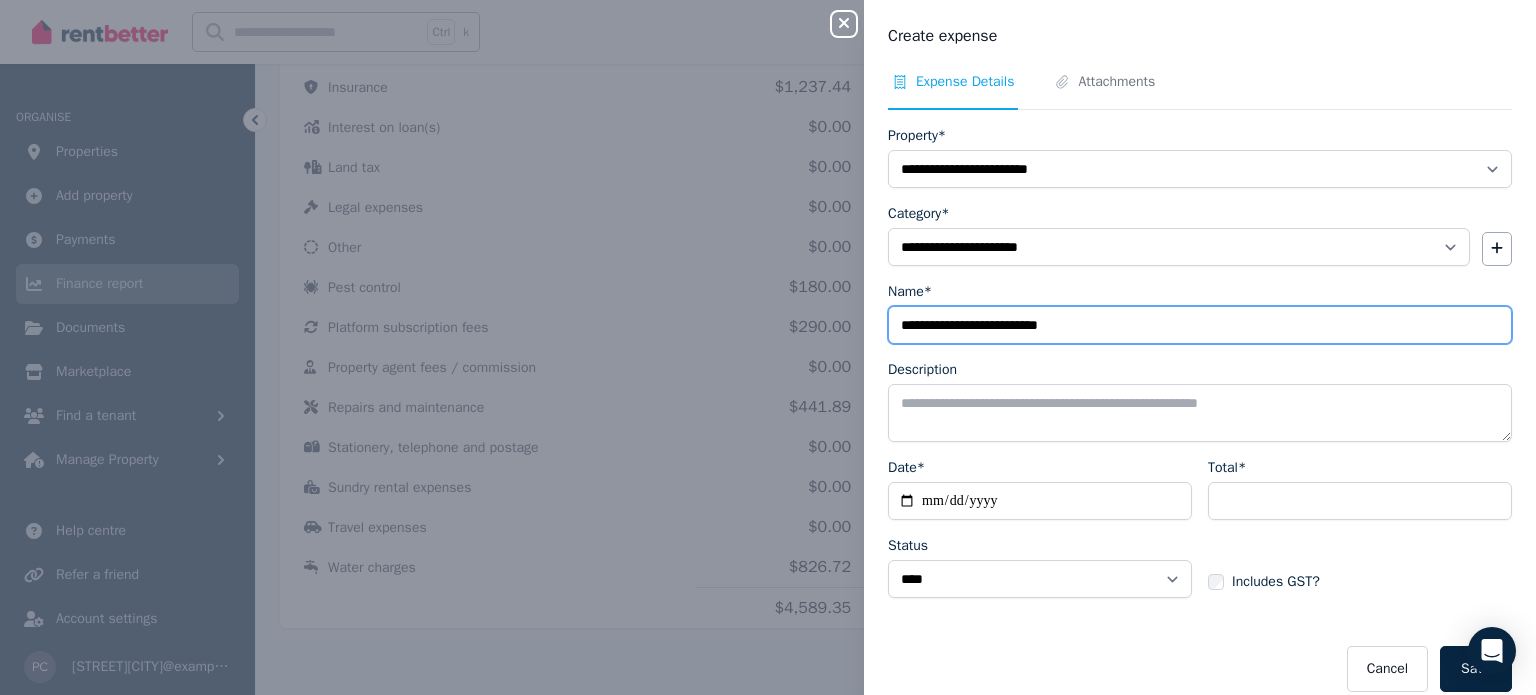 click on "**********" at bounding box center [1200, 325] 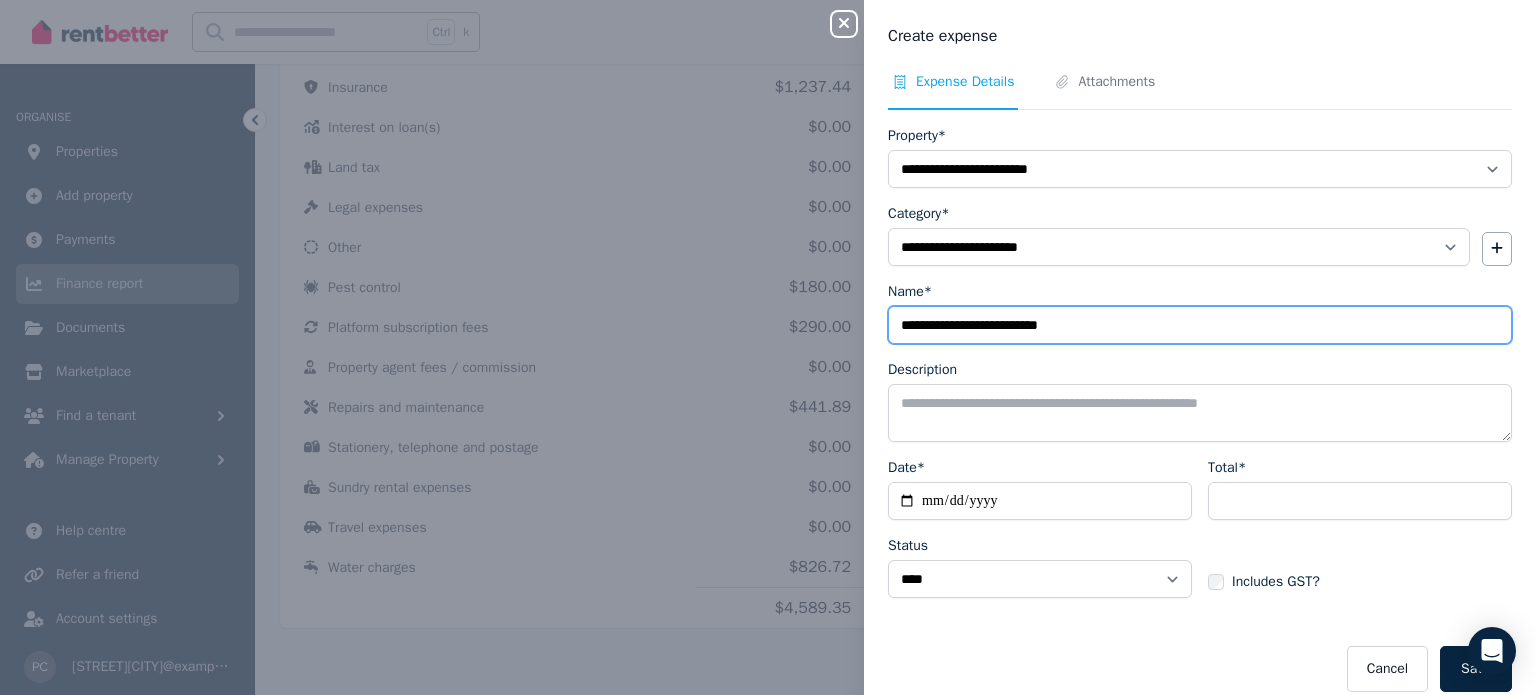 click on "**********" at bounding box center [1200, 325] 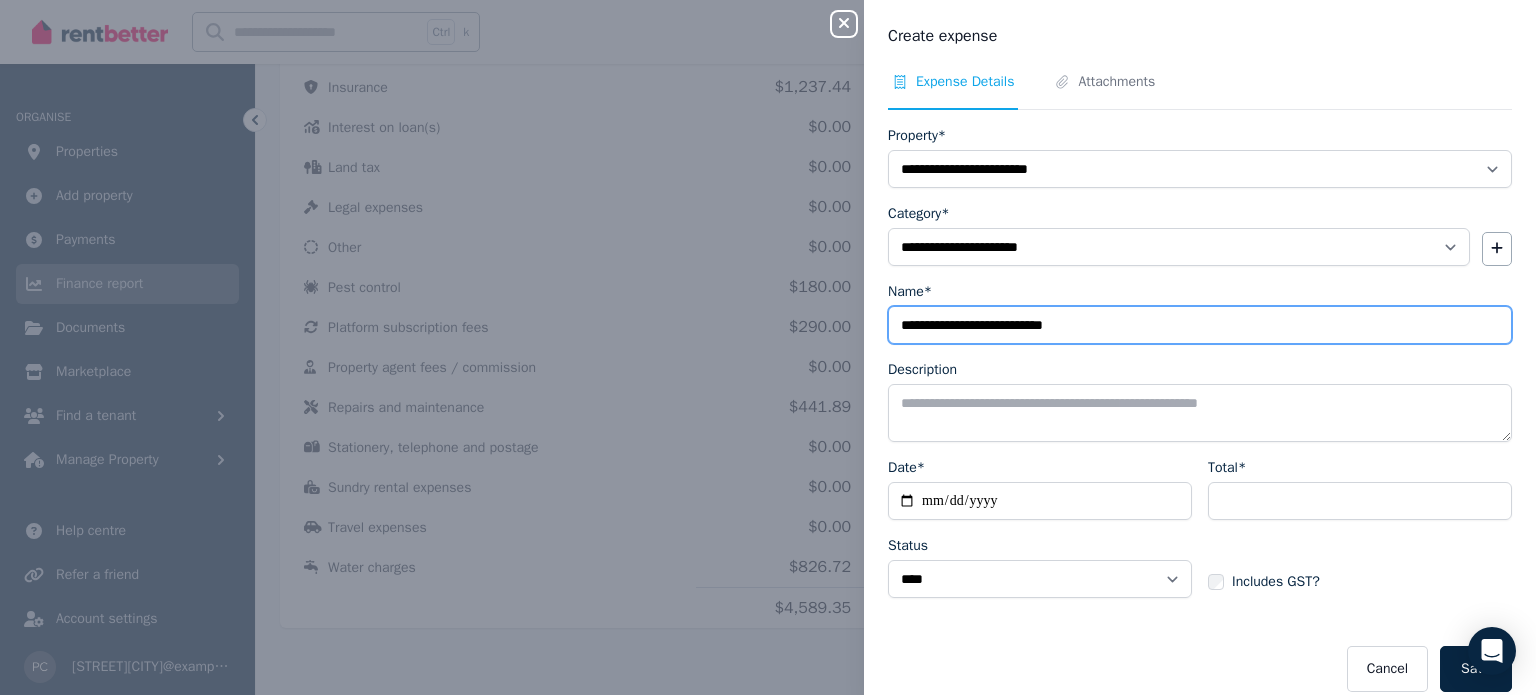 type on "**********" 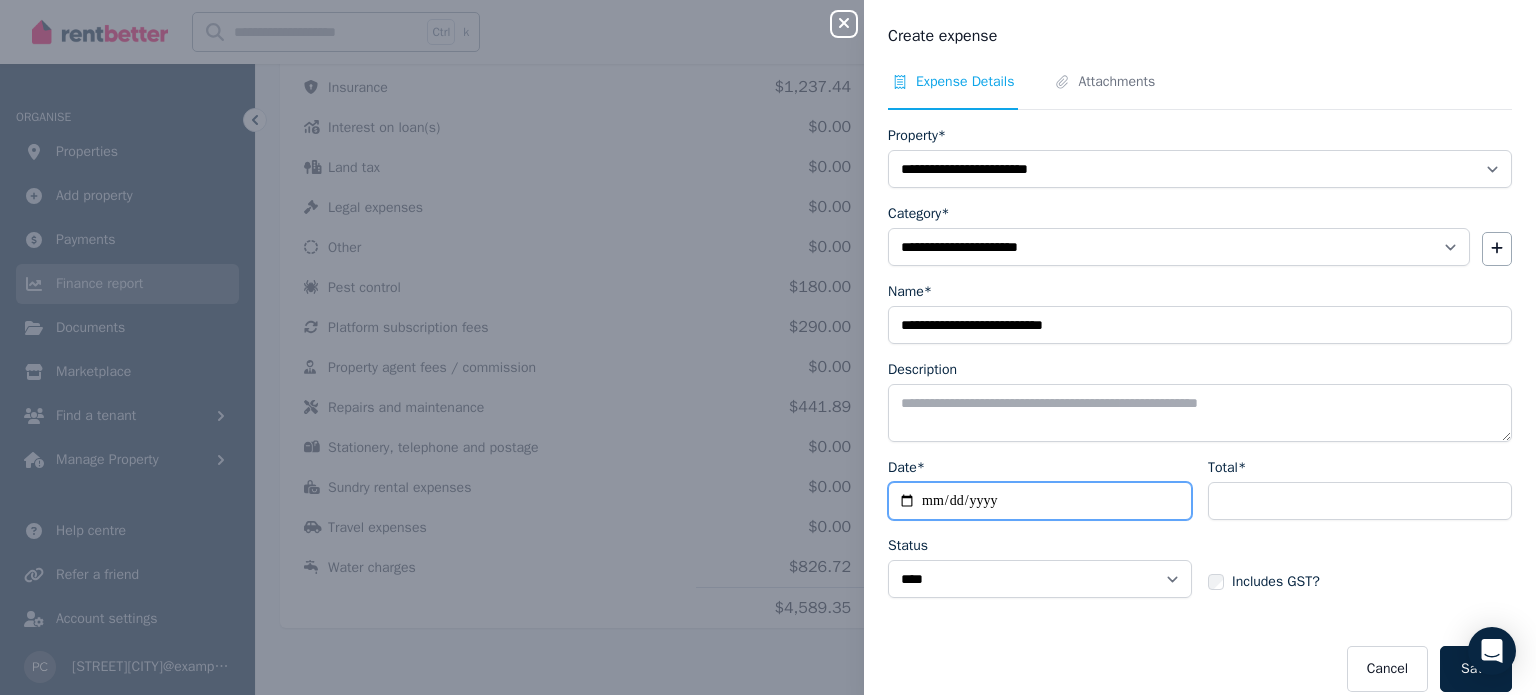 click on "Date*" at bounding box center (1040, 501) 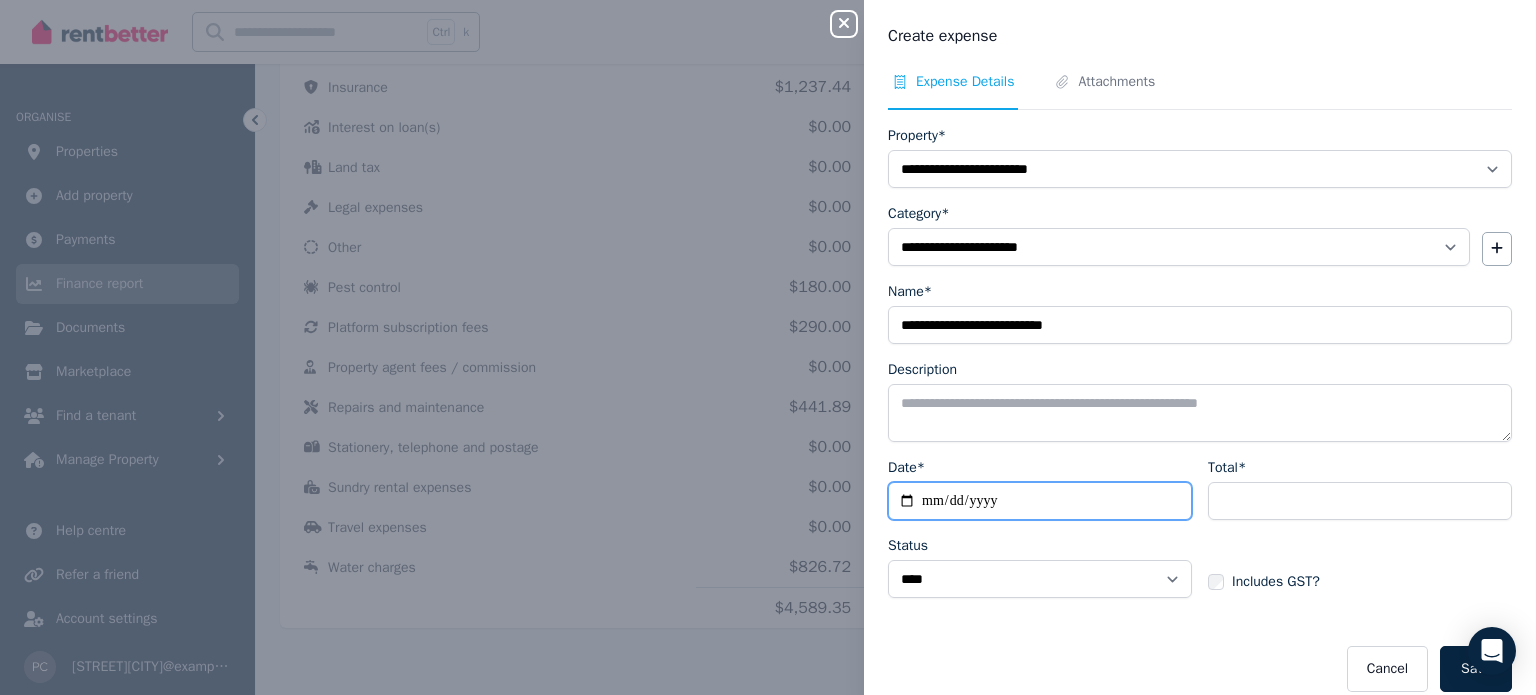 type on "**********" 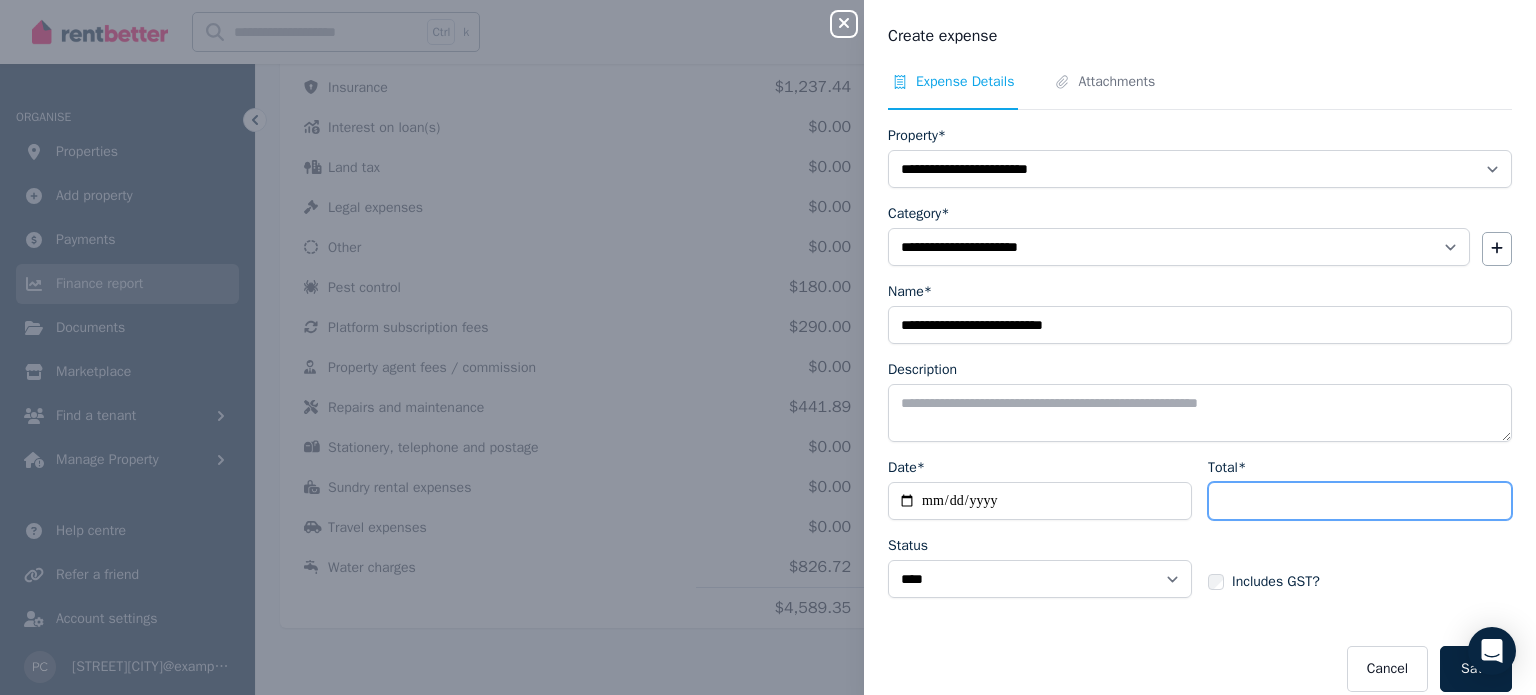 click on "Total*" at bounding box center (1360, 501) 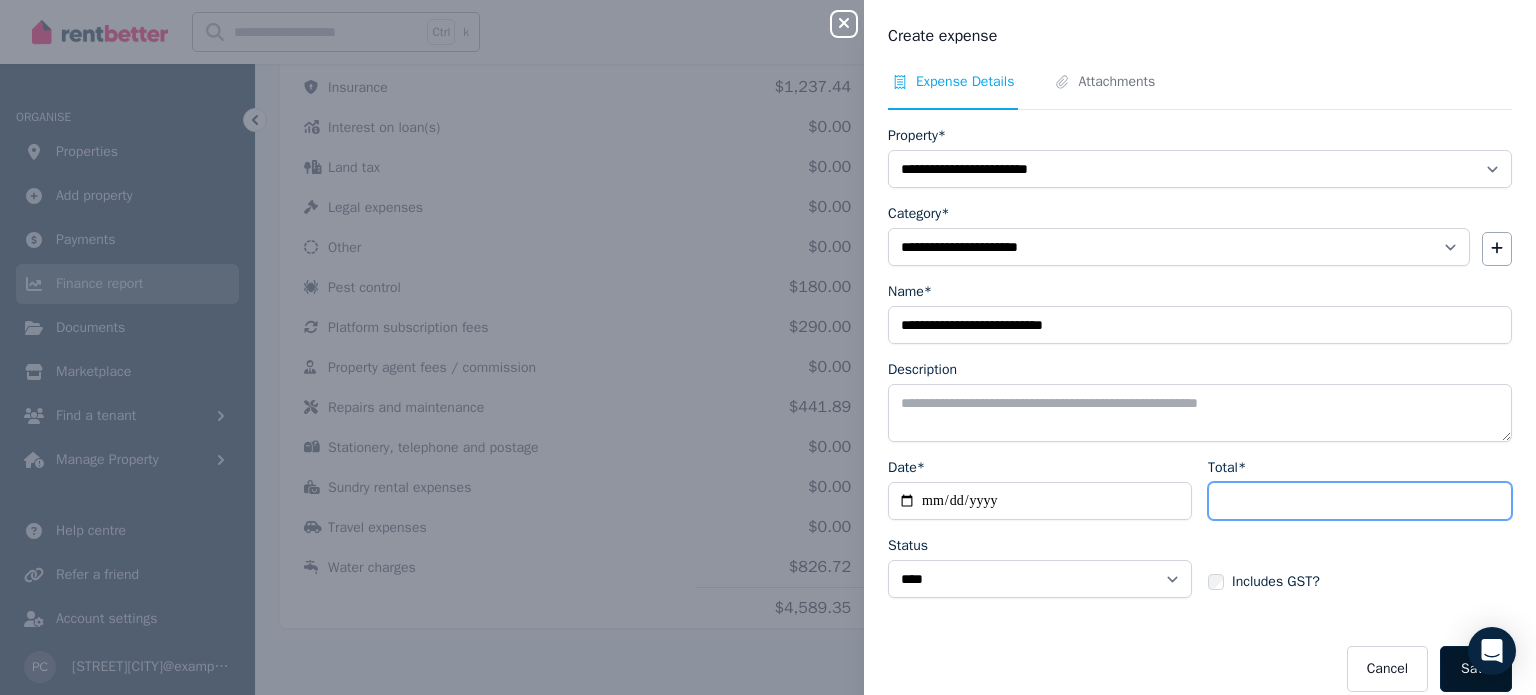 type on "******" 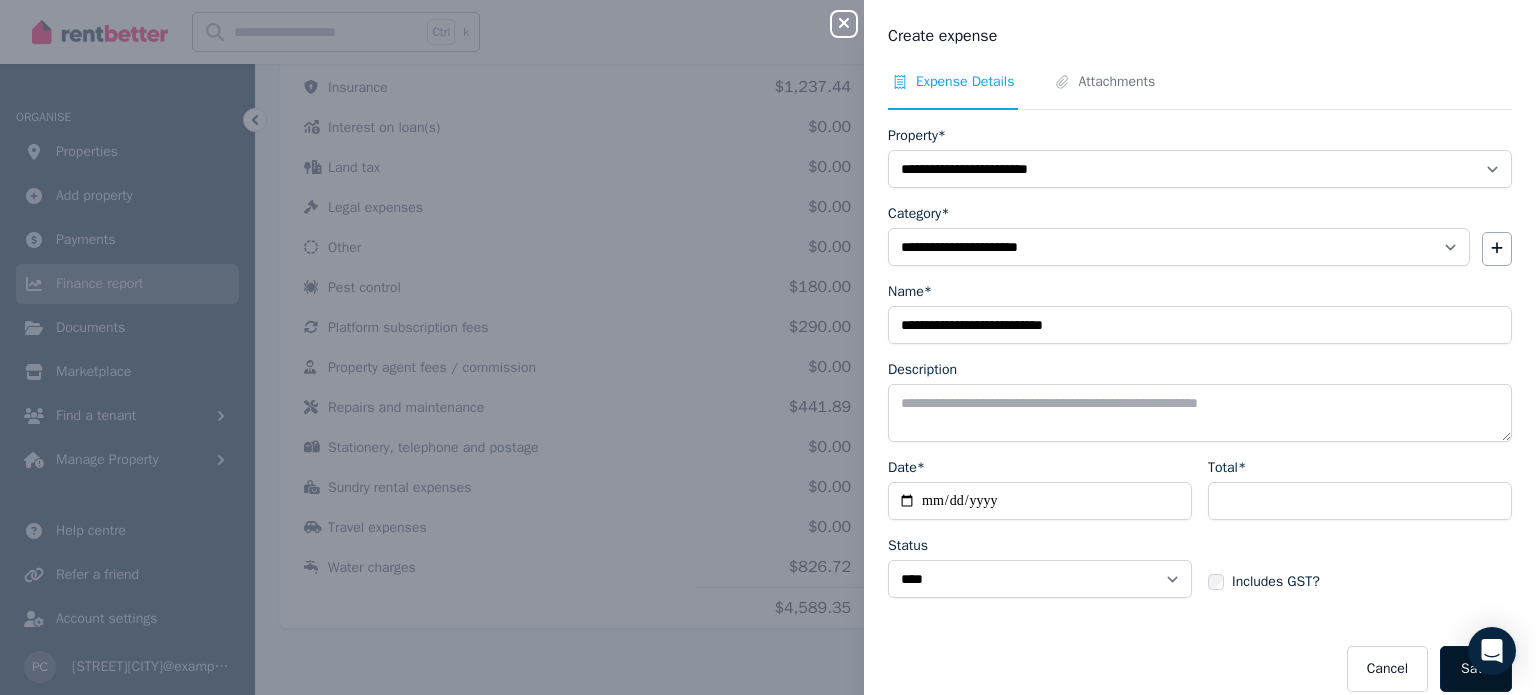 click on "Save" at bounding box center (1476, 669) 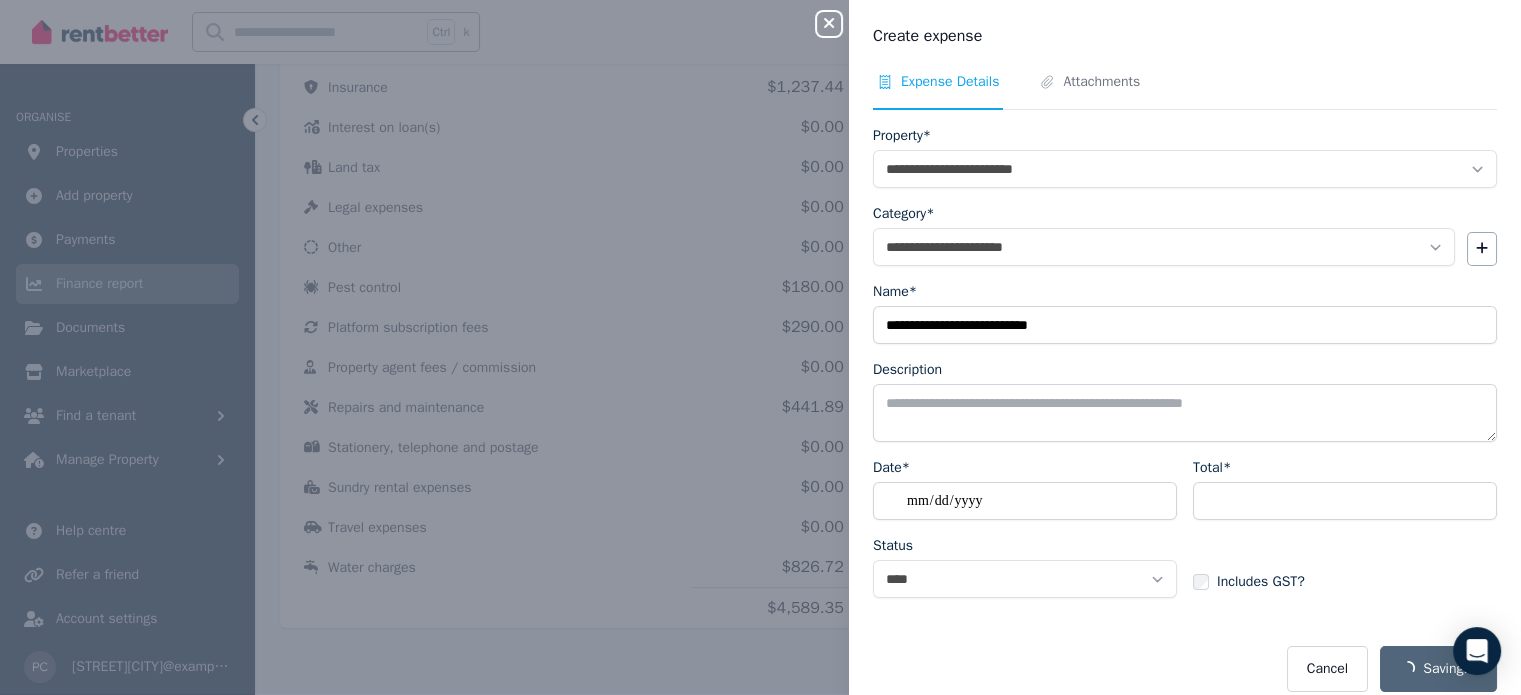 select 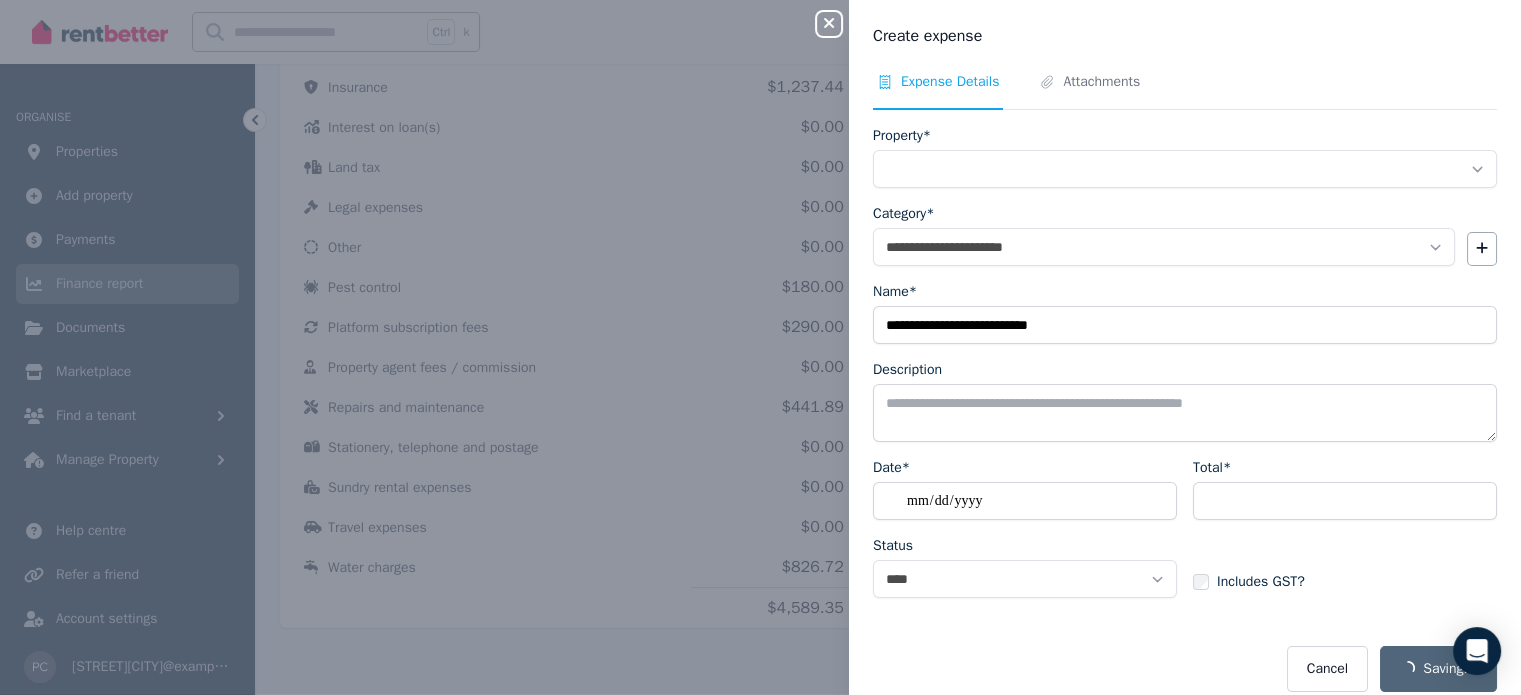 select 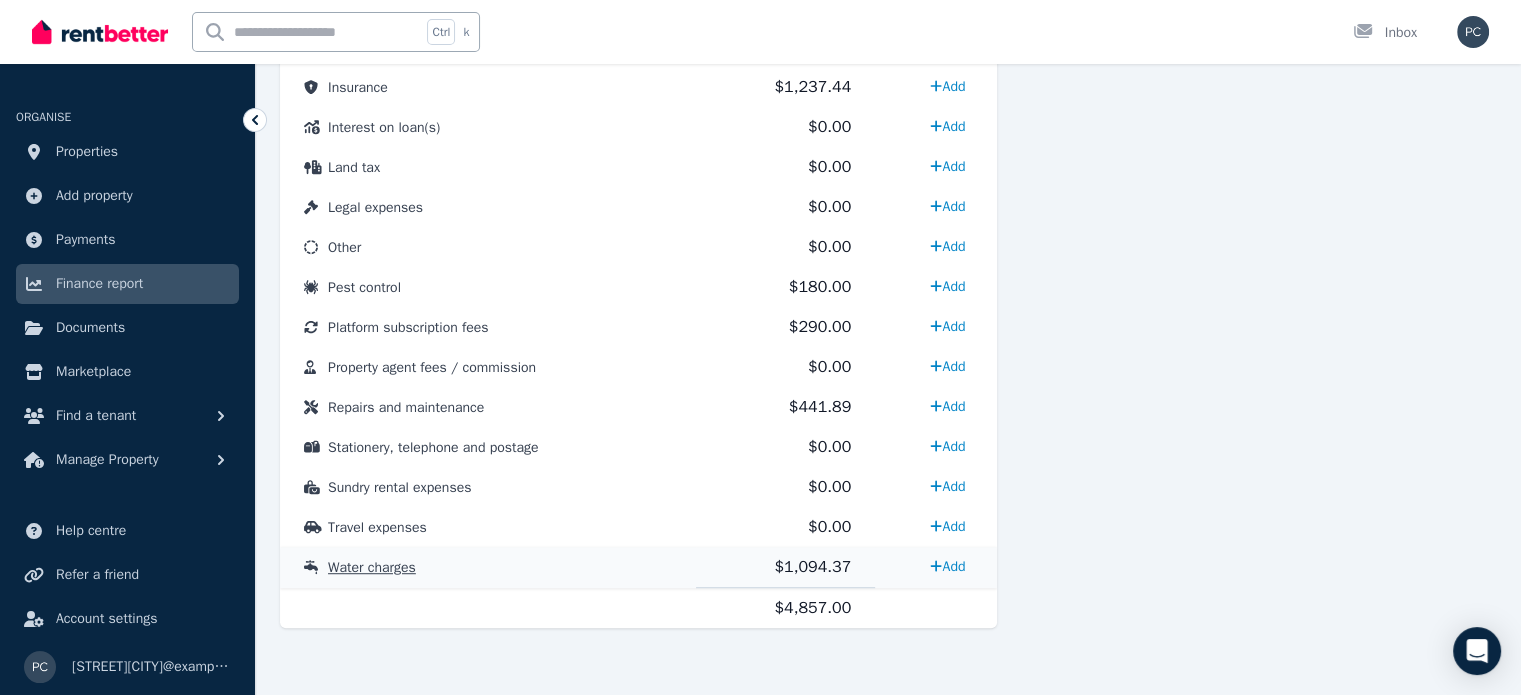 click on "Water charges" at bounding box center [372, 567] 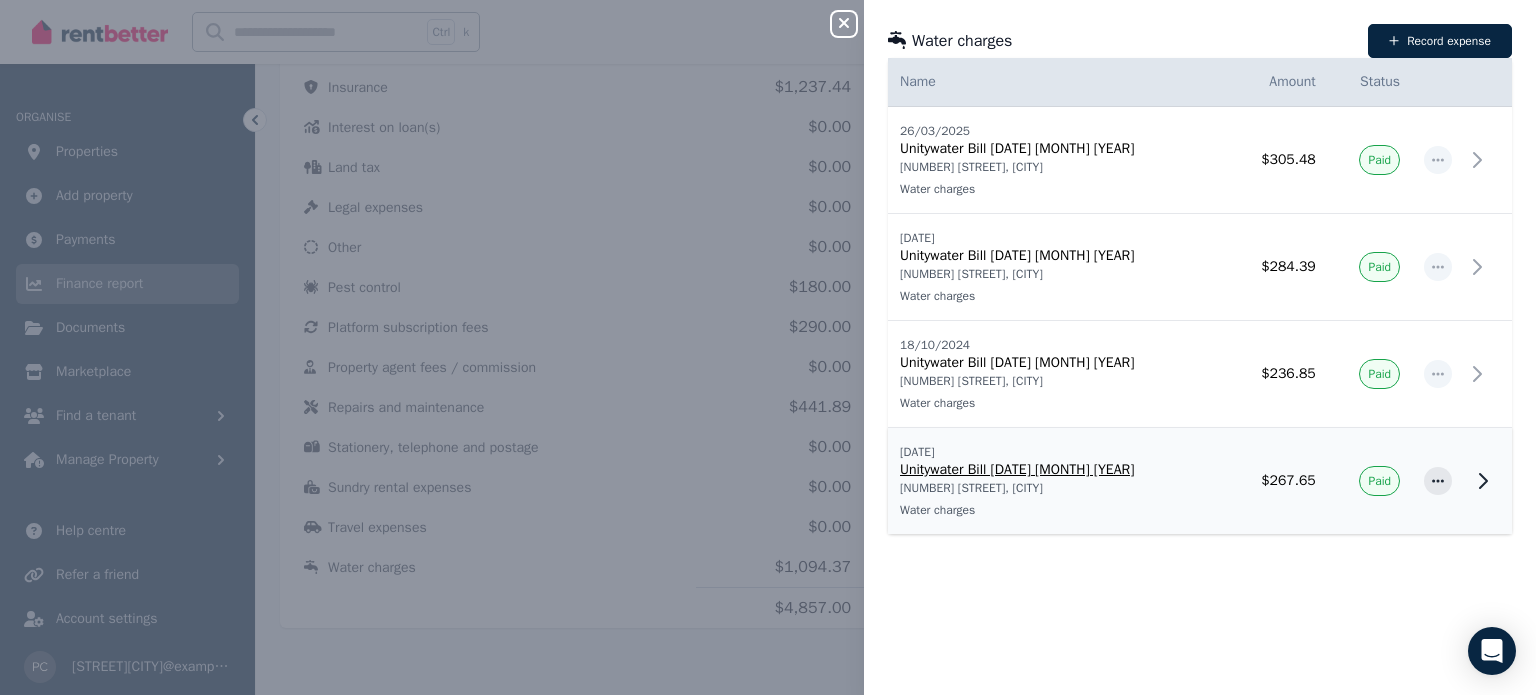 click 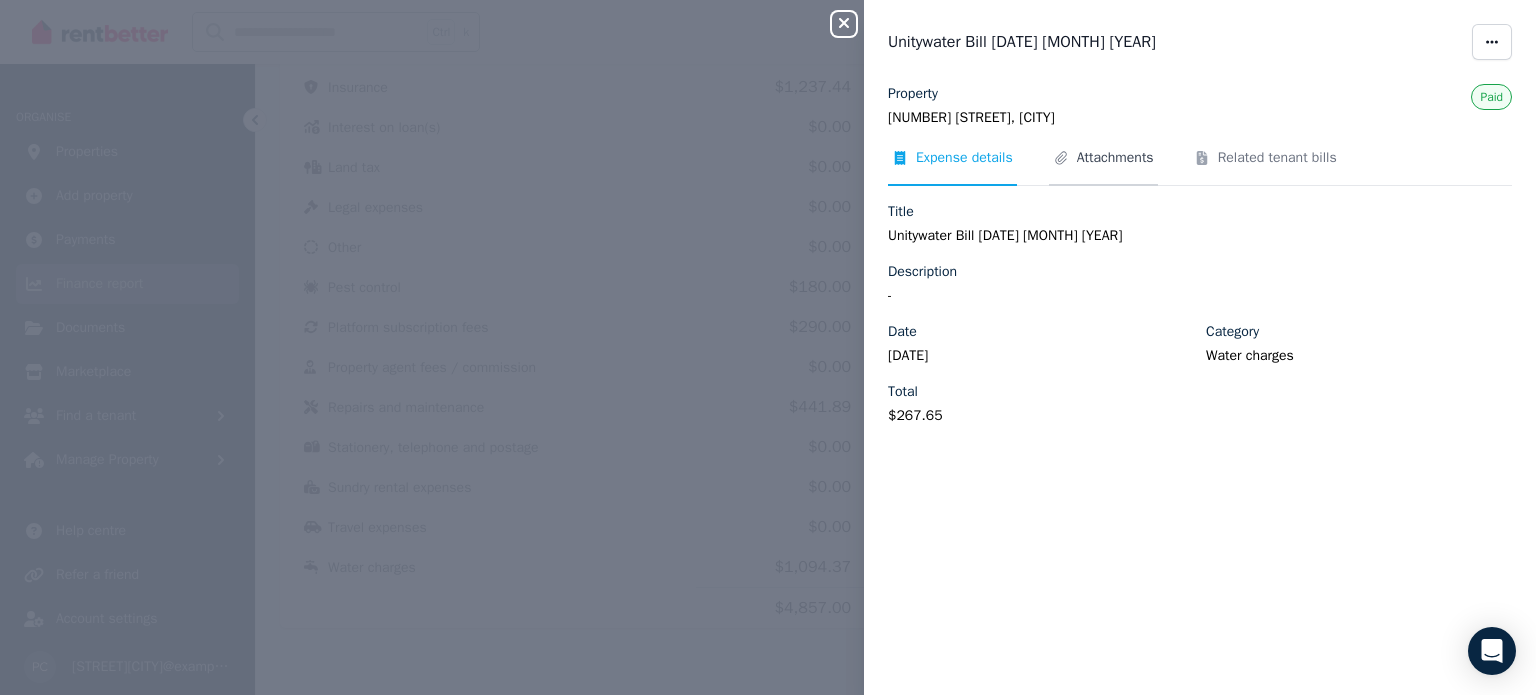 click on "Attachments" at bounding box center (1115, 158) 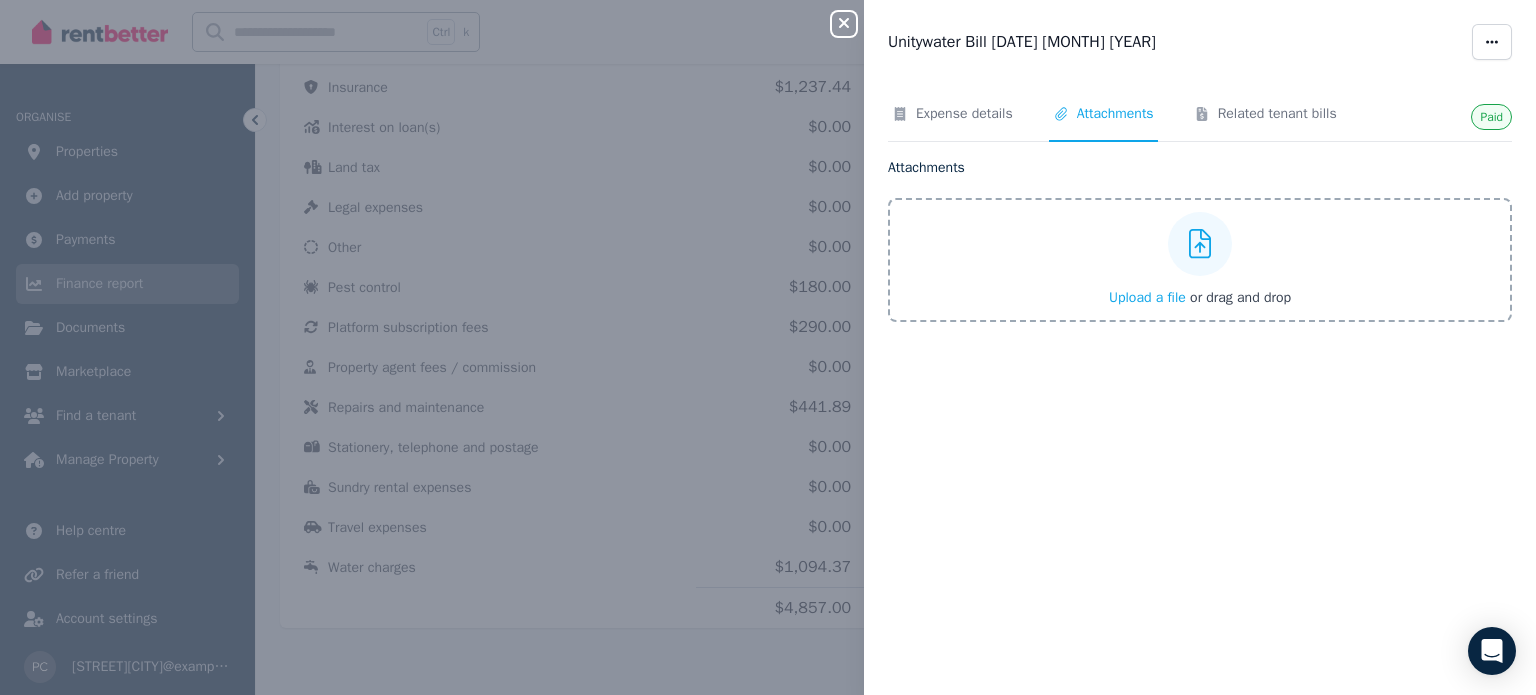 click on "Upload a file" at bounding box center (1147, 297) 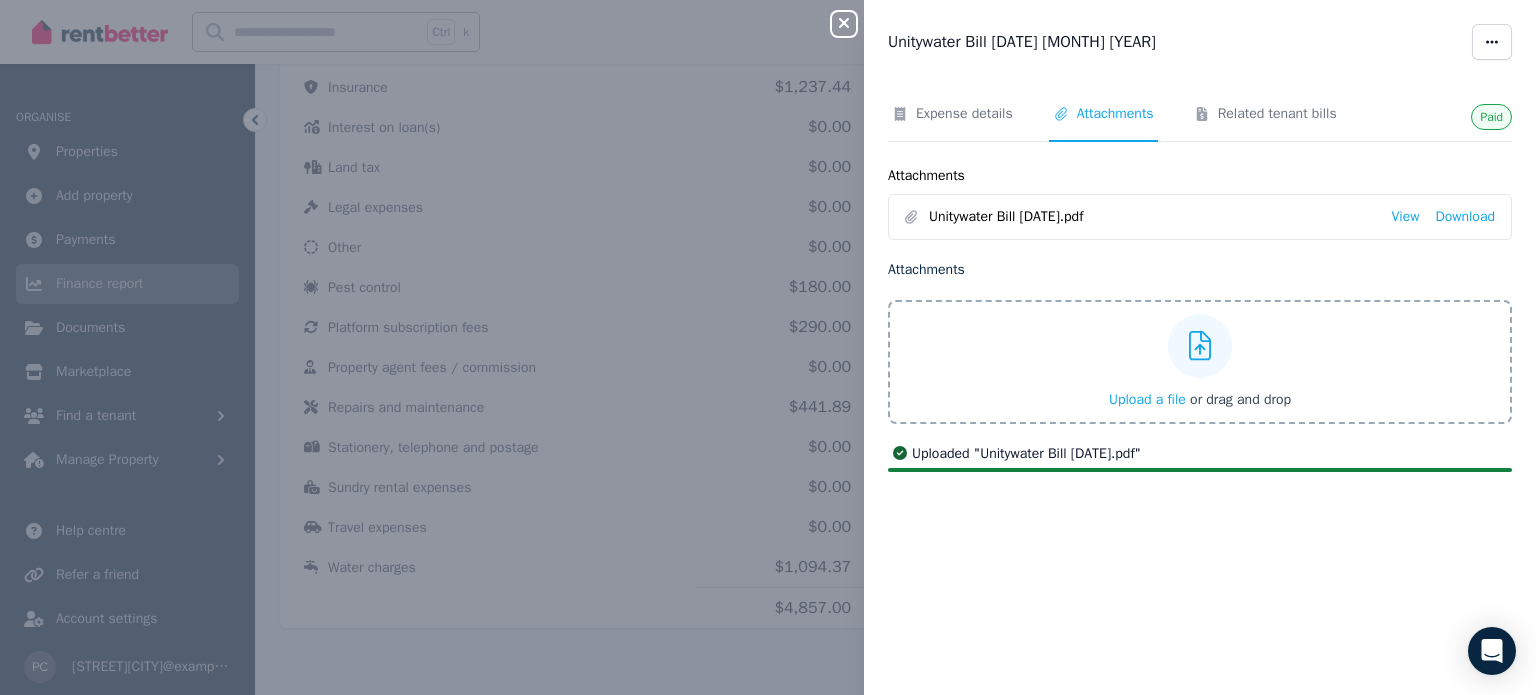 click on "Upload a file" at bounding box center [1147, 399] 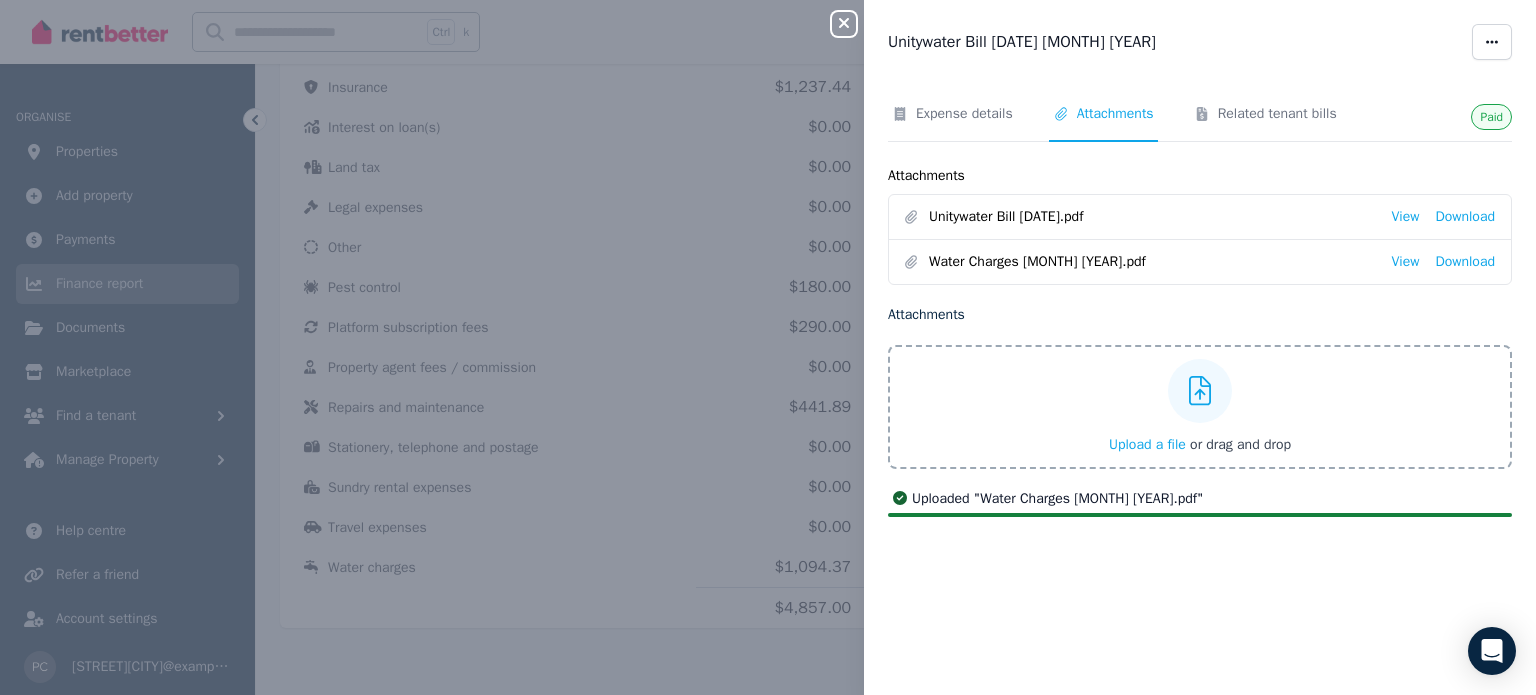 click 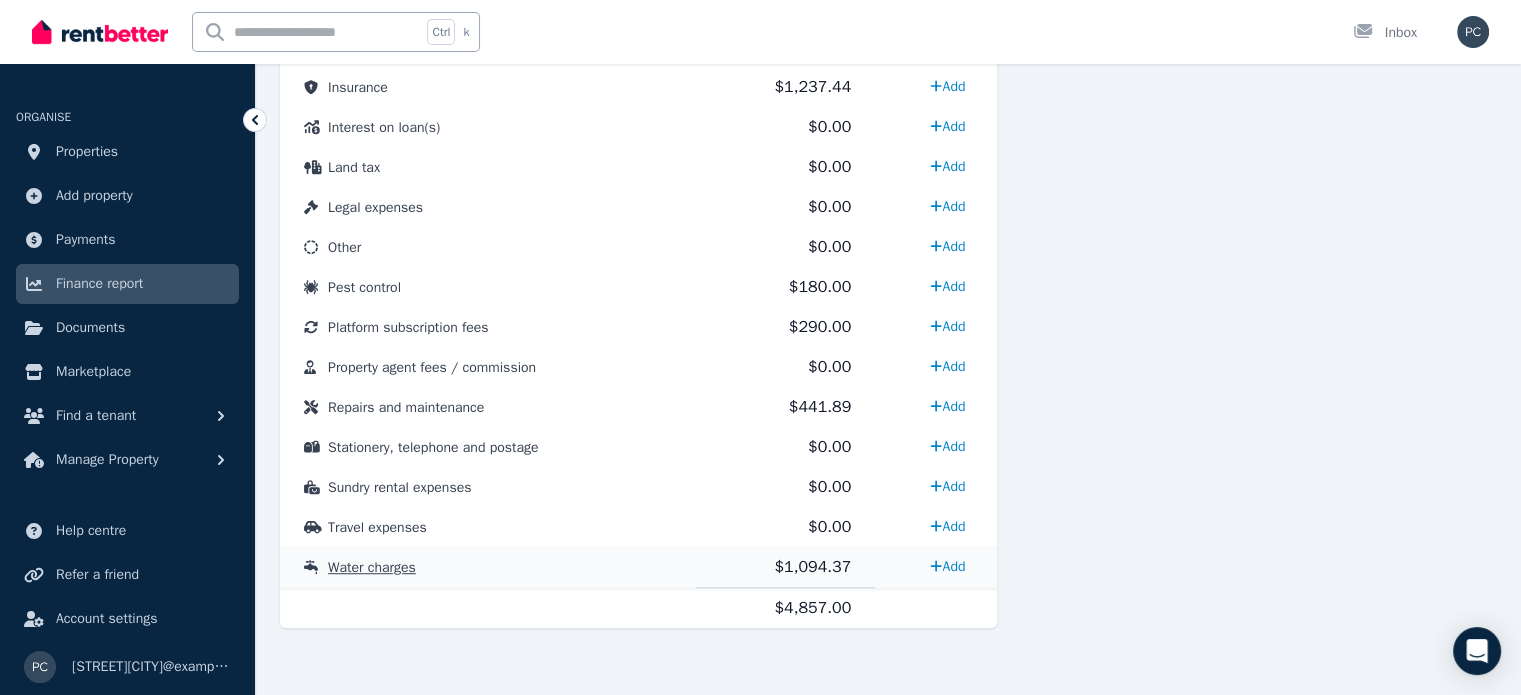 click on "Water charges" at bounding box center [372, 567] 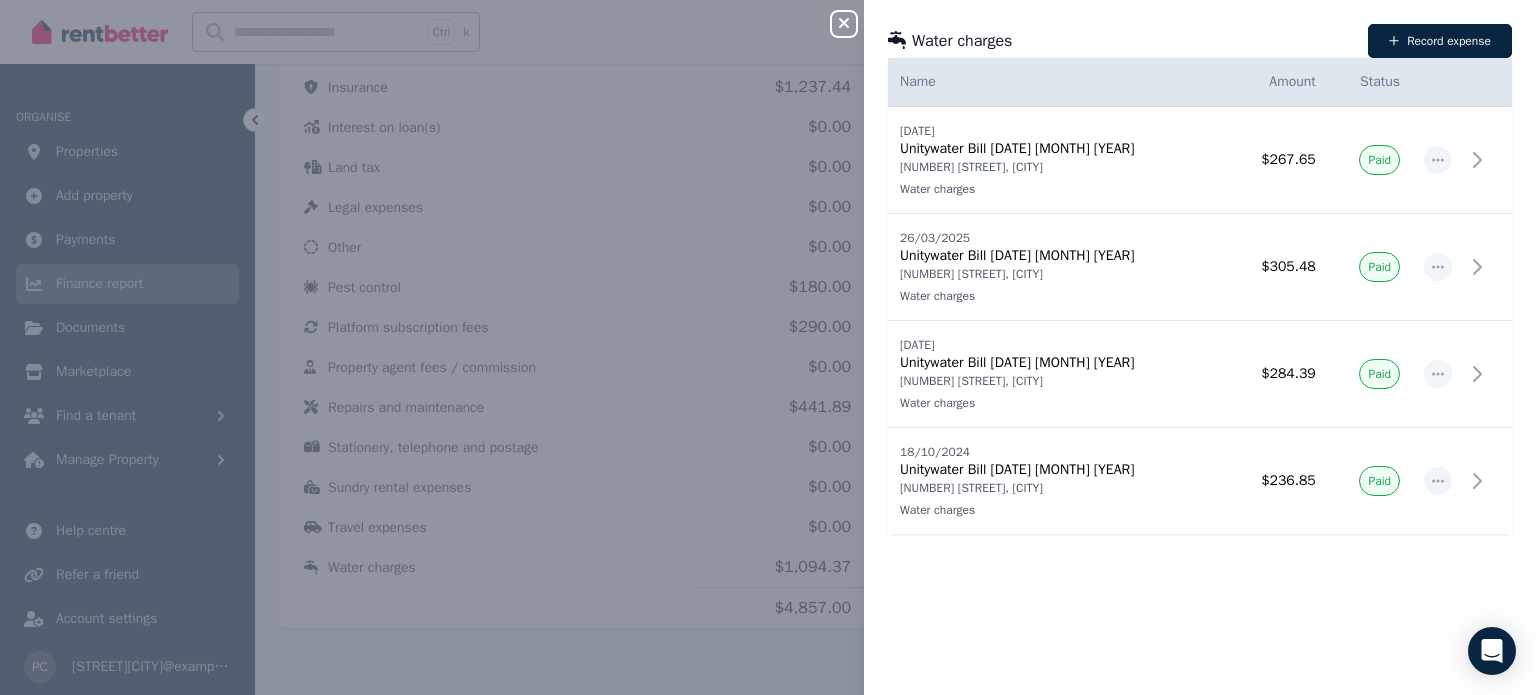 click 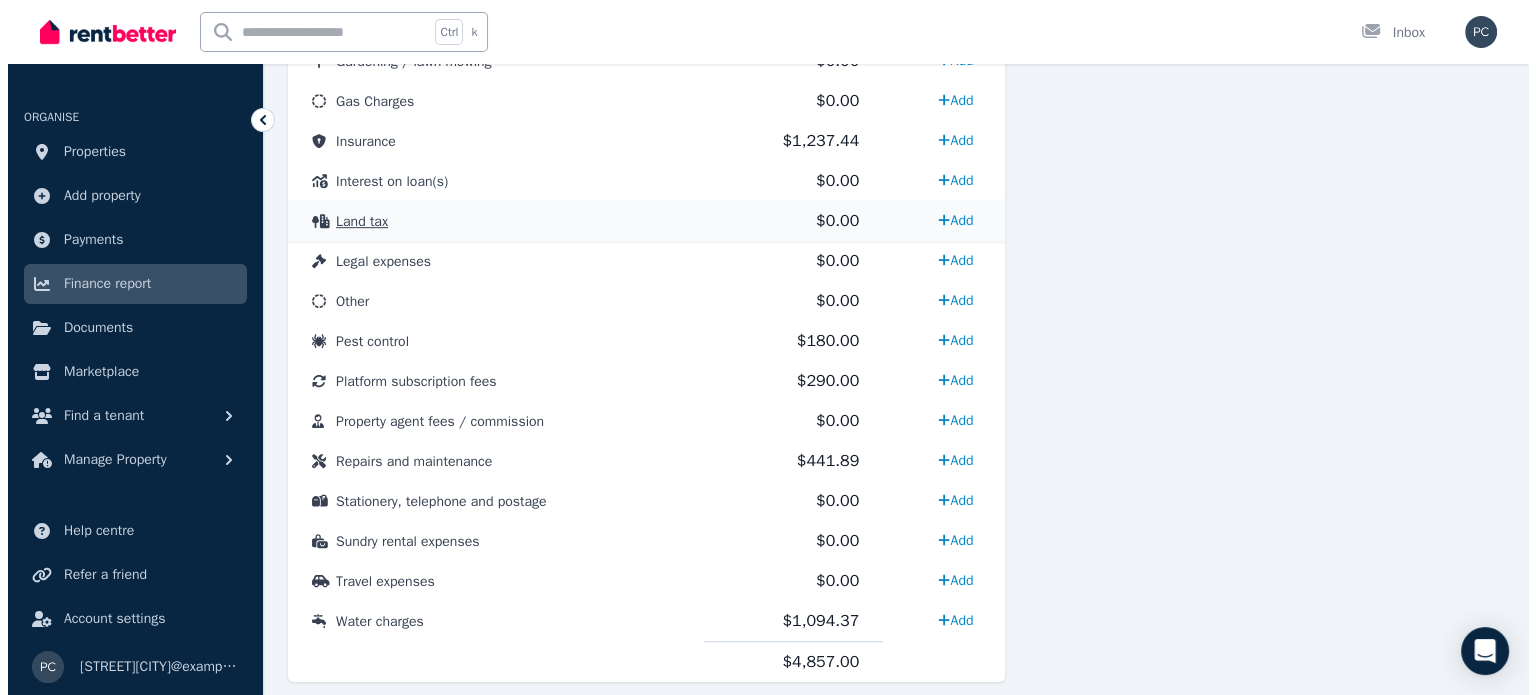 scroll, scrollTop: 995, scrollLeft: 0, axis: vertical 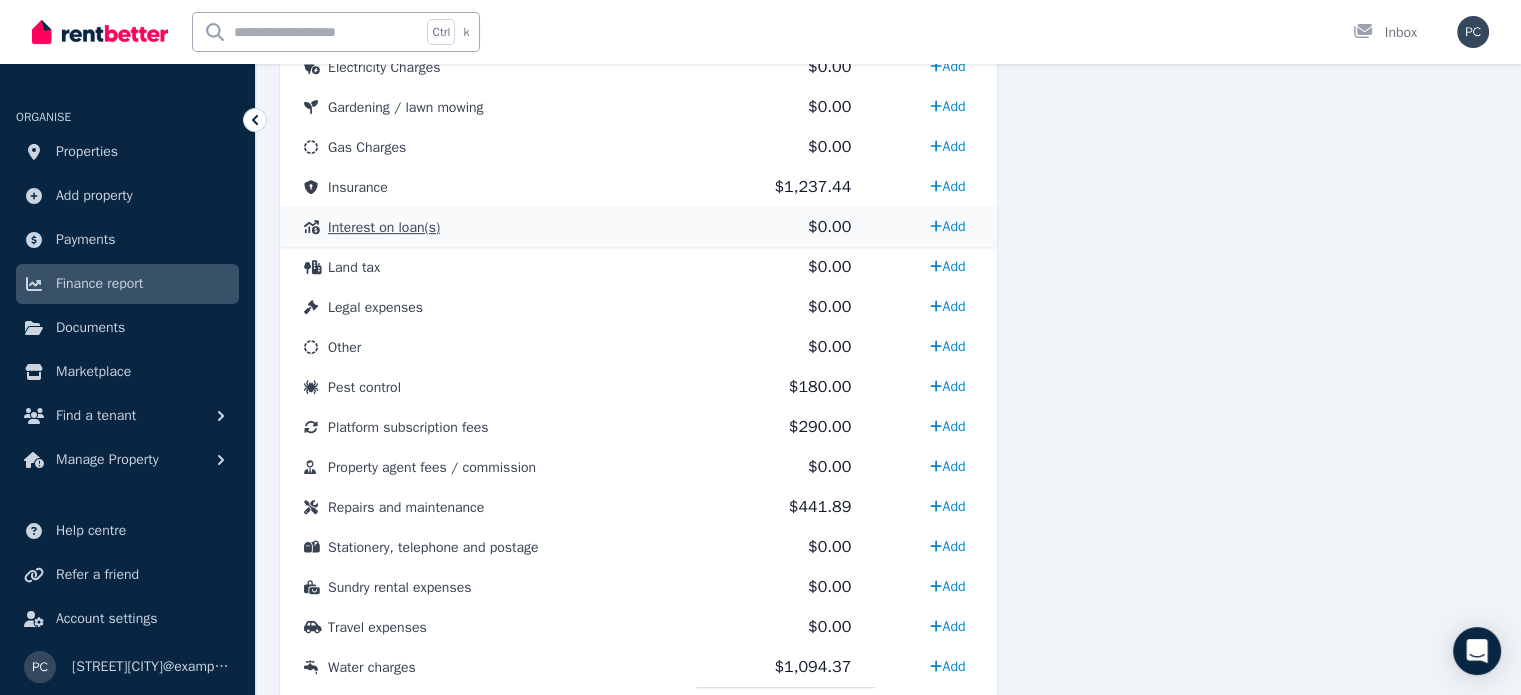 click on "Interest on loan(s)" at bounding box center (384, 227) 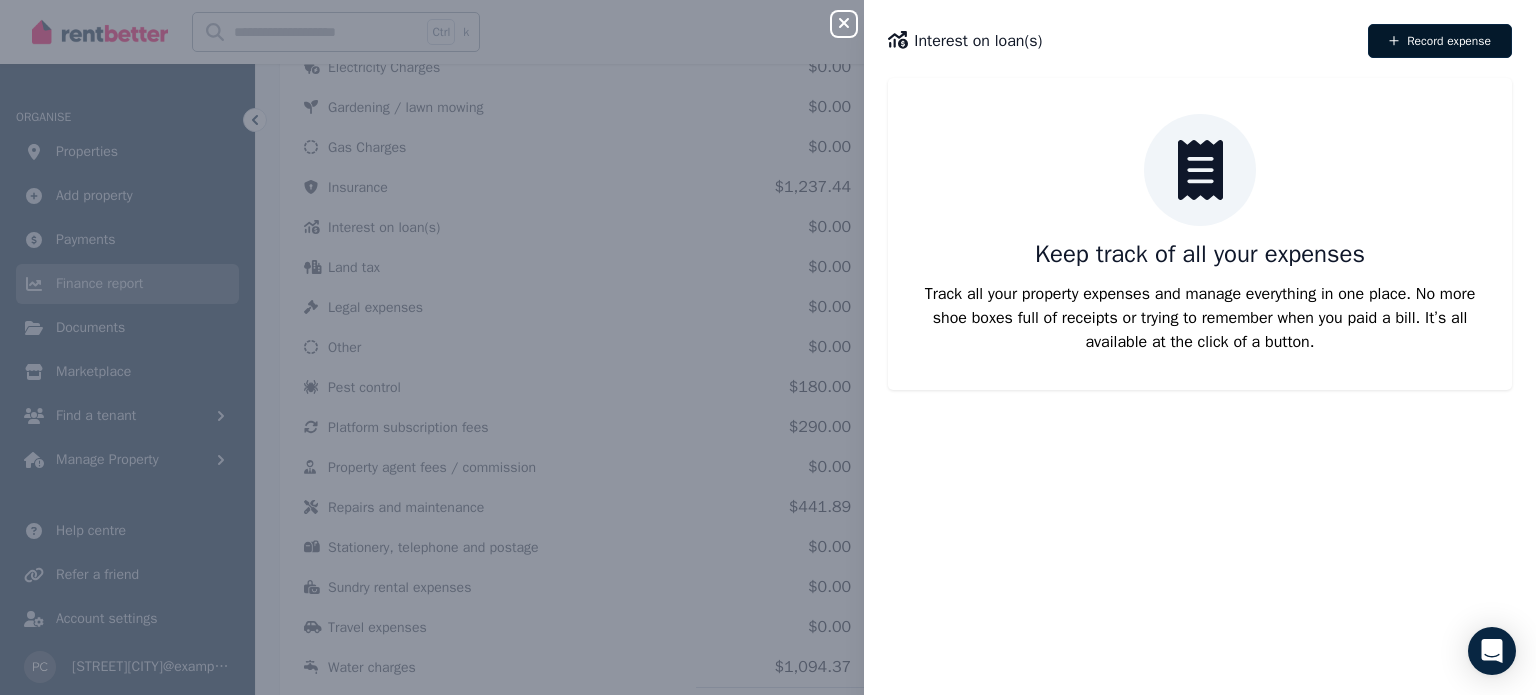 click 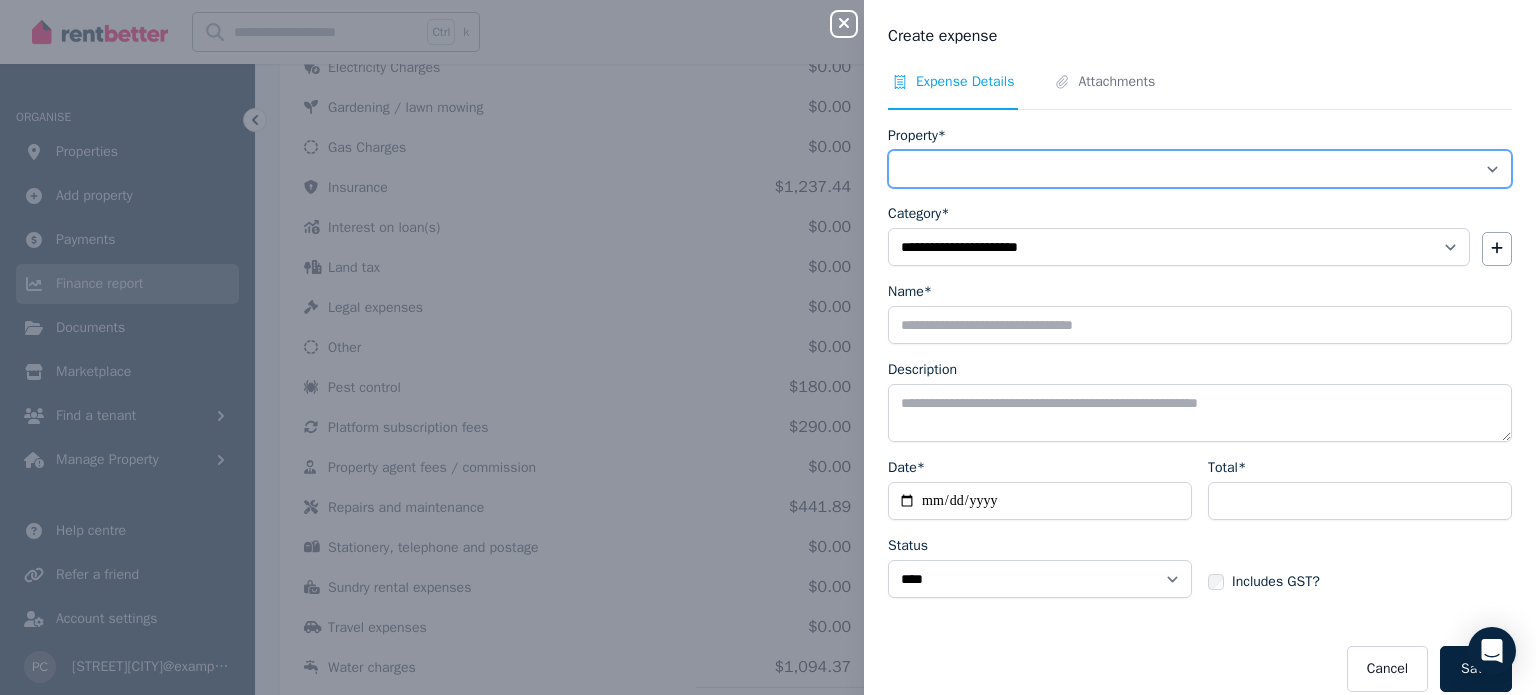 click on "**********" at bounding box center [1200, 169] 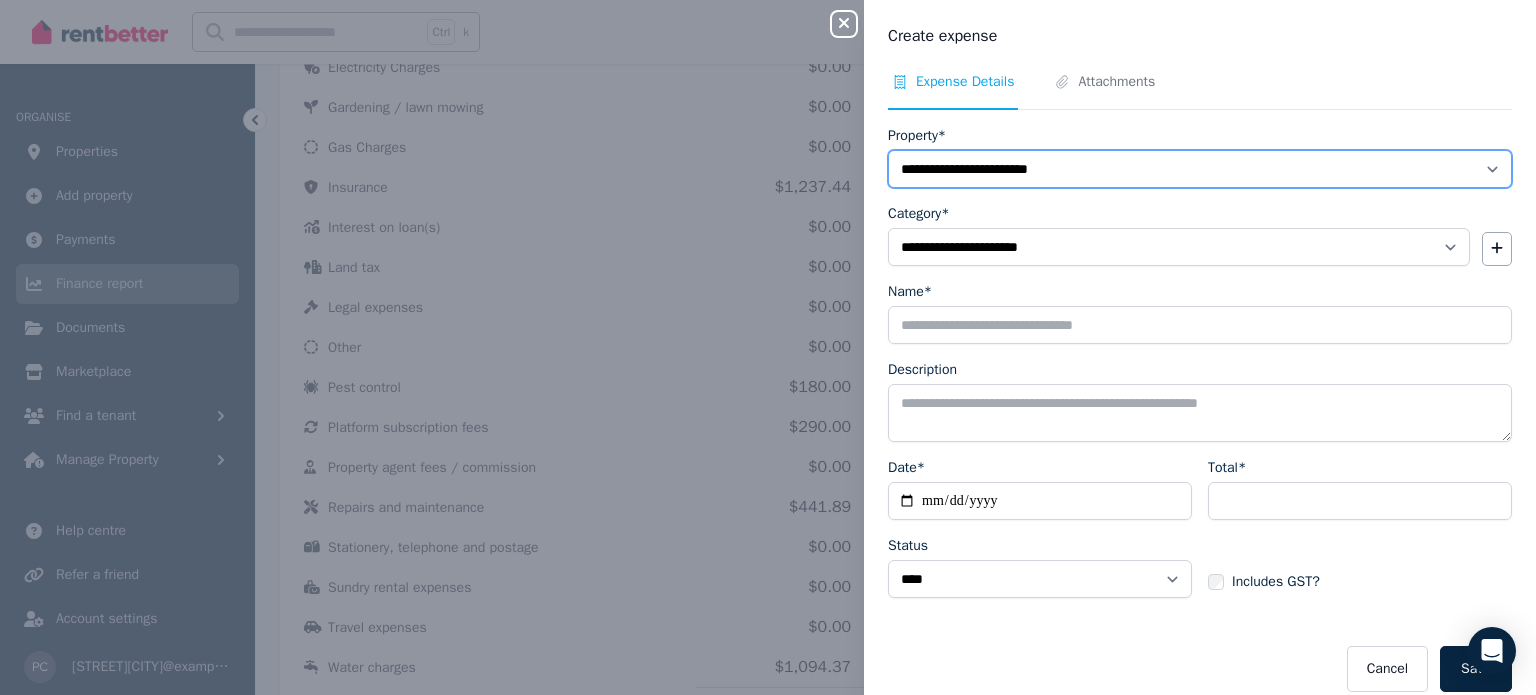 click on "**********" at bounding box center (1200, 169) 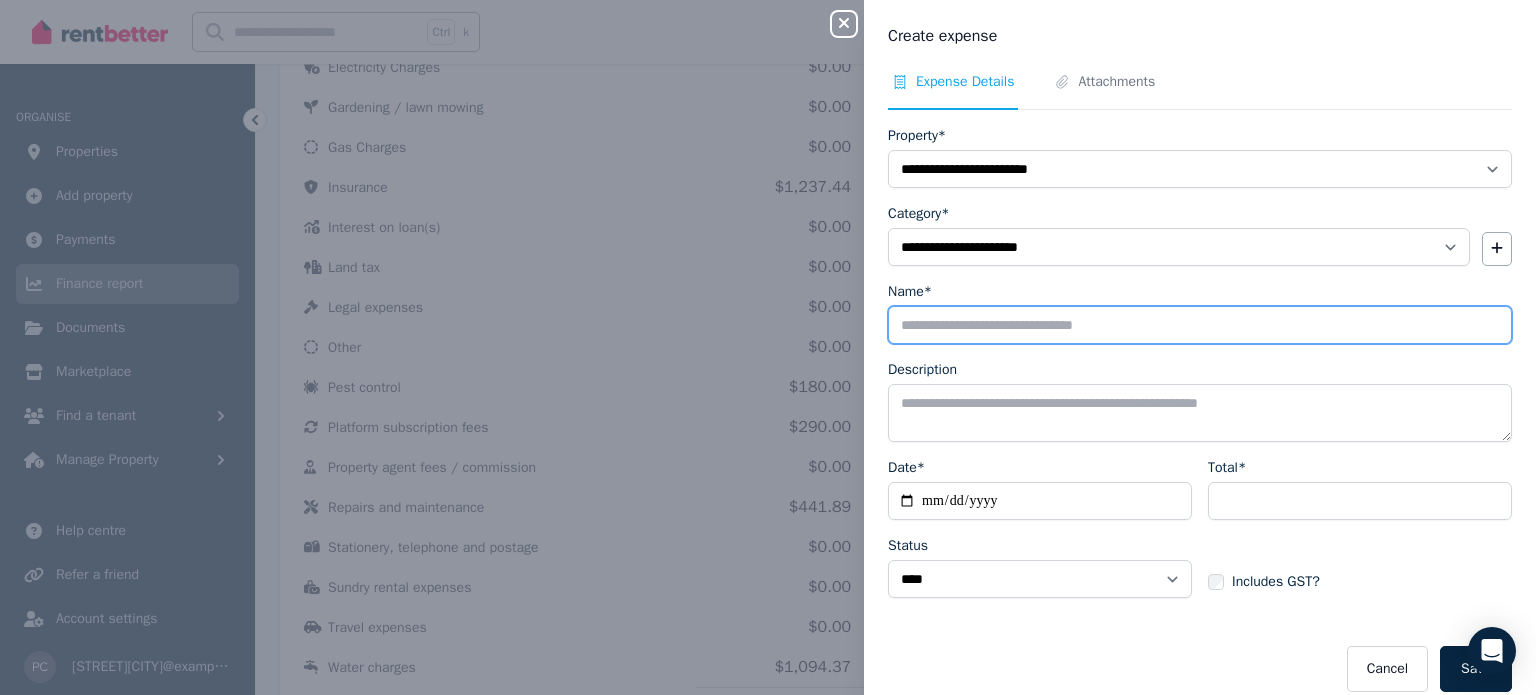 click on "Name*" at bounding box center (1200, 325) 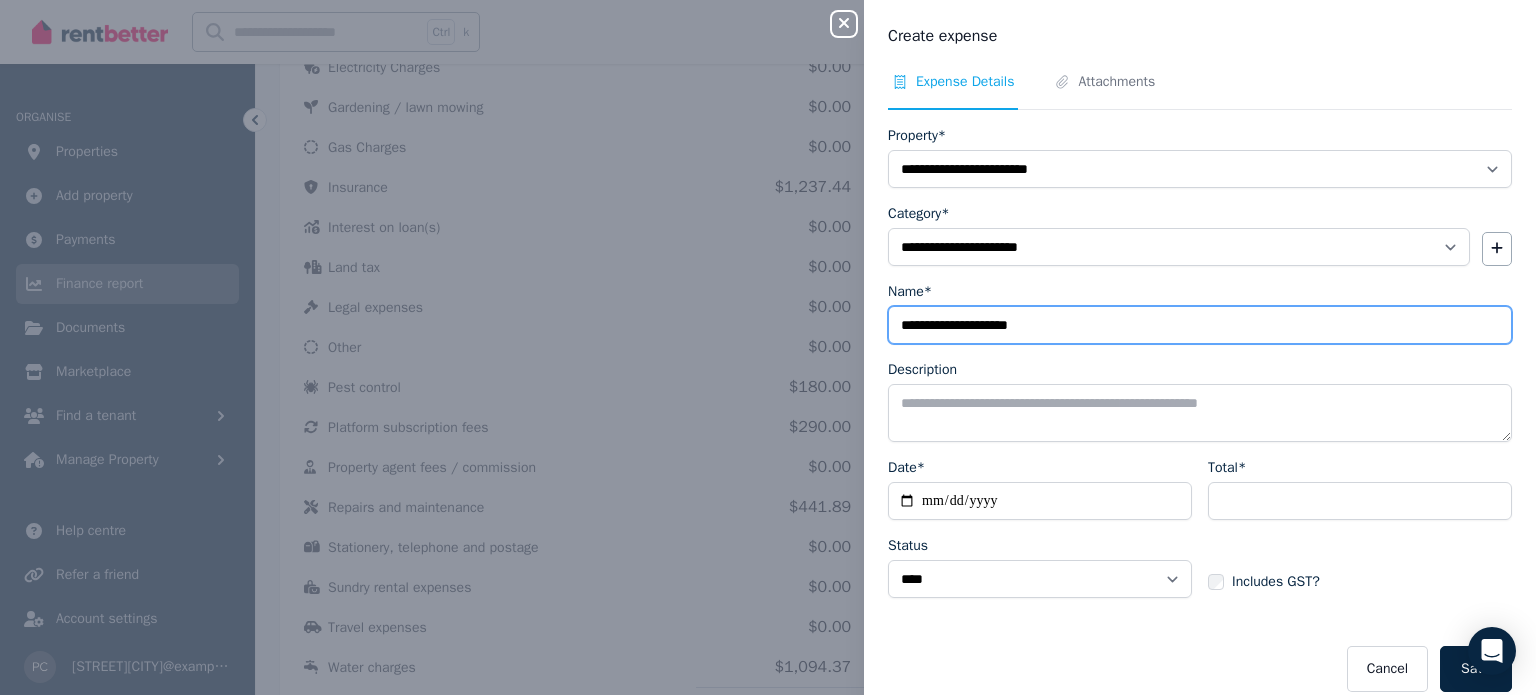 type on "**********" 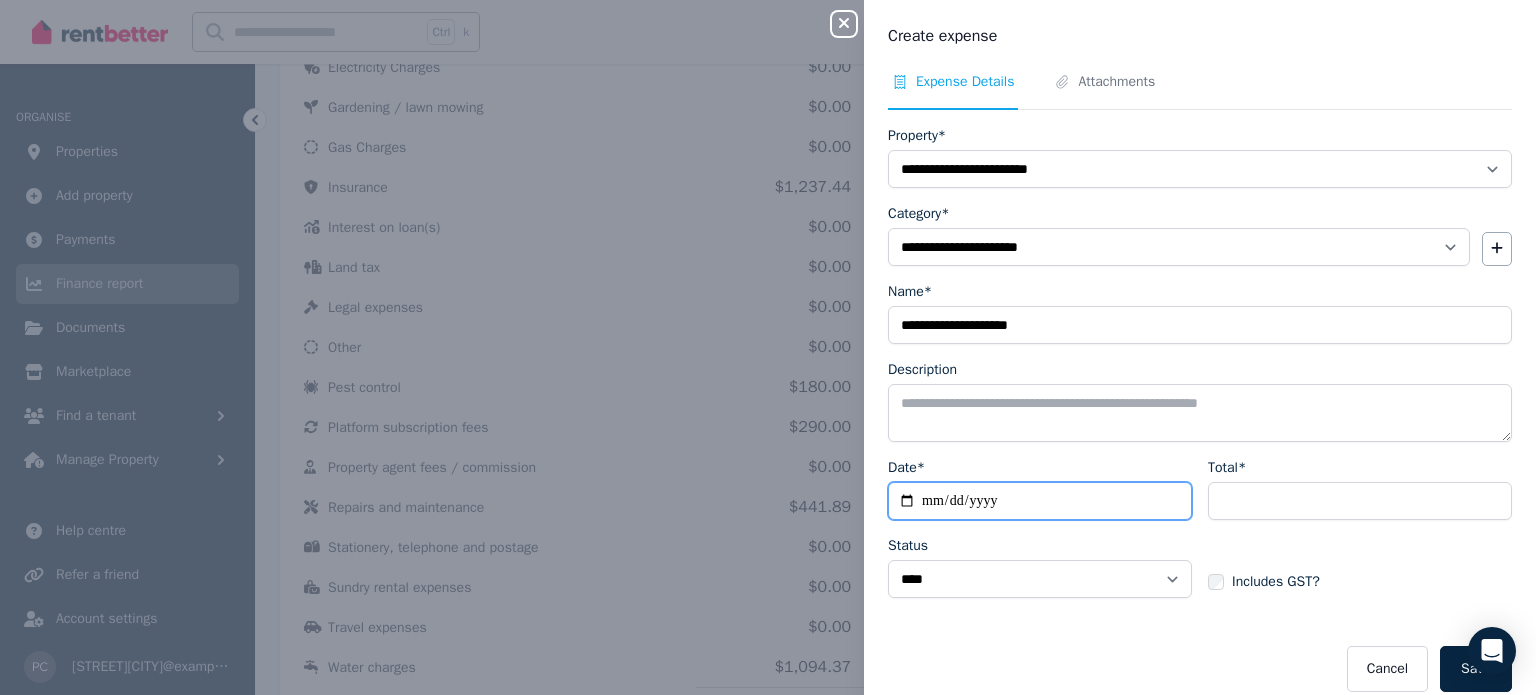 click on "Date*" at bounding box center (1040, 501) 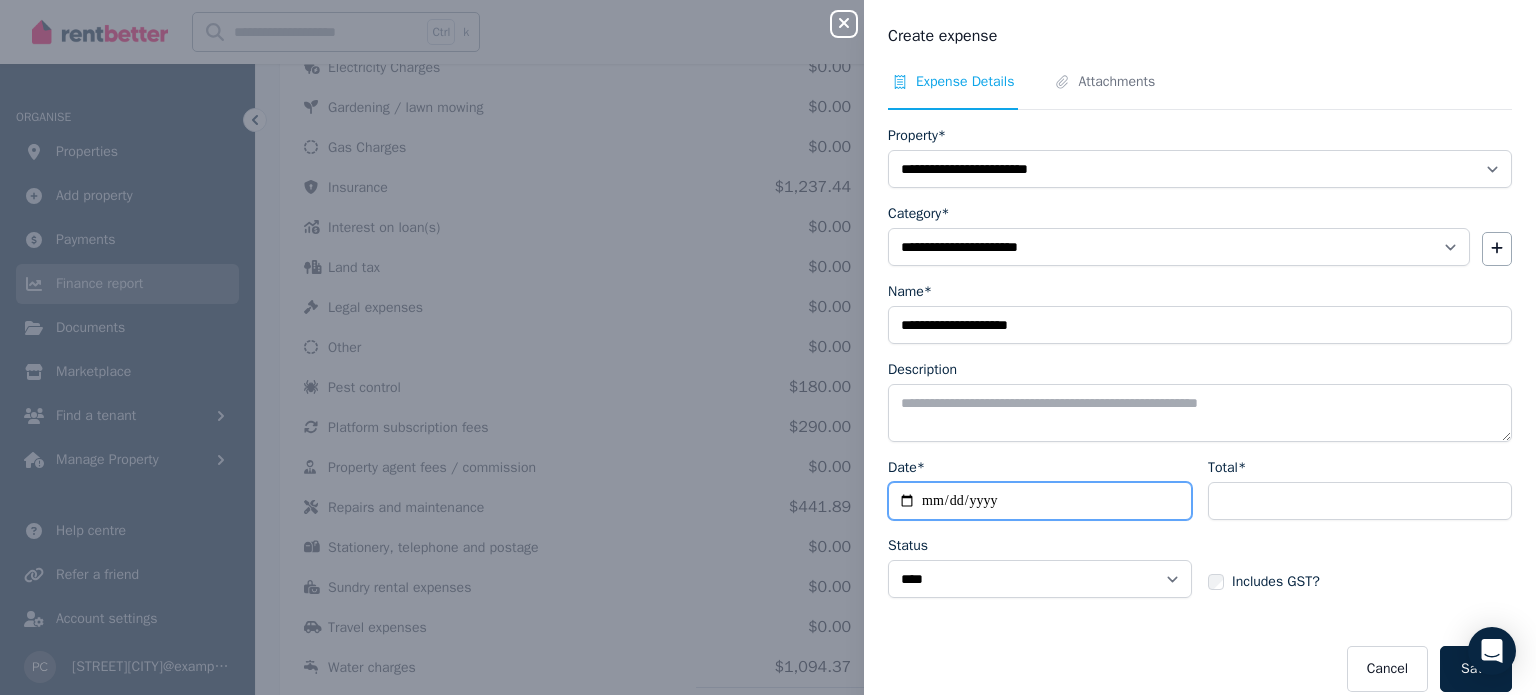 type on "**********" 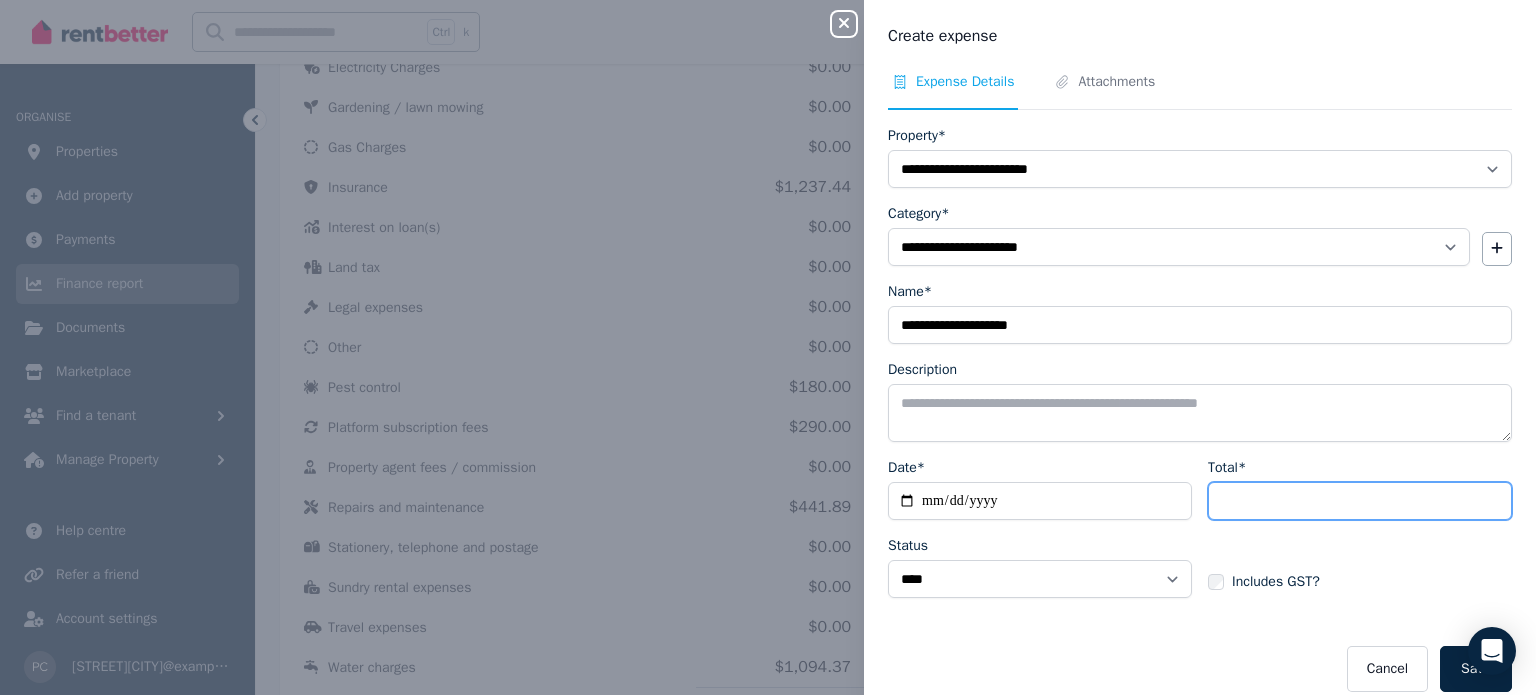 click on "Total*" at bounding box center (1360, 501) 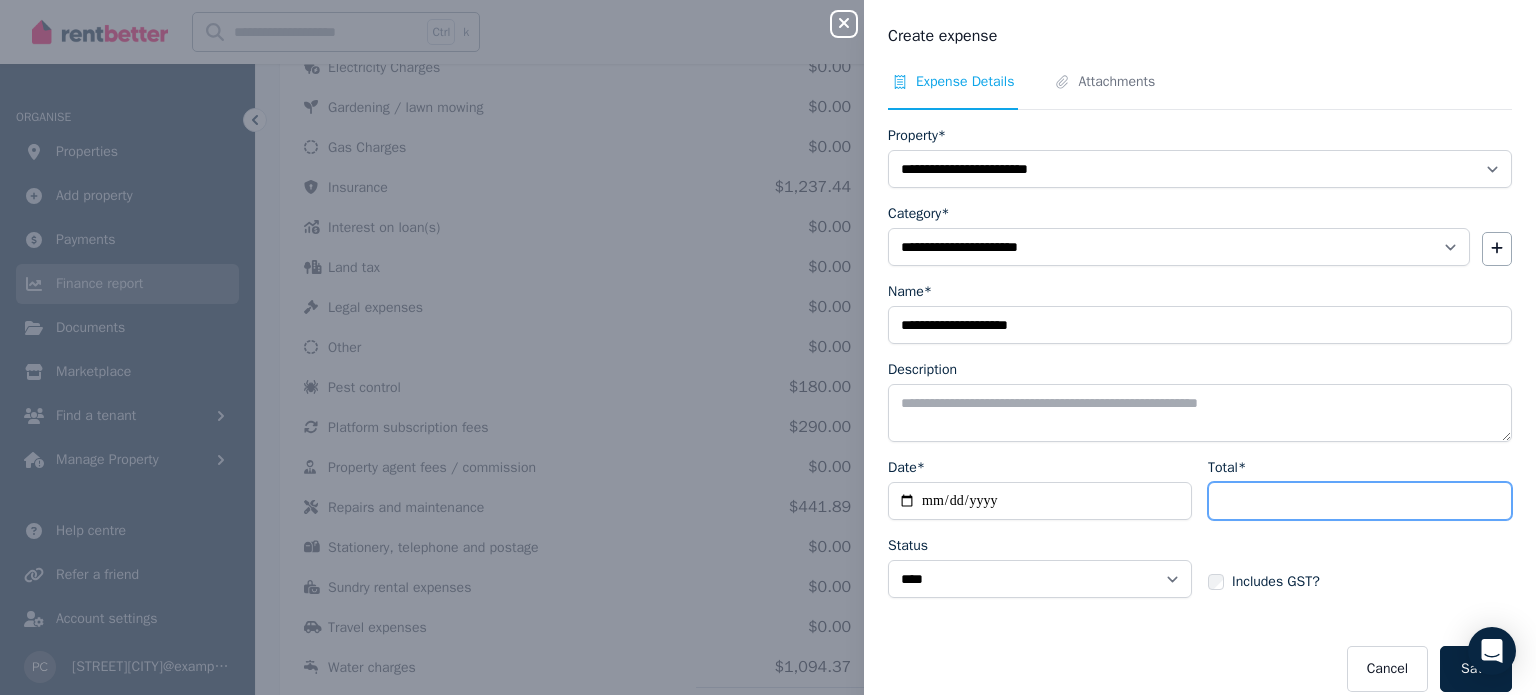 paste on "********" 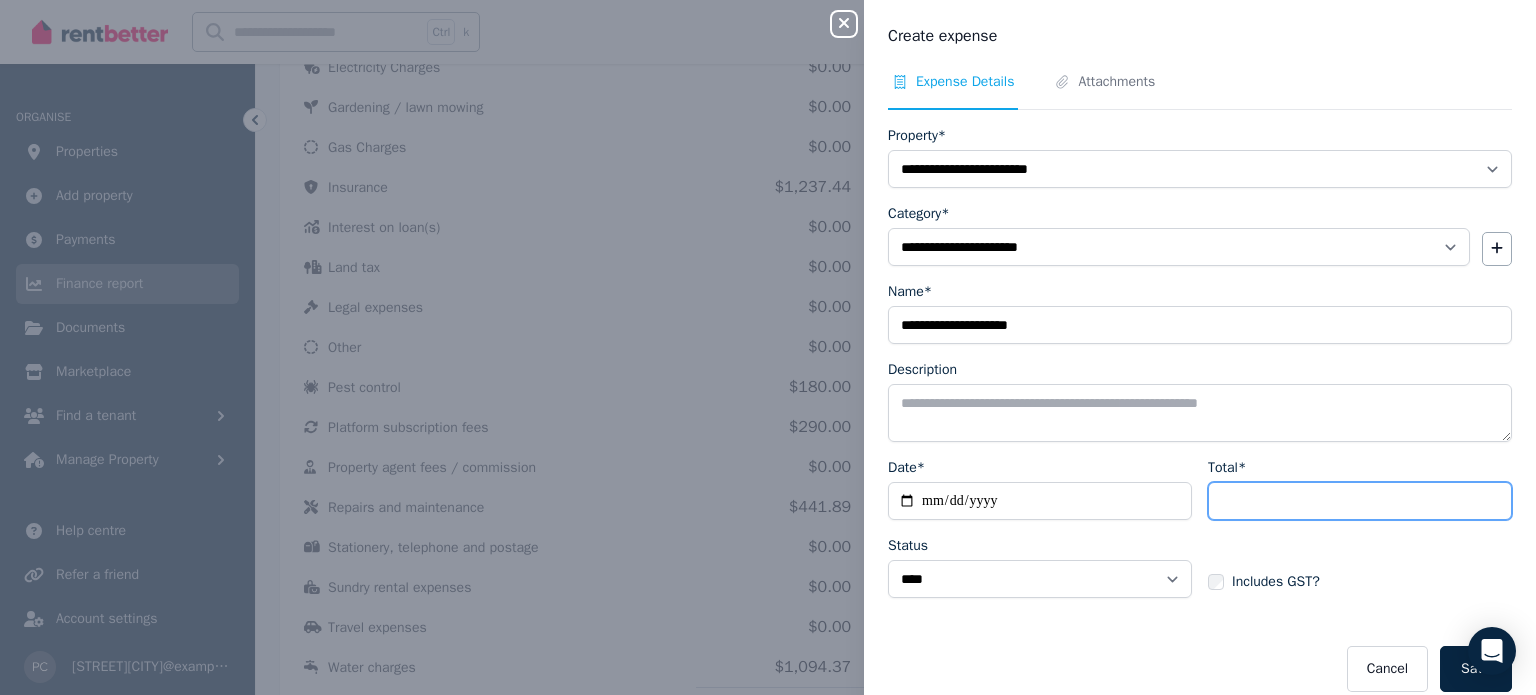 click on "********" at bounding box center [1360, 501] 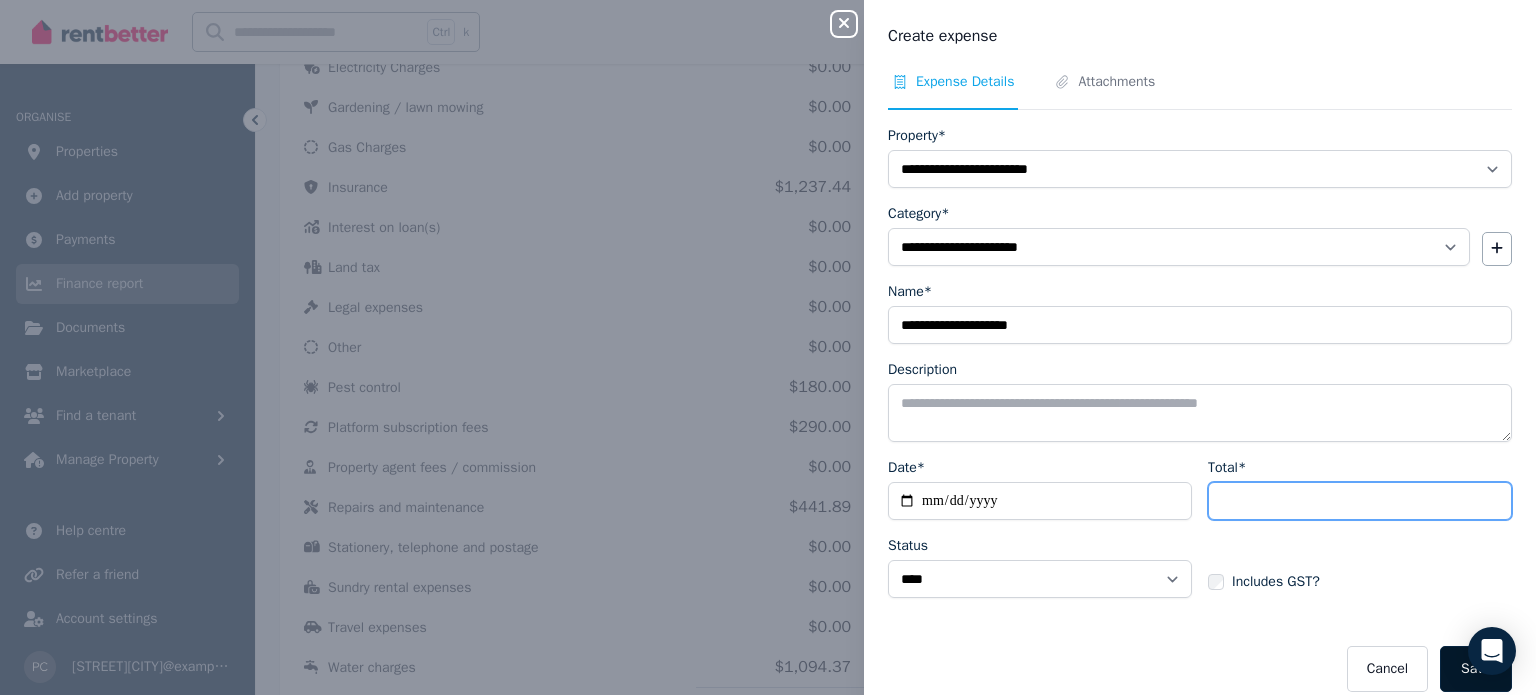 type on "*******" 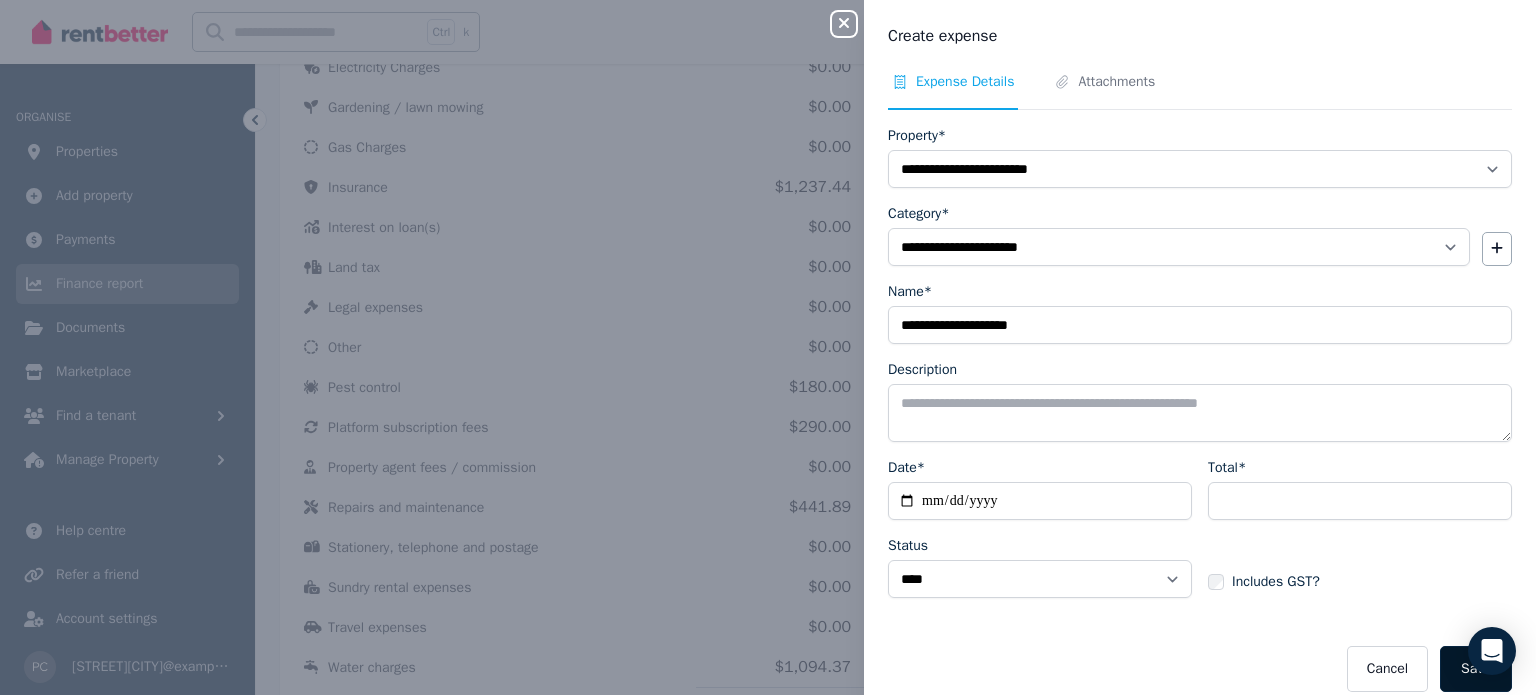 click on "Save" at bounding box center [1476, 669] 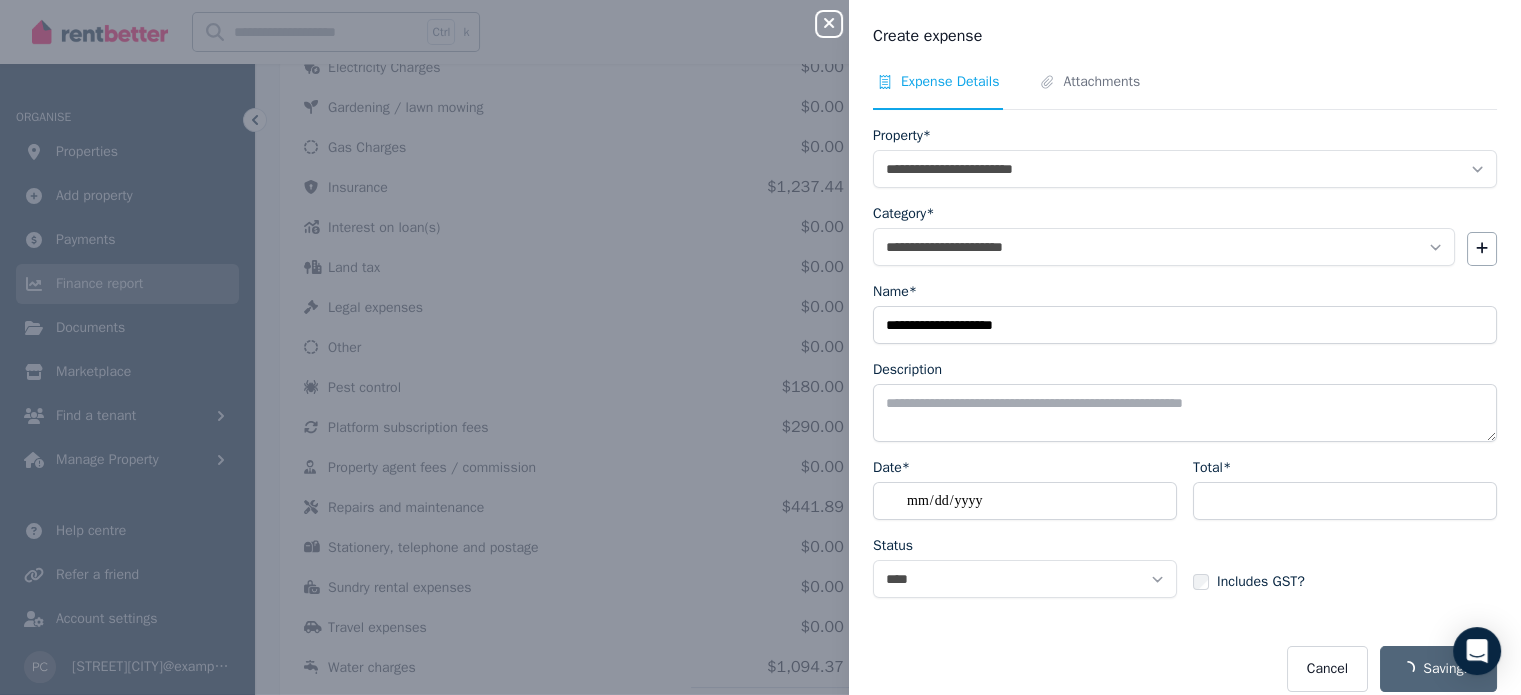select 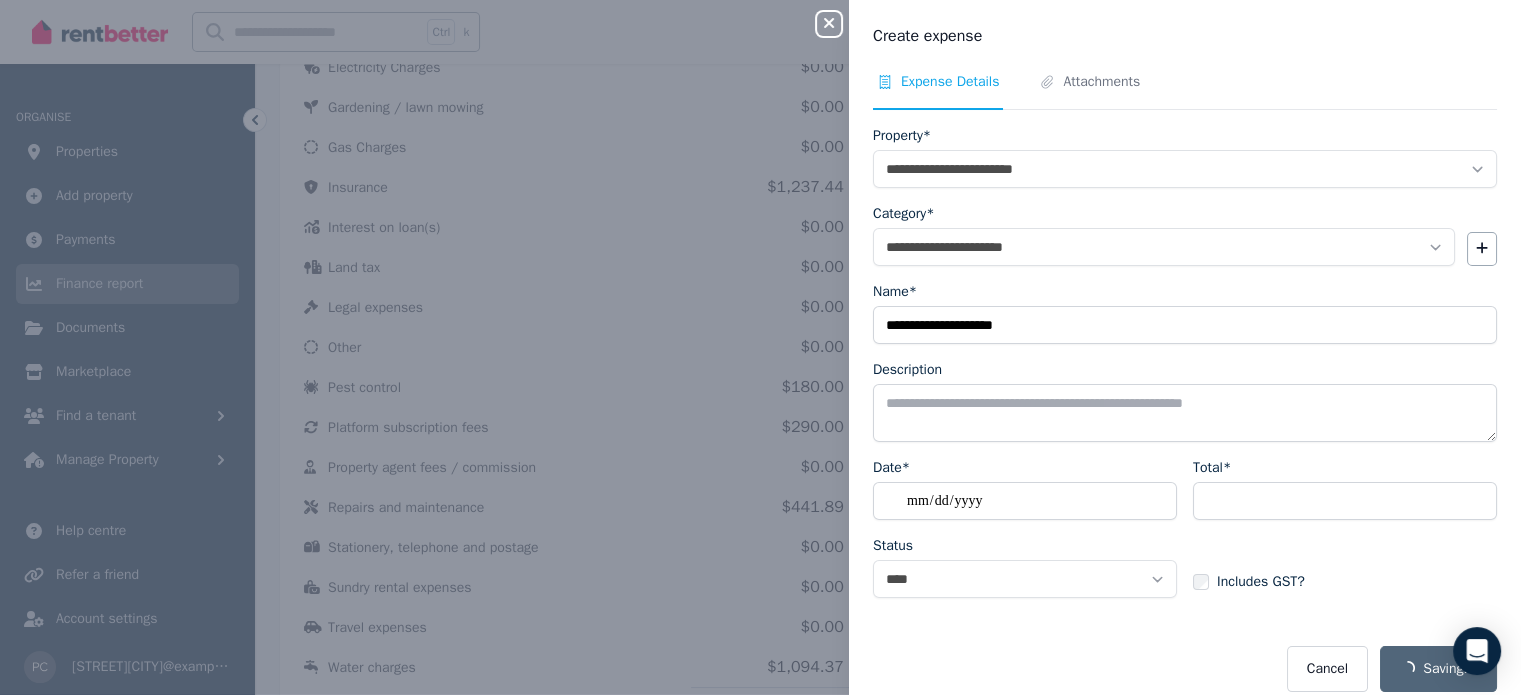 select 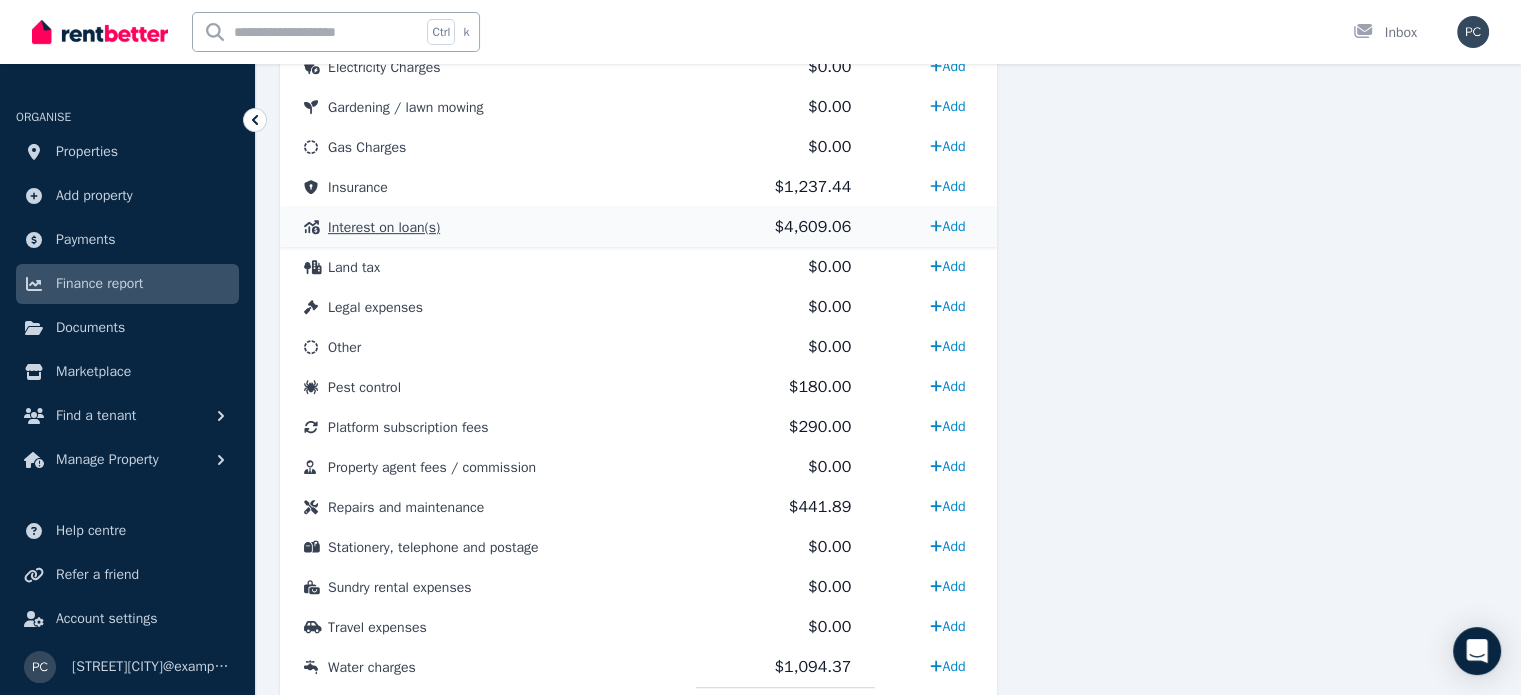 click on "Interest on loan(s)" at bounding box center [384, 227] 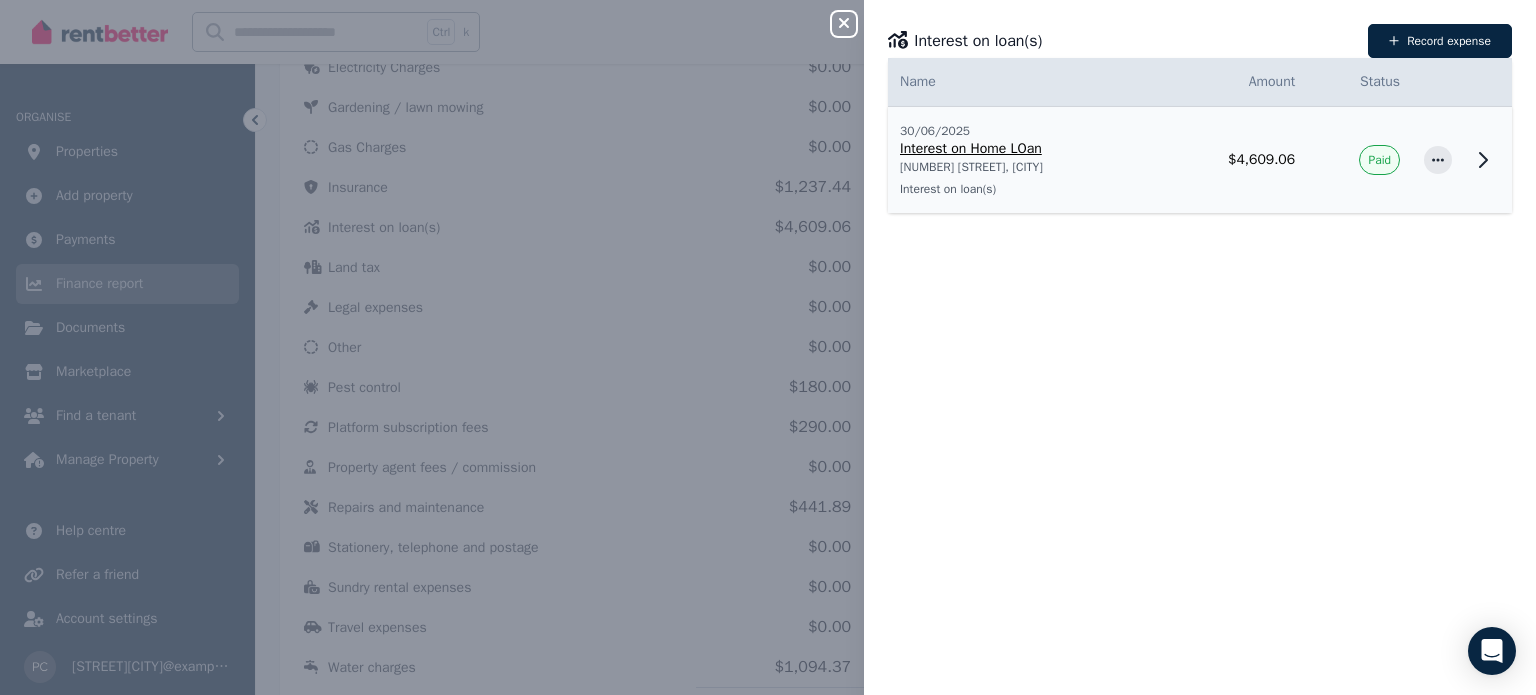 click 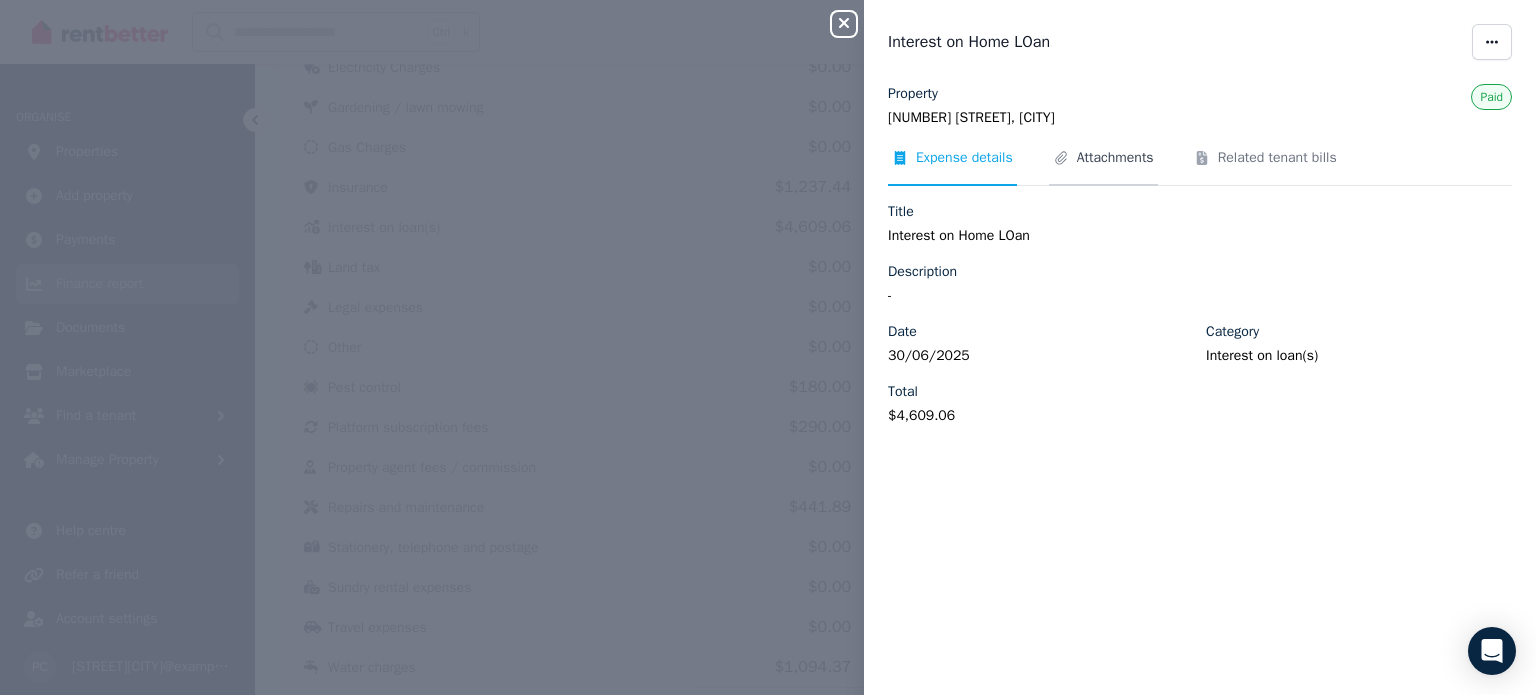 click on "Attachments" at bounding box center (1115, 158) 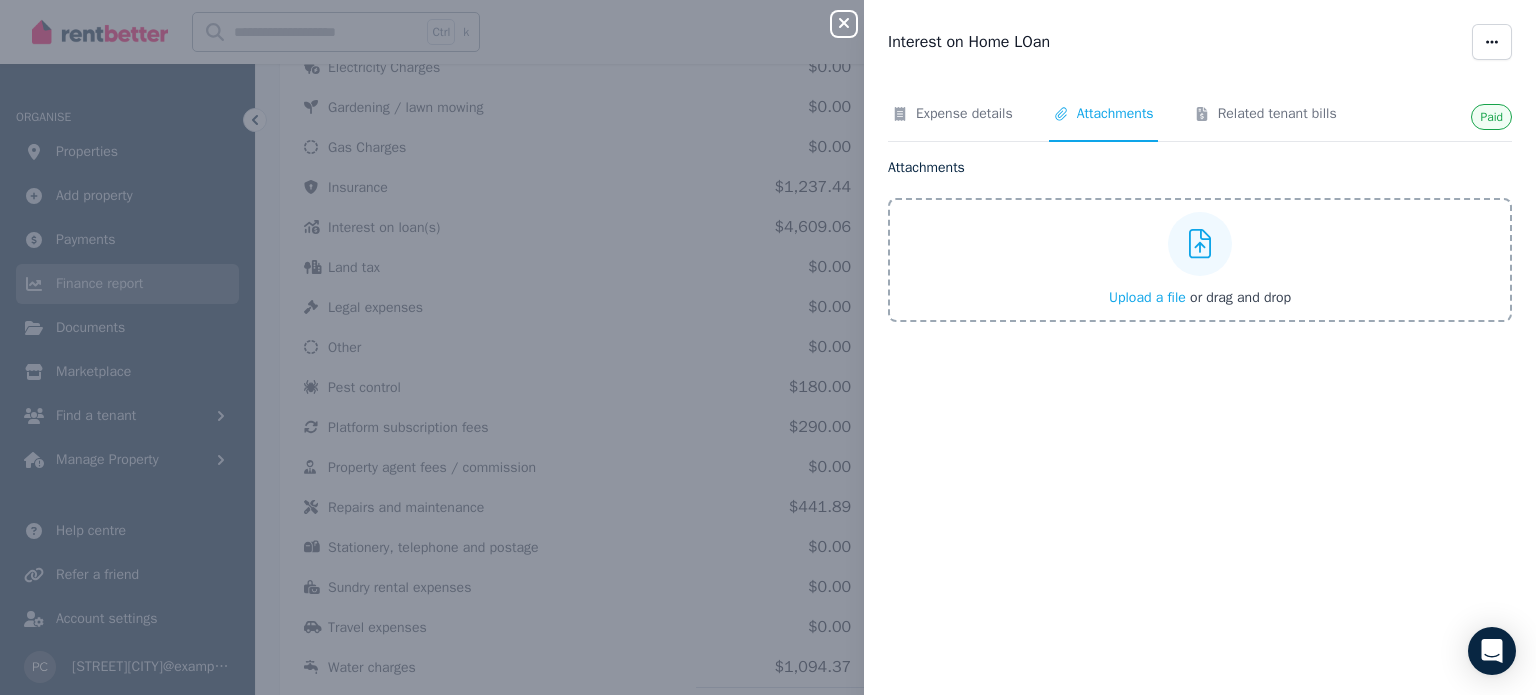 click on "Upload a file" at bounding box center [1147, 297] 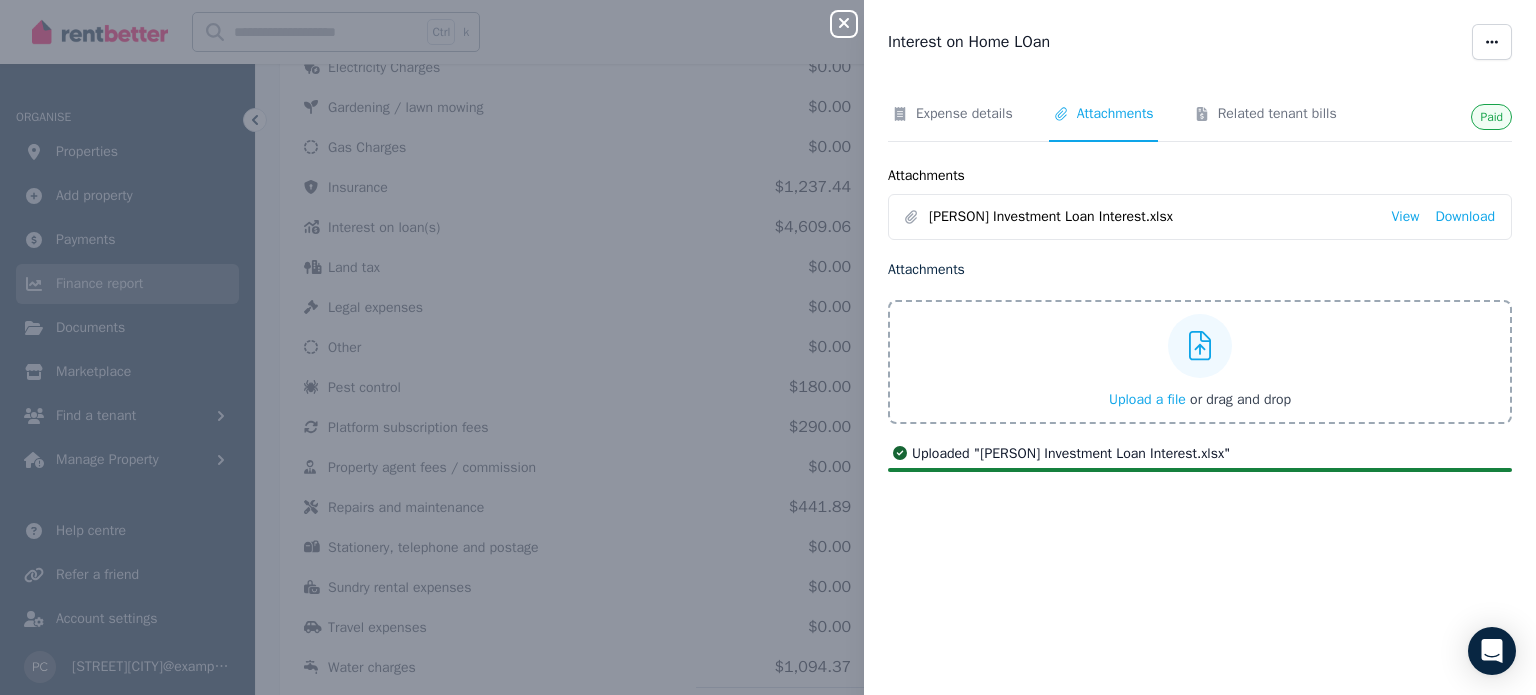 click on "Close panel" at bounding box center (844, 24) 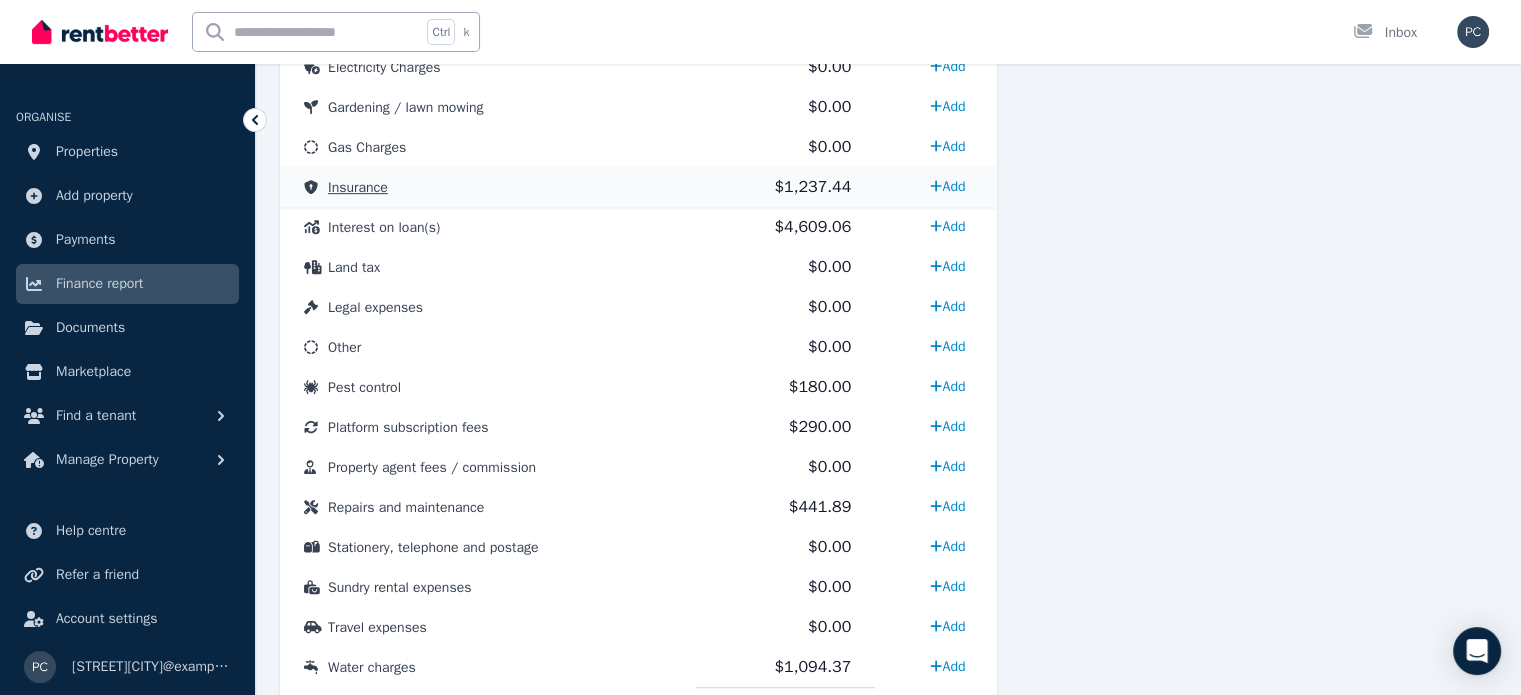 click on "Insurance" at bounding box center (358, 187) 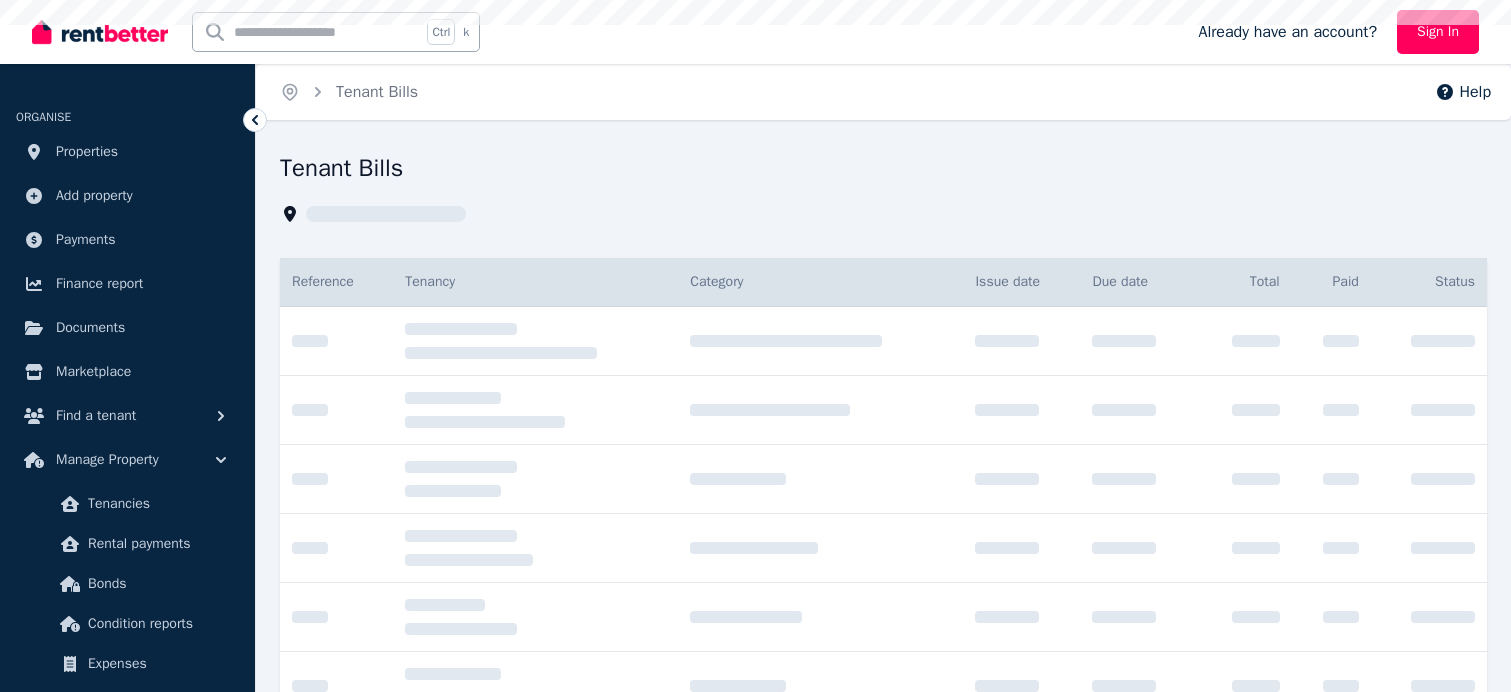 scroll, scrollTop: 0, scrollLeft: 0, axis: both 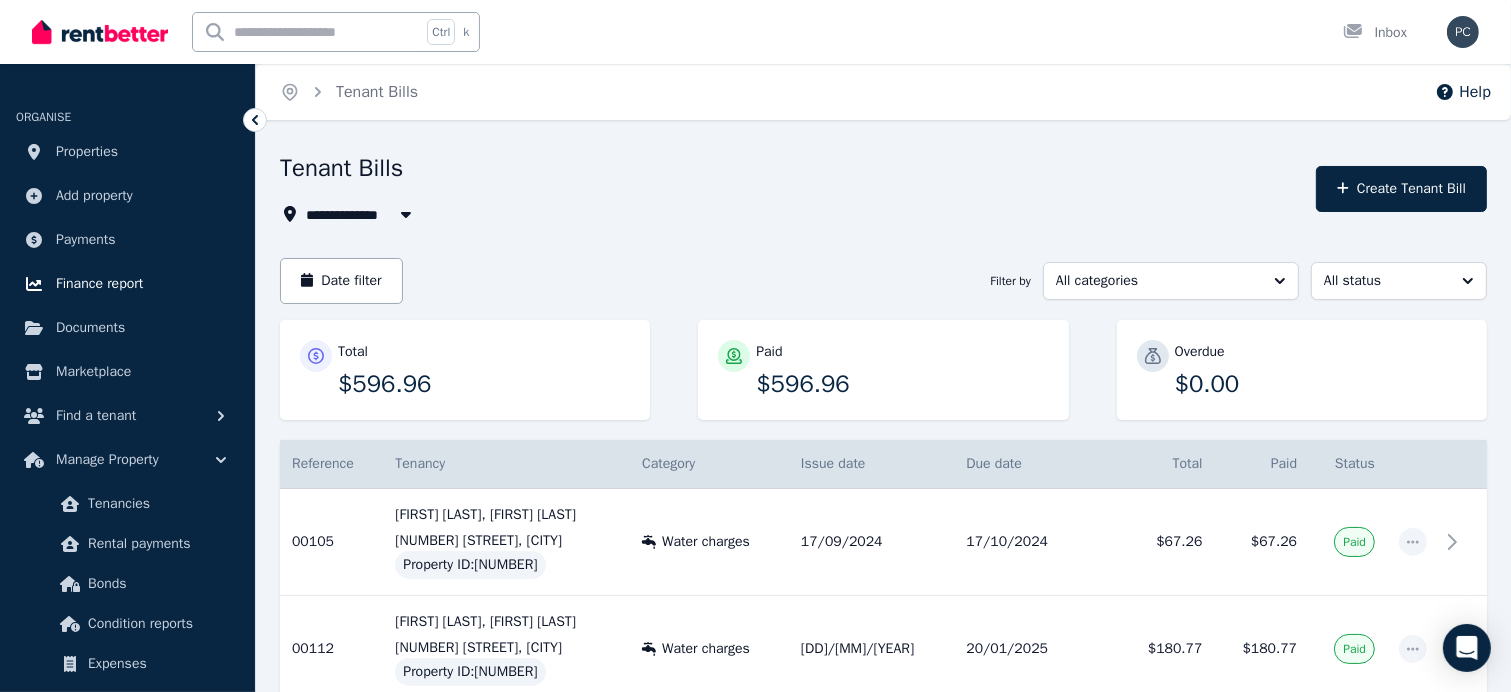 click on "Finance report" at bounding box center [99, 284] 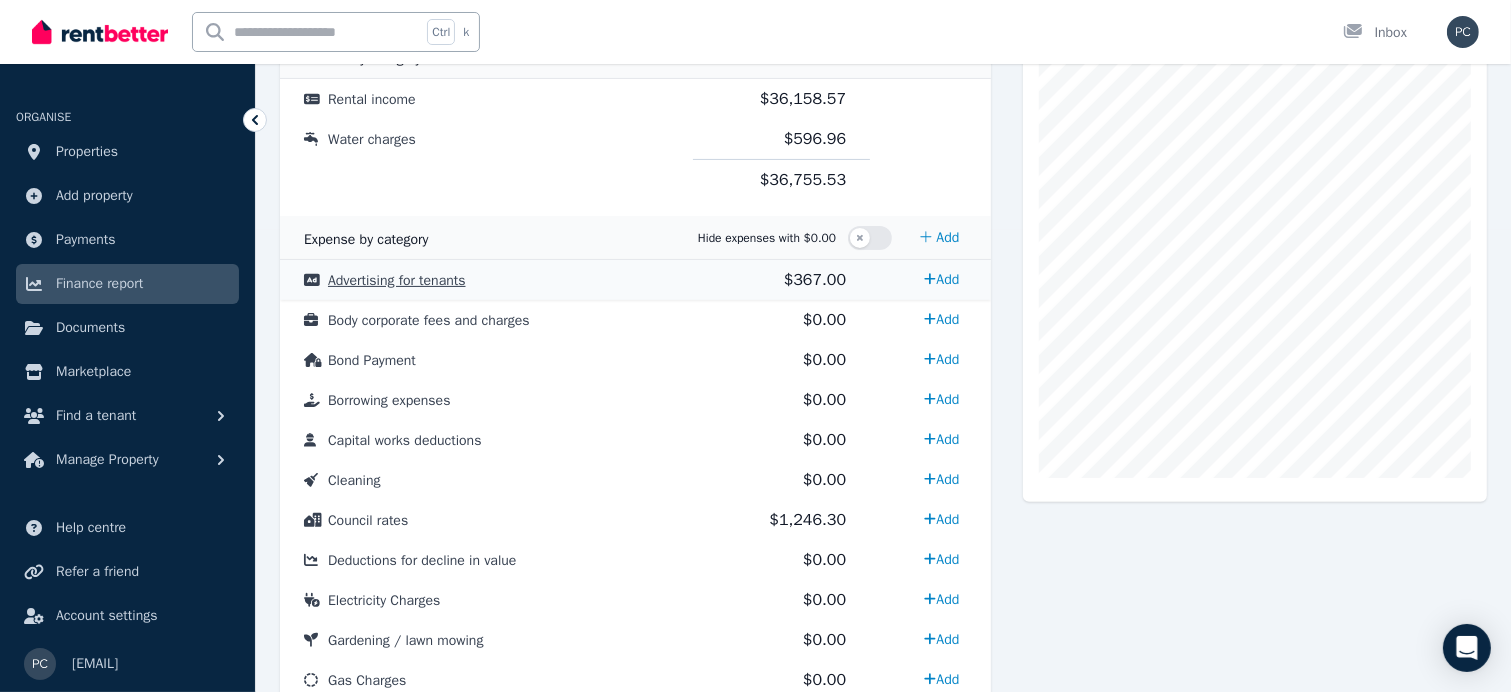 scroll, scrollTop: 540, scrollLeft: 0, axis: vertical 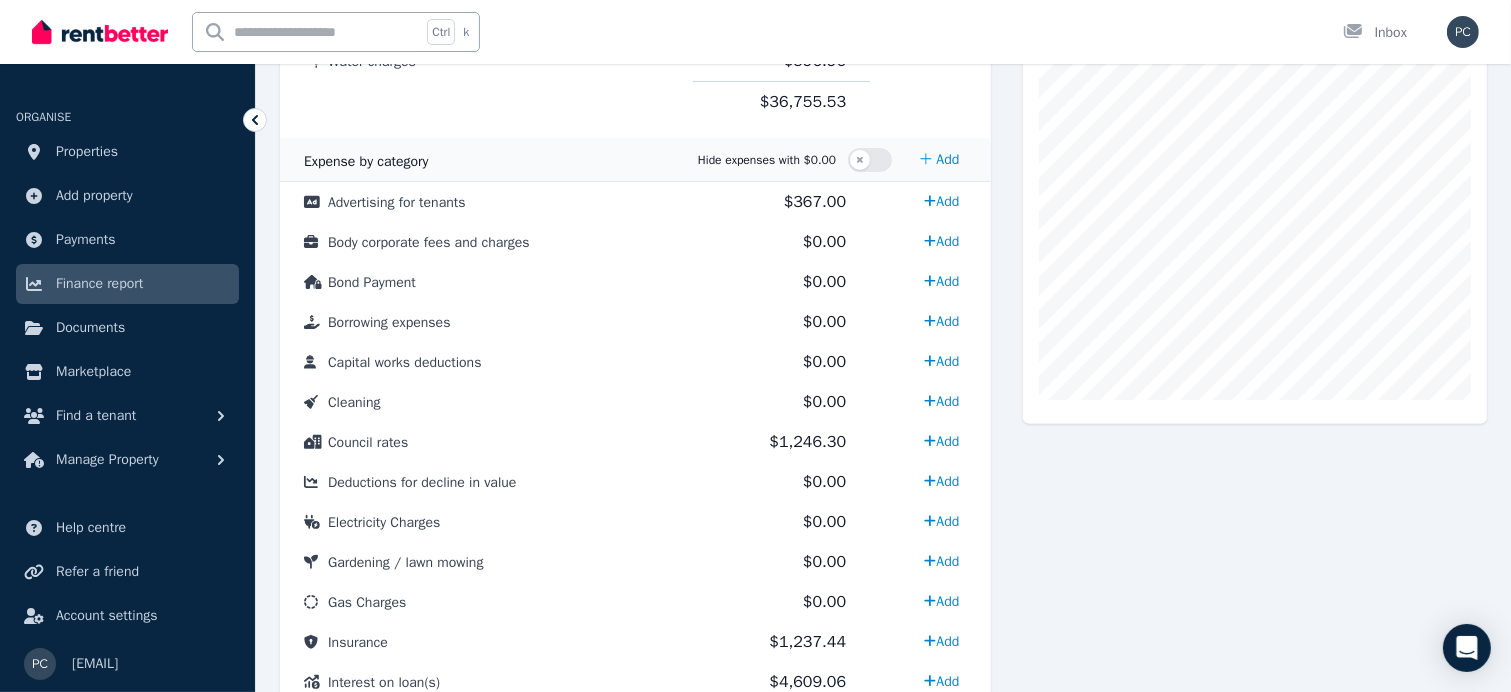 click on "Expense Insurance 1,237.44" at bounding box center [1255, 585] 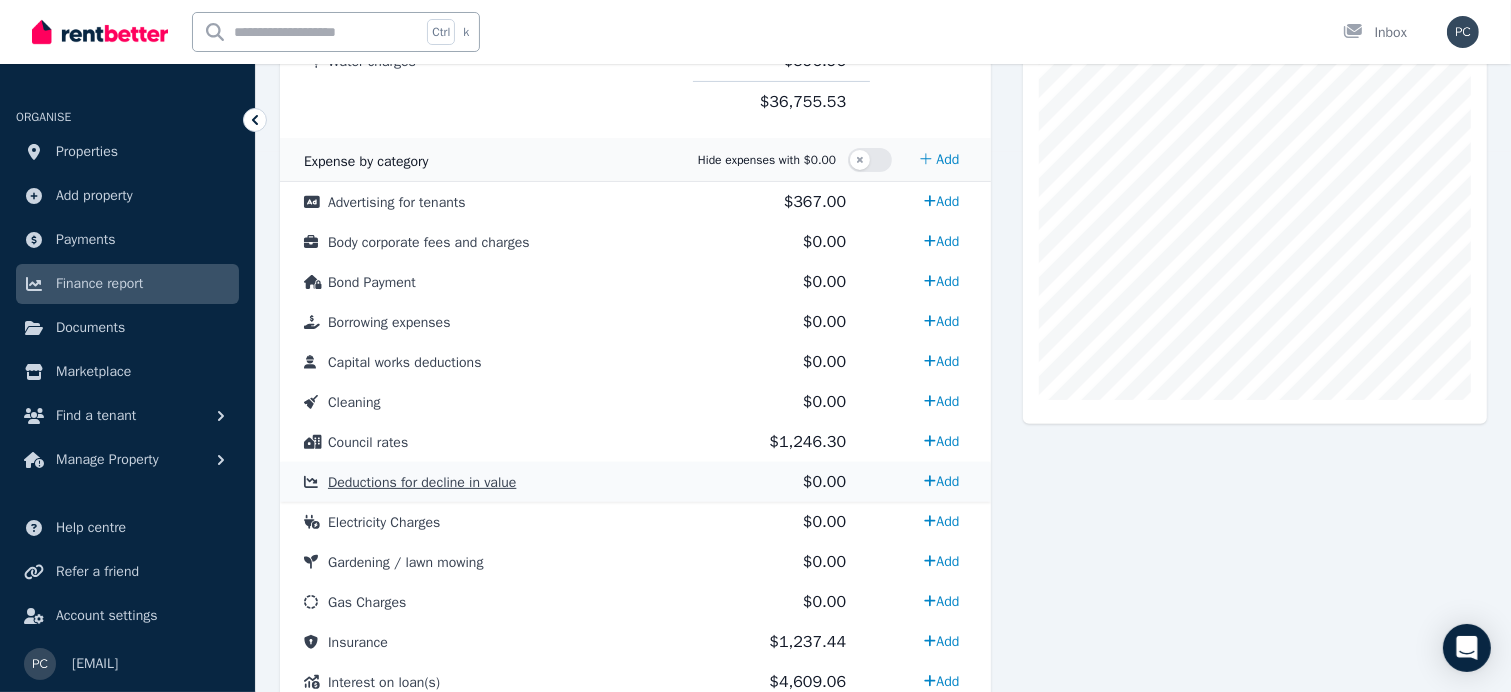 click on "Deductions for decline in value" at bounding box center (422, 482) 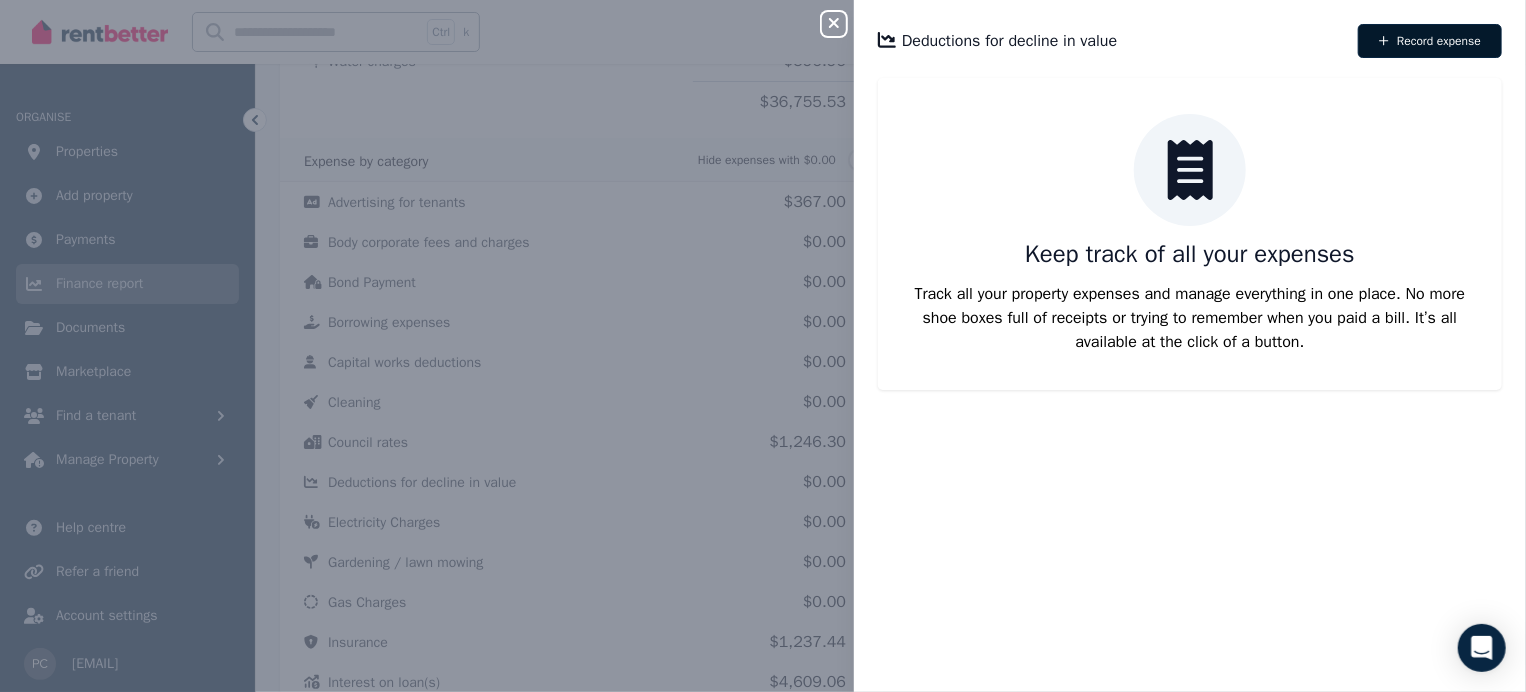 click 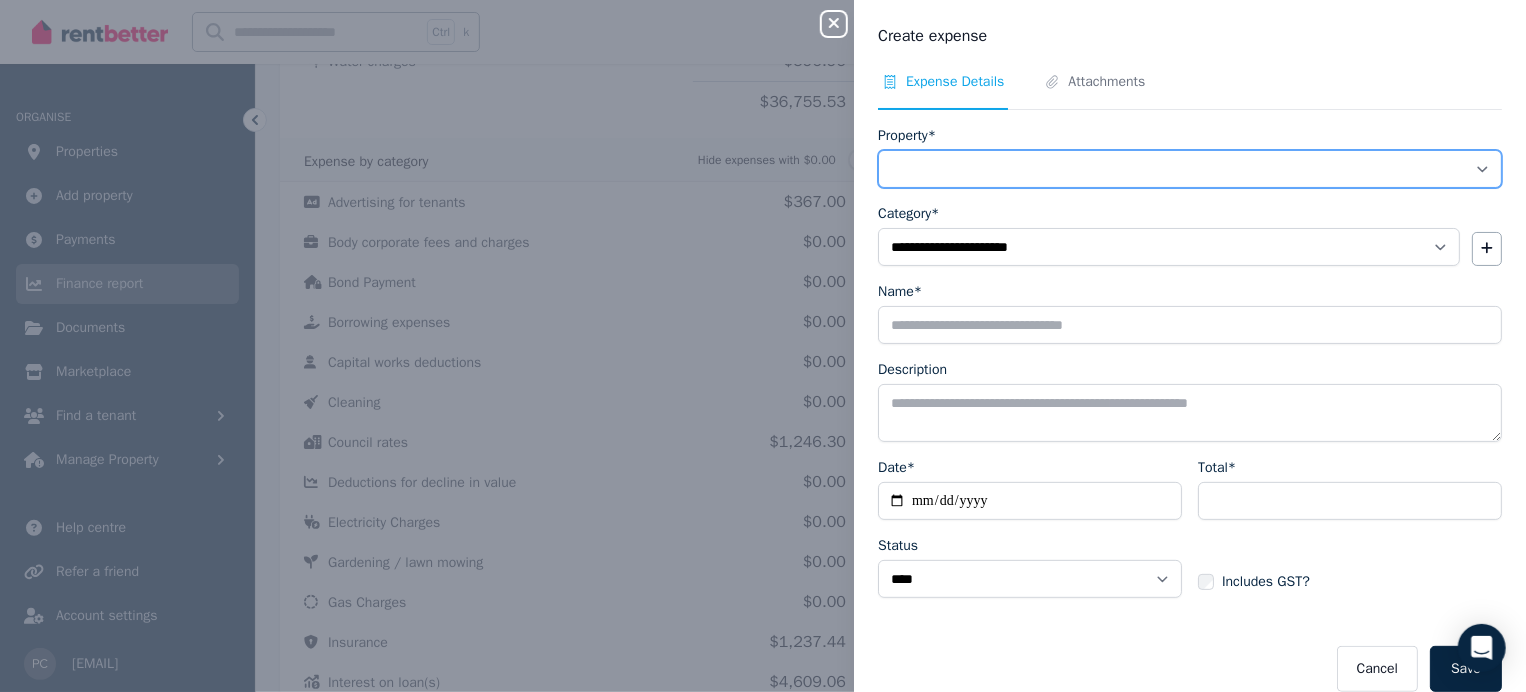 click on "**********" at bounding box center (1190, 169) 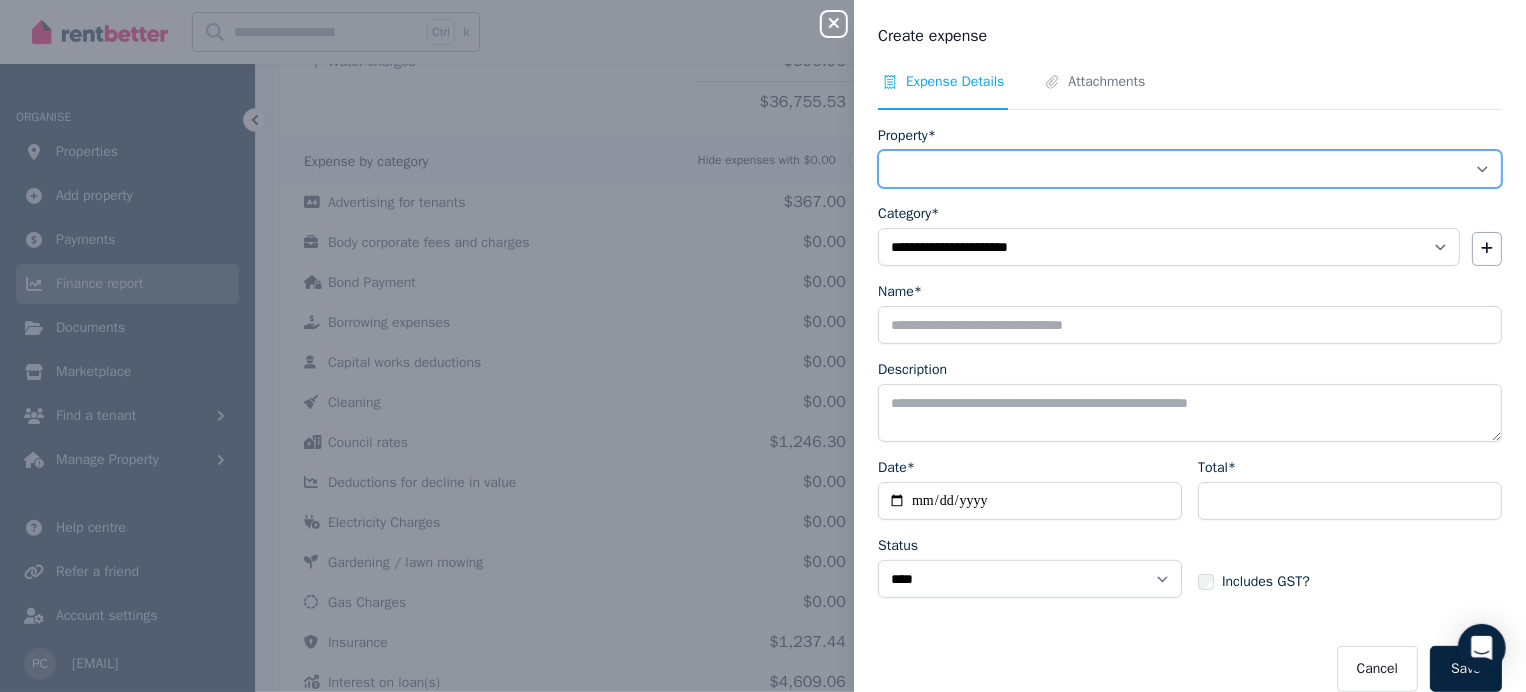 select on "**********" 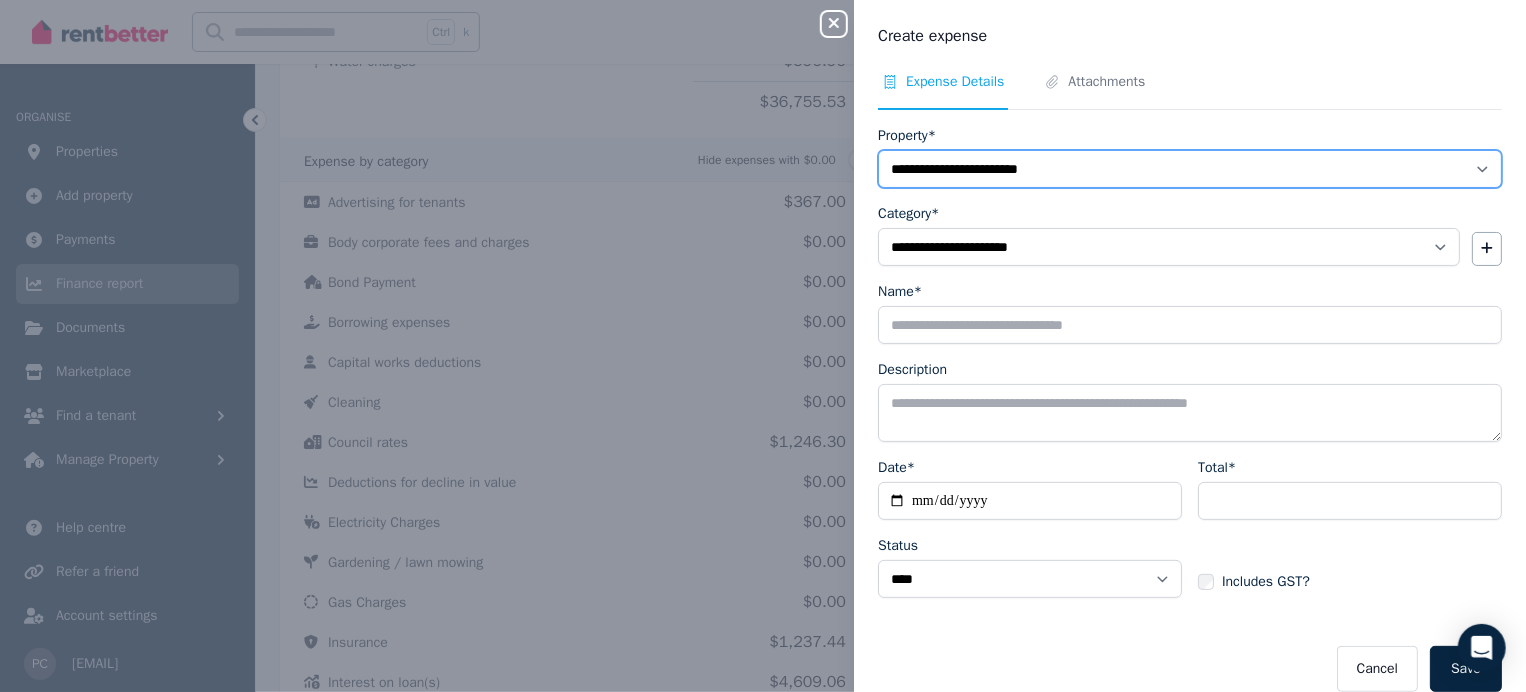 click on "**********" at bounding box center (1190, 169) 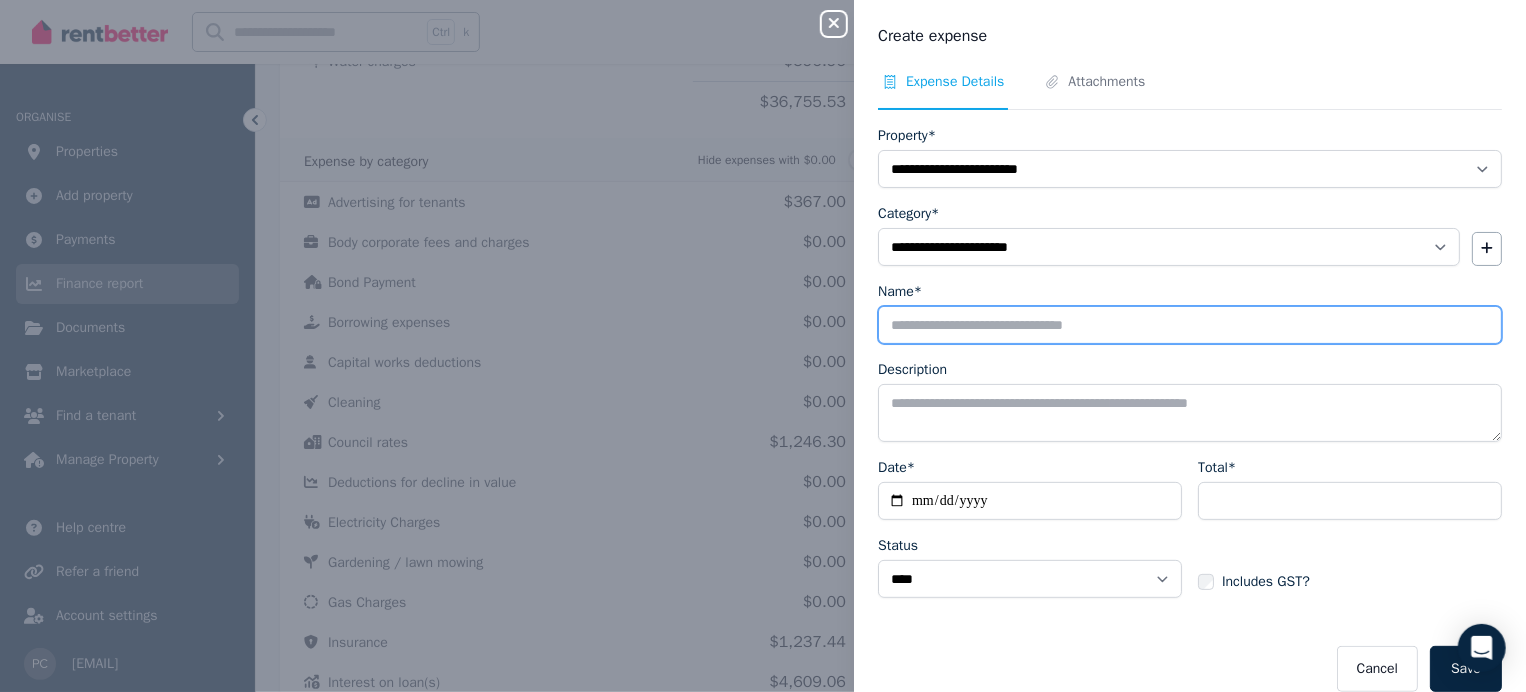 click on "Name*" at bounding box center (1190, 325) 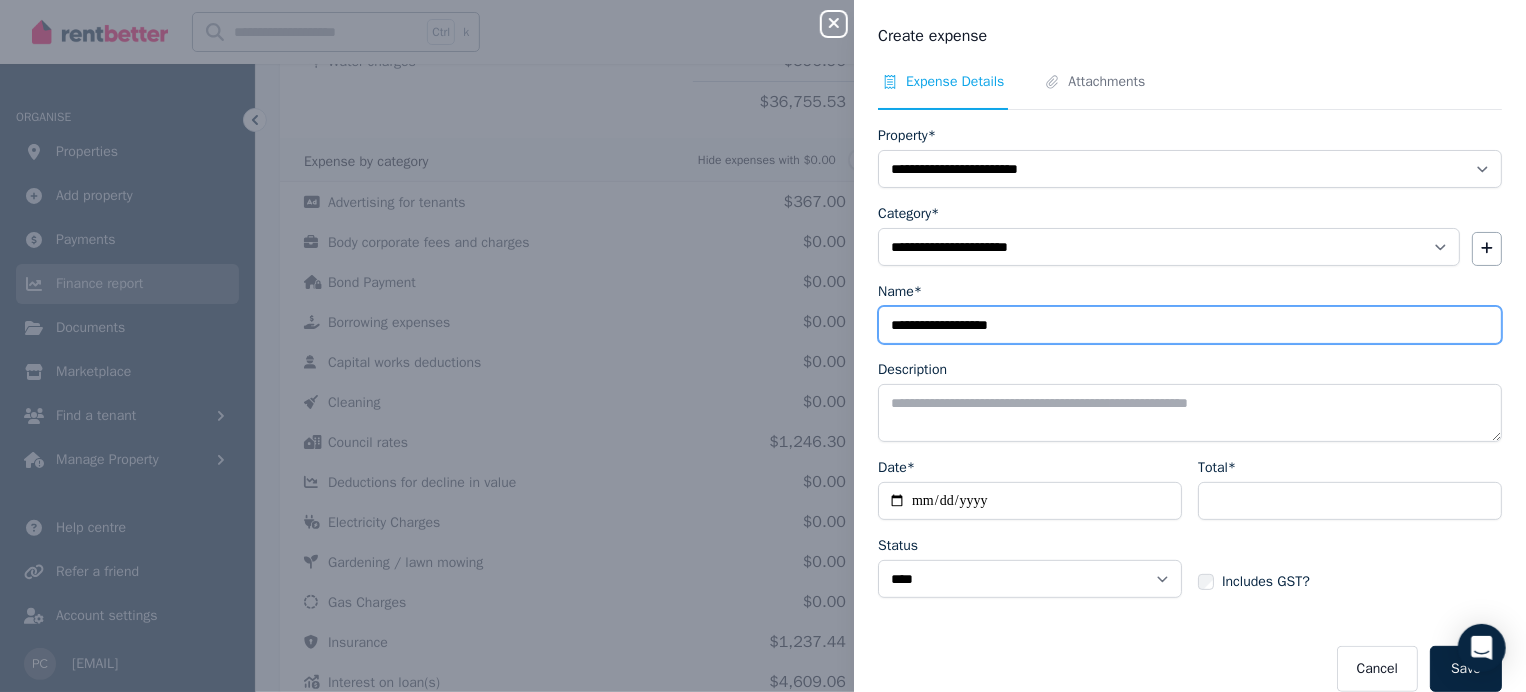 click on "**********" at bounding box center [1190, 325] 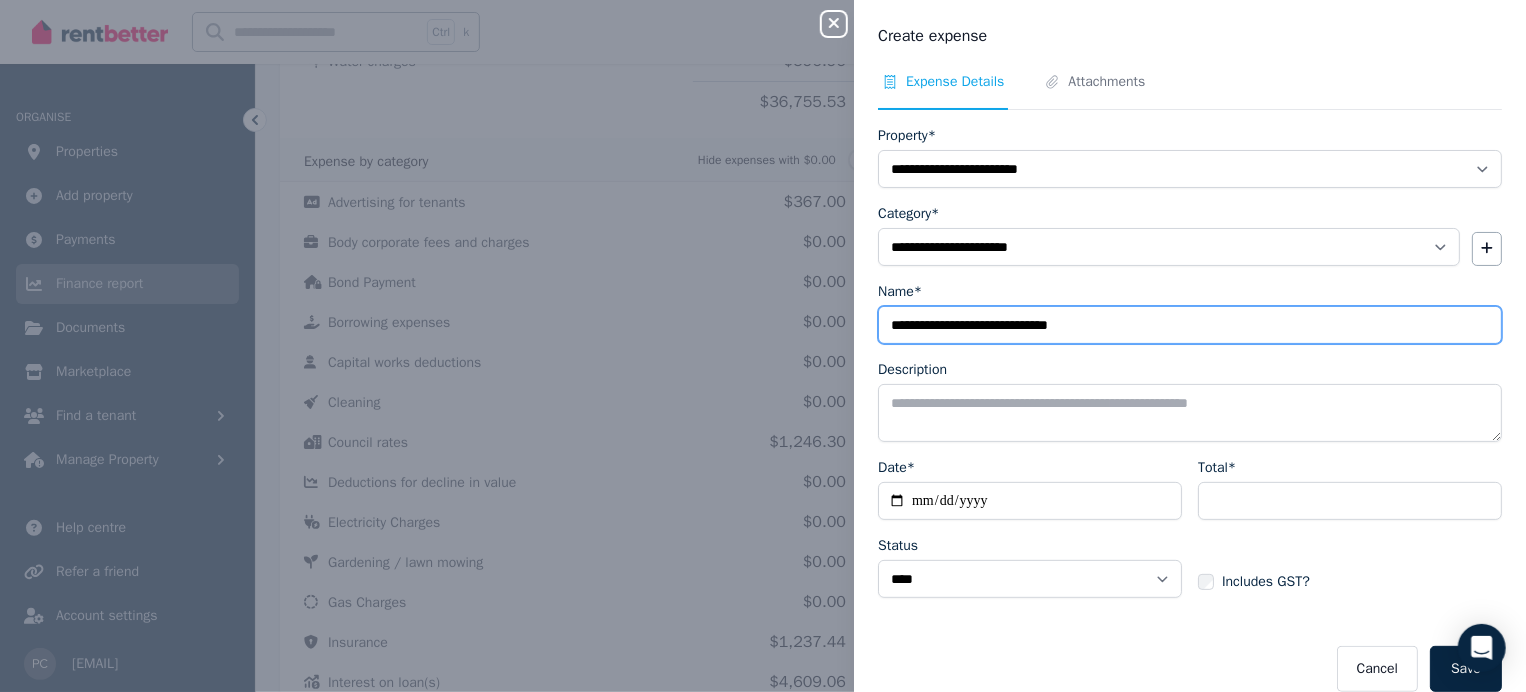 type on "**********" 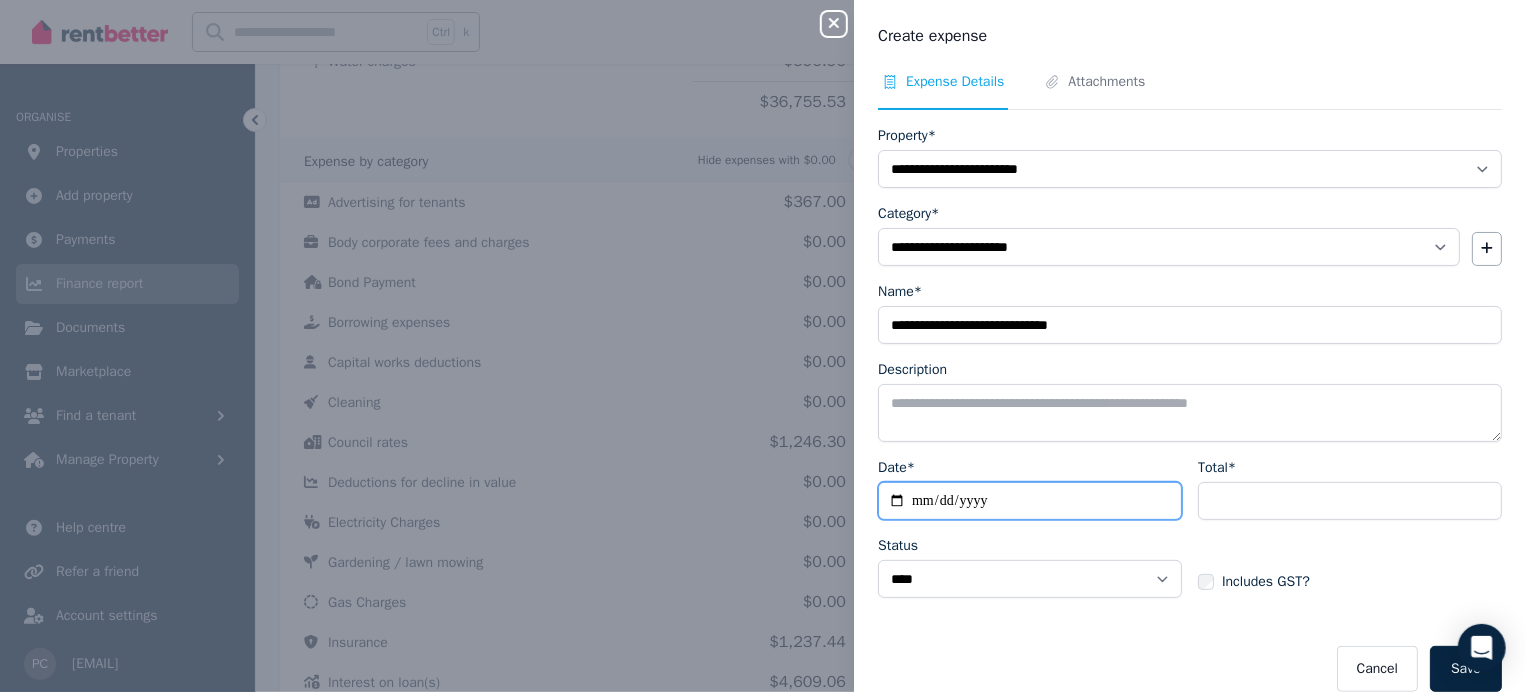 click on "Date*" at bounding box center (1030, 501) 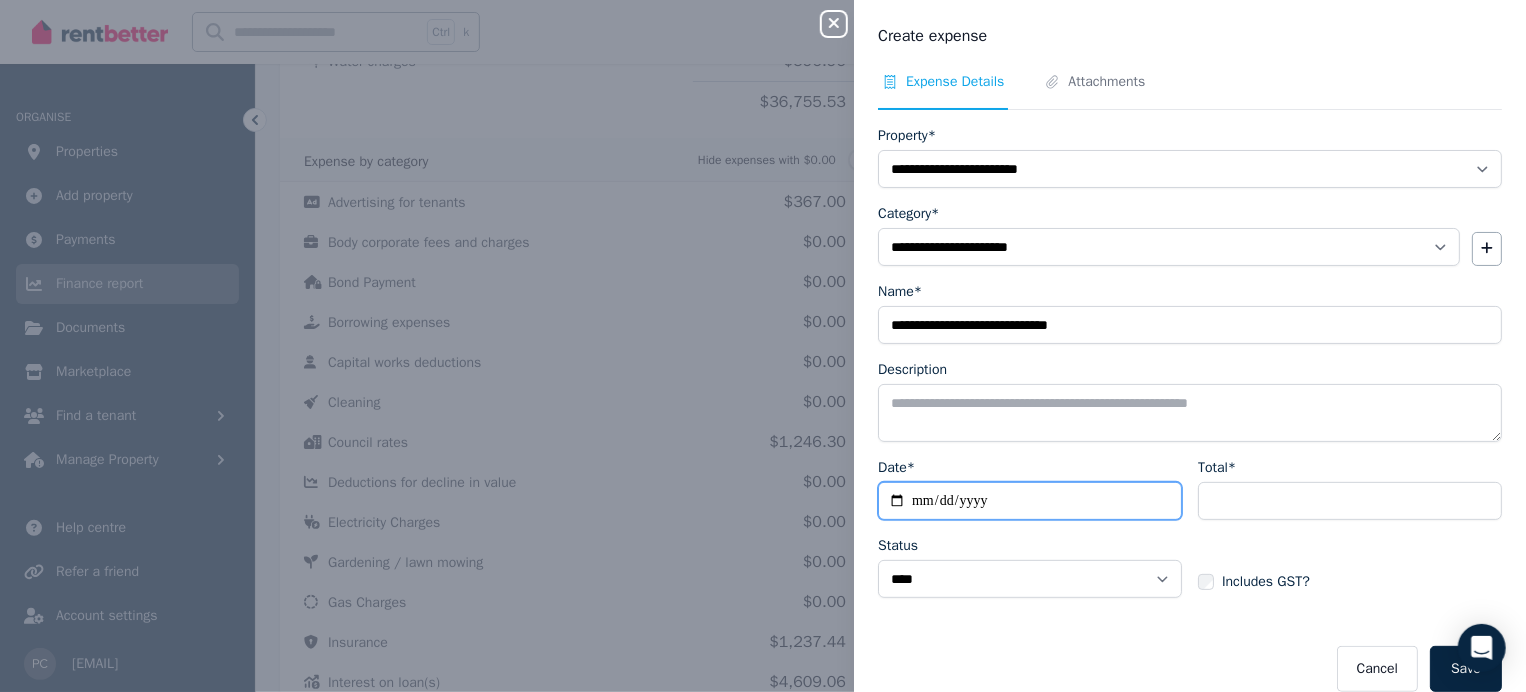type on "**********" 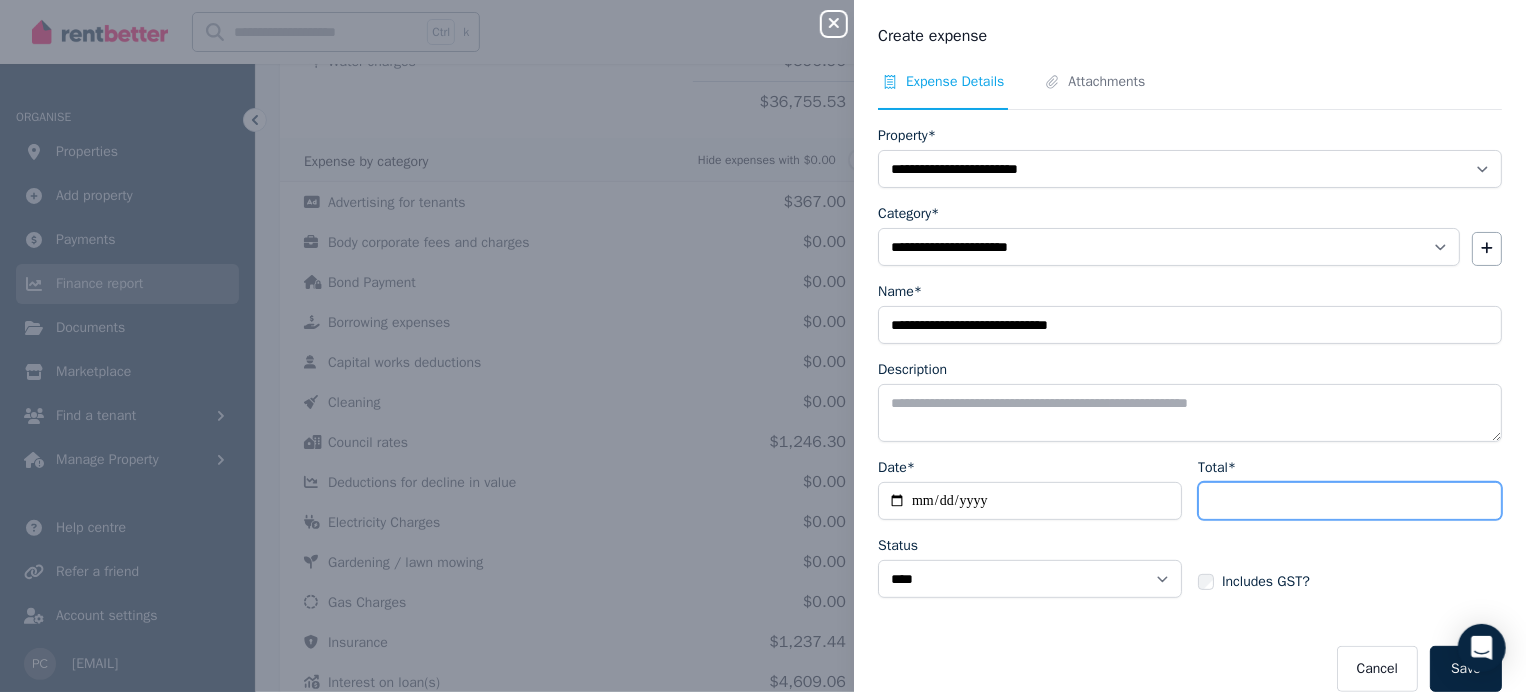 click on "Total*" at bounding box center [1350, 501] 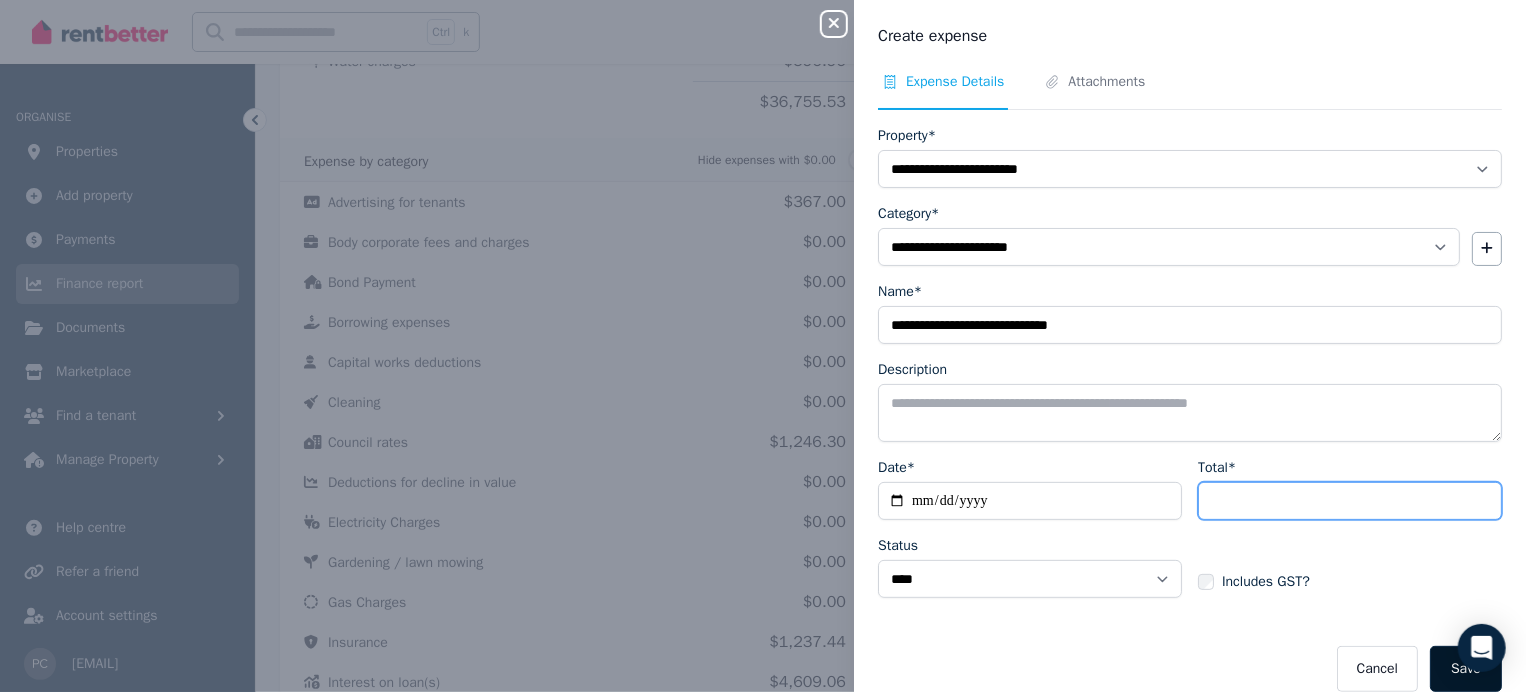 type on "****" 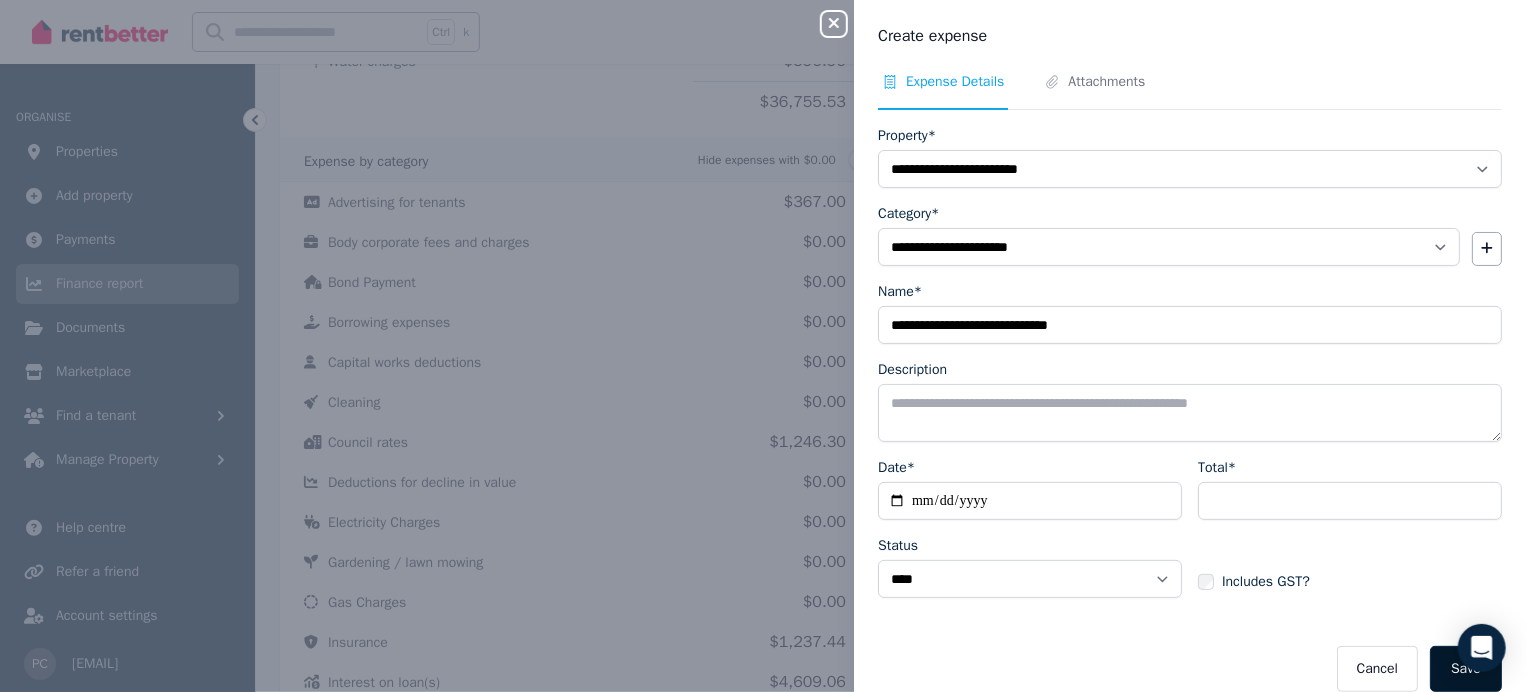 click on "Save" at bounding box center [1466, 669] 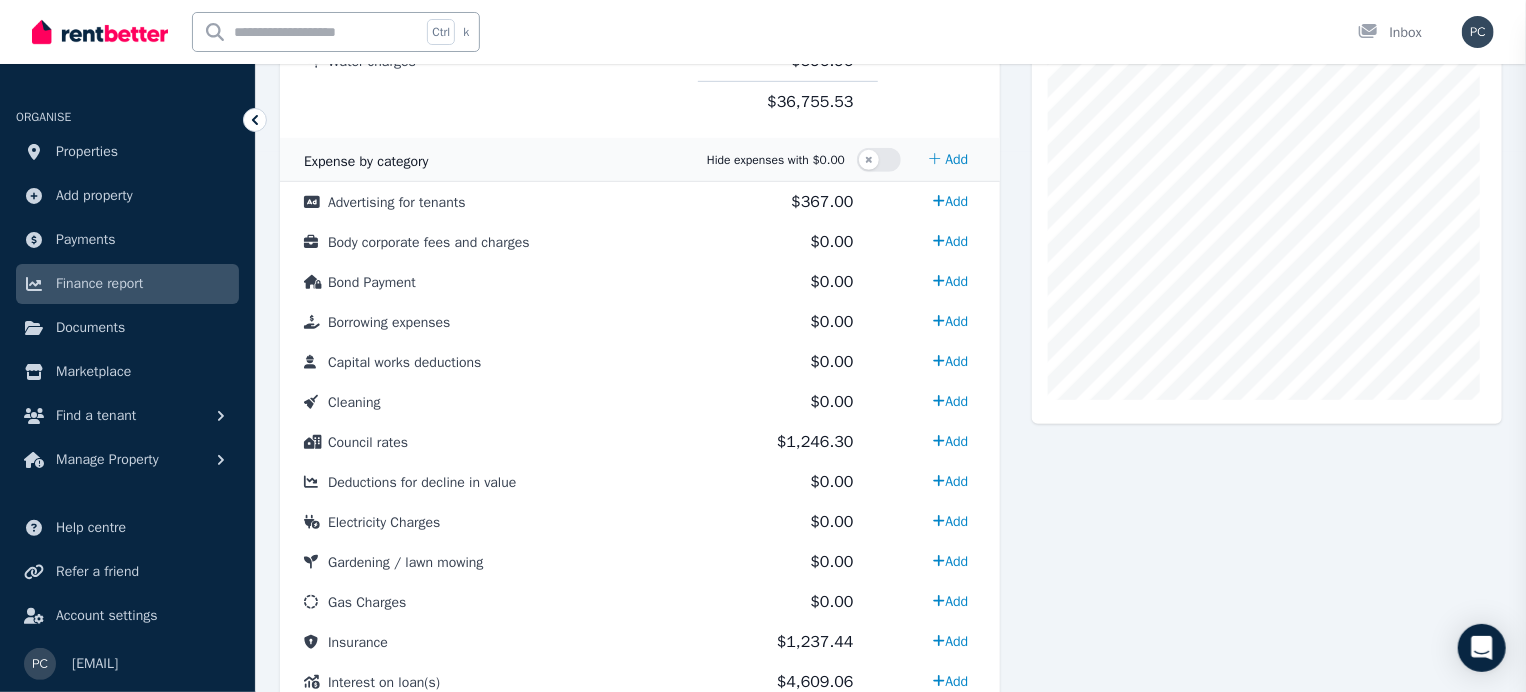 select 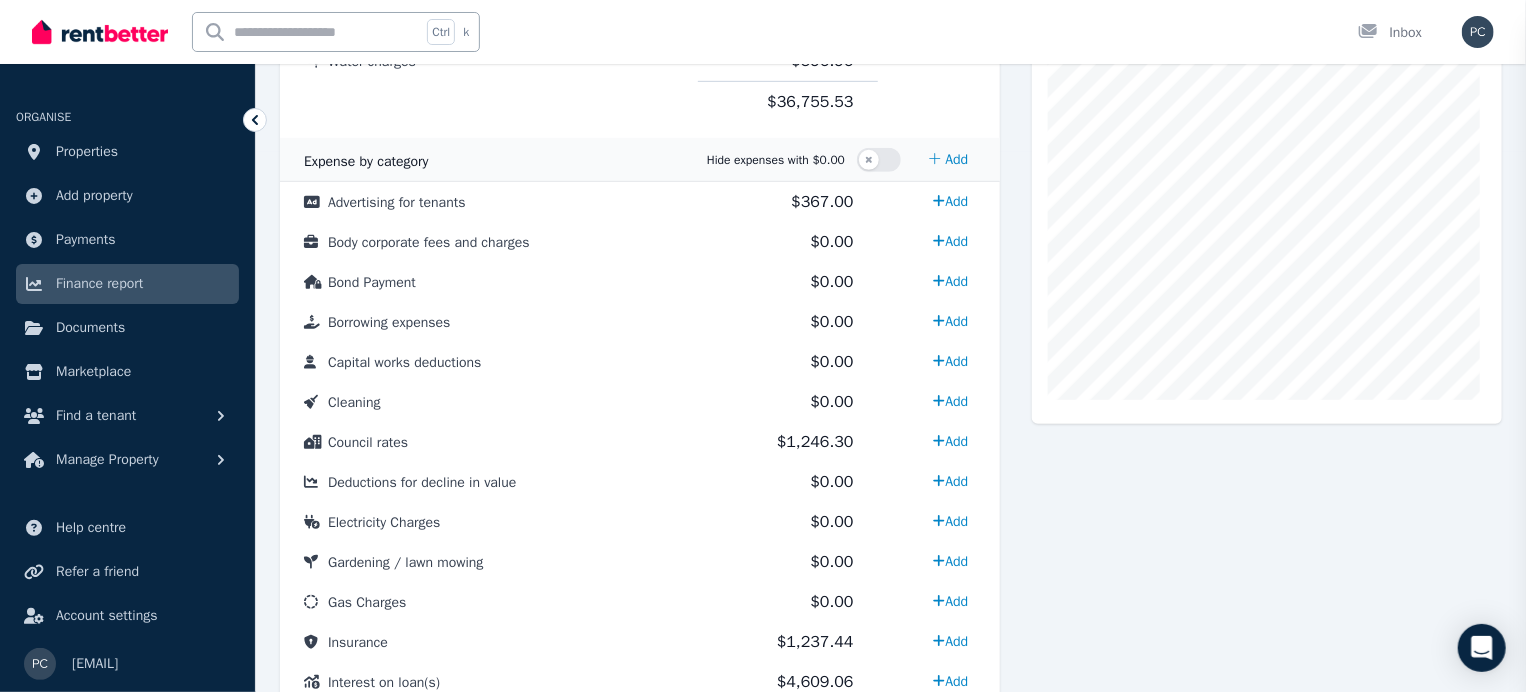 select 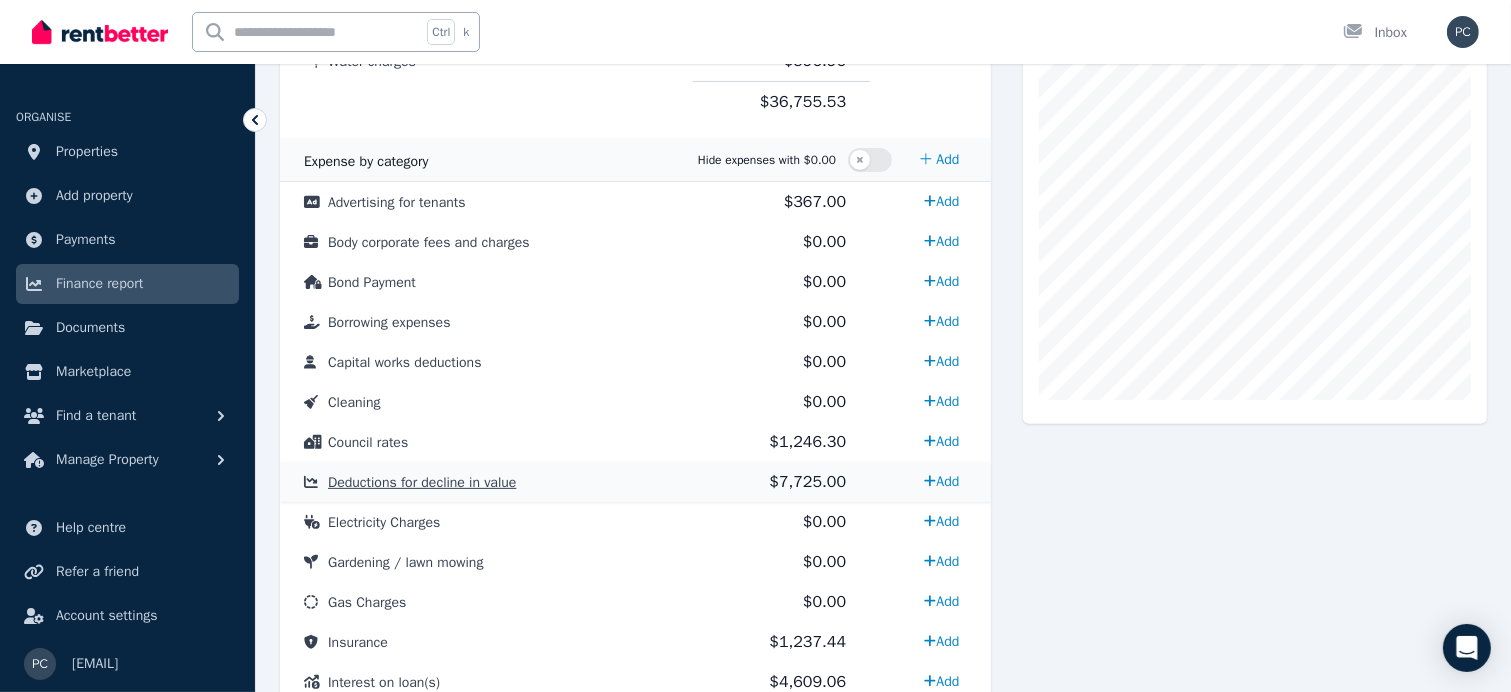 click on "Deductions for decline in value" at bounding box center (422, 482) 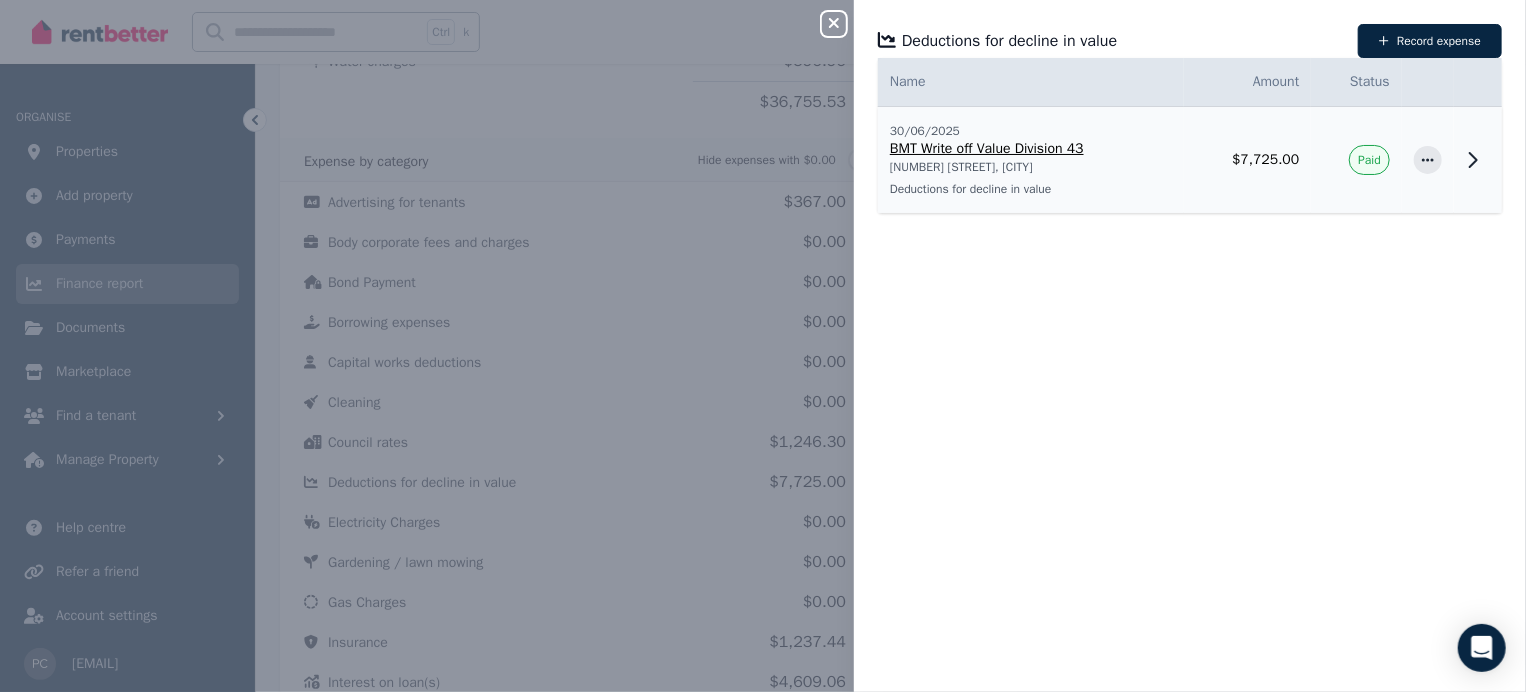 click 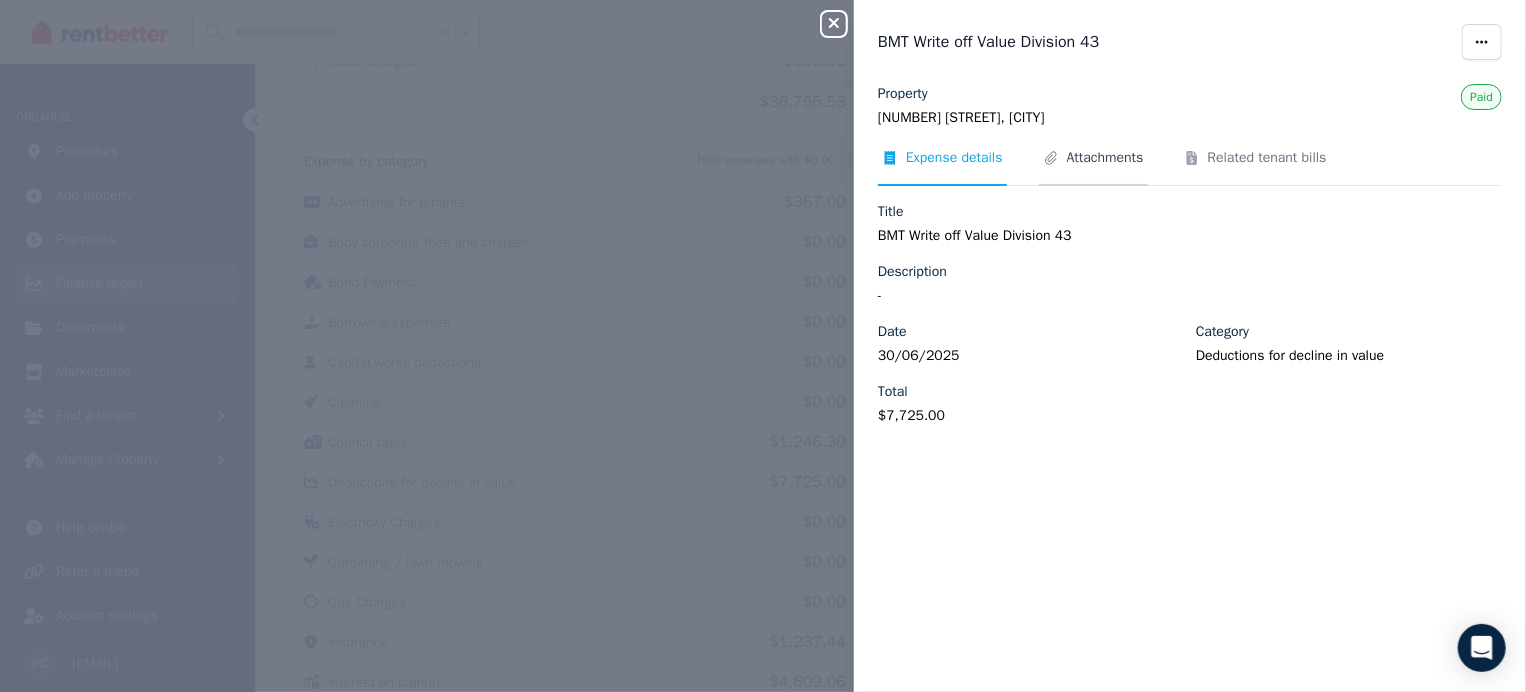 click on "Attachments" at bounding box center [1105, 158] 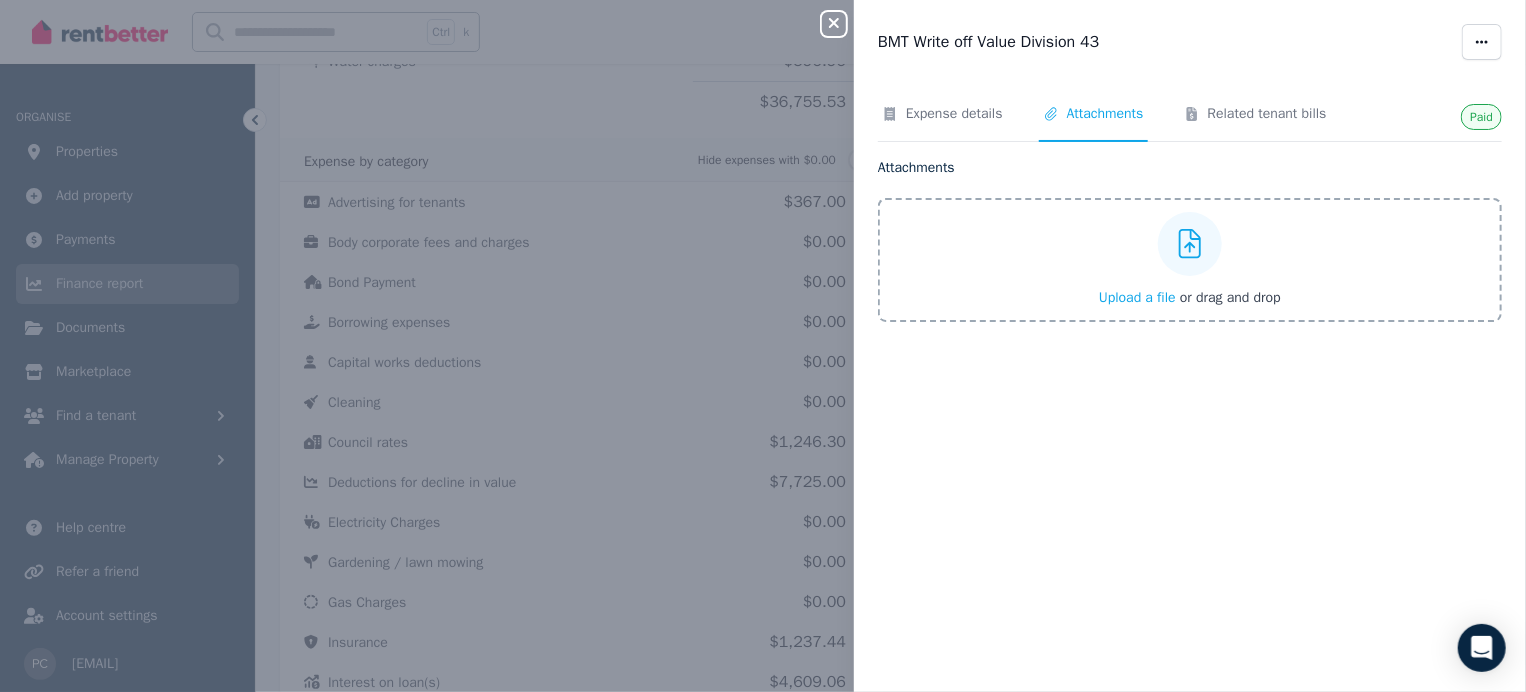 click on "Upload a file" at bounding box center [1137, 297] 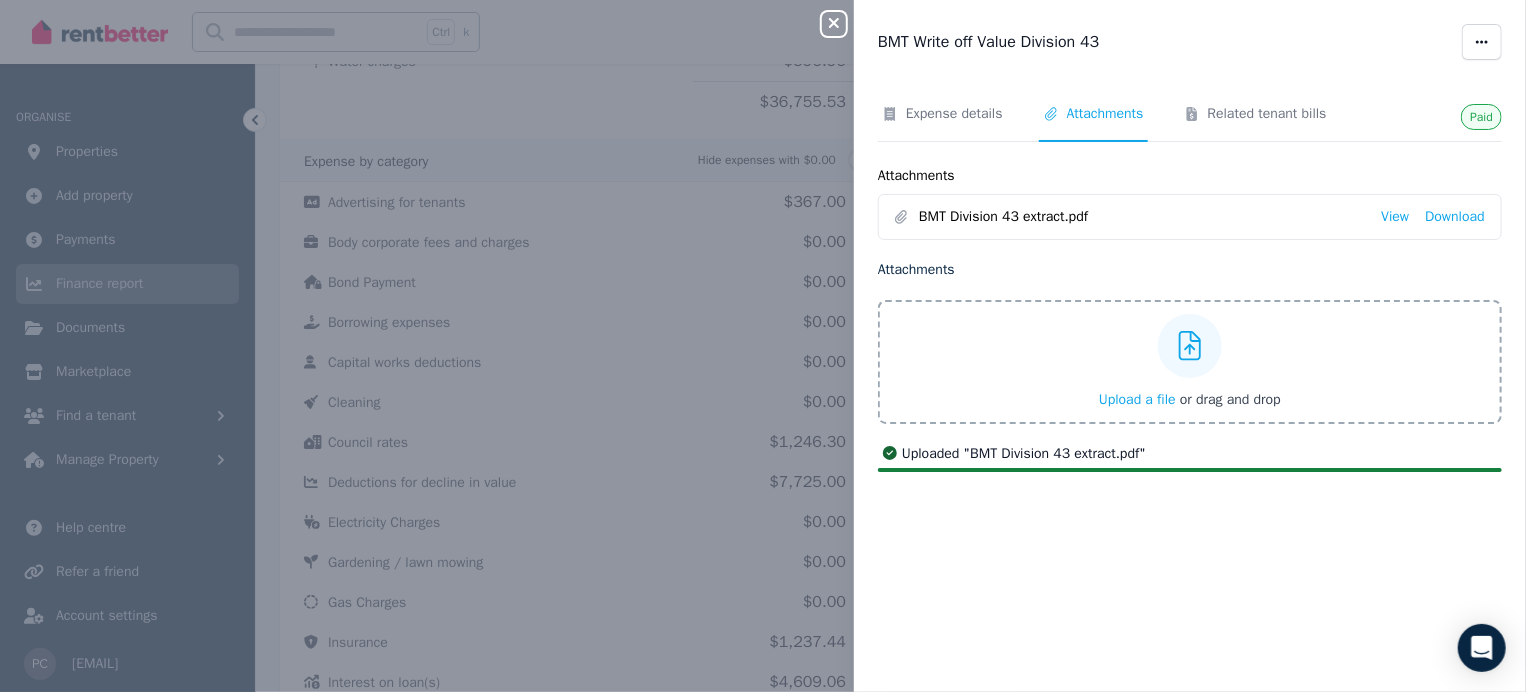 click 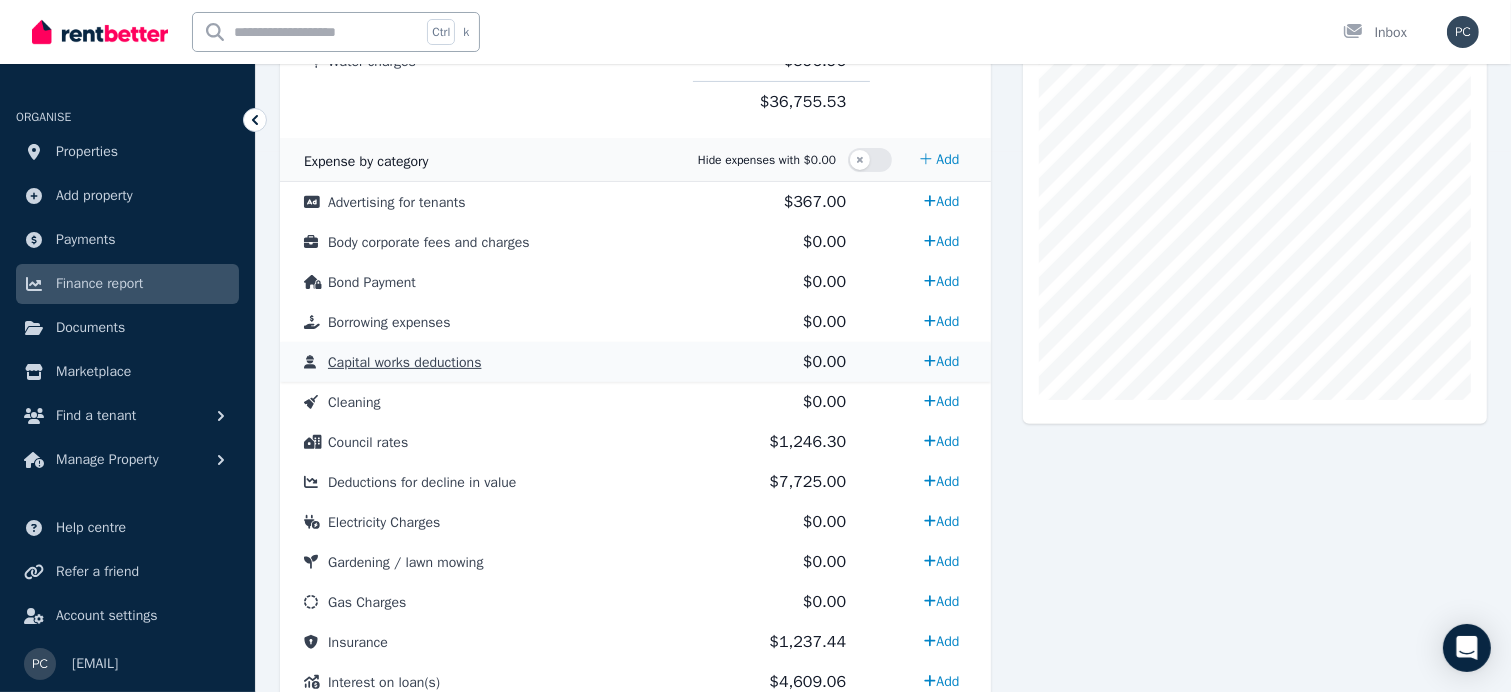 click on "Capital works deductions" at bounding box center [404, 362] 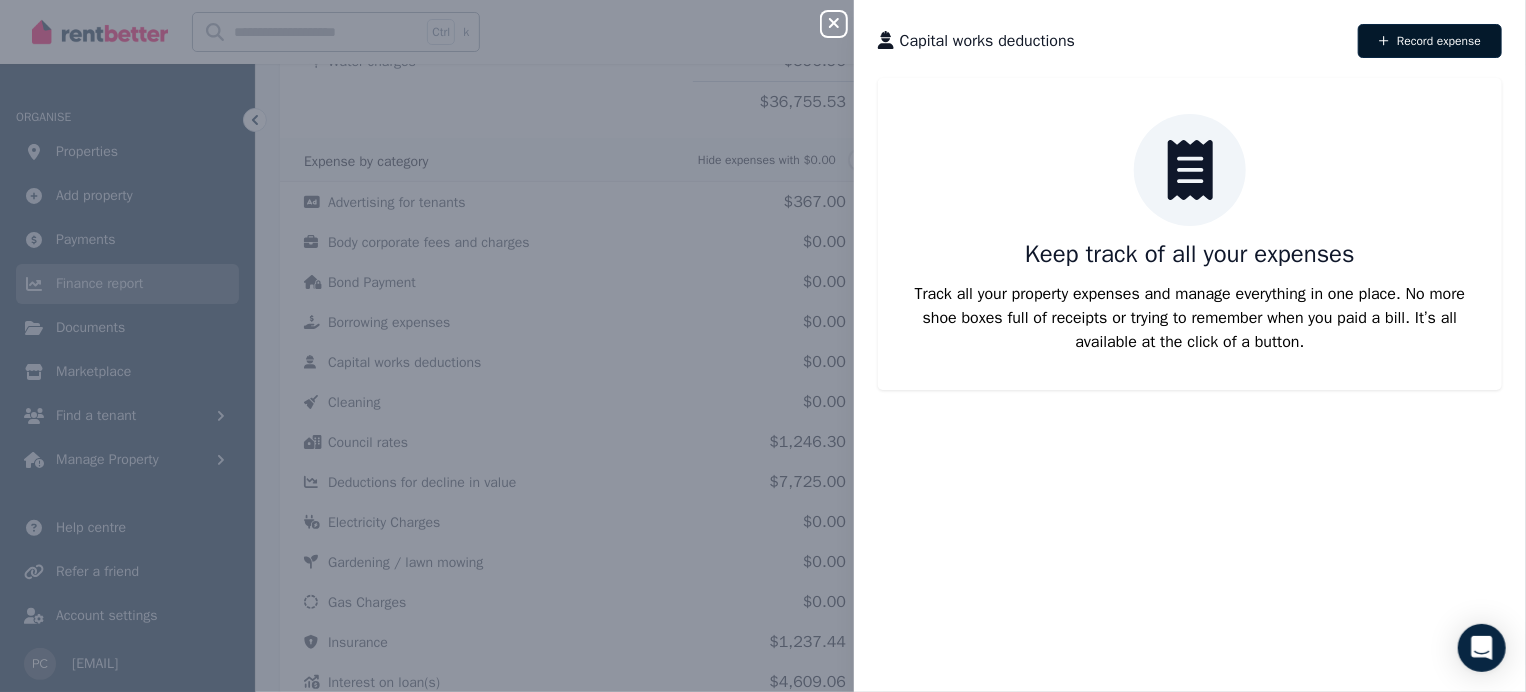 click 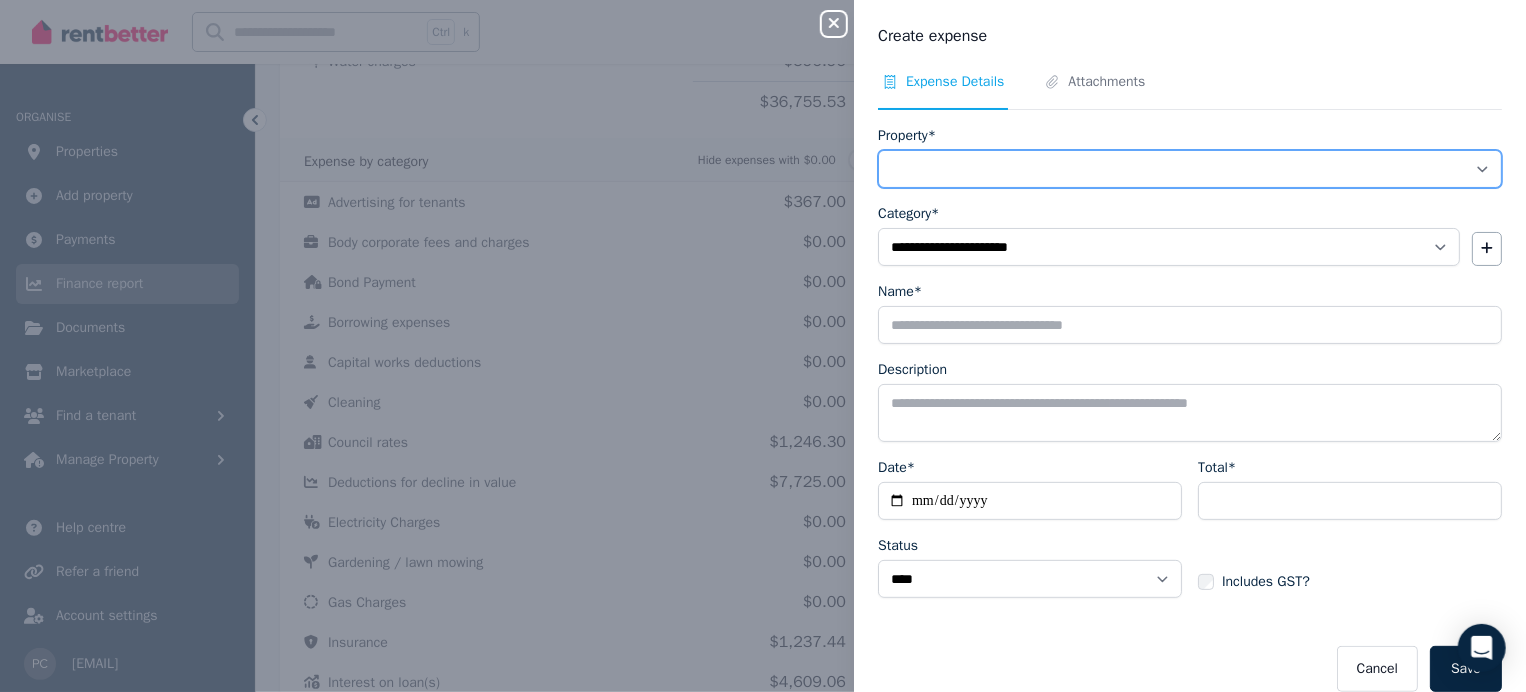click on "**********" at bounding box center (1190, 169) 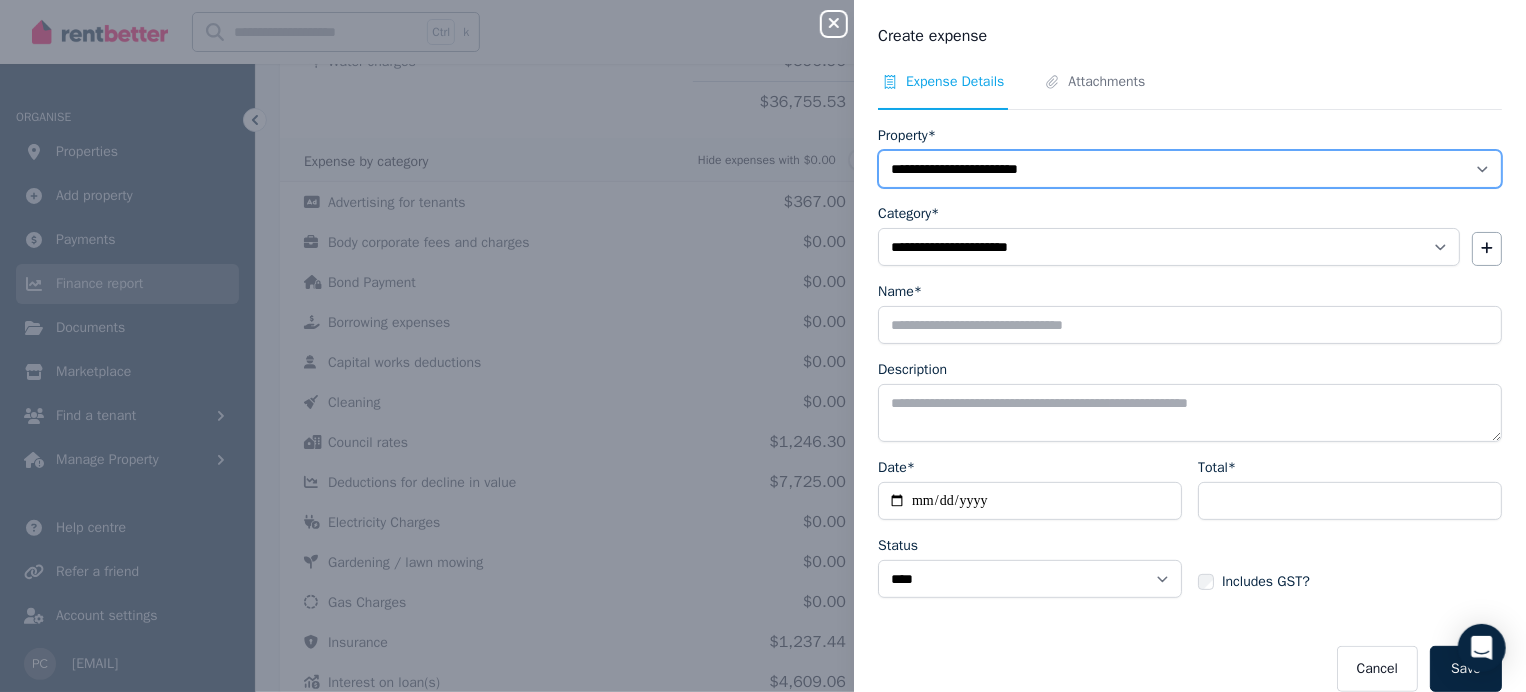 click on "**********" at bounding box center [1190, 169] 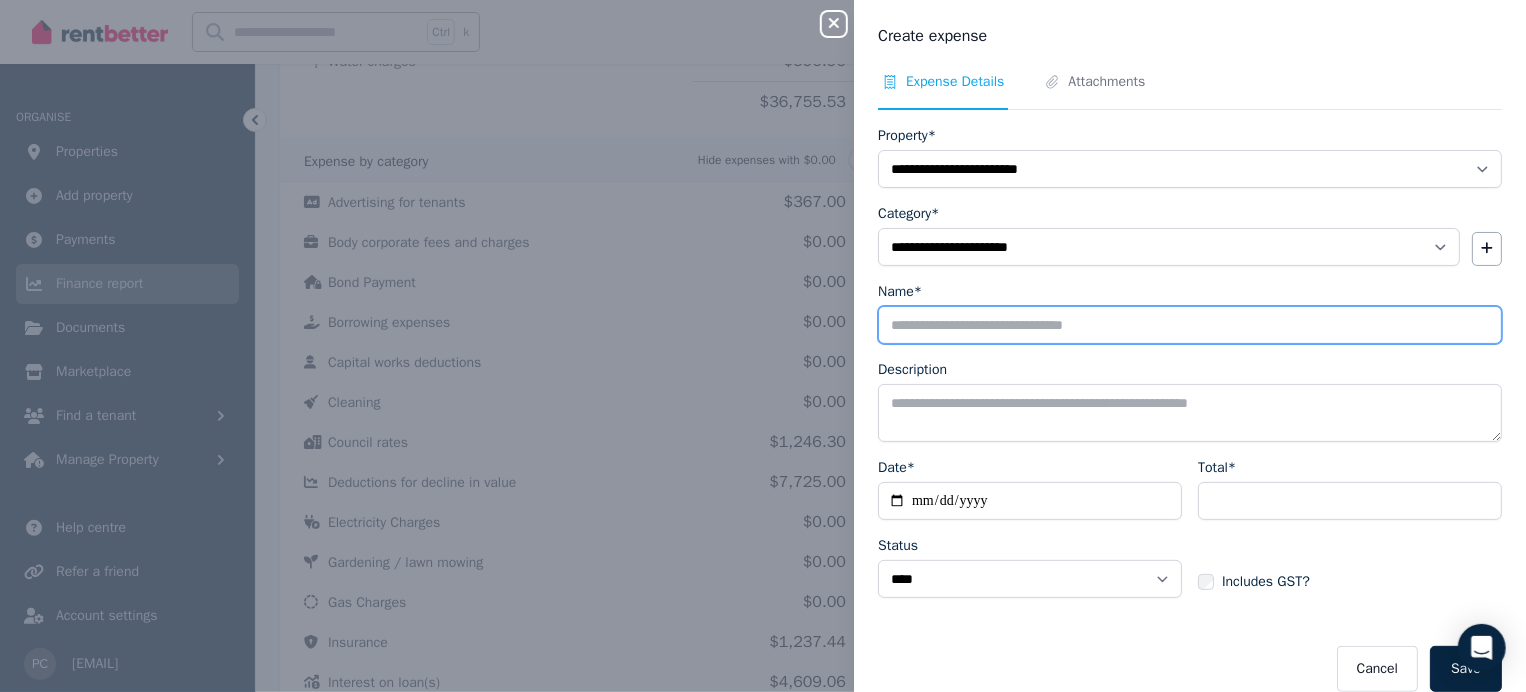 click on "Name*" at bounding box center (1190, 325) 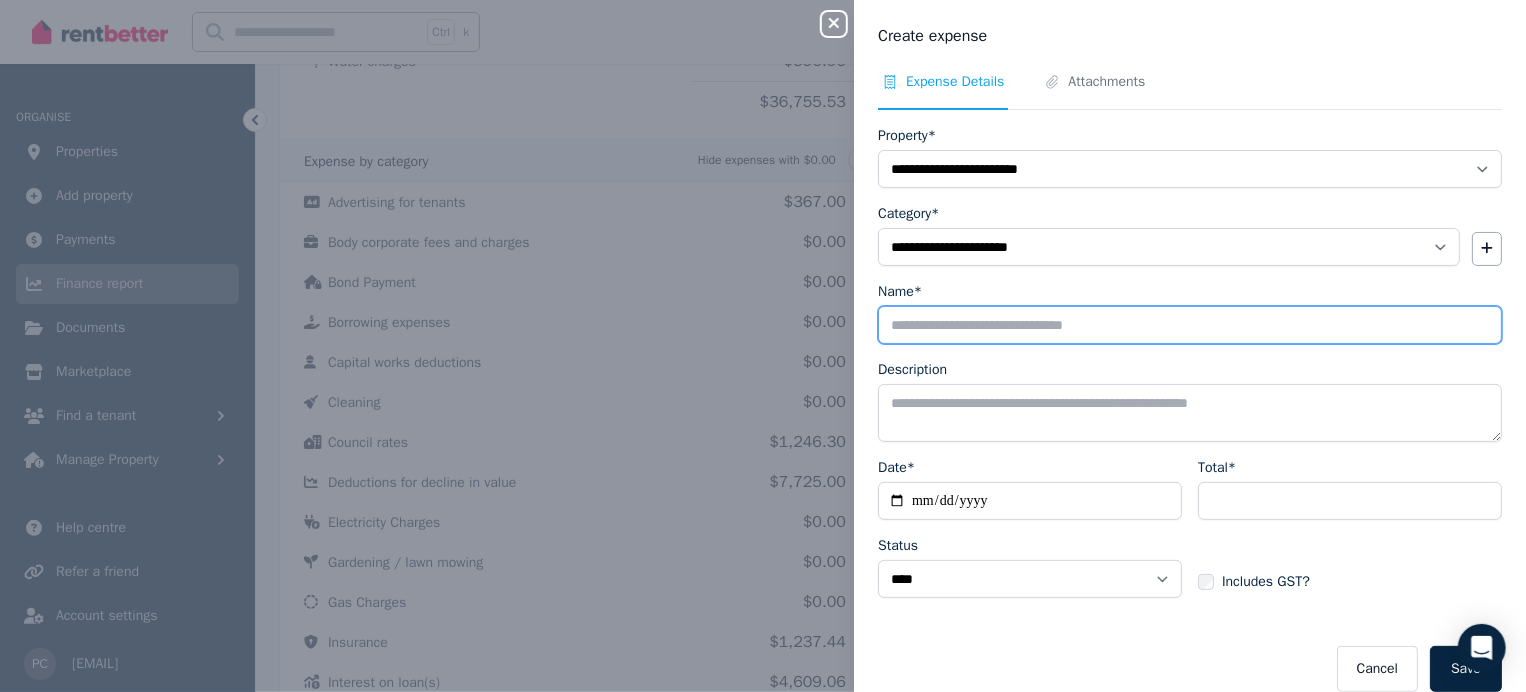 click on "Name*" at bounding box center (1190, 325) 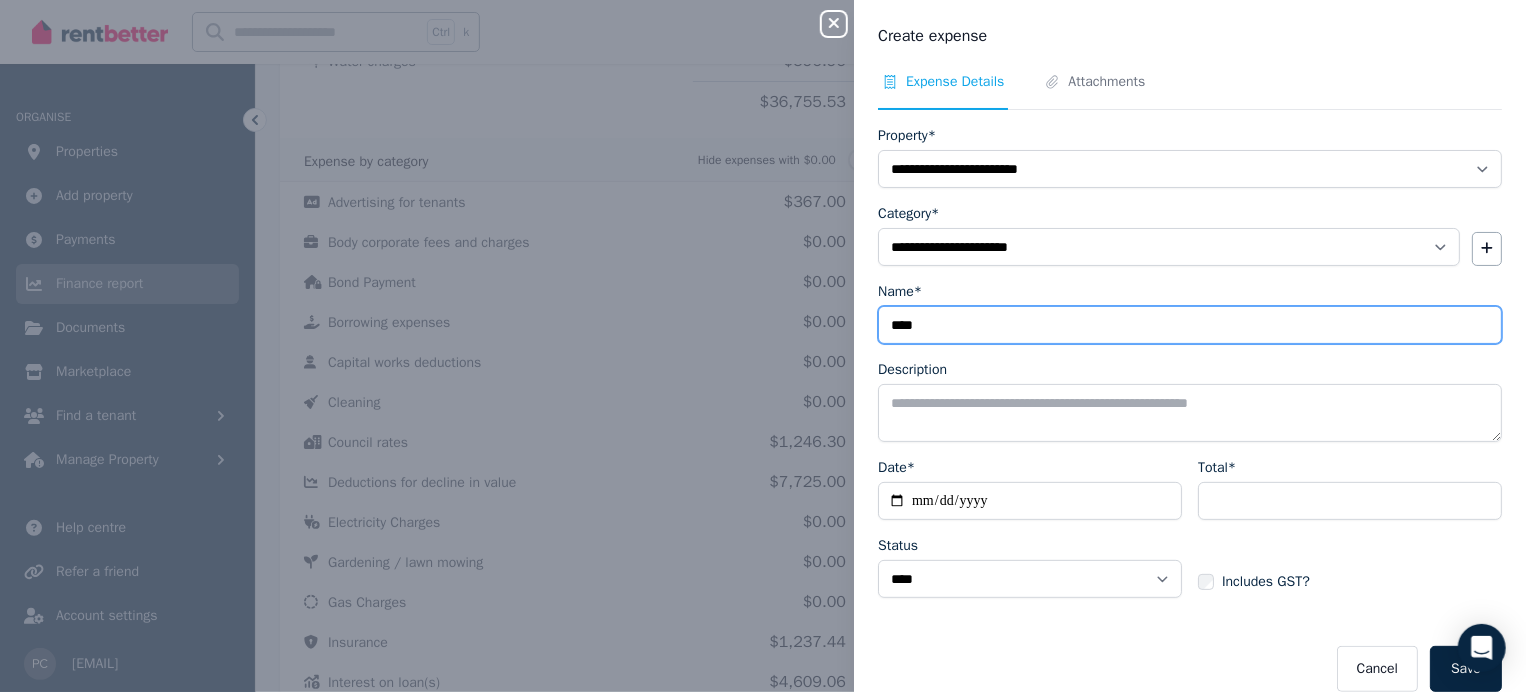 type on "***" 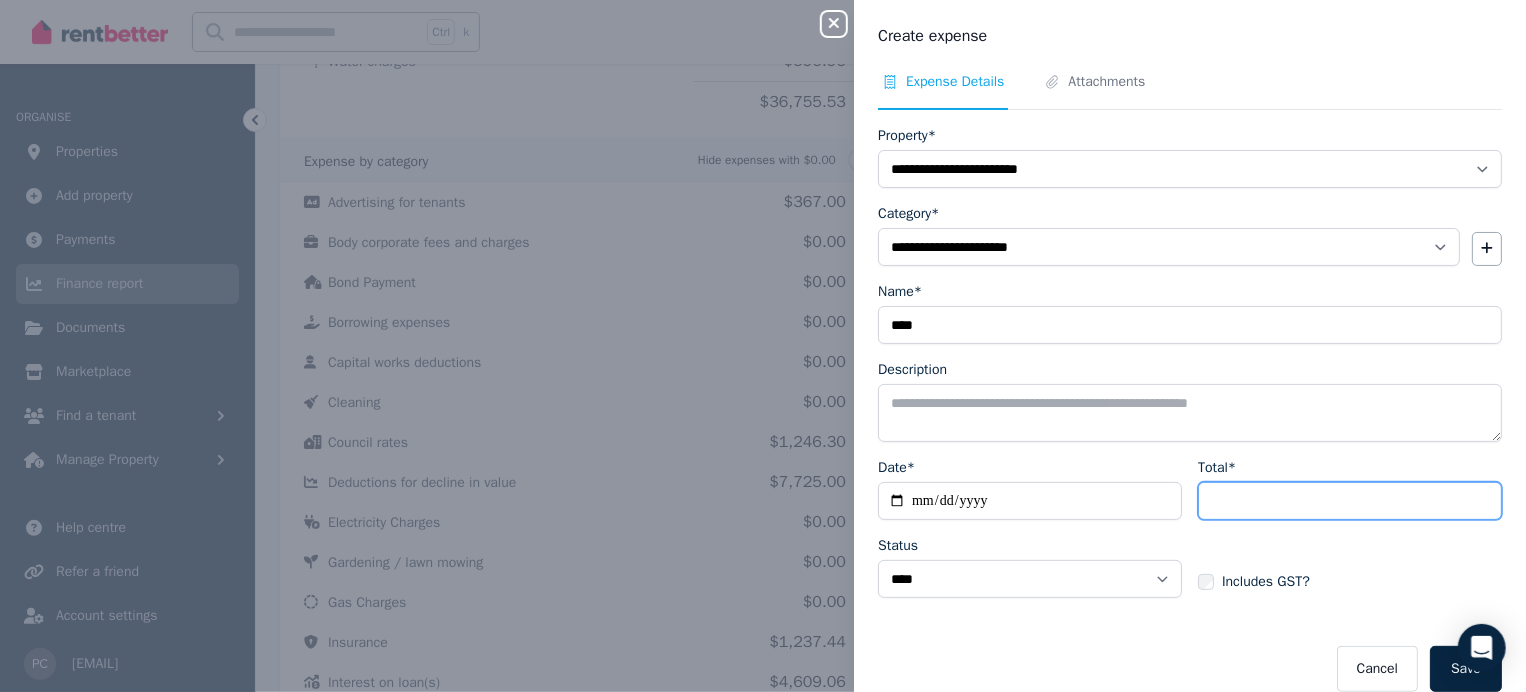 click on "Total*" at bounding box center [1350, 501] 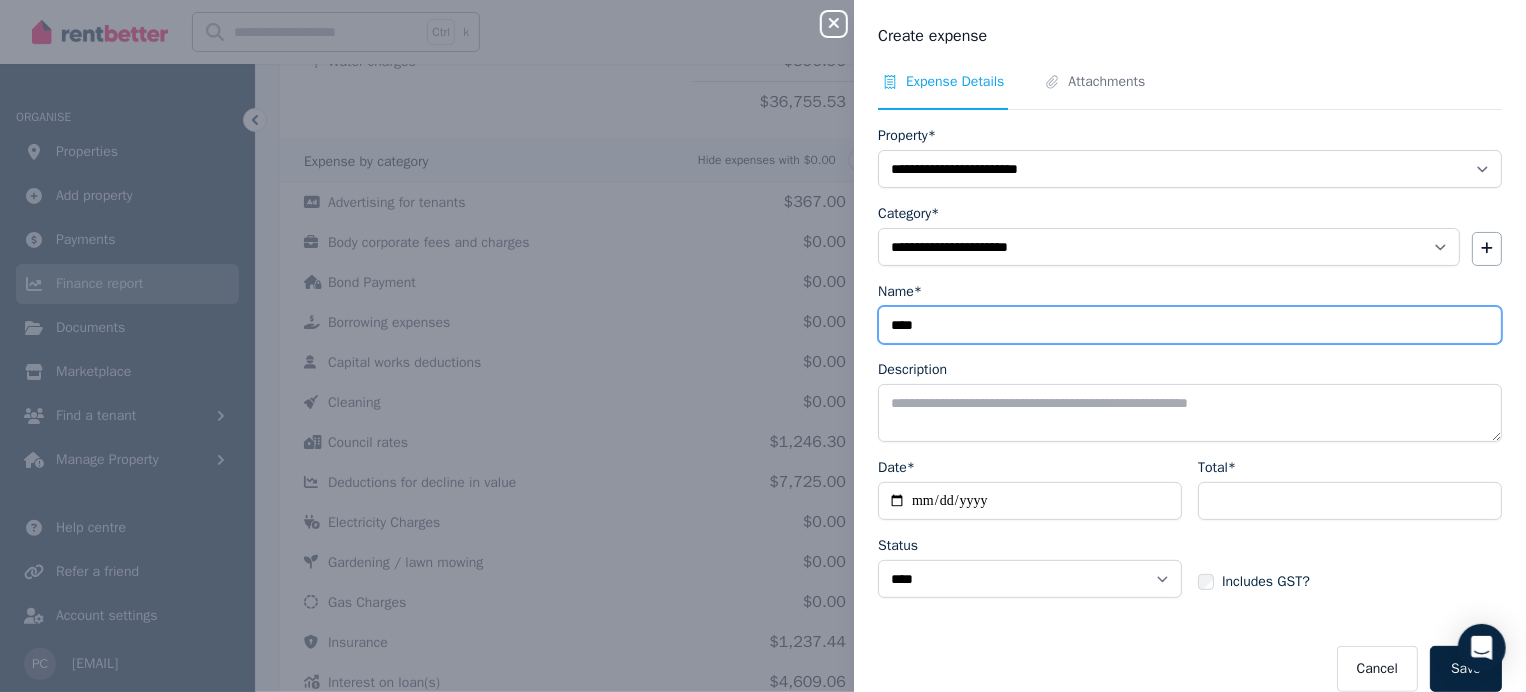 click on "***" at bounding box center (1190, 325) 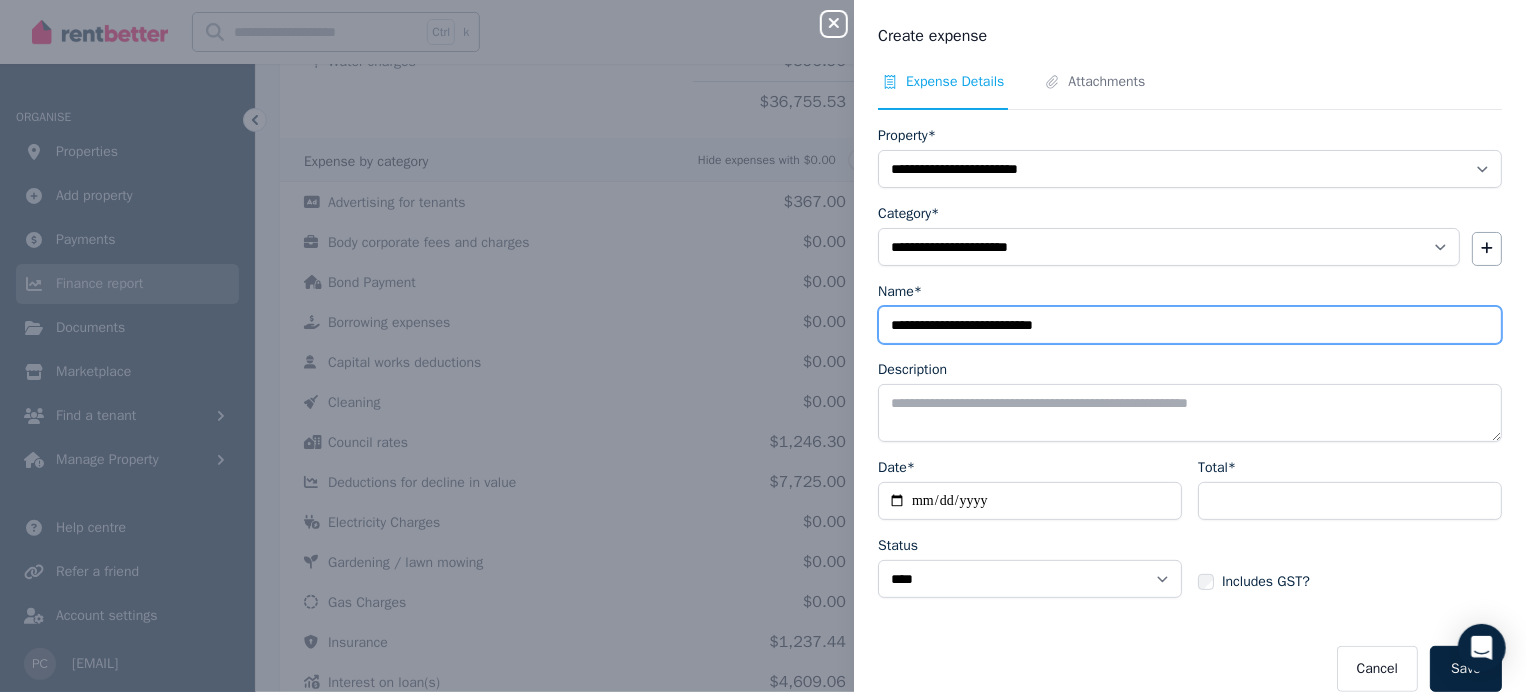 type on "**********" 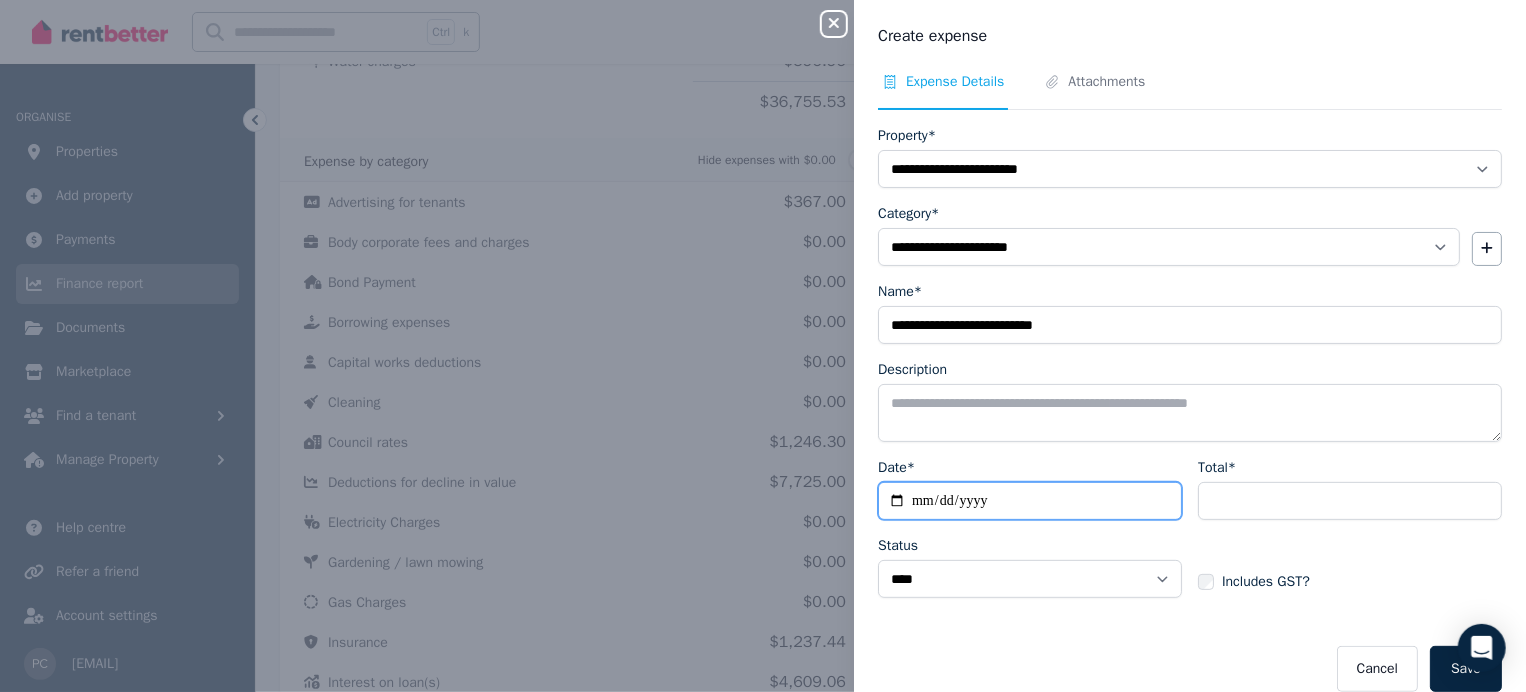 click on "Date*" at bounding box center [1030, 501] 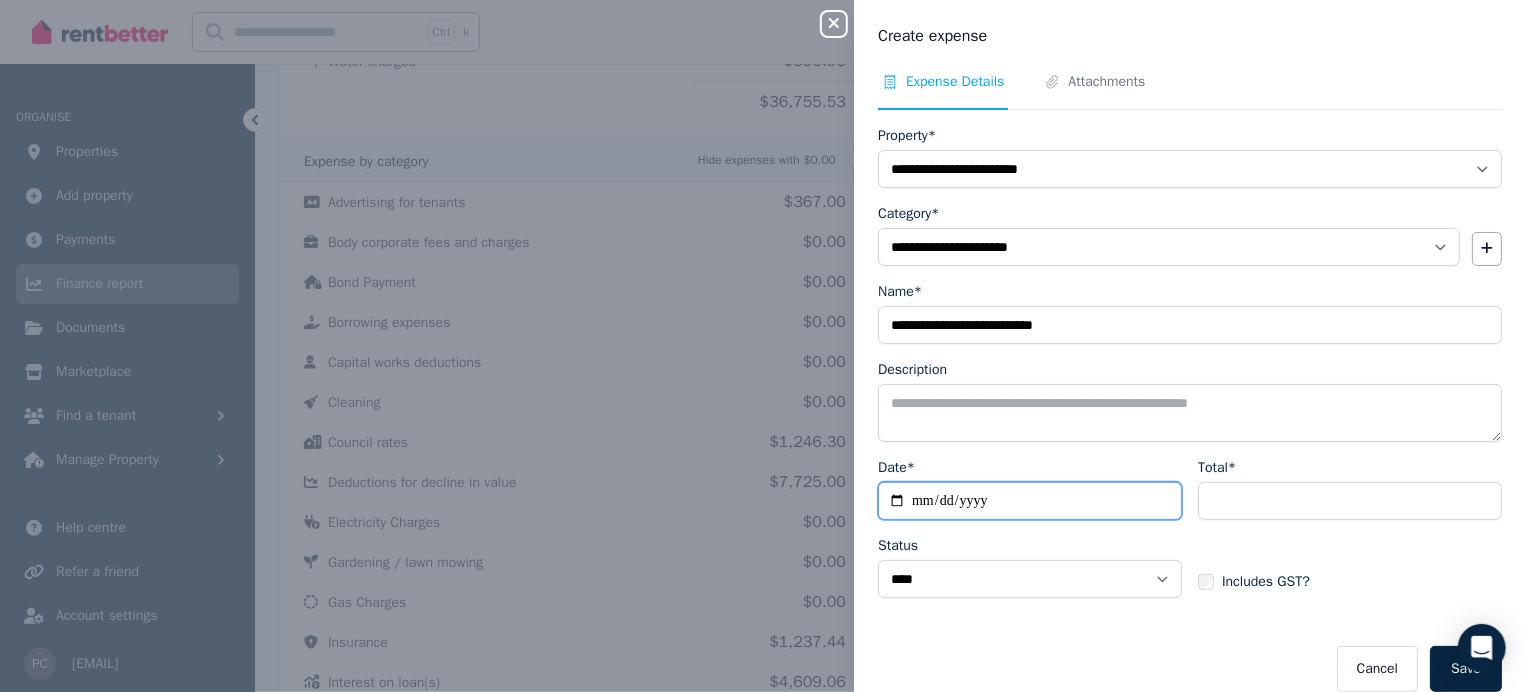 type on "**********" 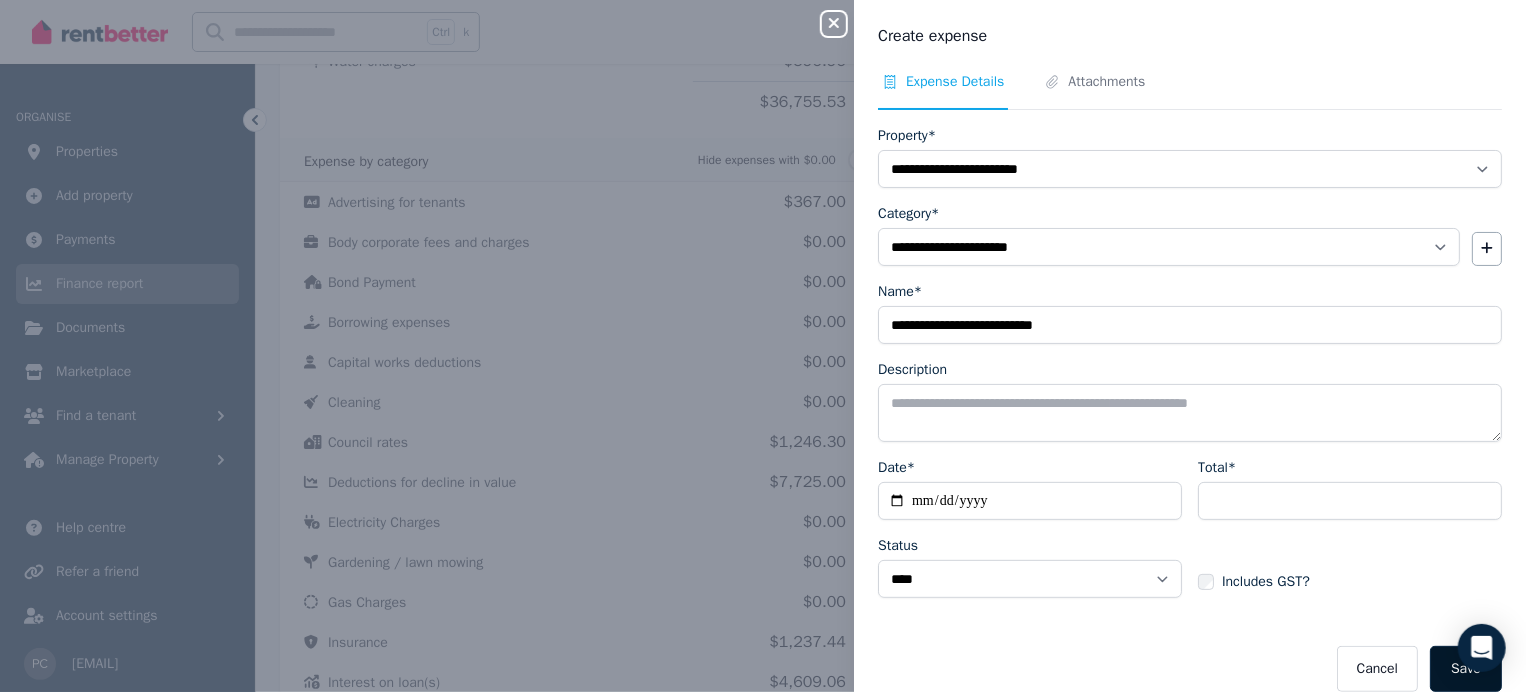 click on "Save" at bounding box center (1466, 669) 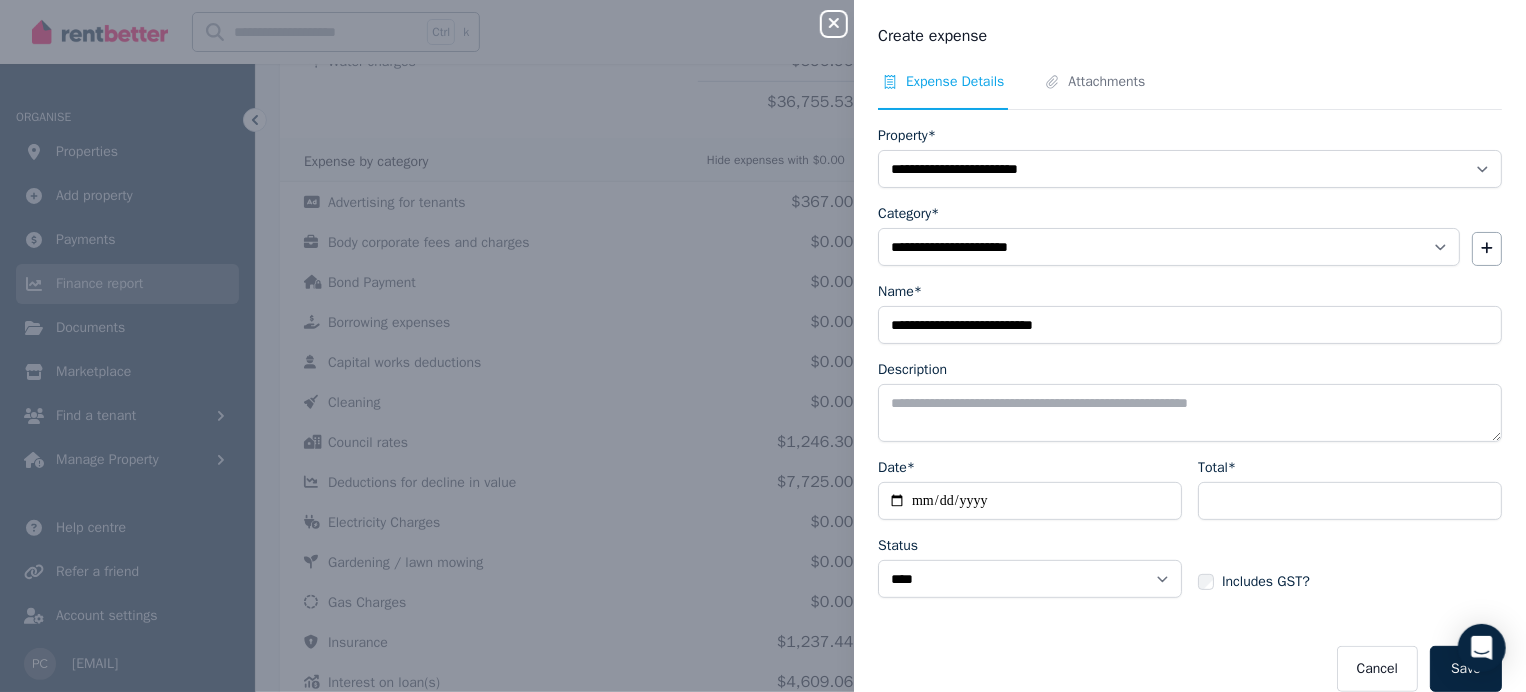 select 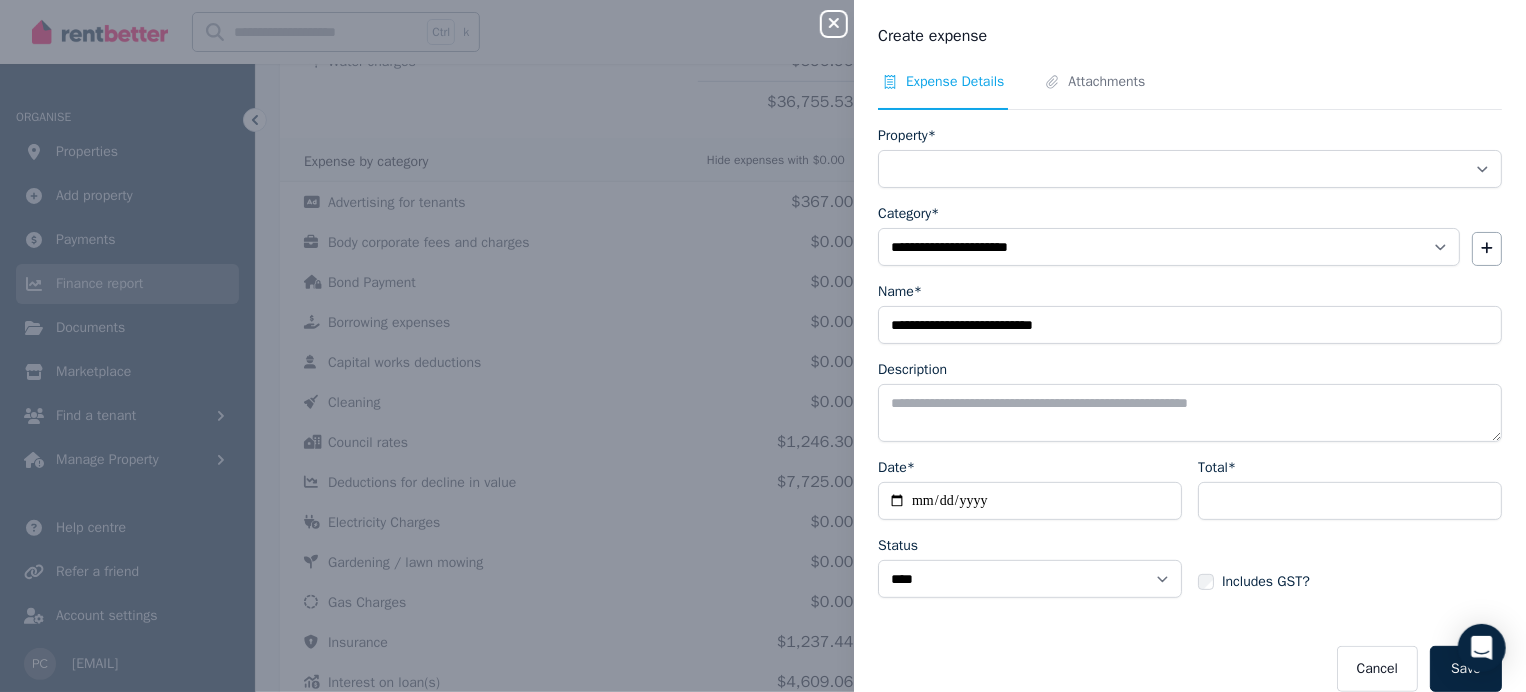 select 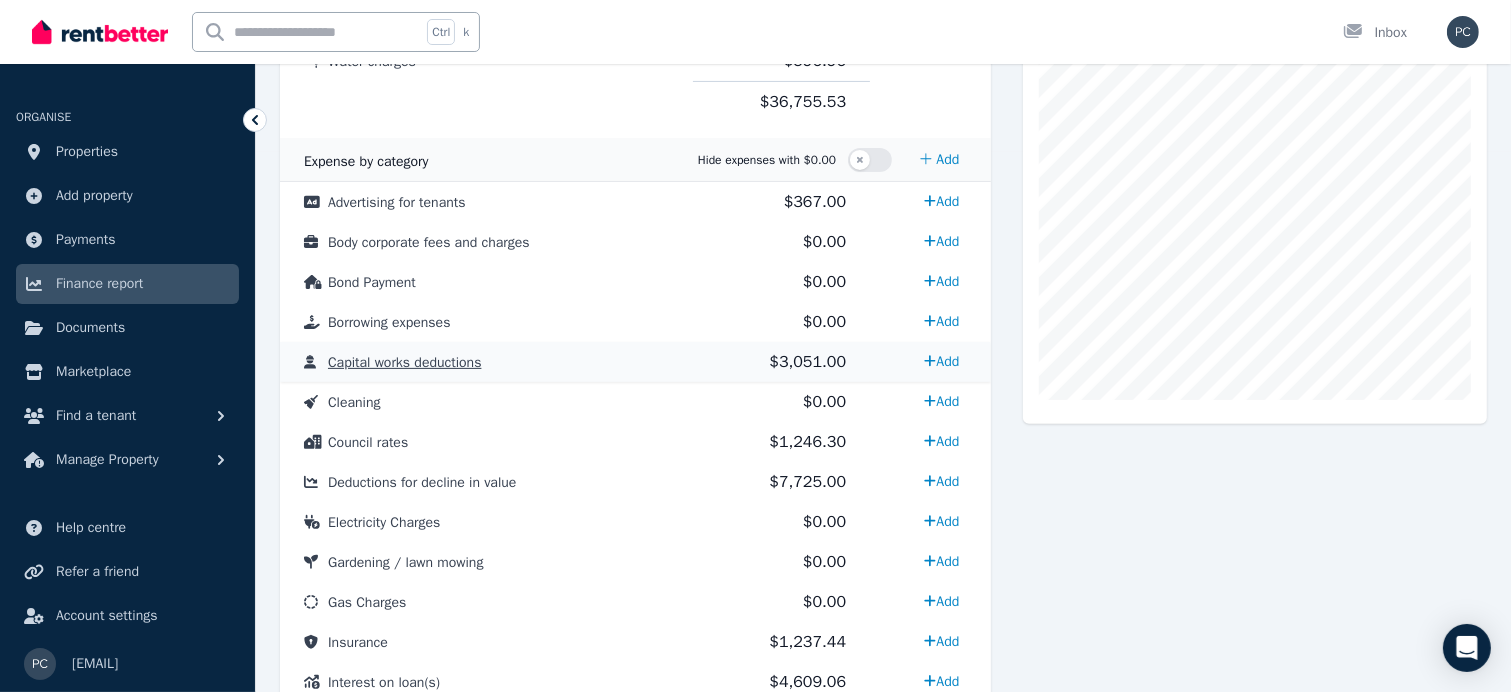 click on "Capital works deductions" at bounding box center [404, 362] 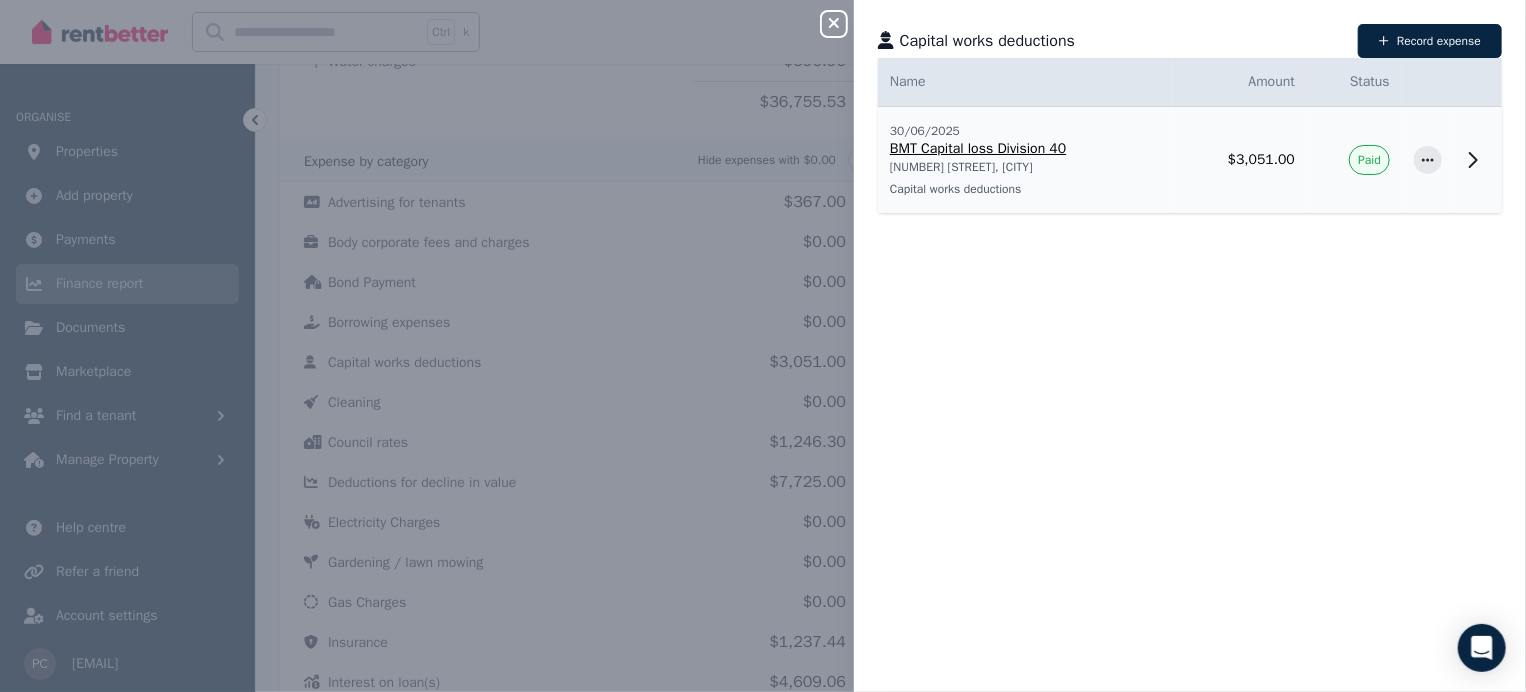 click 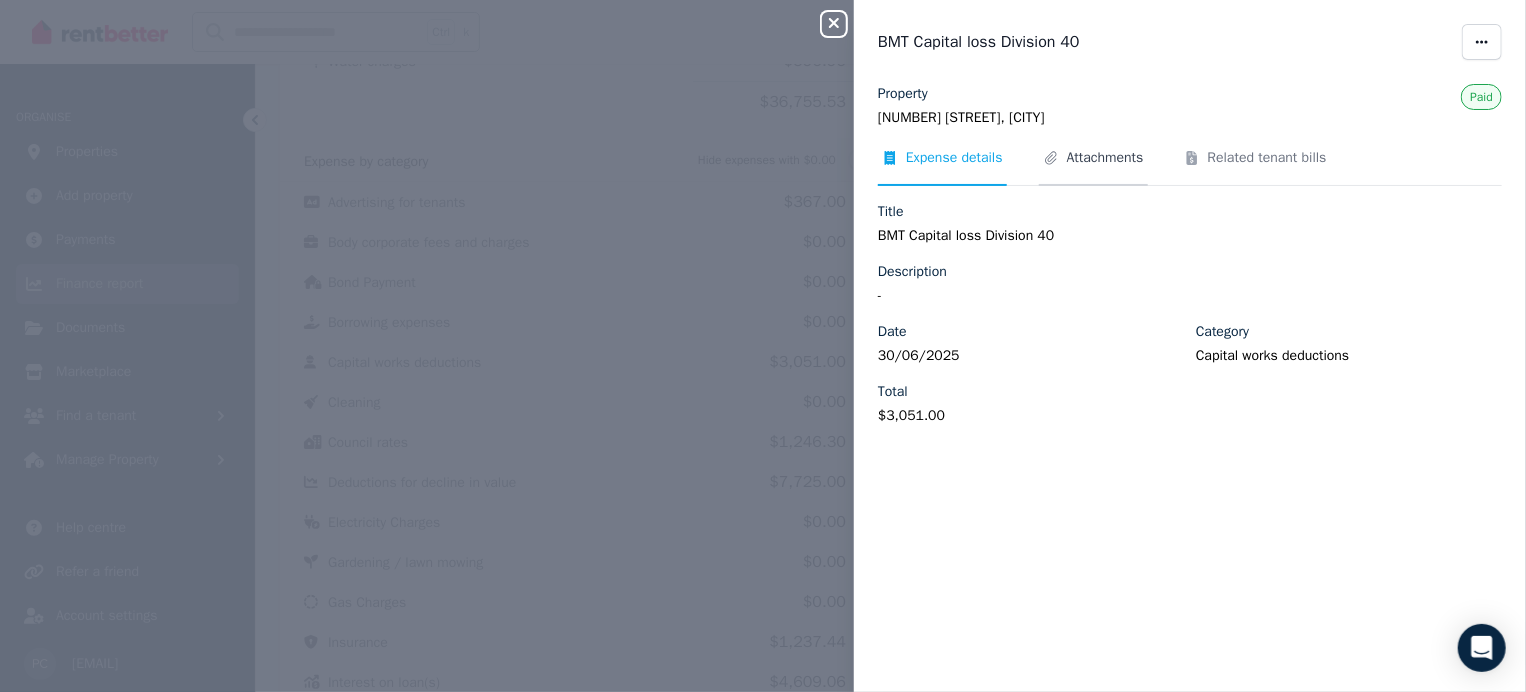 click on "Attachments" at bounding box center (1105, 158) 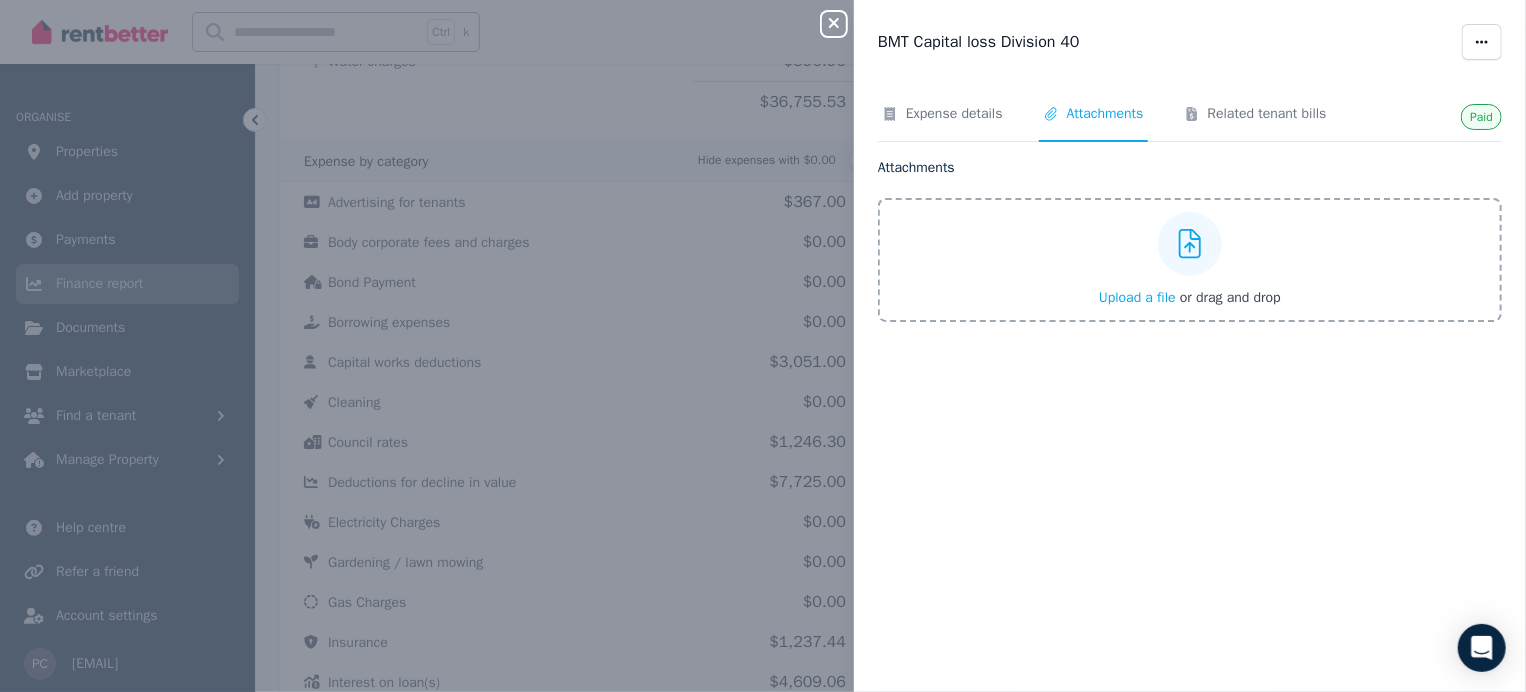 click on "Upload a file" at bounding box center [1137, 297] 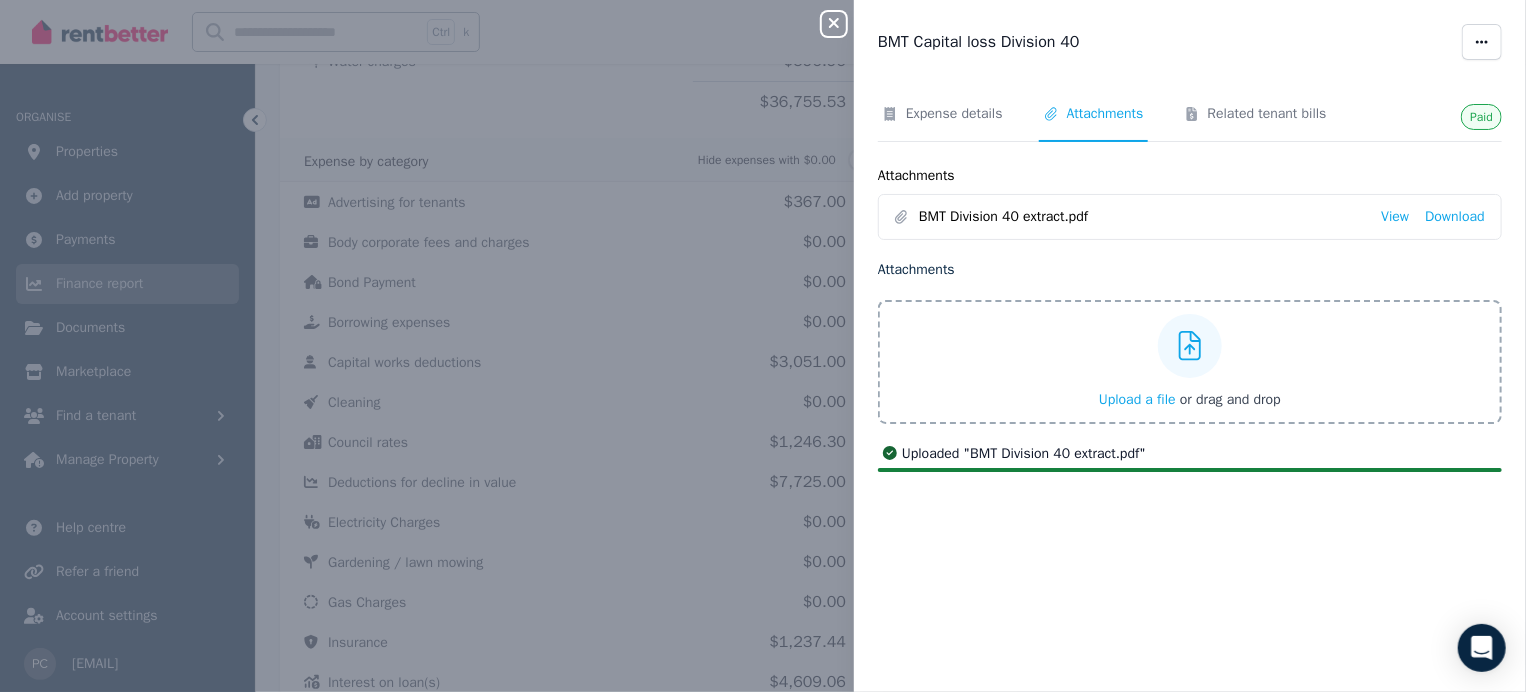 click 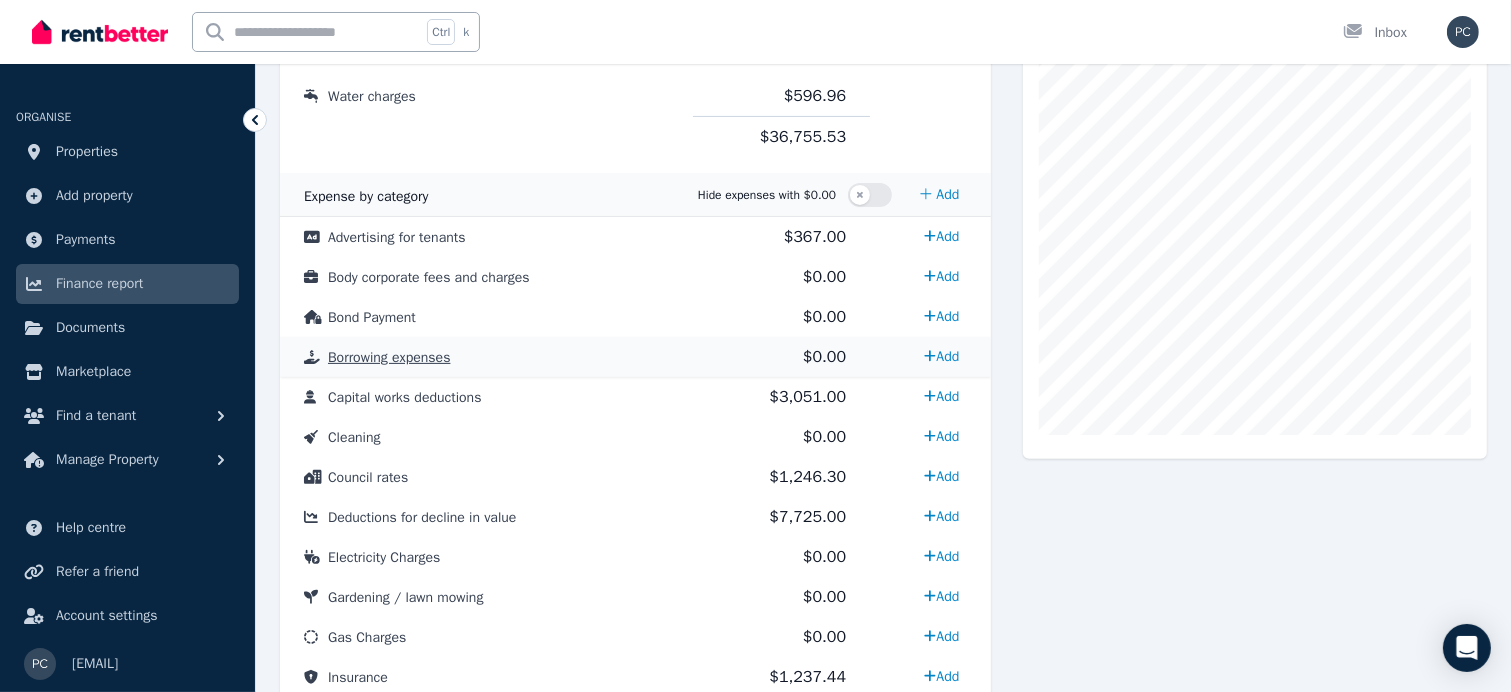 scroll, scrollTop: 540, scrollLeft: 0, axis: vertical 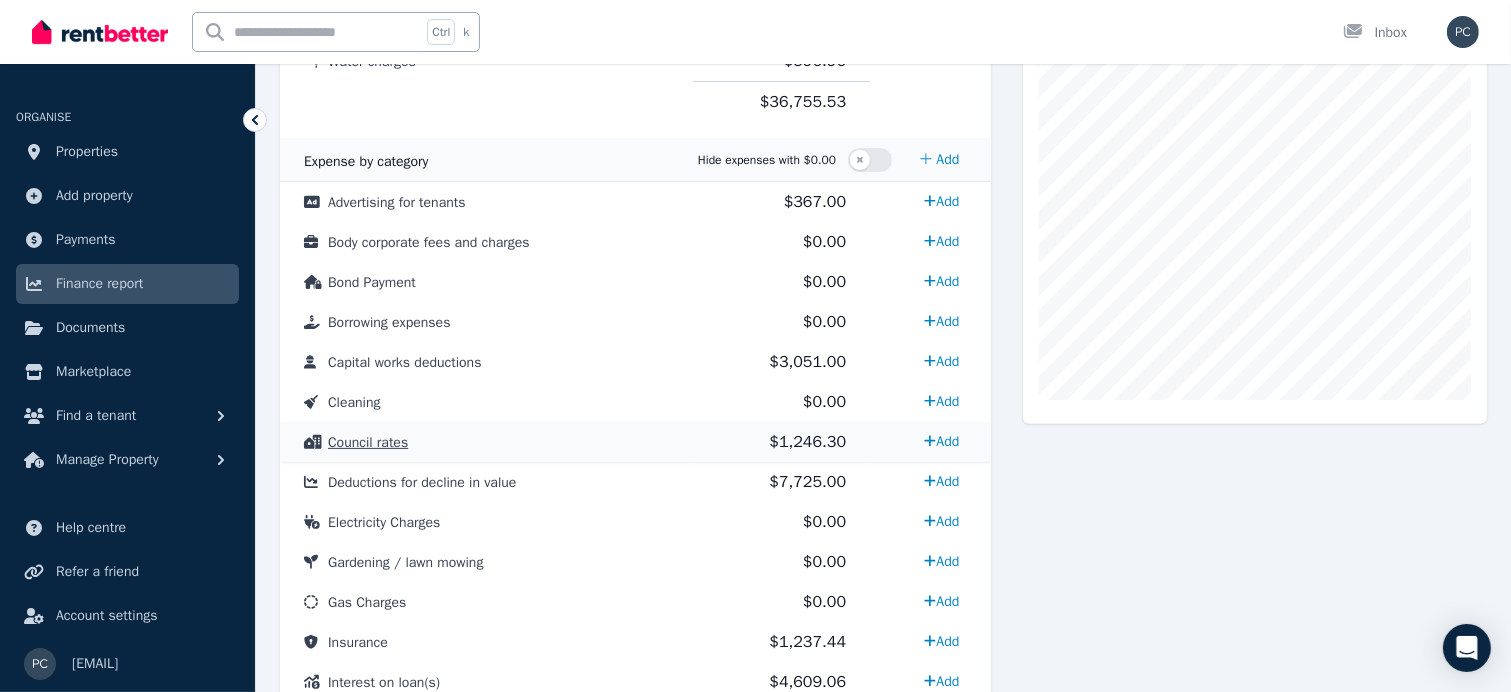 click on "Council rates" at bounding box center (368, 442) 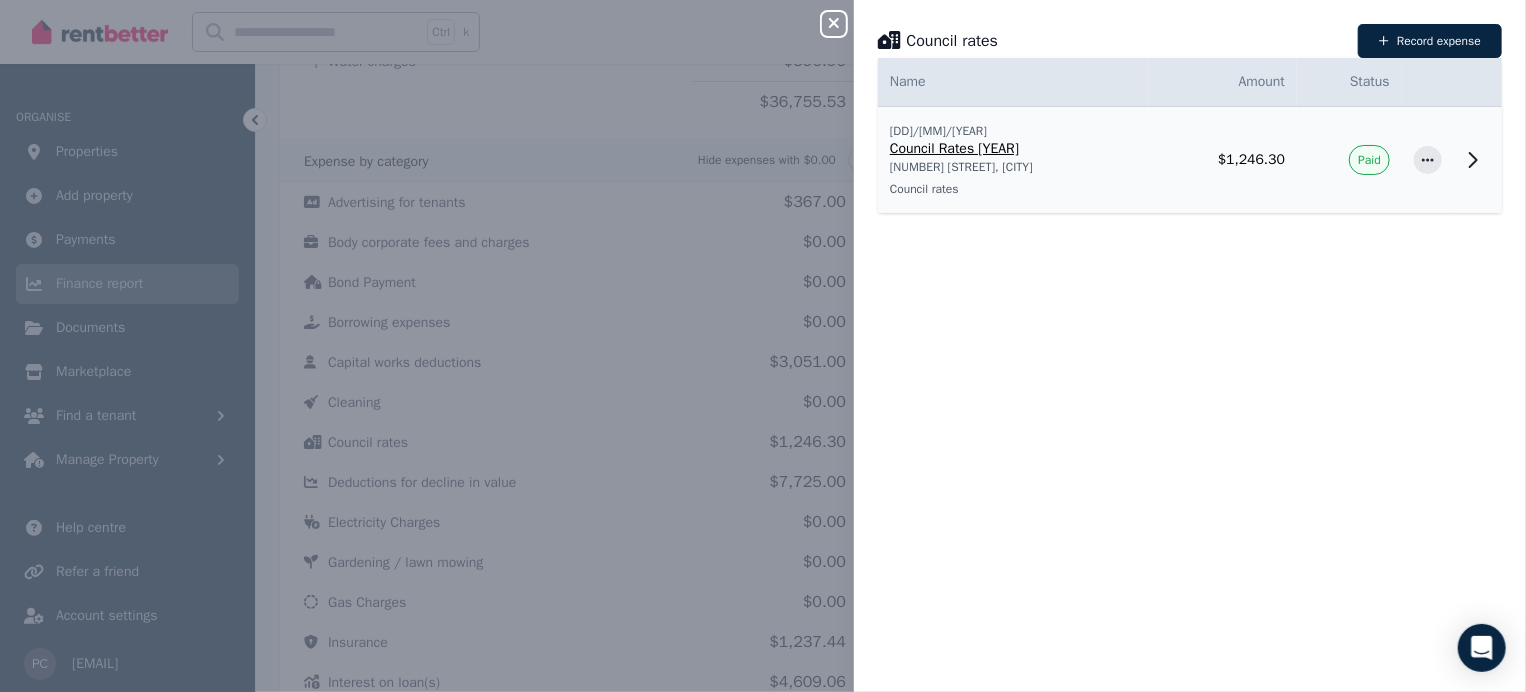 click on "Council Rates 2024" at bounding box center (1013, 149) 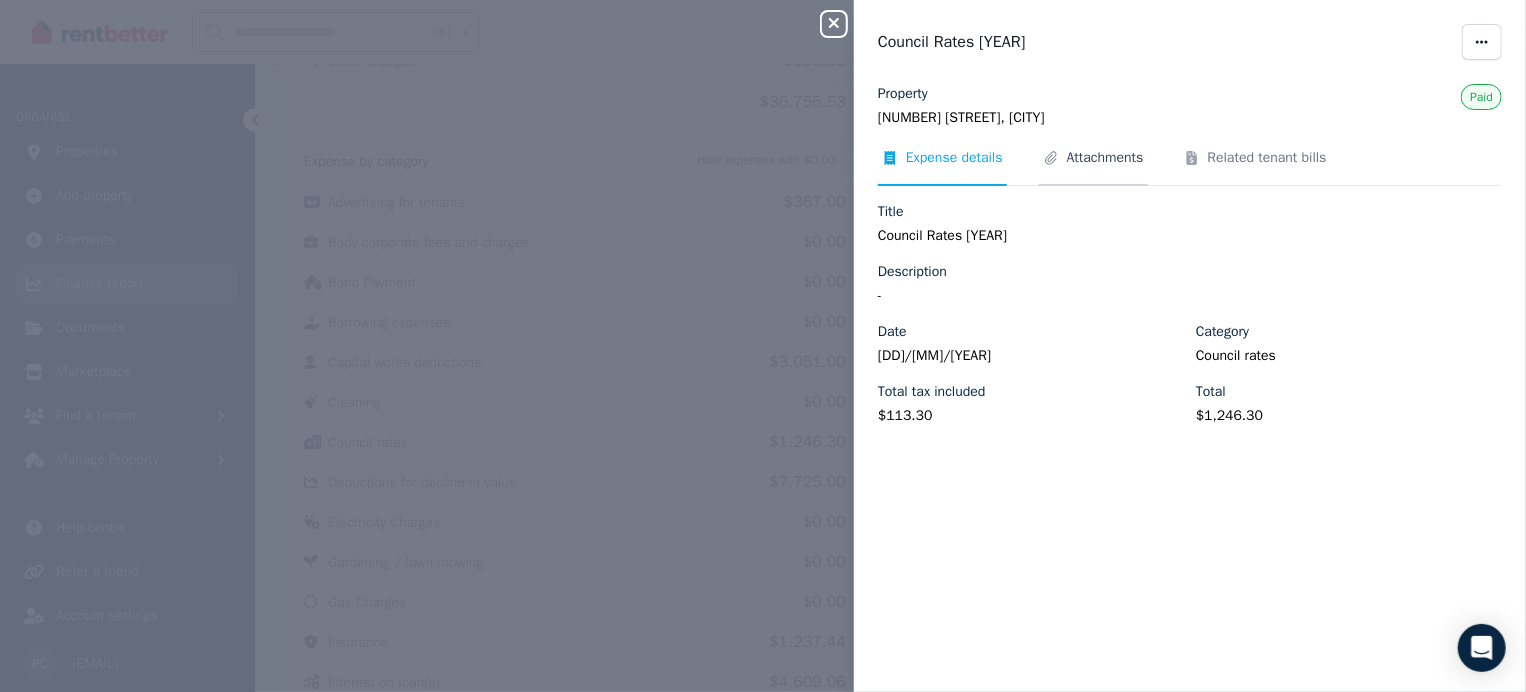 click on "Attachments" at bounding box center [1093, 167] 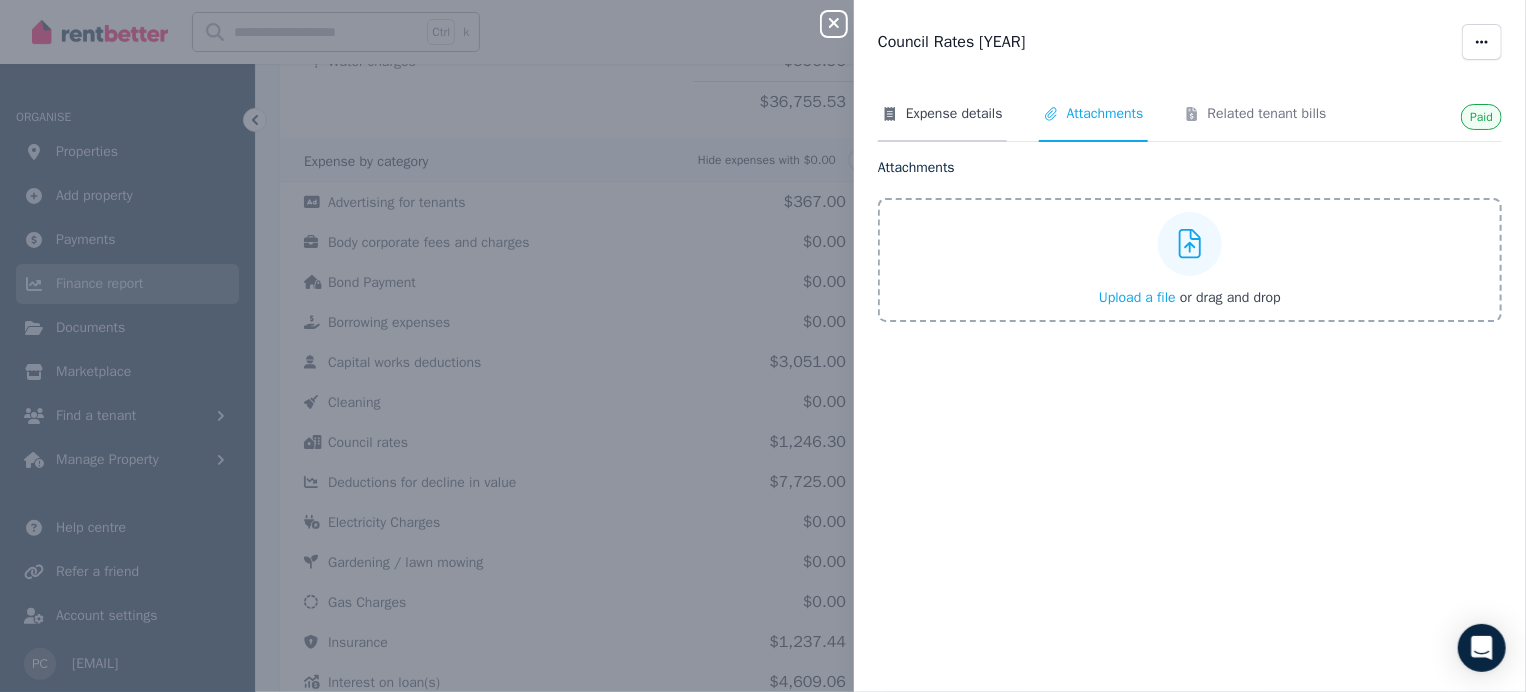 click on "Expense details" at bounding box center [954, 114] 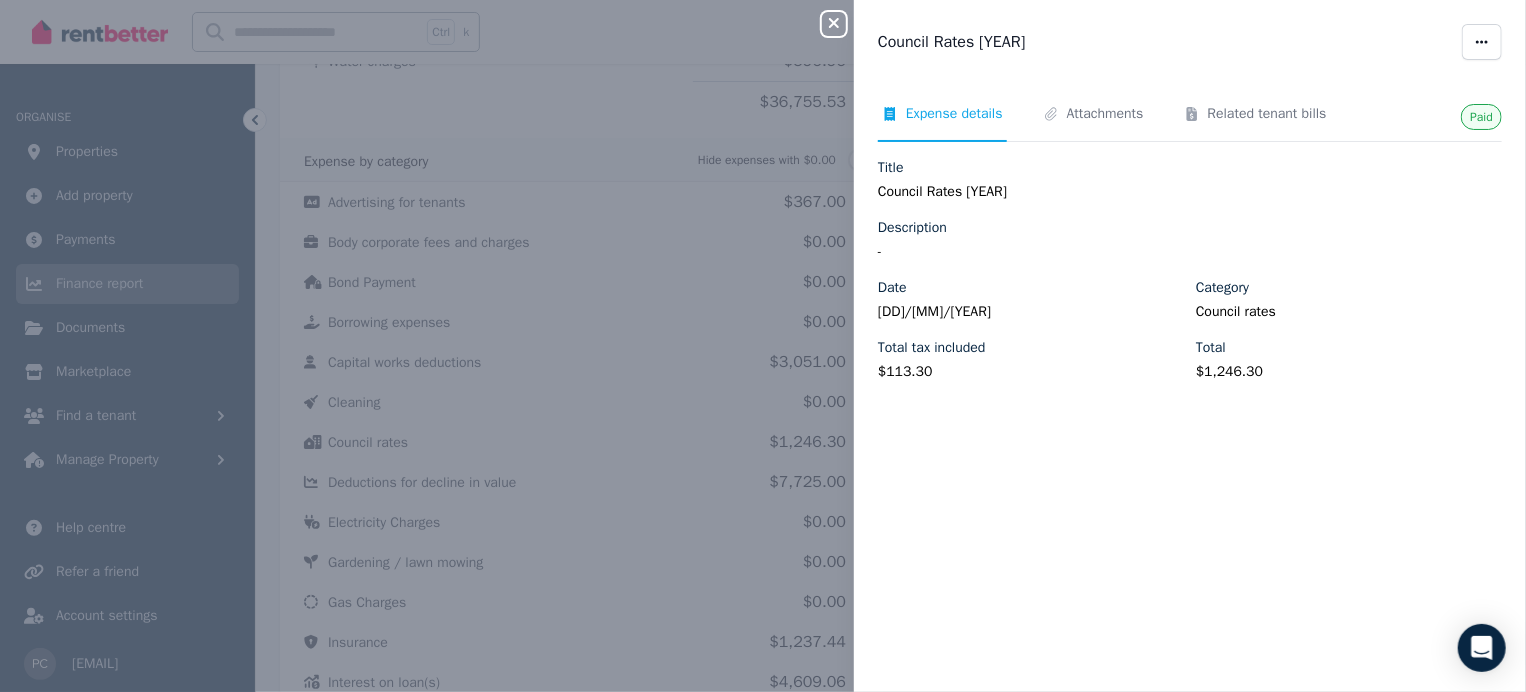 click 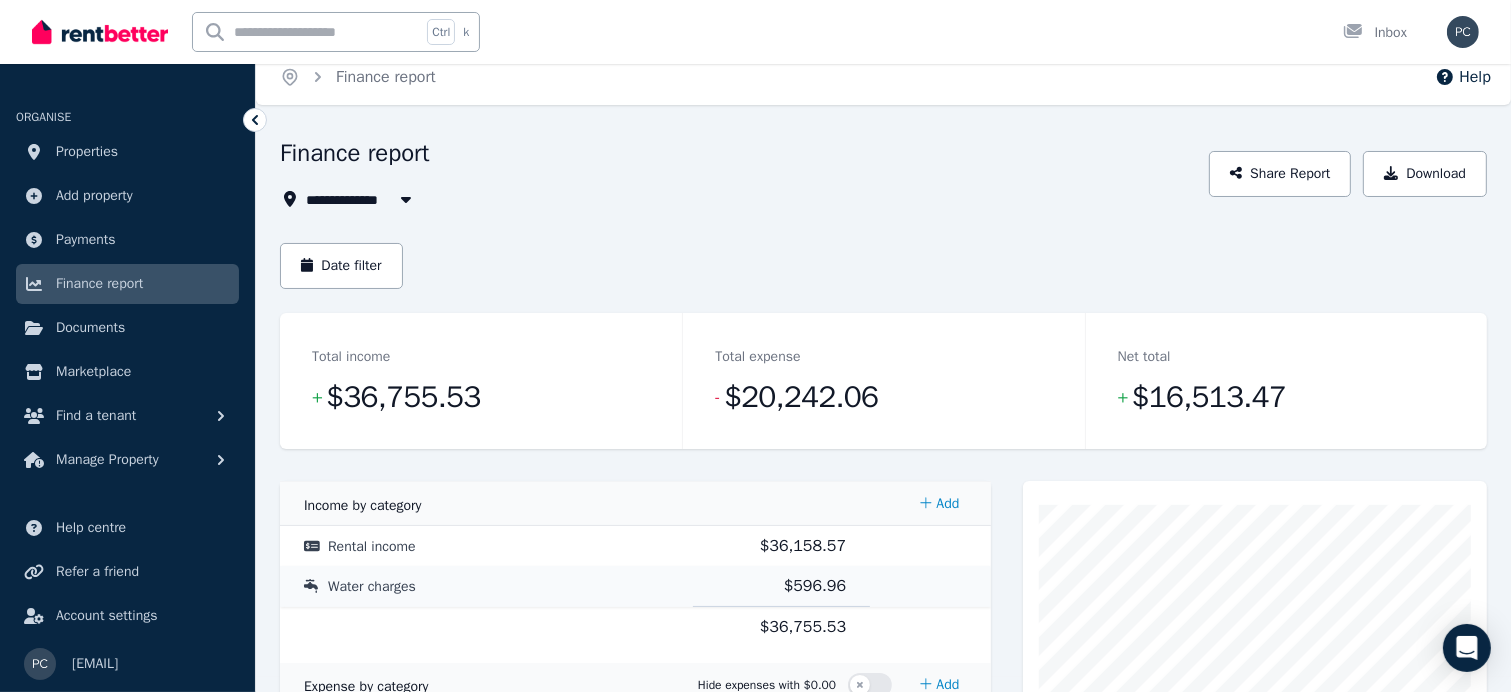 scroll, scrollTop: 0, scrollLeft: 0, axis: both 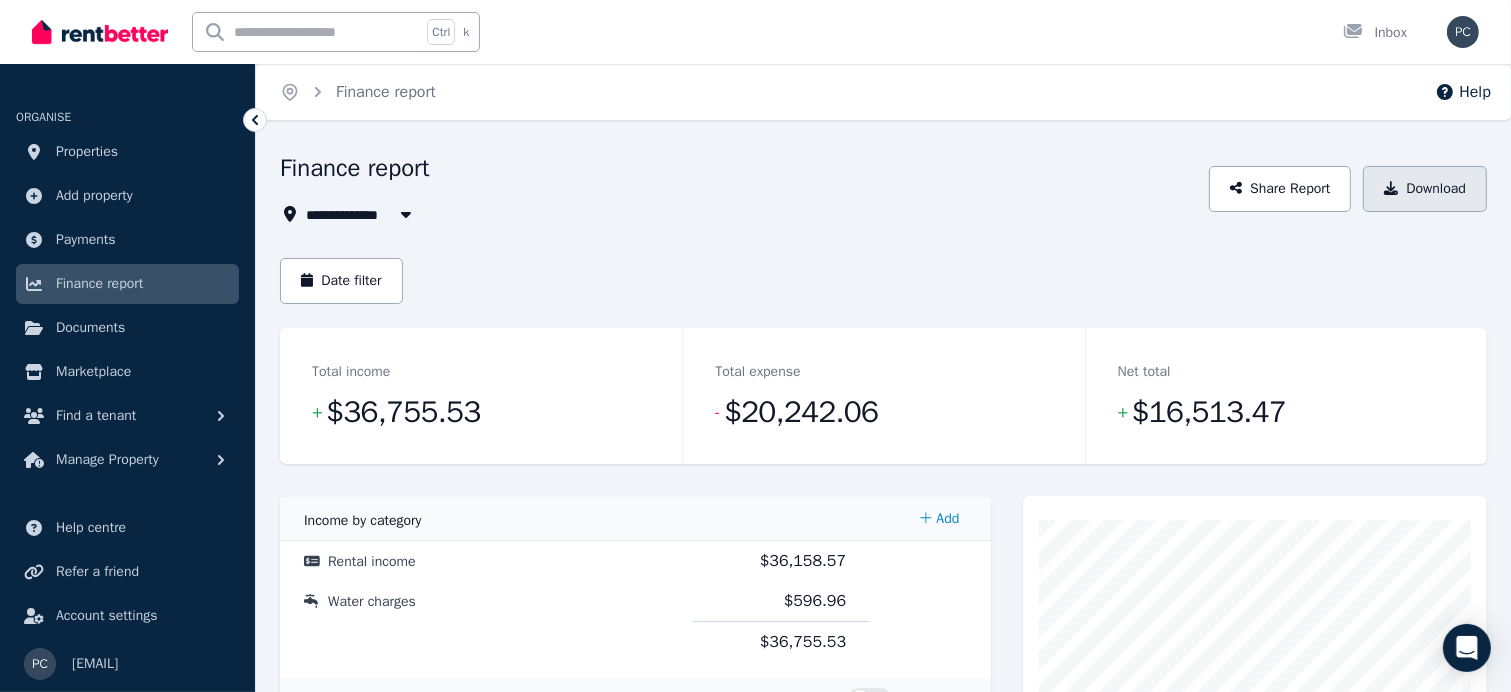 click 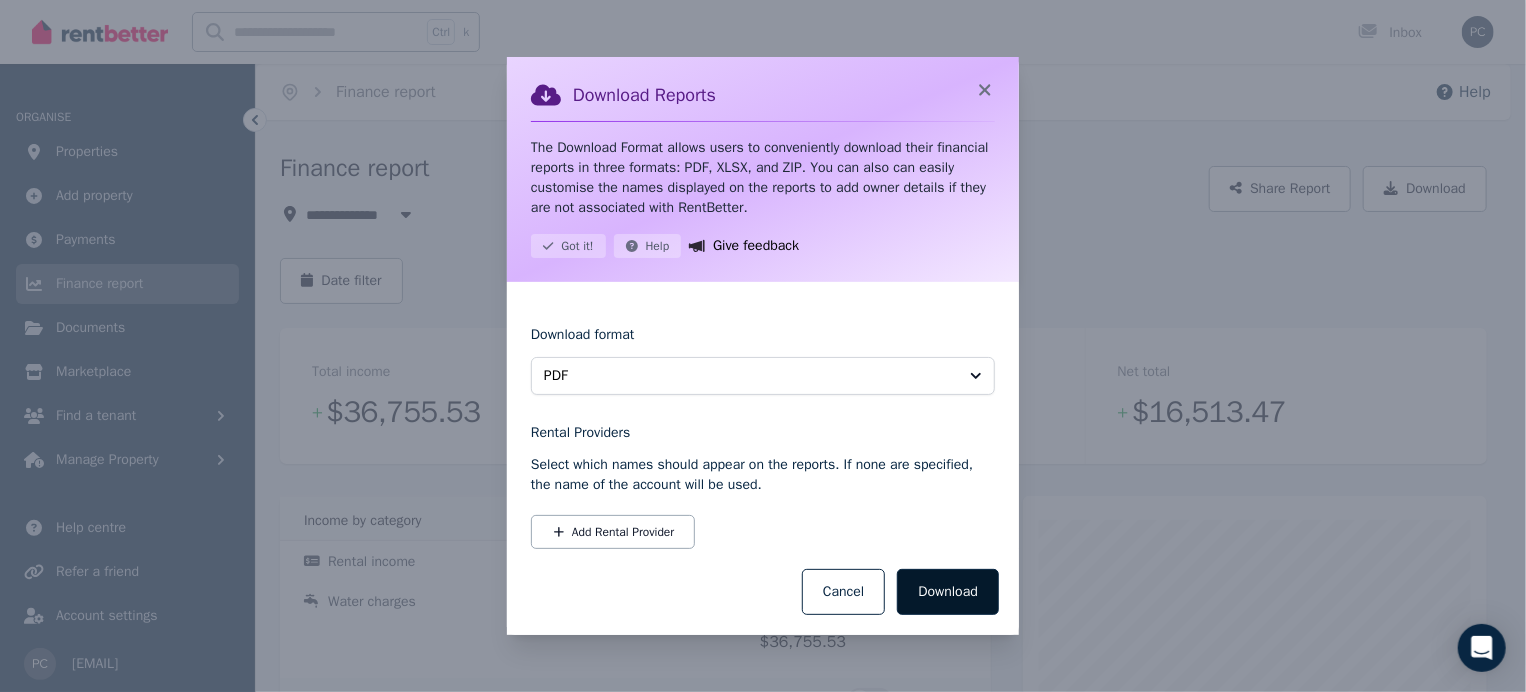 click on "Download" at bounding box center (948, 592) 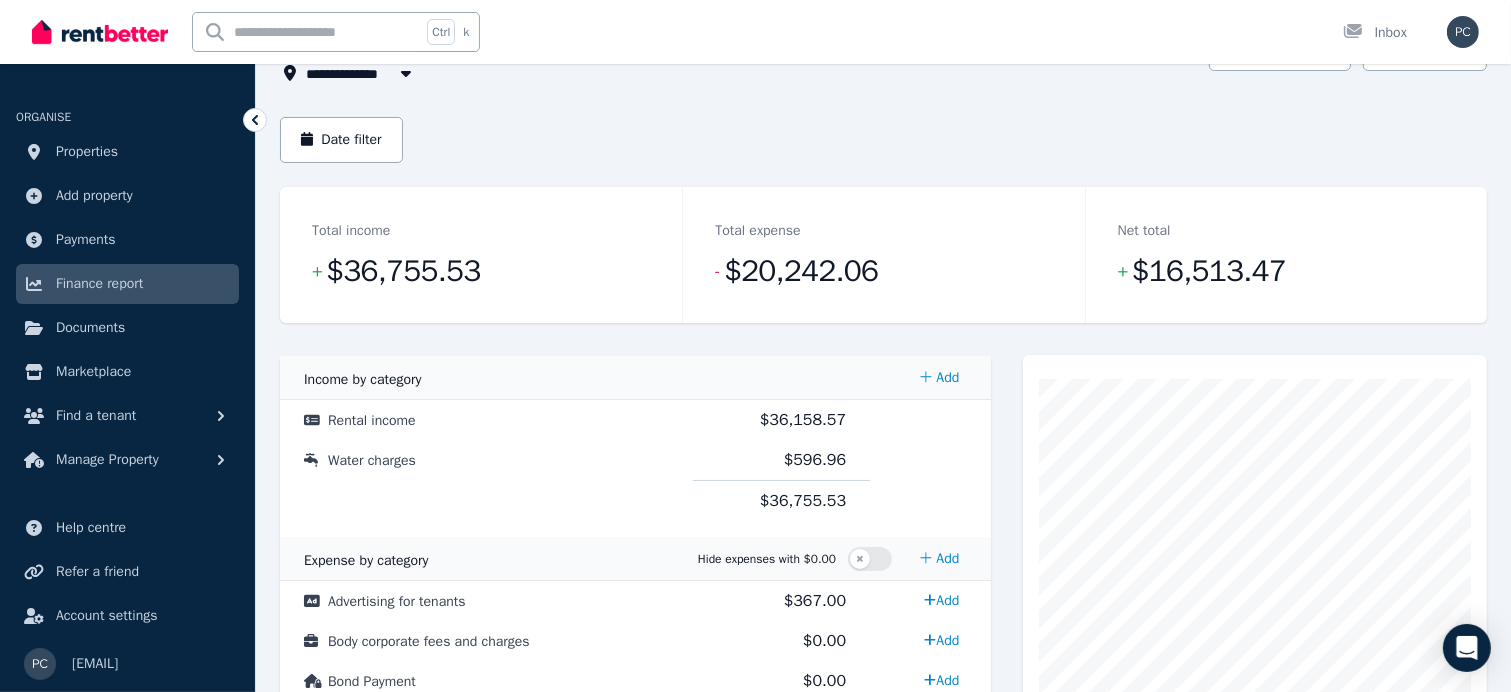 scroll, scrollTop: 0, scrollLeft: 0, axis: both 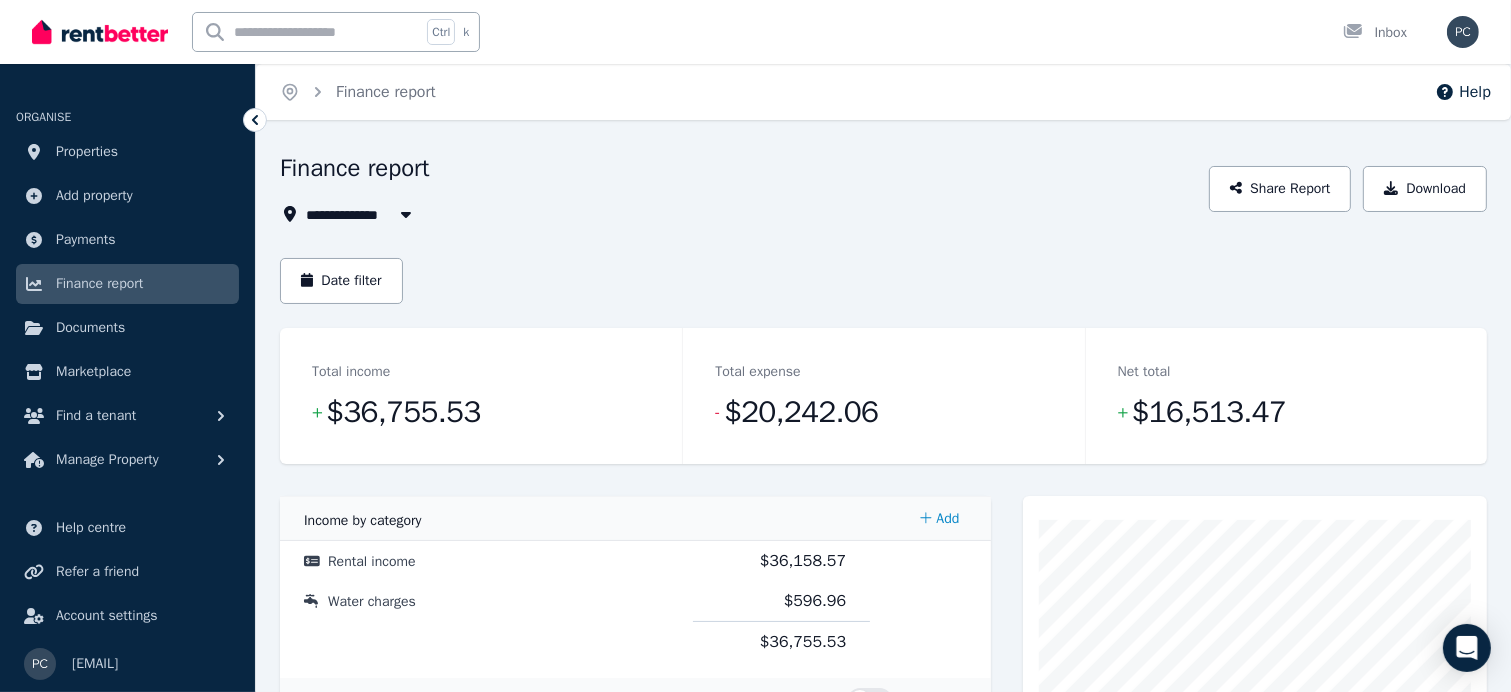 click 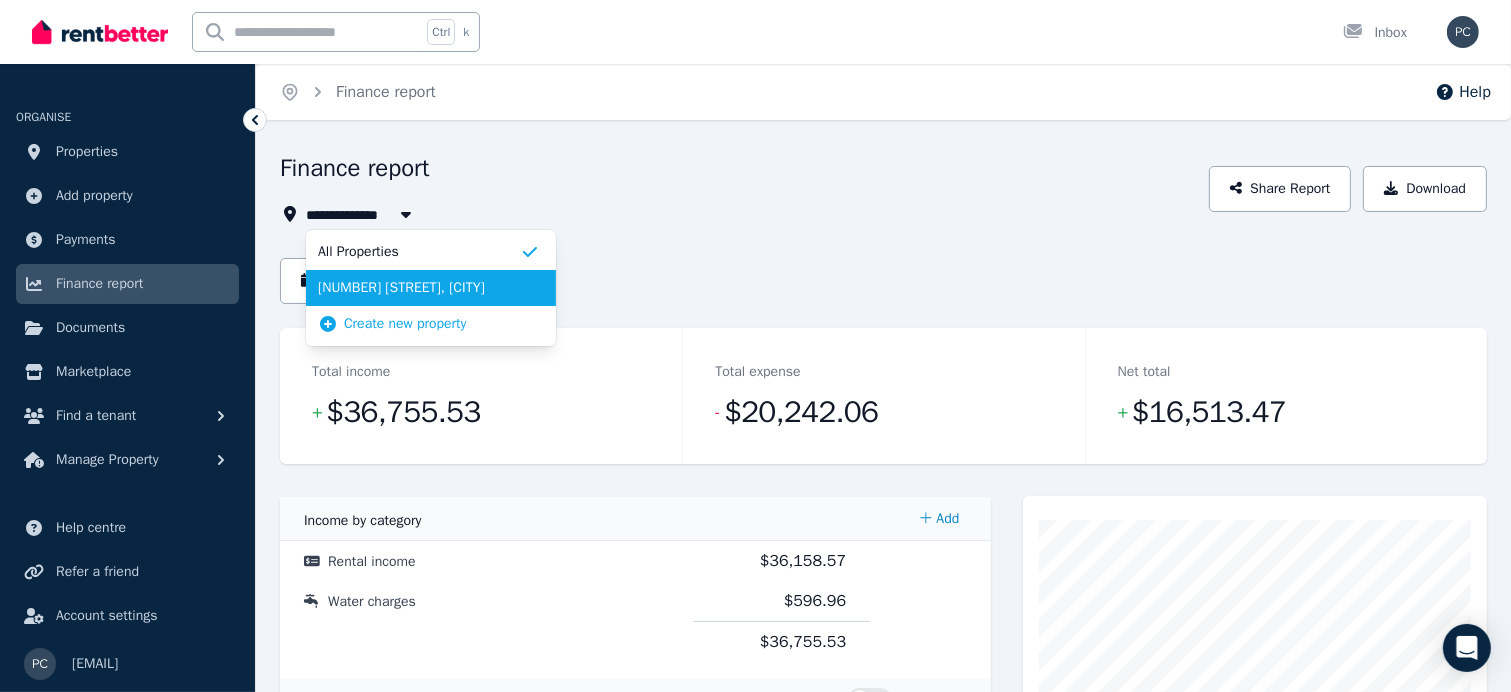 click on "[NUMBER] [STREET], [CITY]" at bounding box center [431, 288] 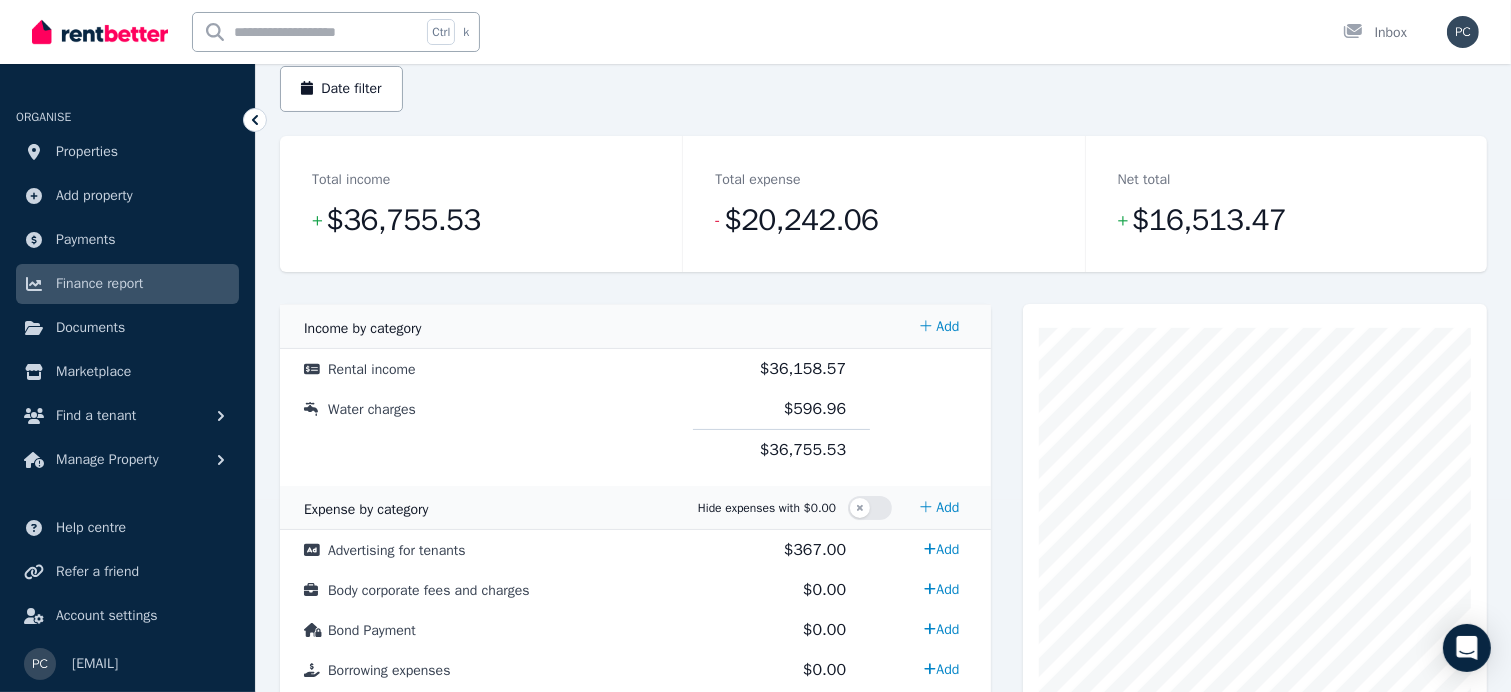 scroll, scrollTop: 0, scrollLeft: 0, axis: both 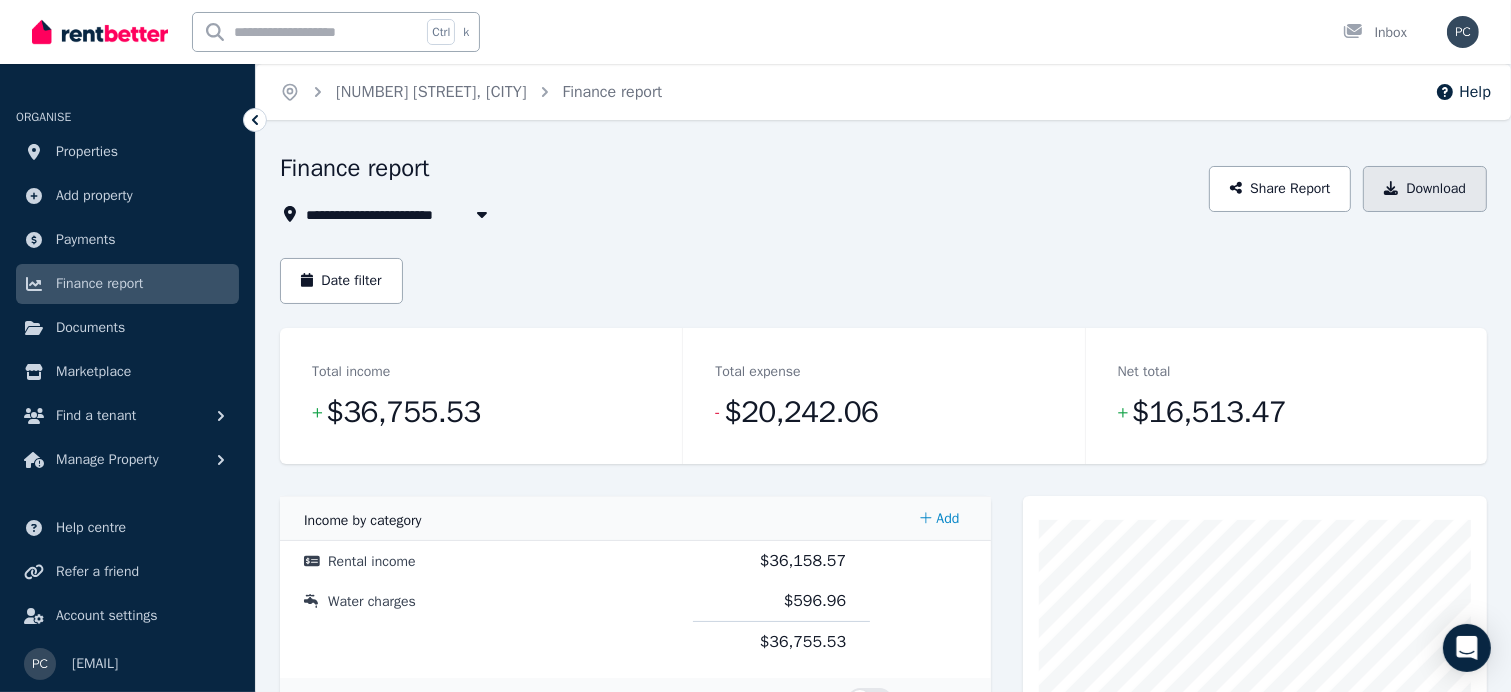 click 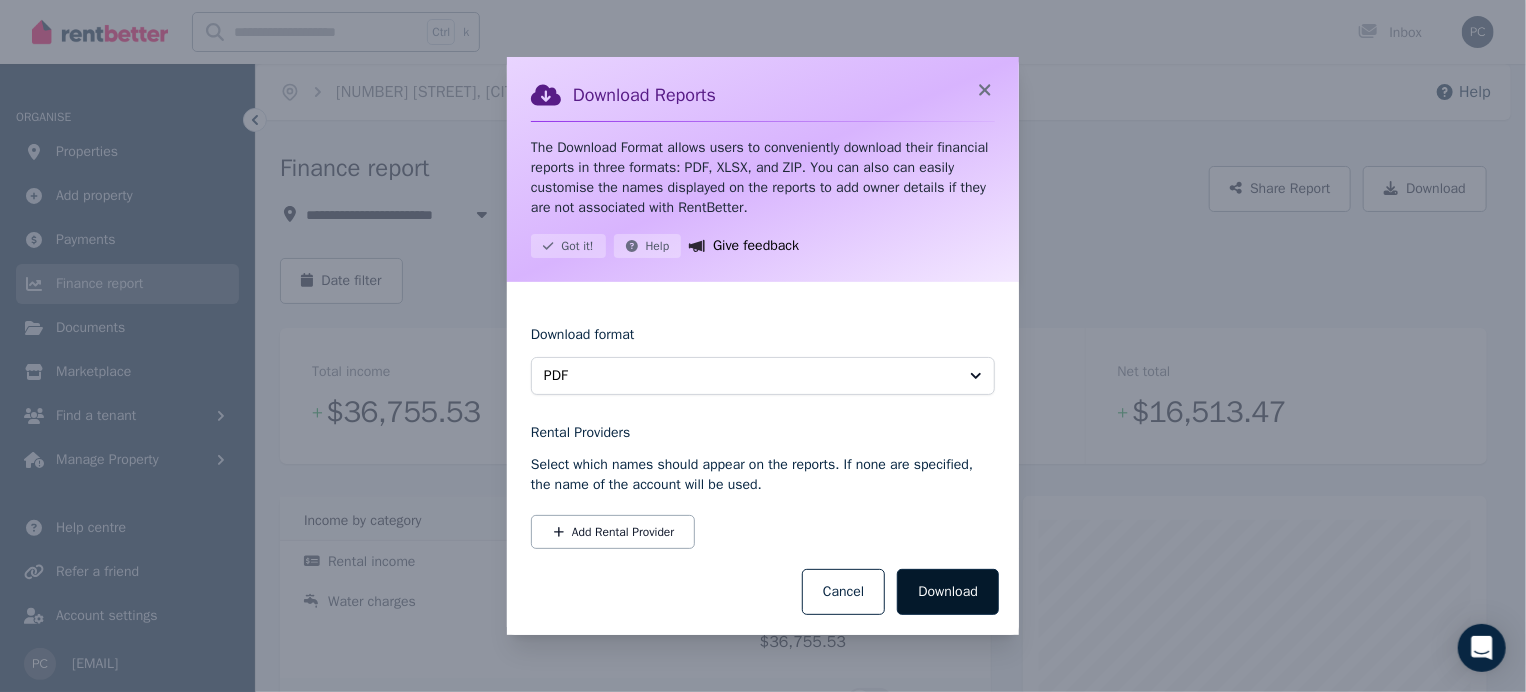 click on "Download" at bounding box center (948, 592) 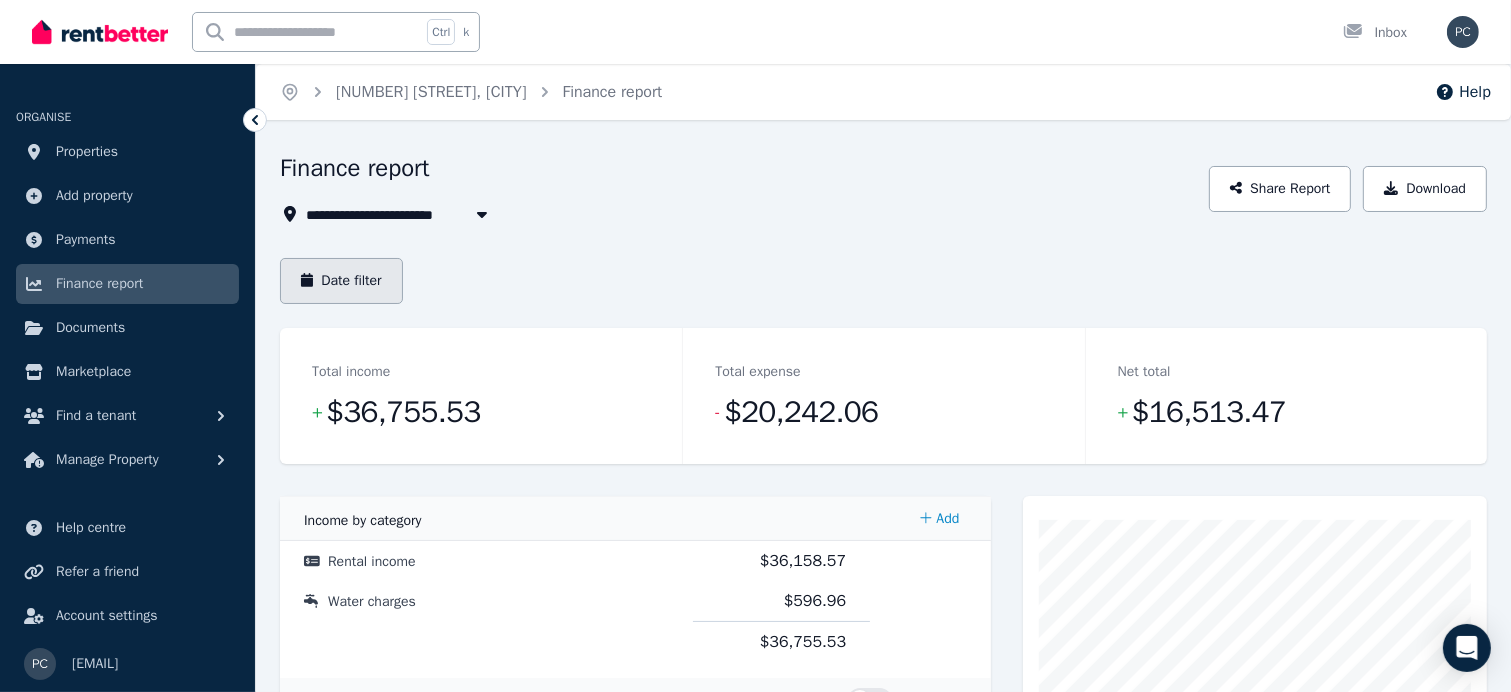 click on "Date filter" at bounding box center (341, 281) 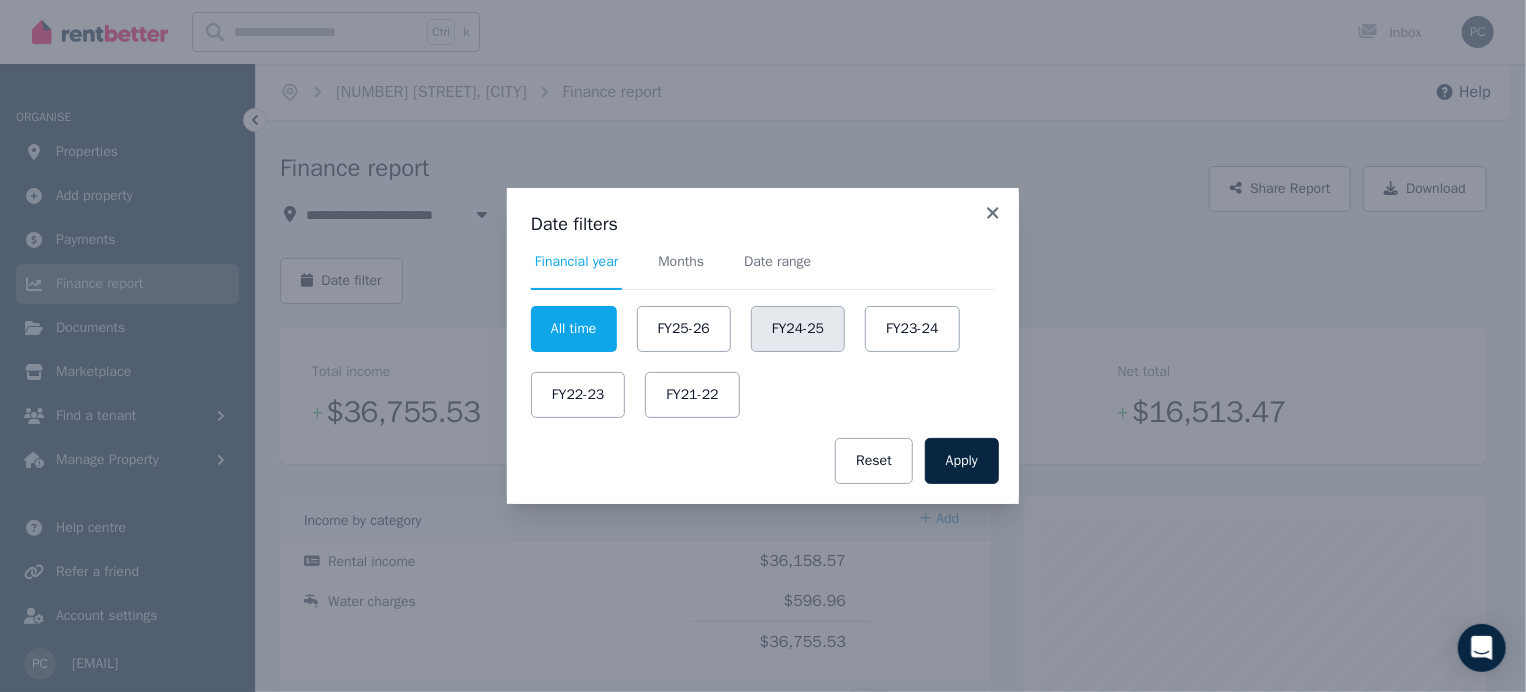 click on "FY24-25" at bounding box center [798, 329] 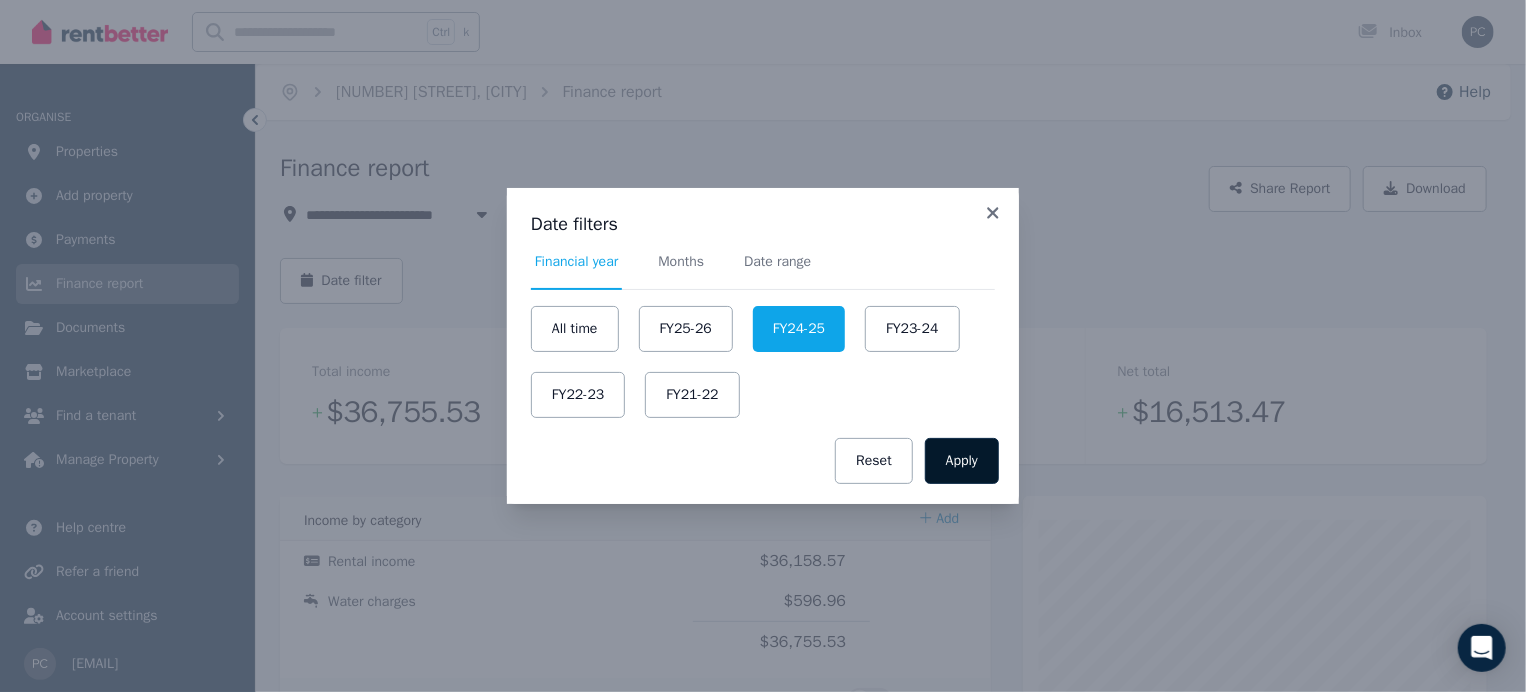 click on "Apply" at bounding box center (962, 461) 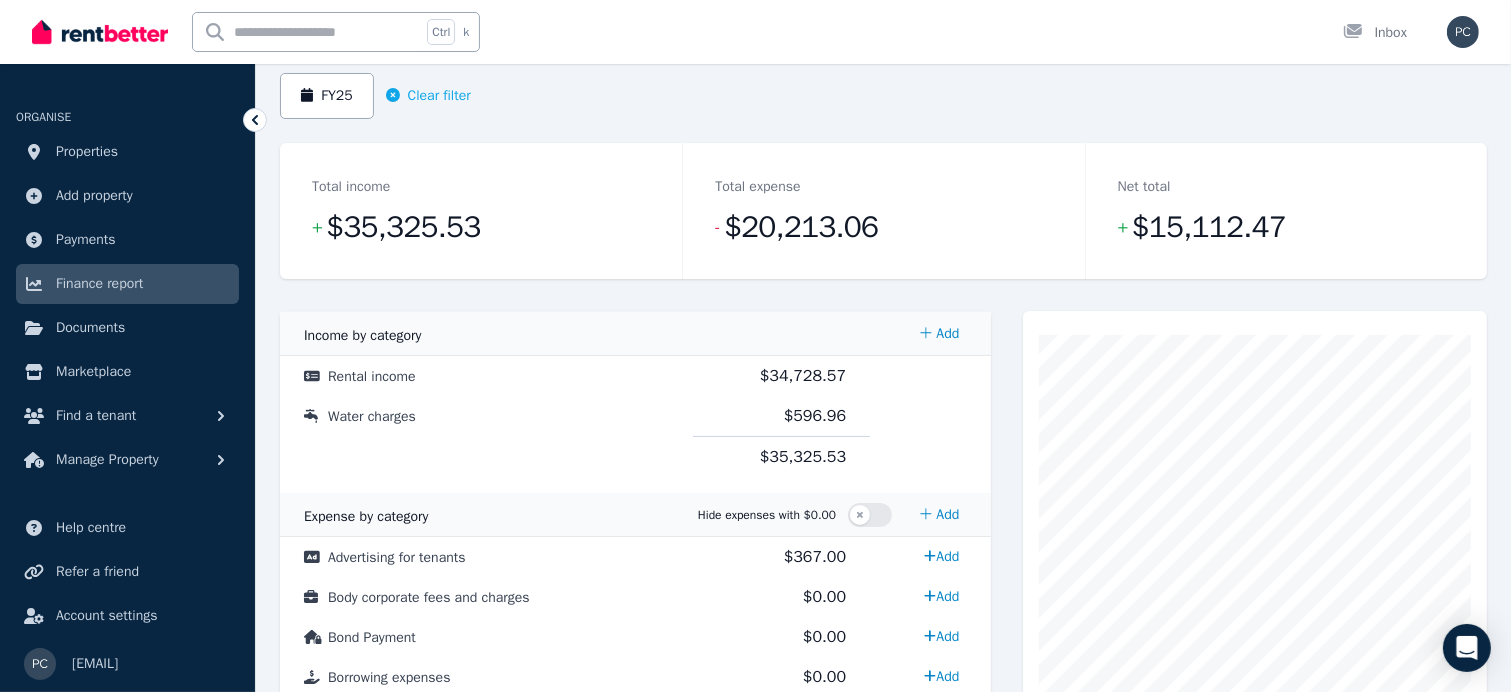 scroll, scrollTop: 0, scrollLeft: 0, axis: both 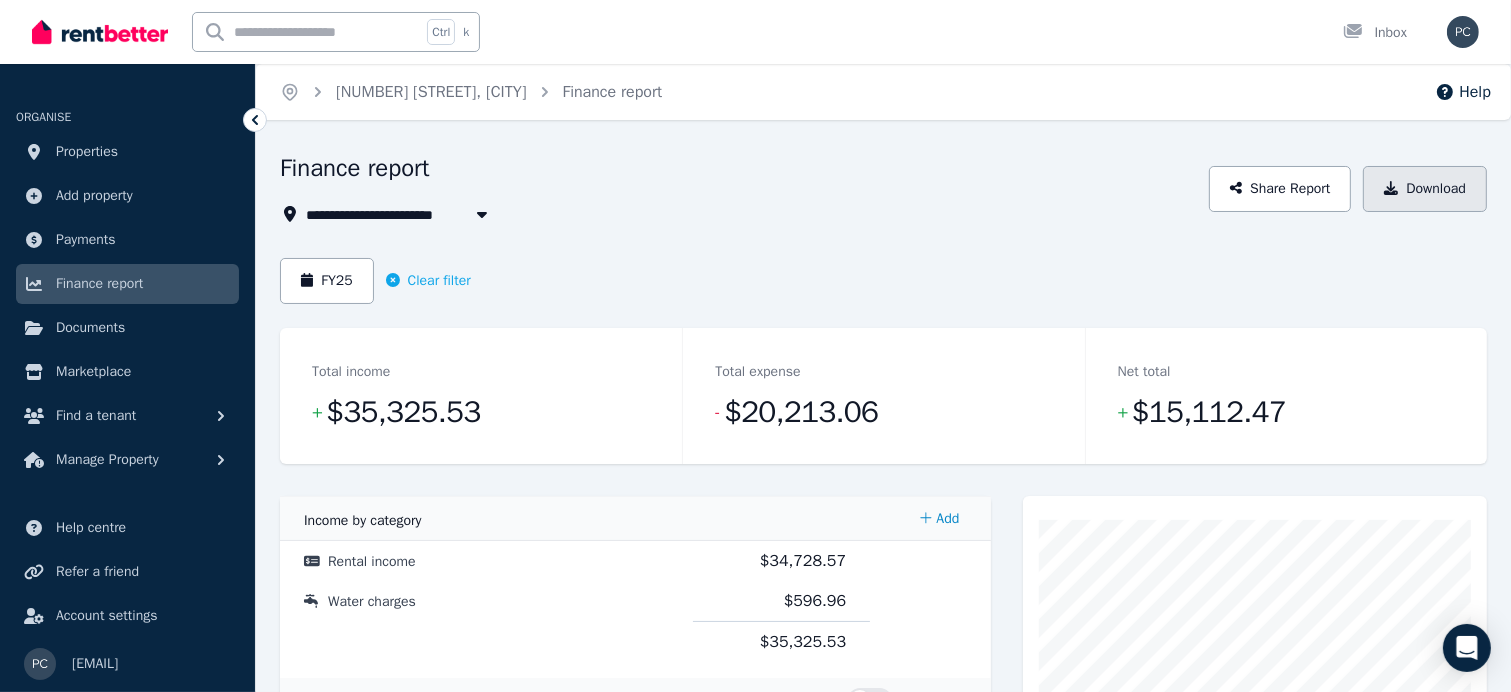 click 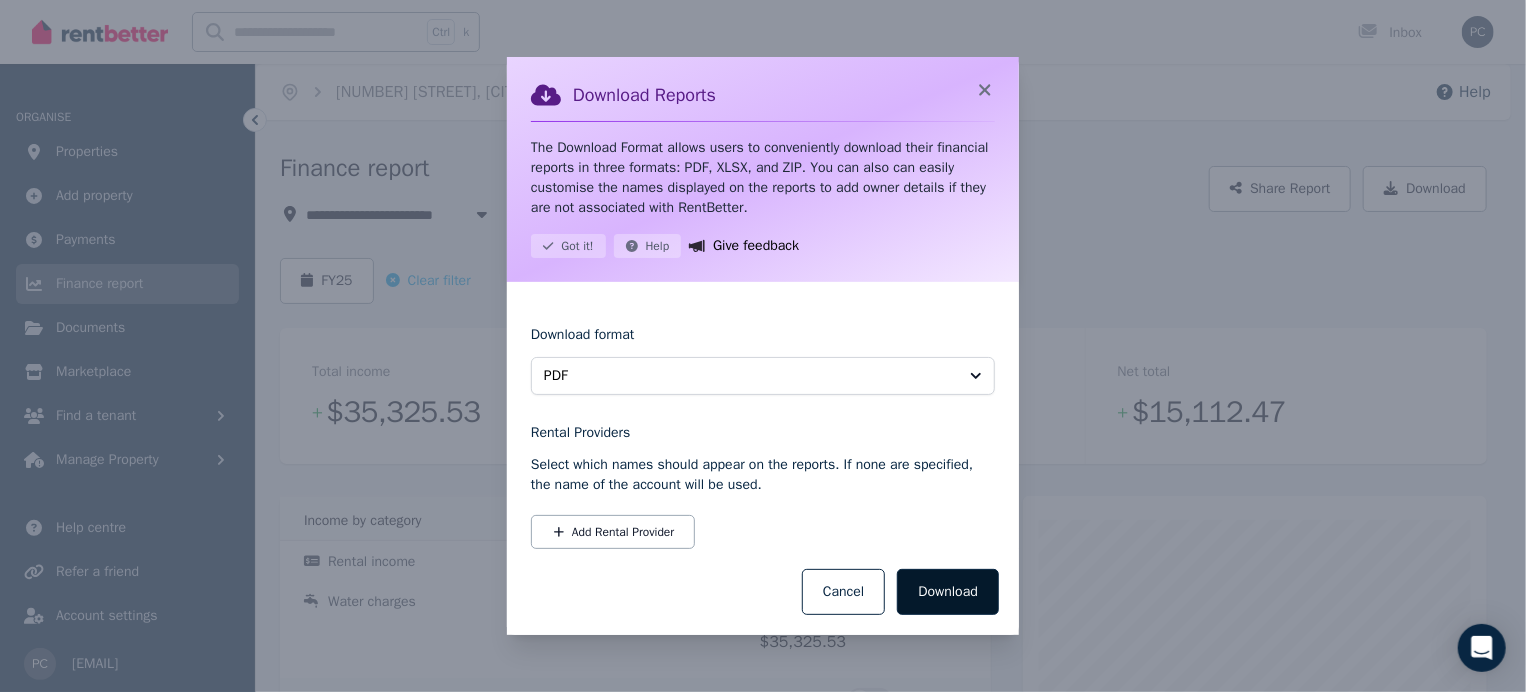 click on "Download" at bounding box center [948, 592] 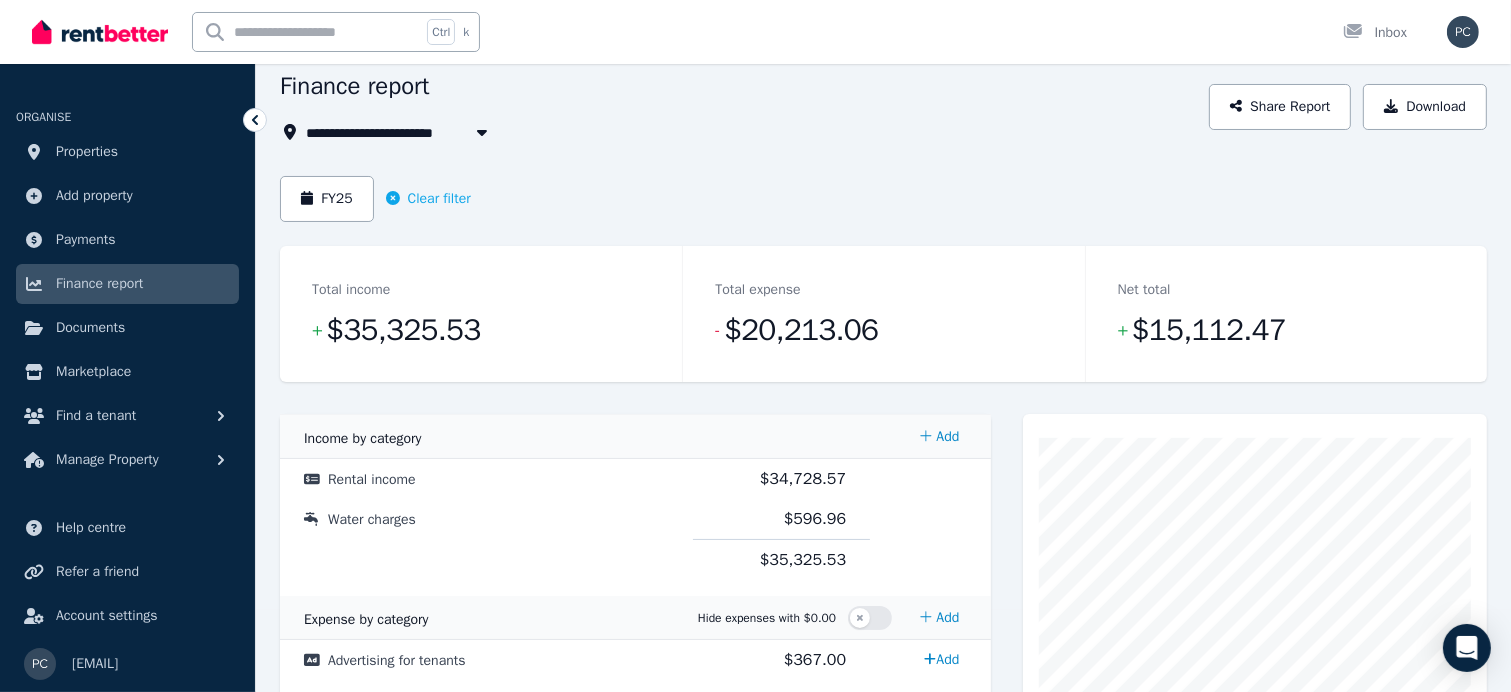scroll, scrollTop: 0, scrollLeft: 0, axis: both 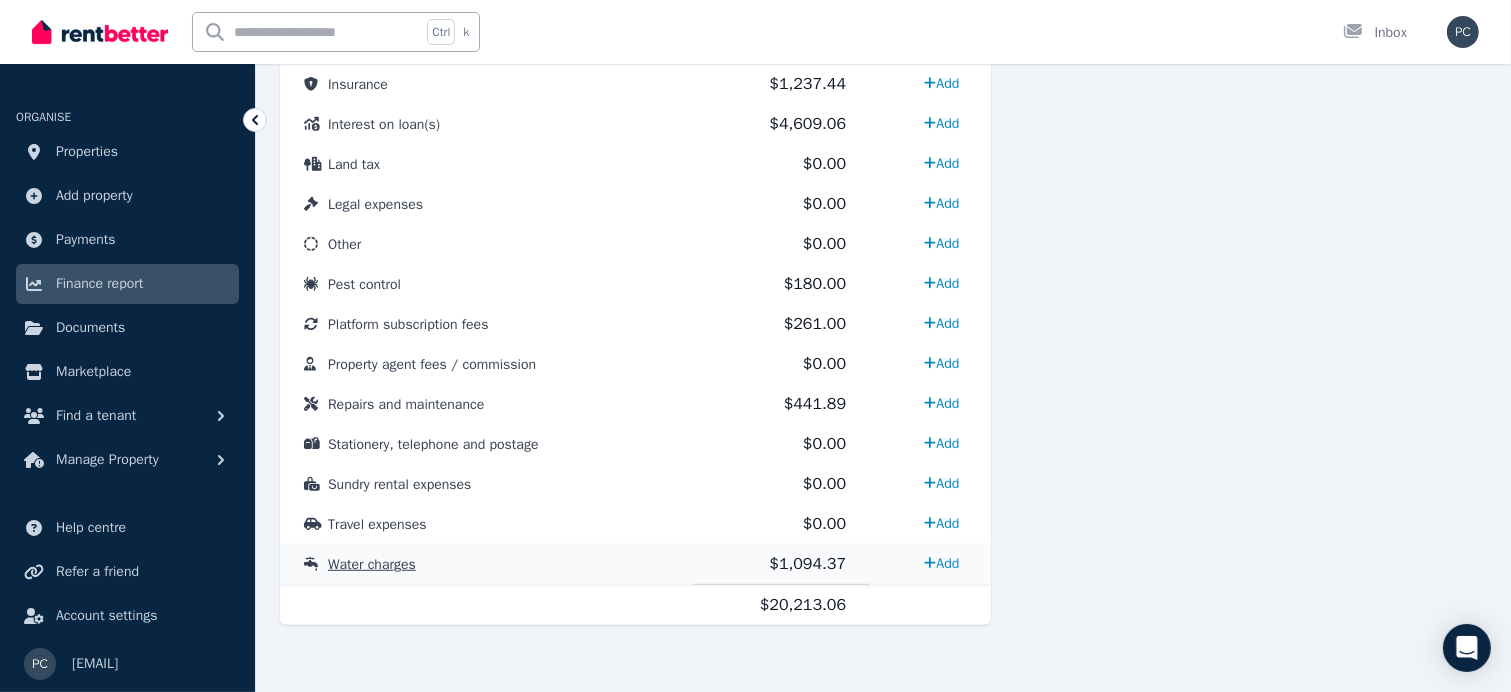 click on "Water charges" at bounding box center (372, 564) 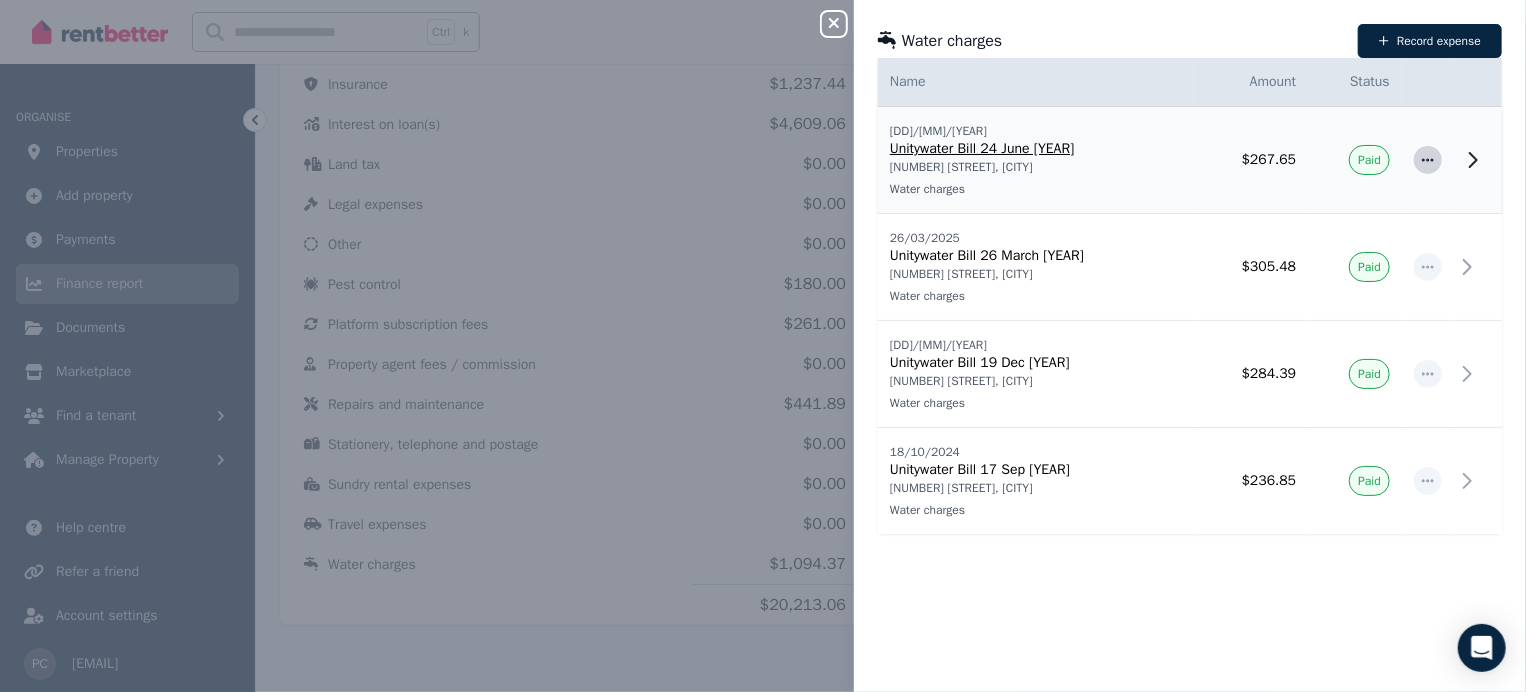 click 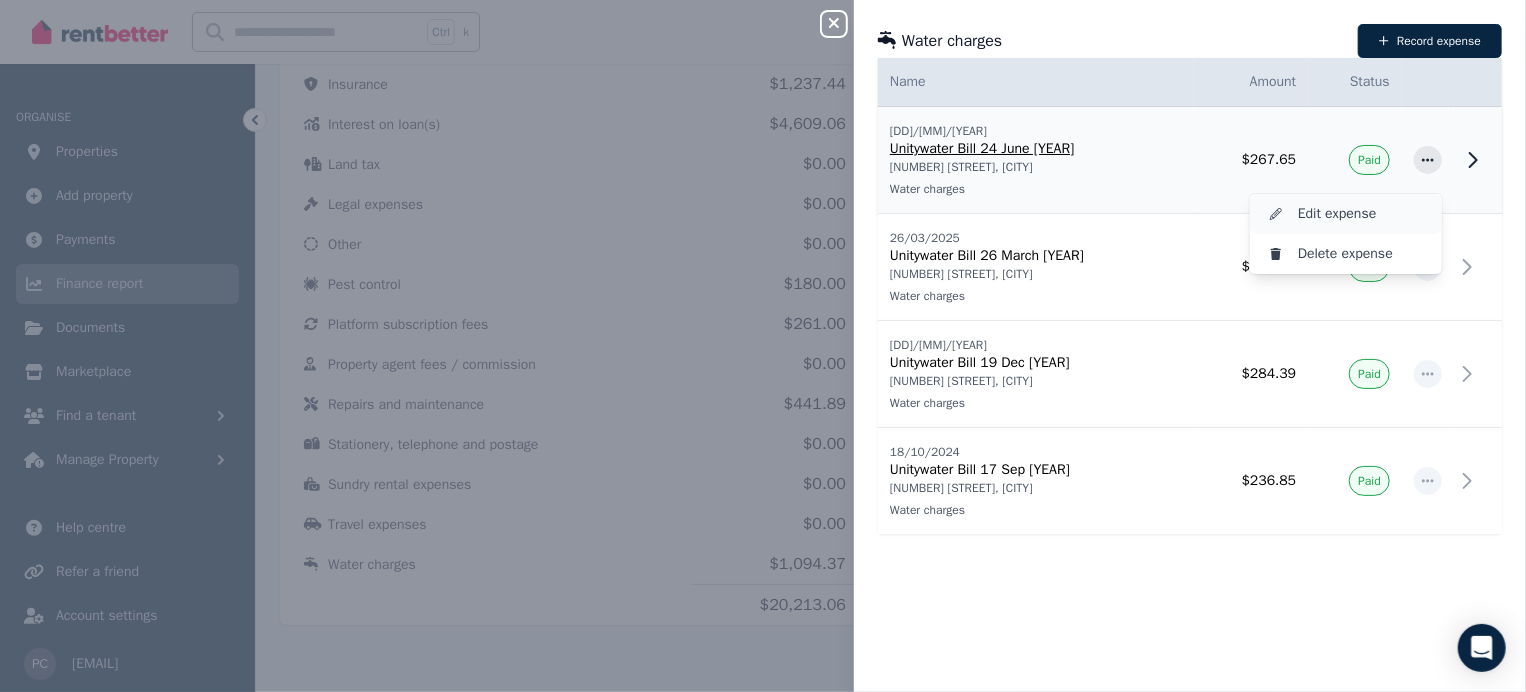 click on "Edit expense" at bounding box center (1362, 214) 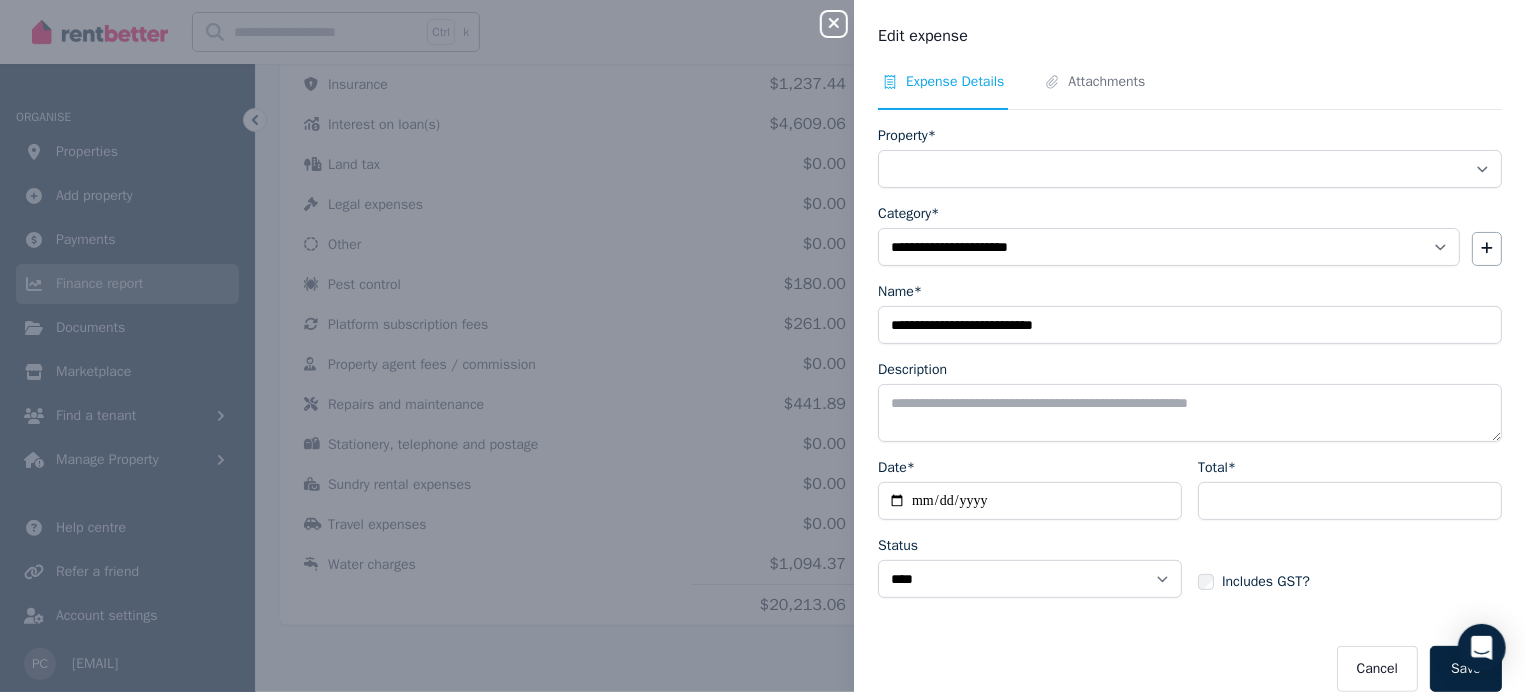 select on "**********" 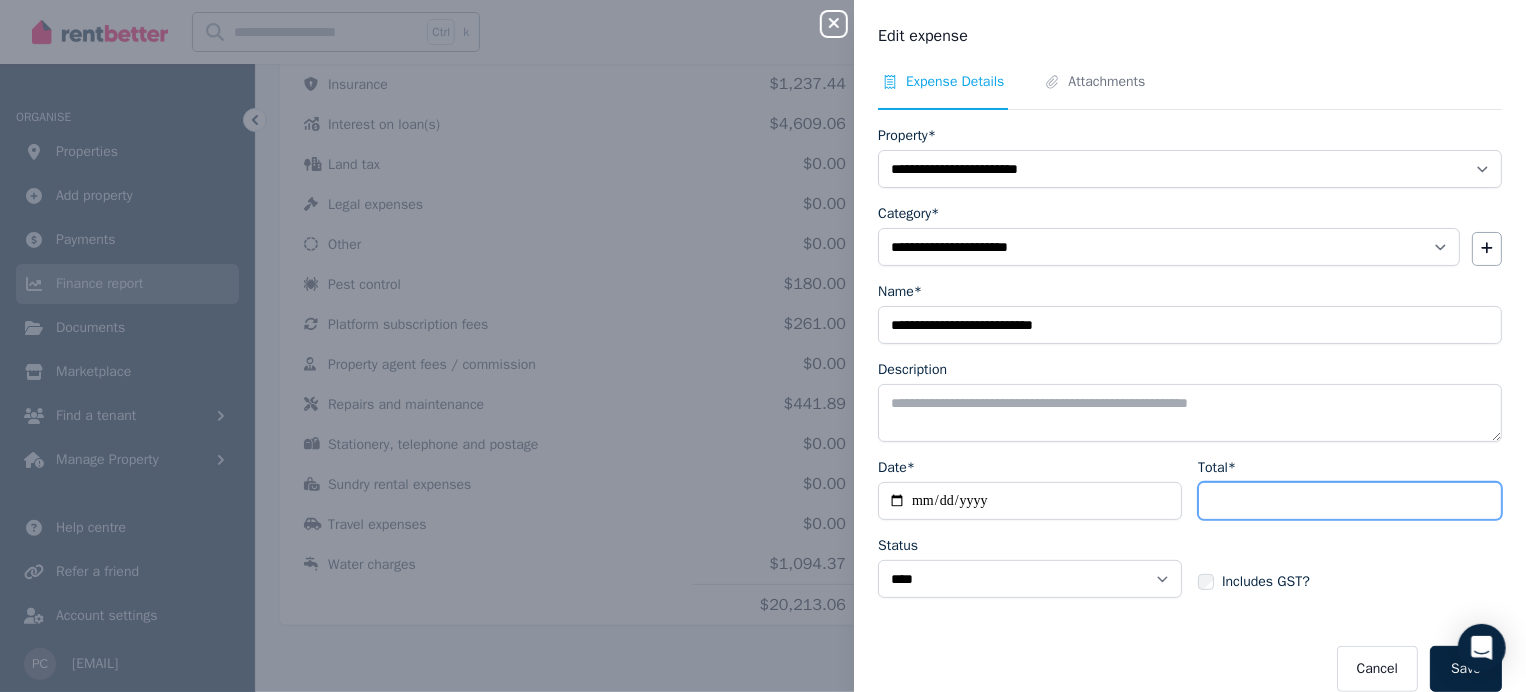 drag, startPoint x: 1250, startPoint y: 497, endPoint x: 1180, endPoint y: 489, distance: 70.45566 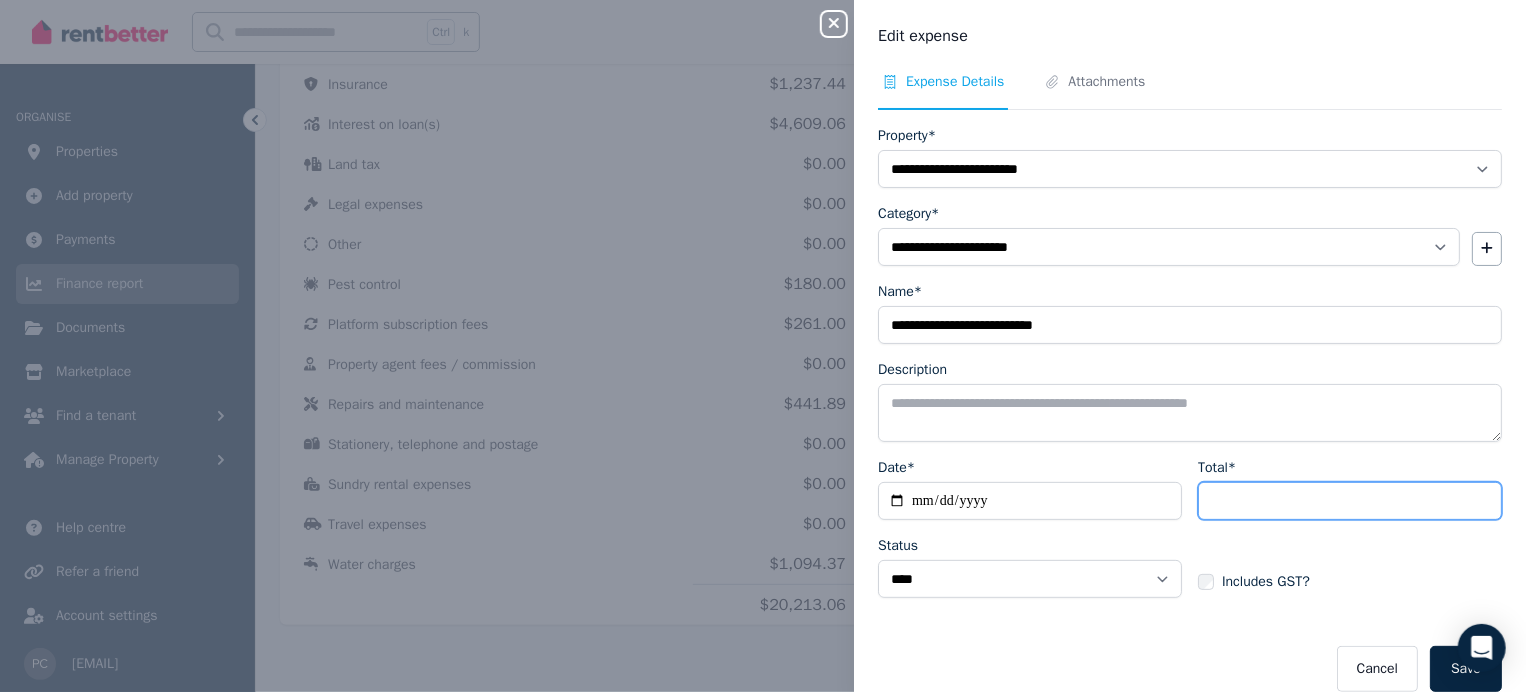 click on "**********" at bounding box center [1190, 536] 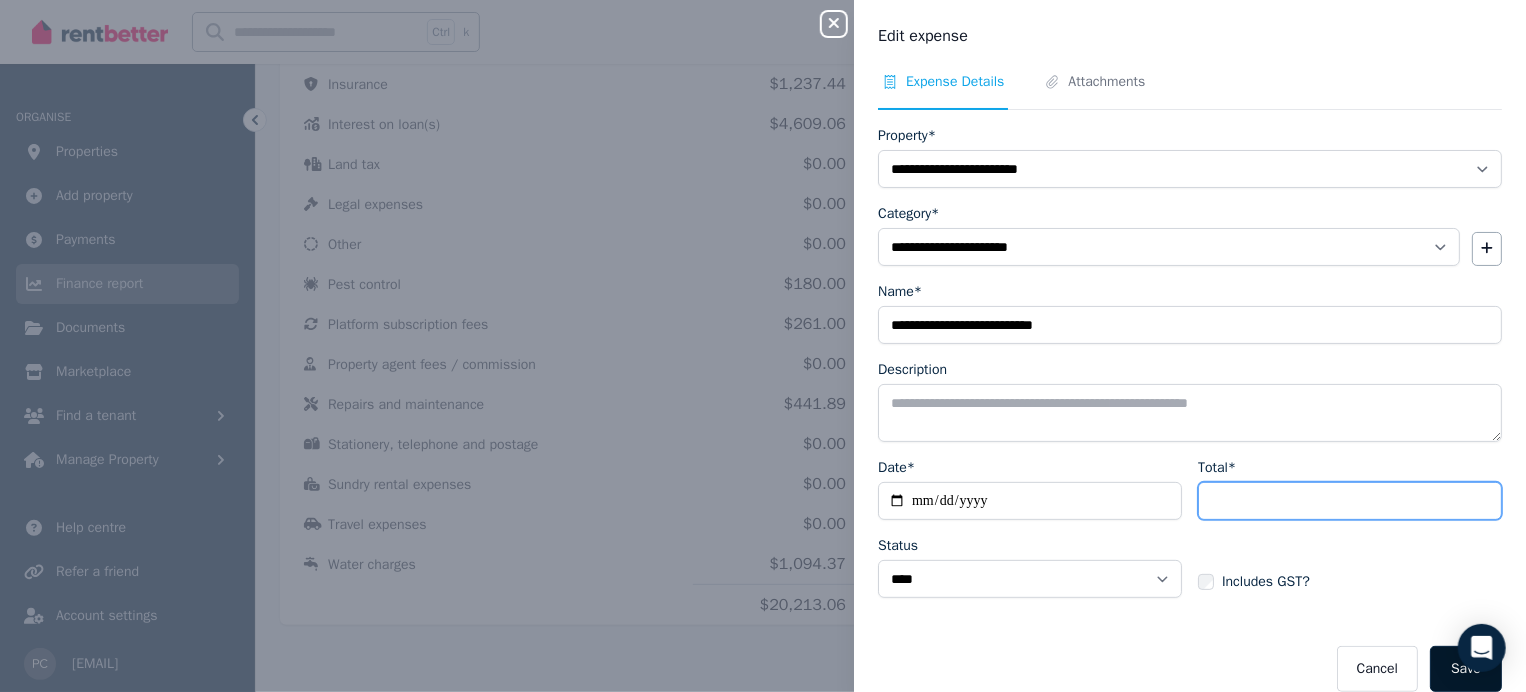 type on "******" 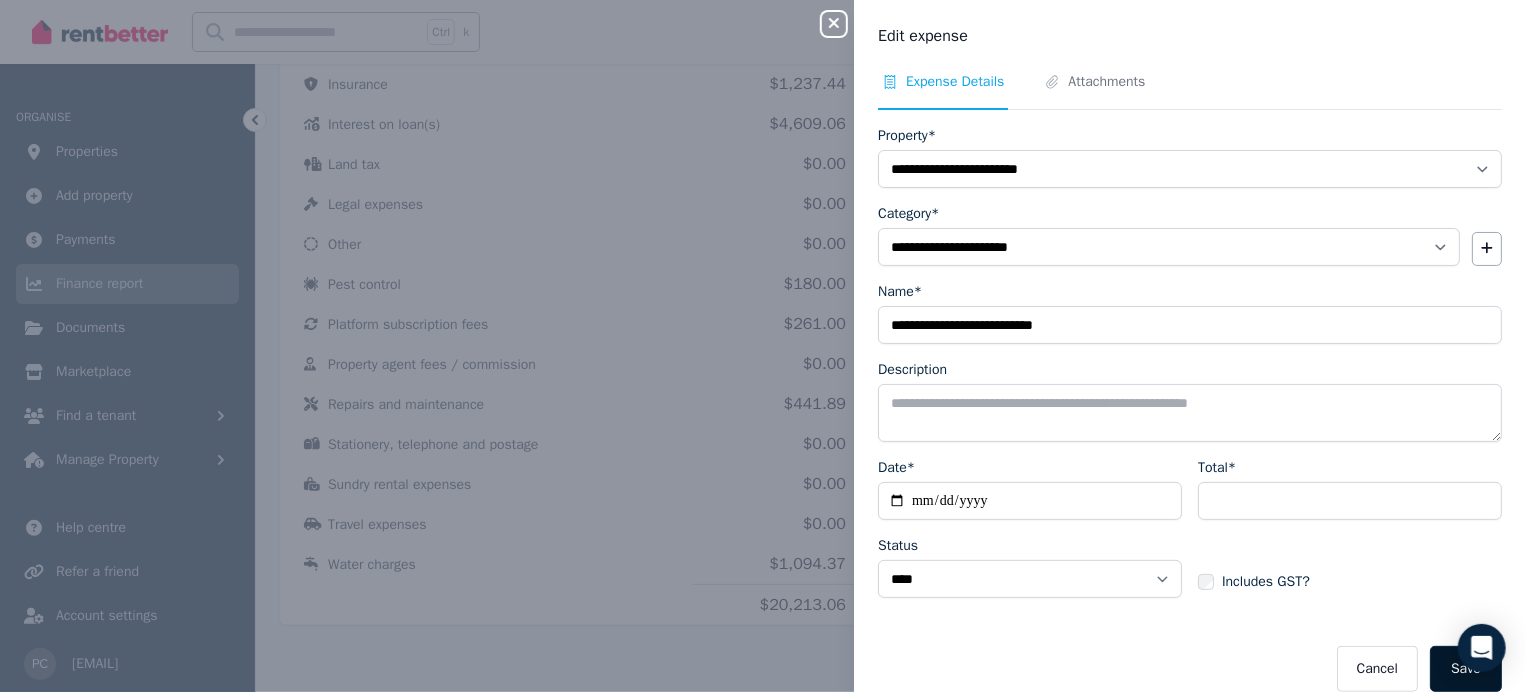 click on "Save" at bounding box center [1466, 669] 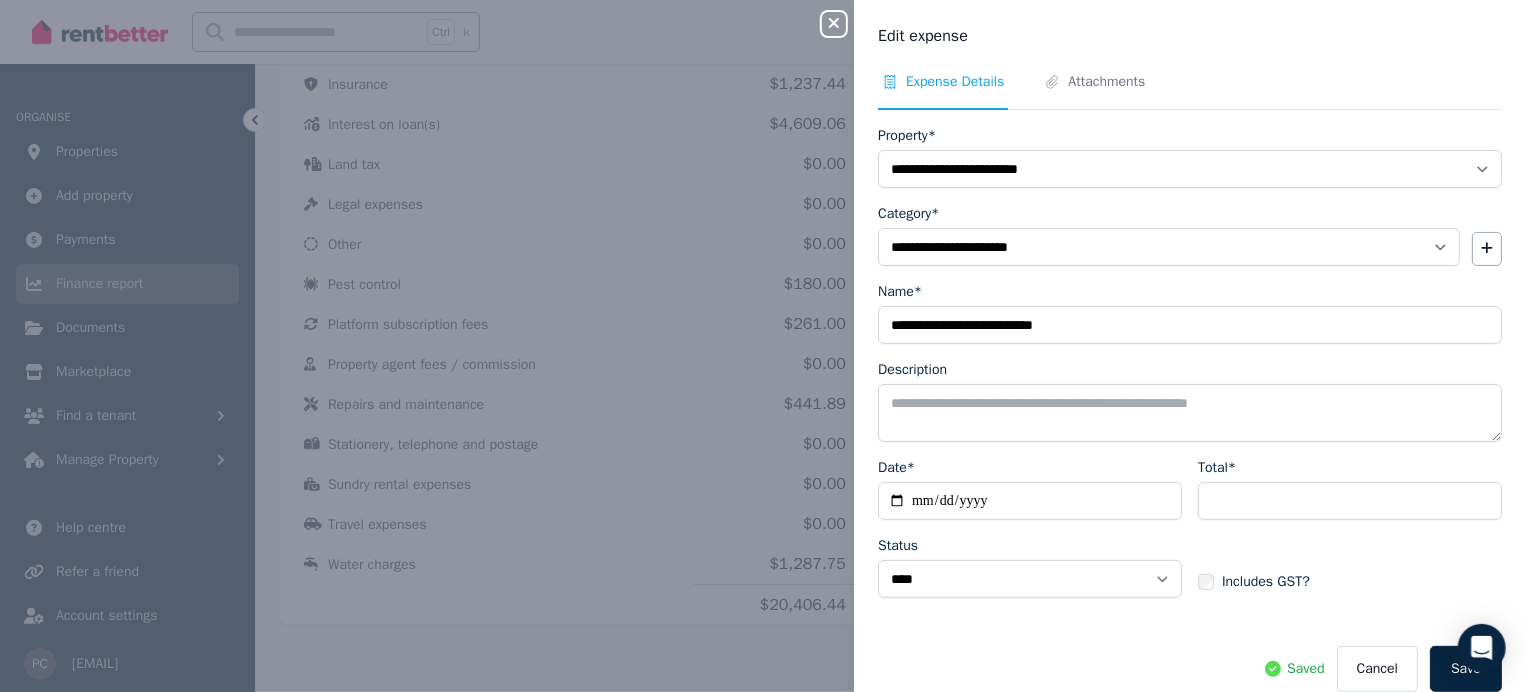 click 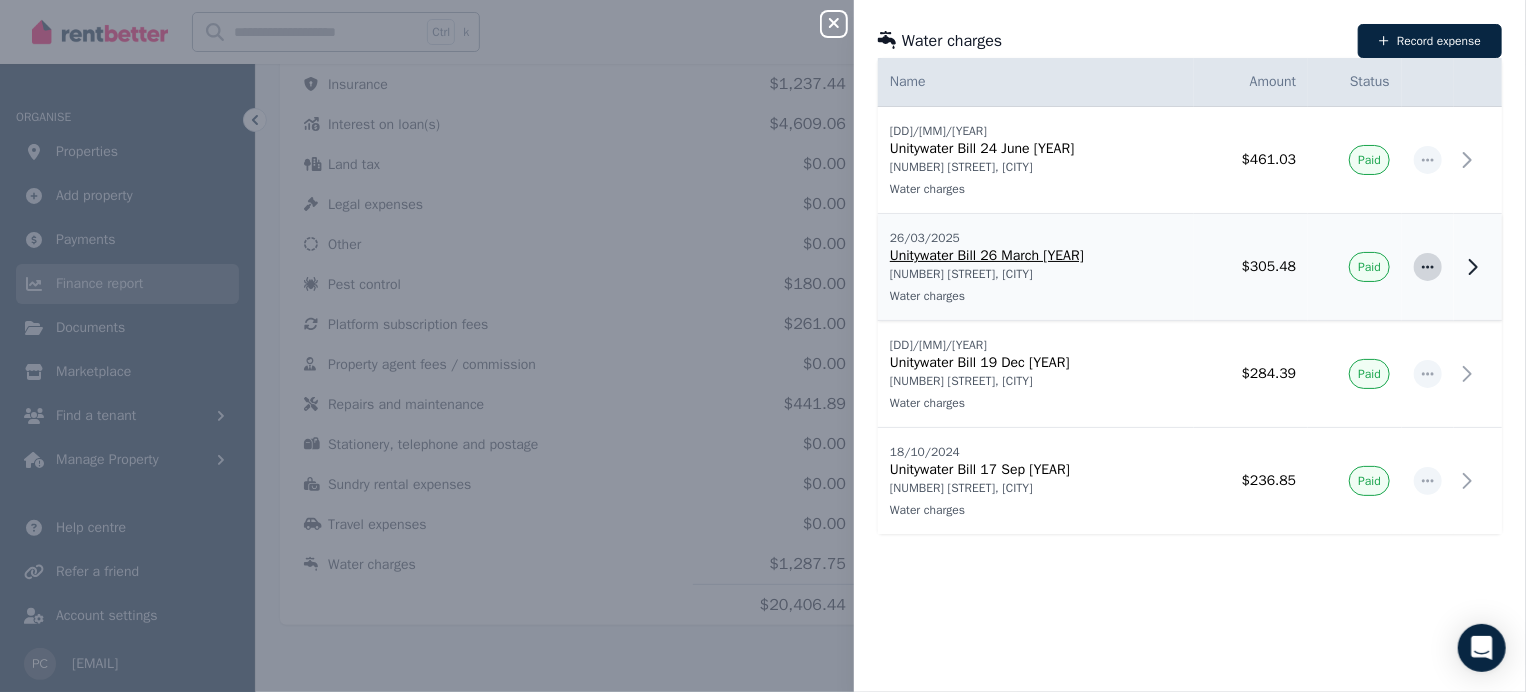 click at bounding box center [1428, 267] 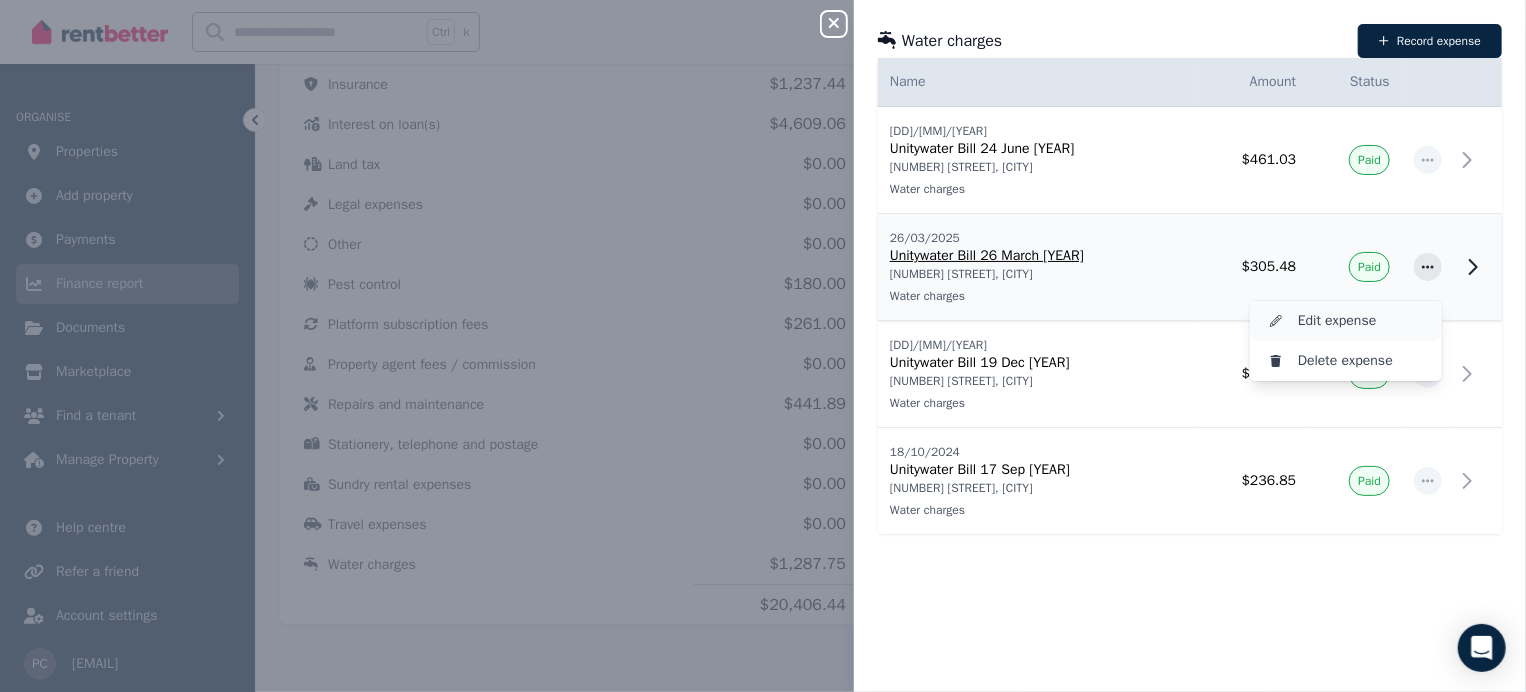 click on "Edit expense" at bounding box center (1362, 321) 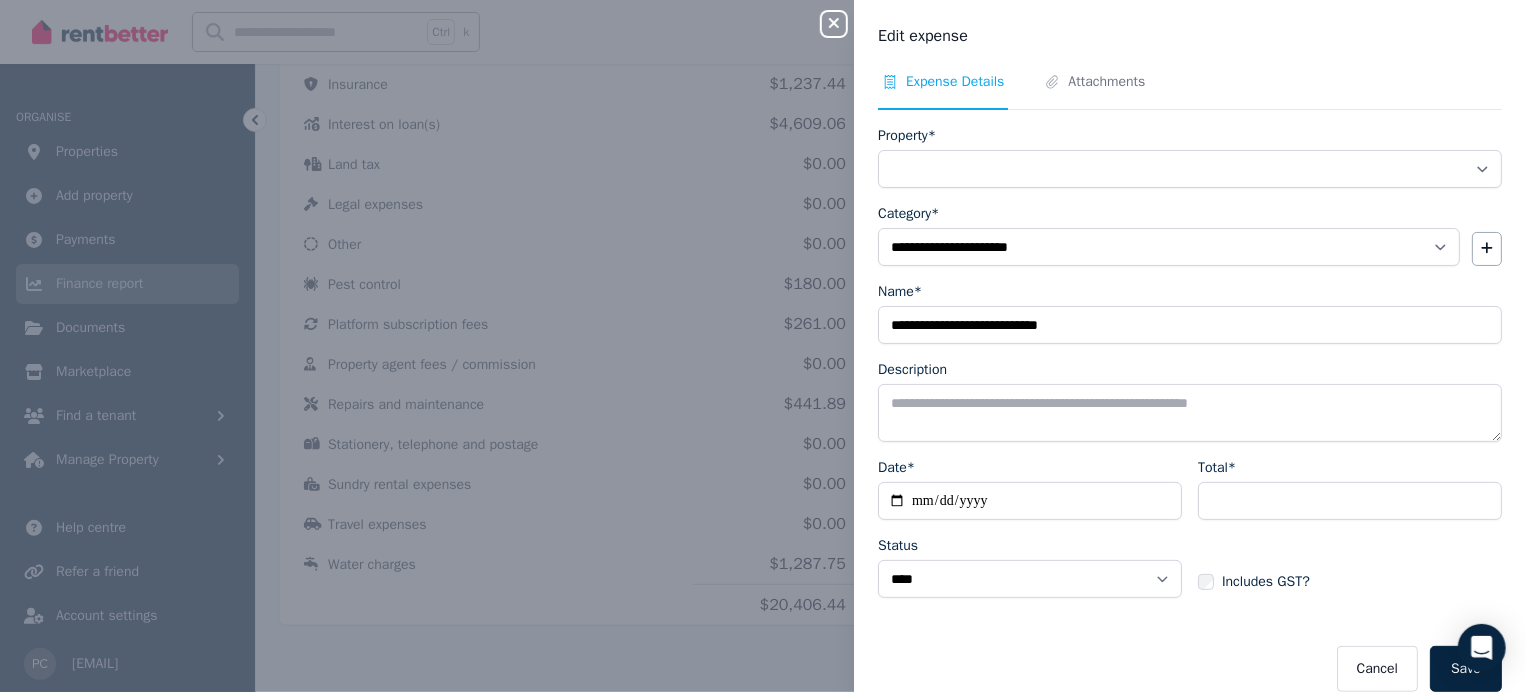 select on "**********" 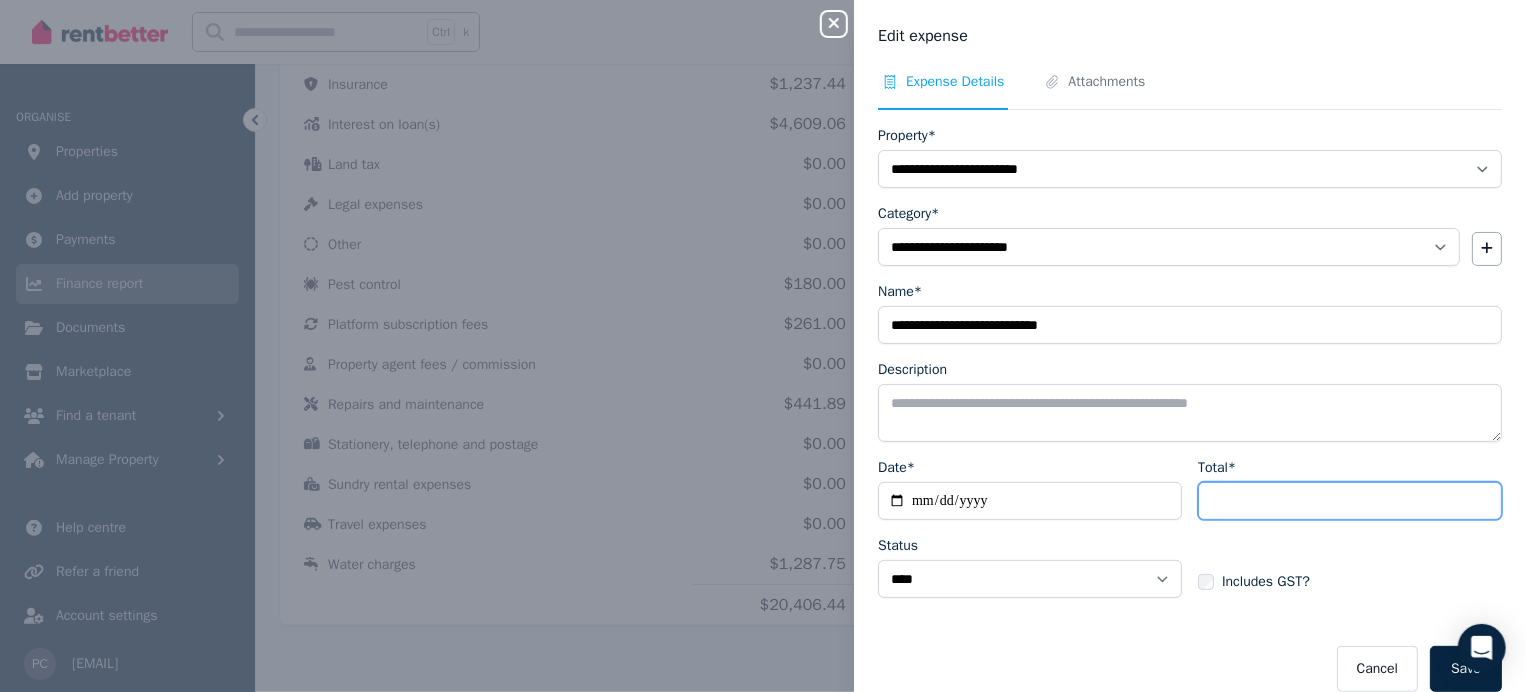 drag, startPoint x: 1263, startPoint y: 500, endPoint x: 1084, endPoint y: 459, distance: 183.63551 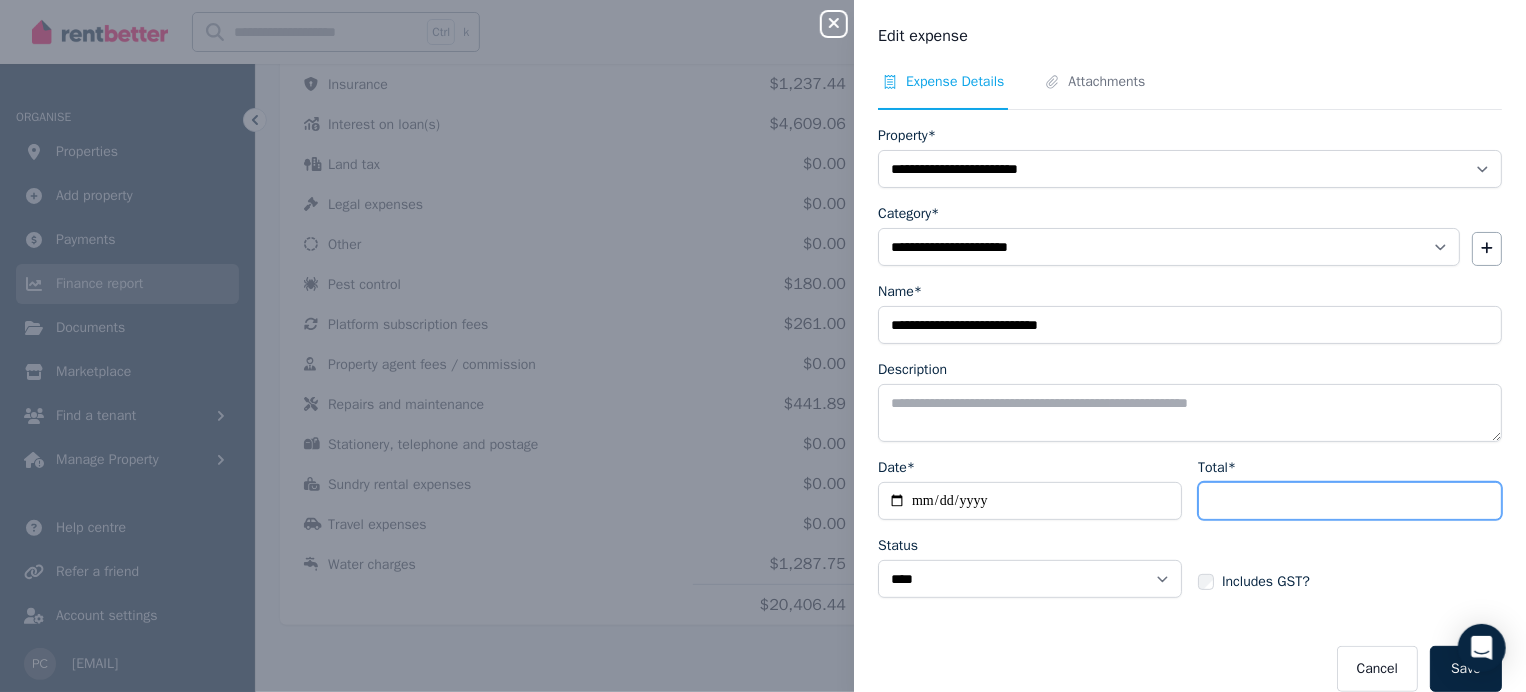 click on "**********" at bounding box center (1190, 536) 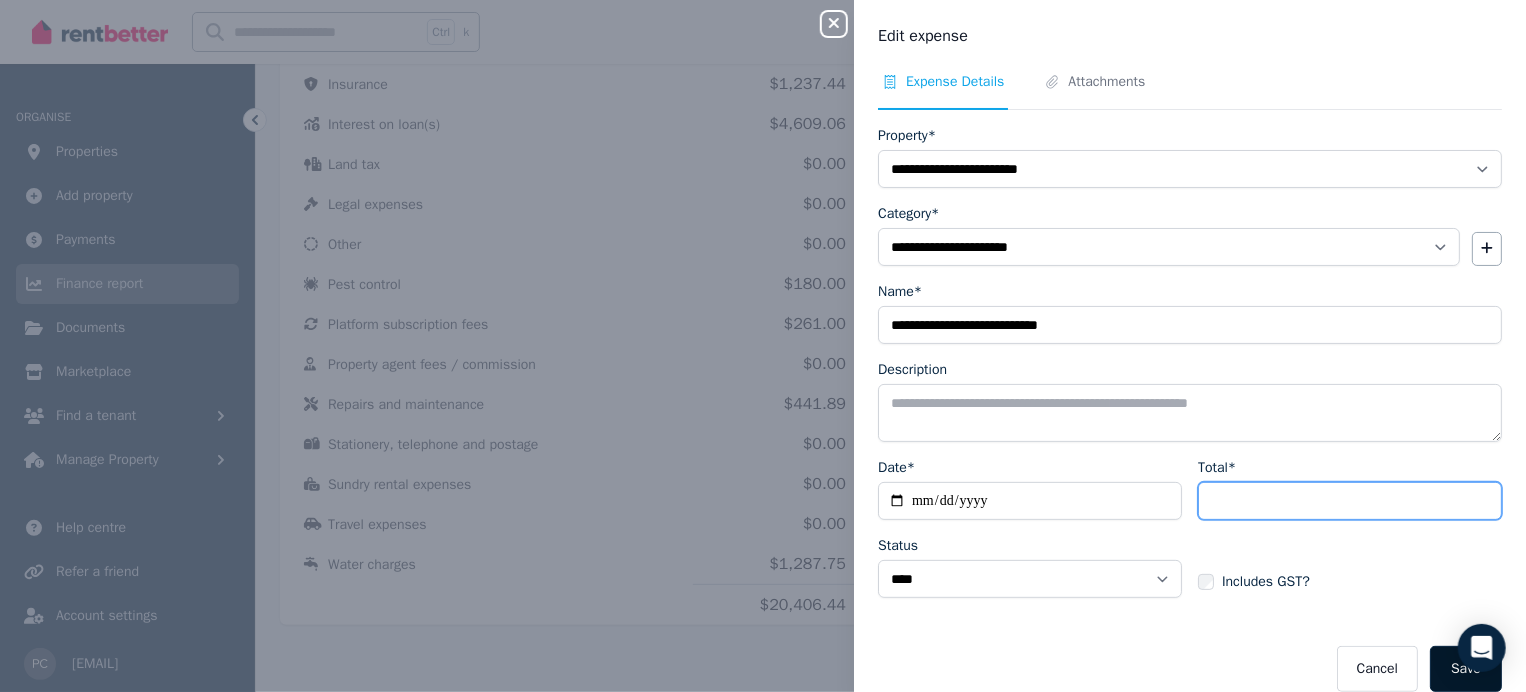 type on "******" 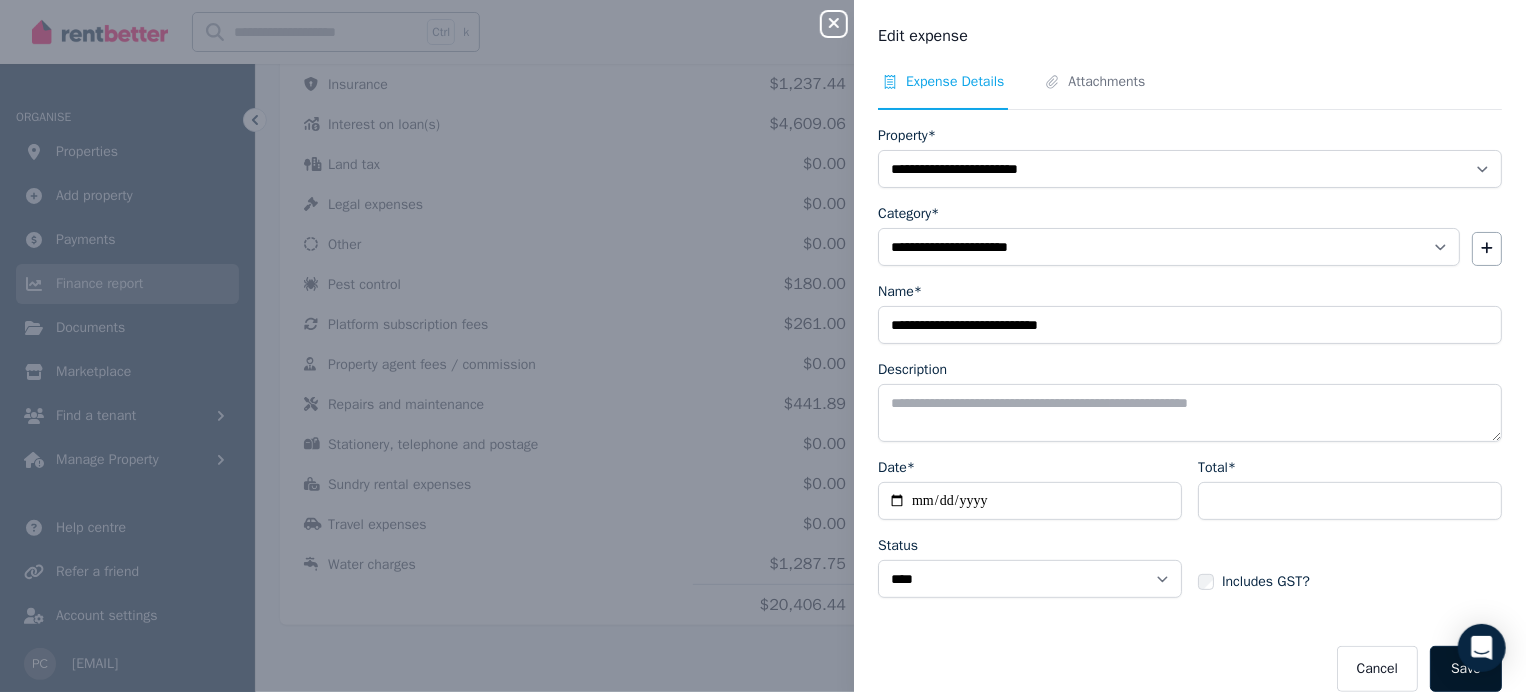 click on "Save" at bounding box center [1466, 669] 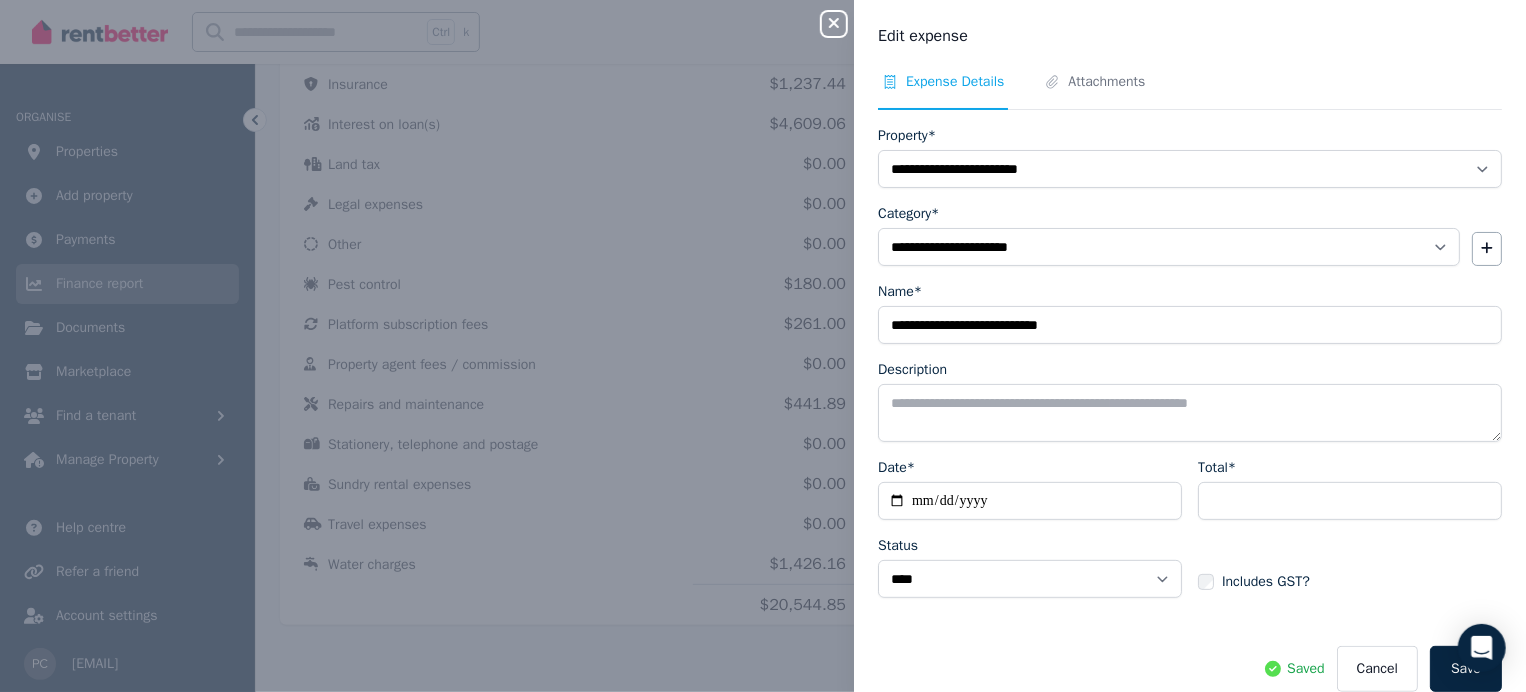 click 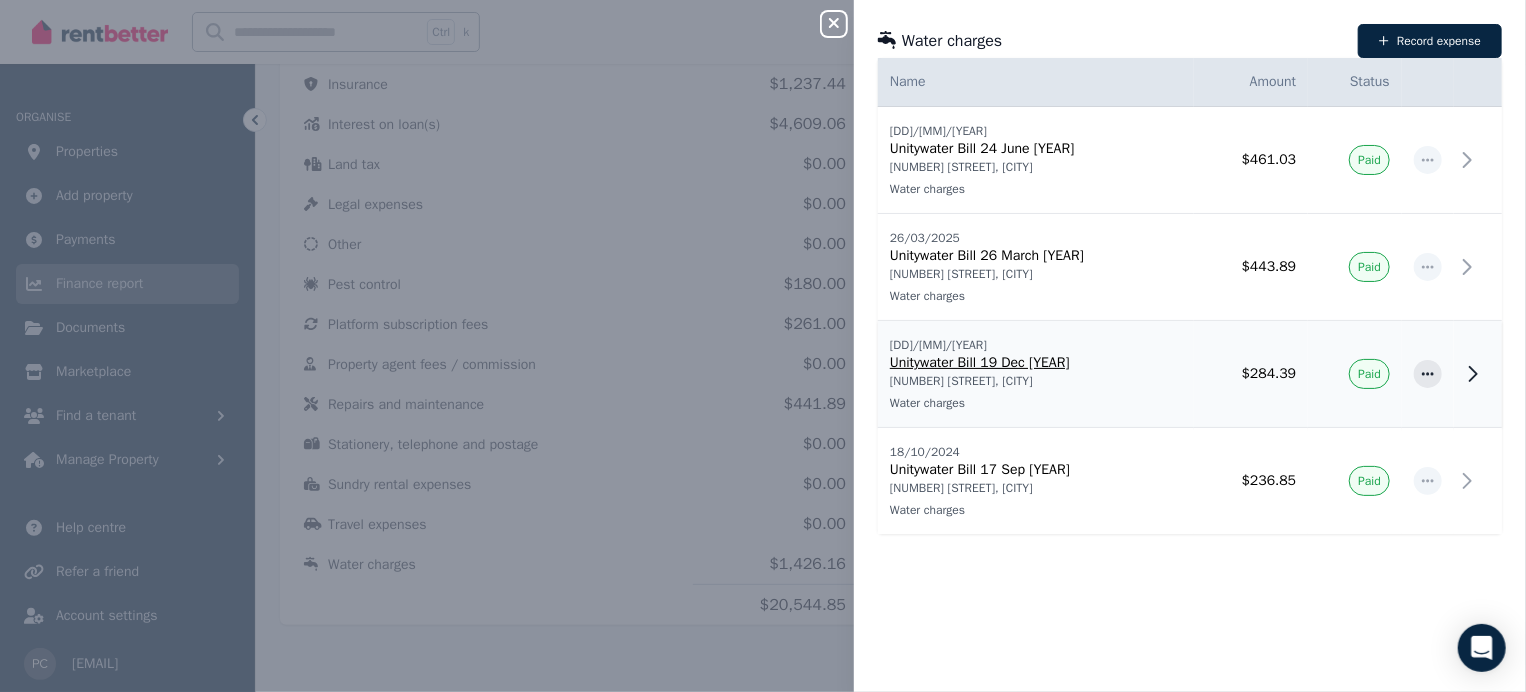 click on "Unitywater Bill [DATE] [MONTH] [YEAR]" at bounding box center (1036, 363) 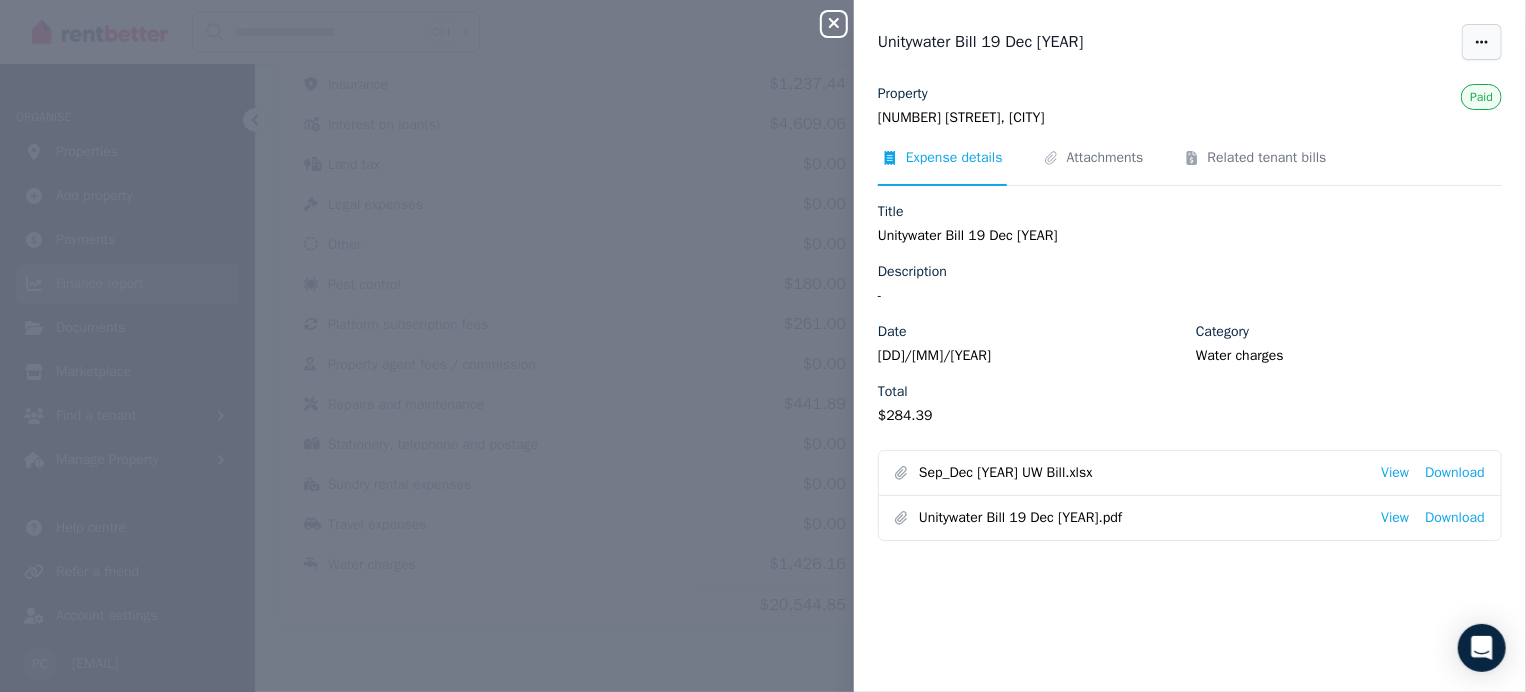 click 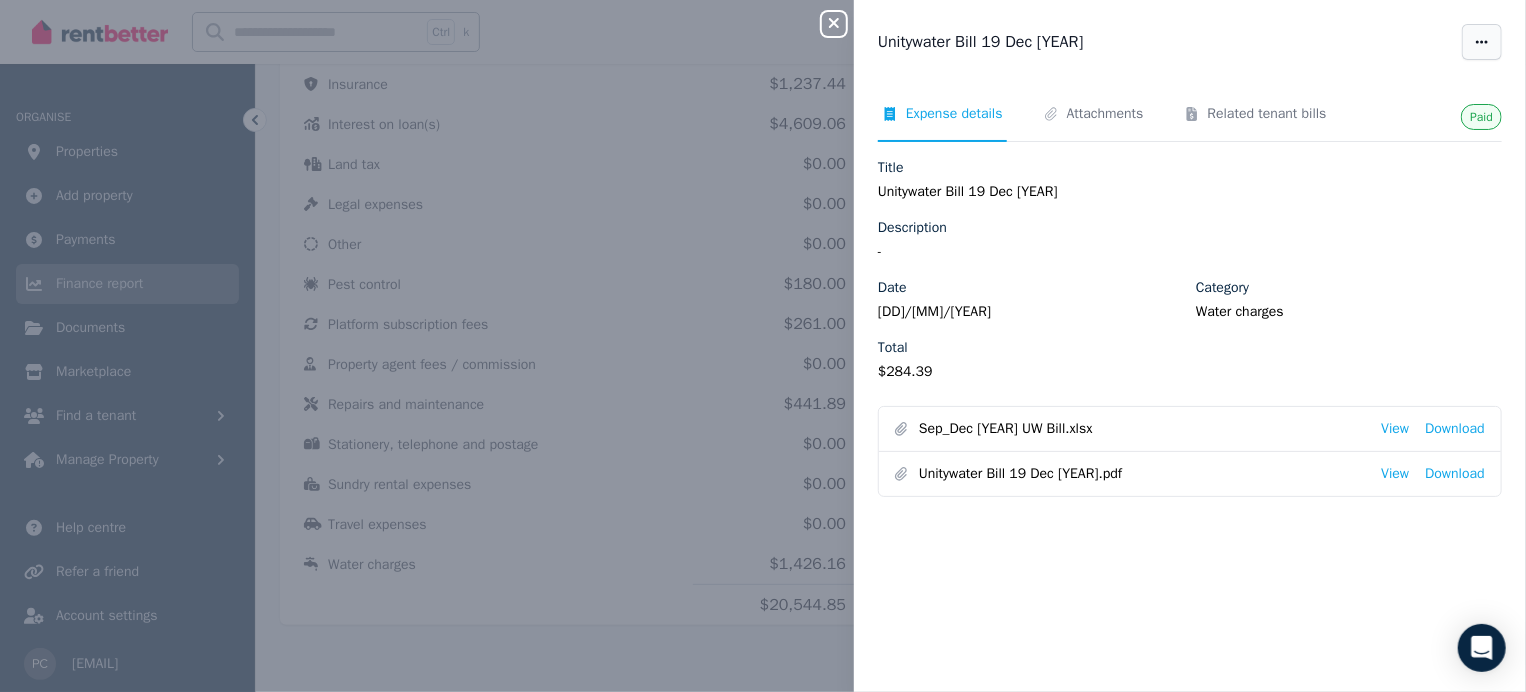 click 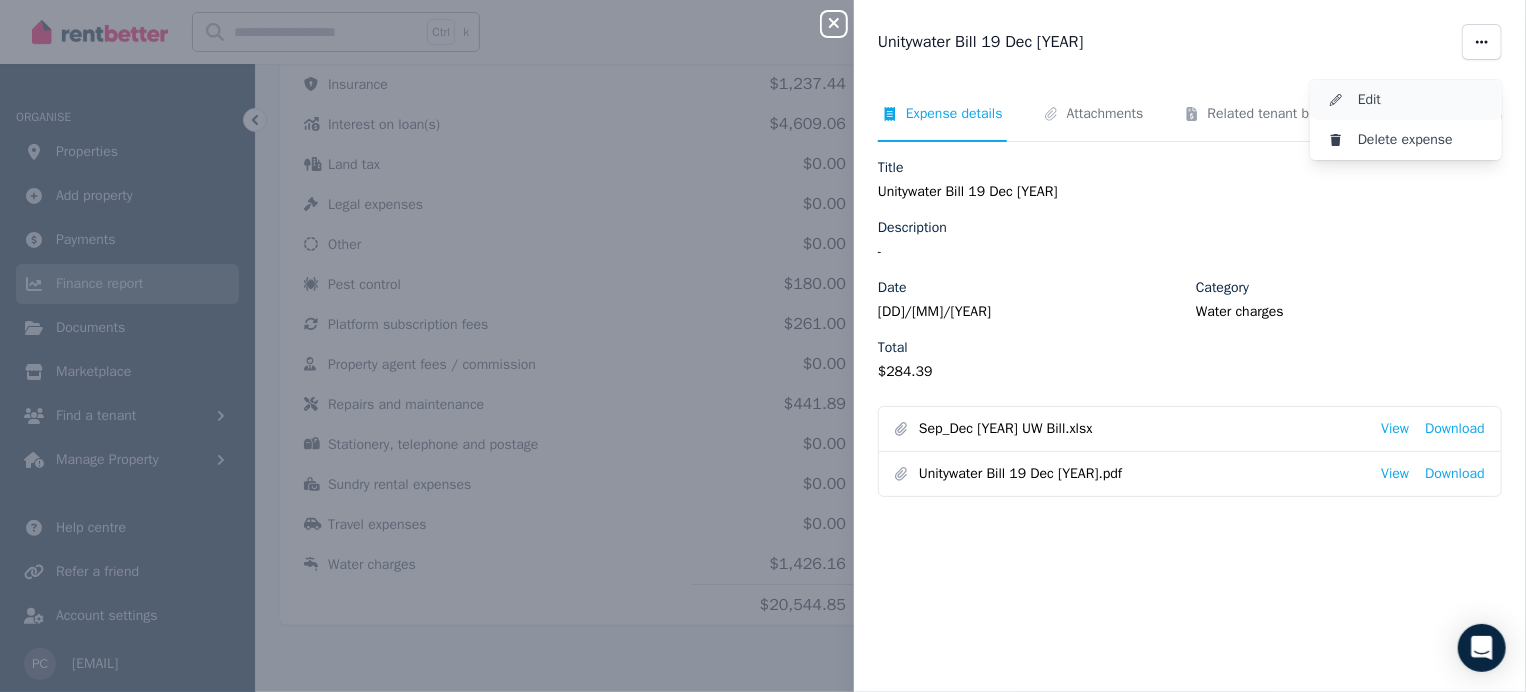 click on "Edit" at bounding box center [1422, 100] 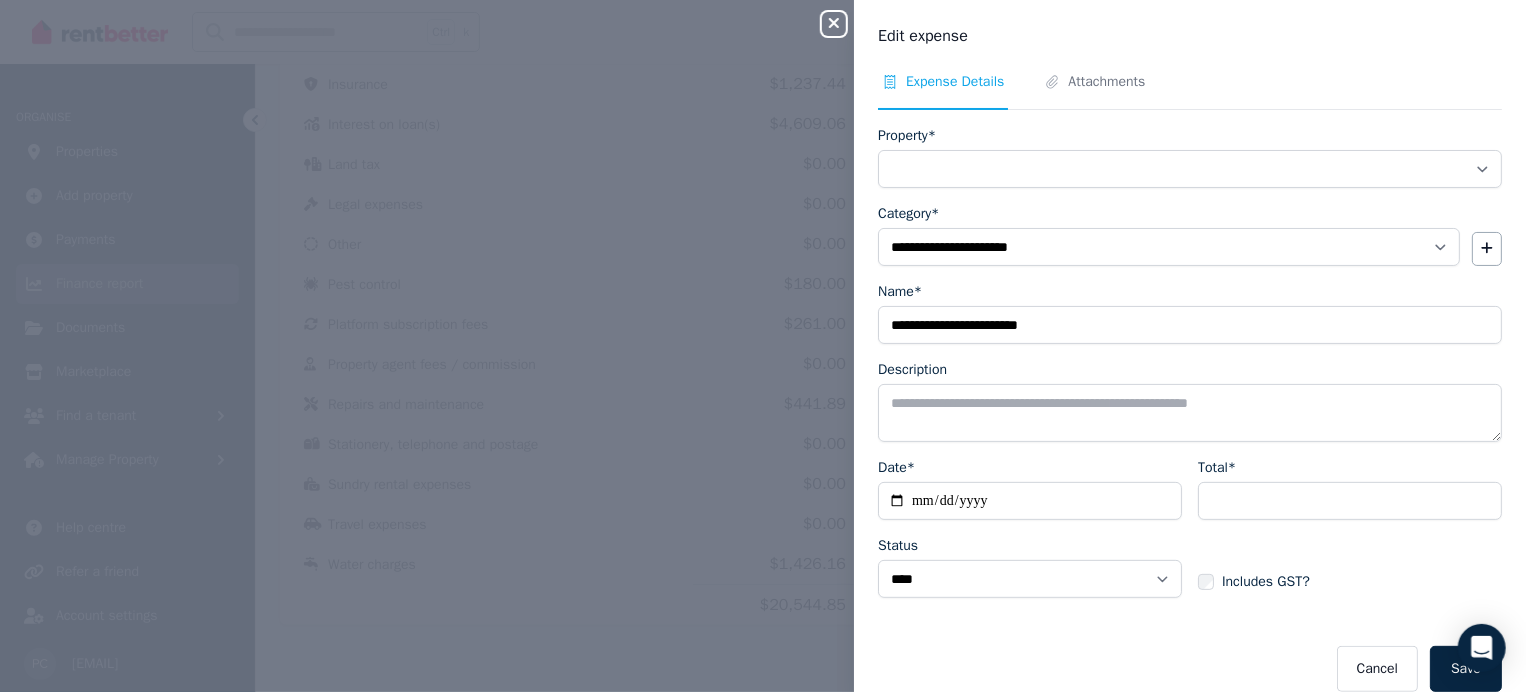 drag, startPoint x: 1281, startPoint y: 499, endPoint x: 1100, endPoint y: 495, distance: 181.04419 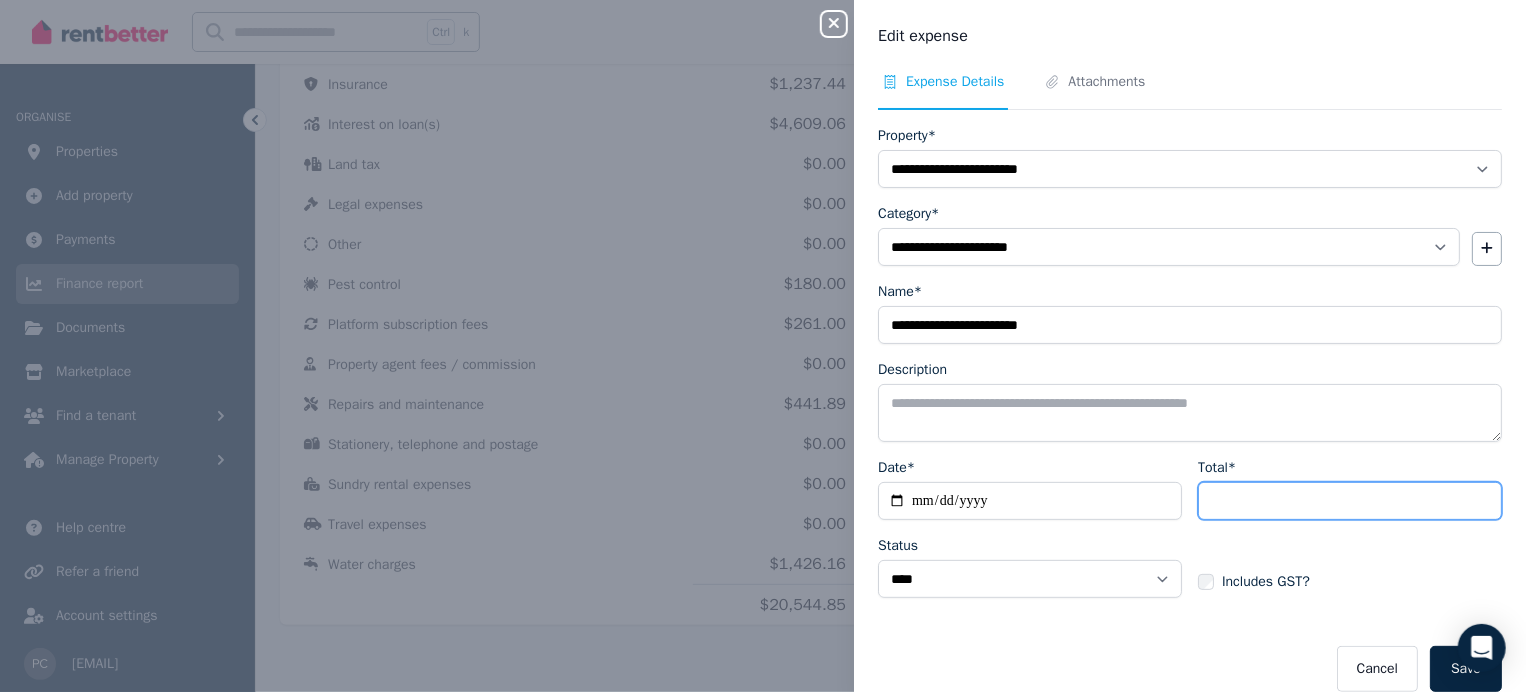 drag, startPoint x: 1252, startPoint y: 499, endPoint x: 1158, endPoint y: 497, distance: 94.02127 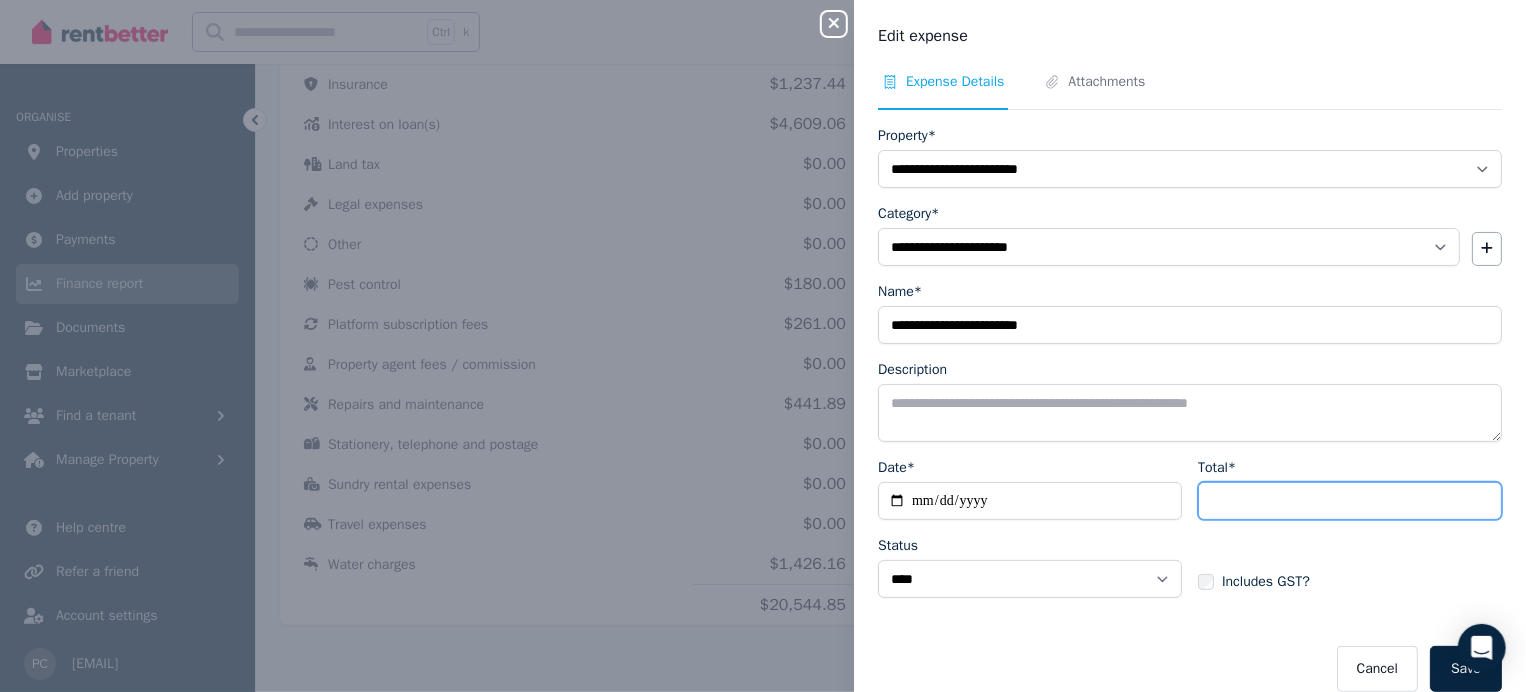 click on "**********" at bounding box center (1190, 536) 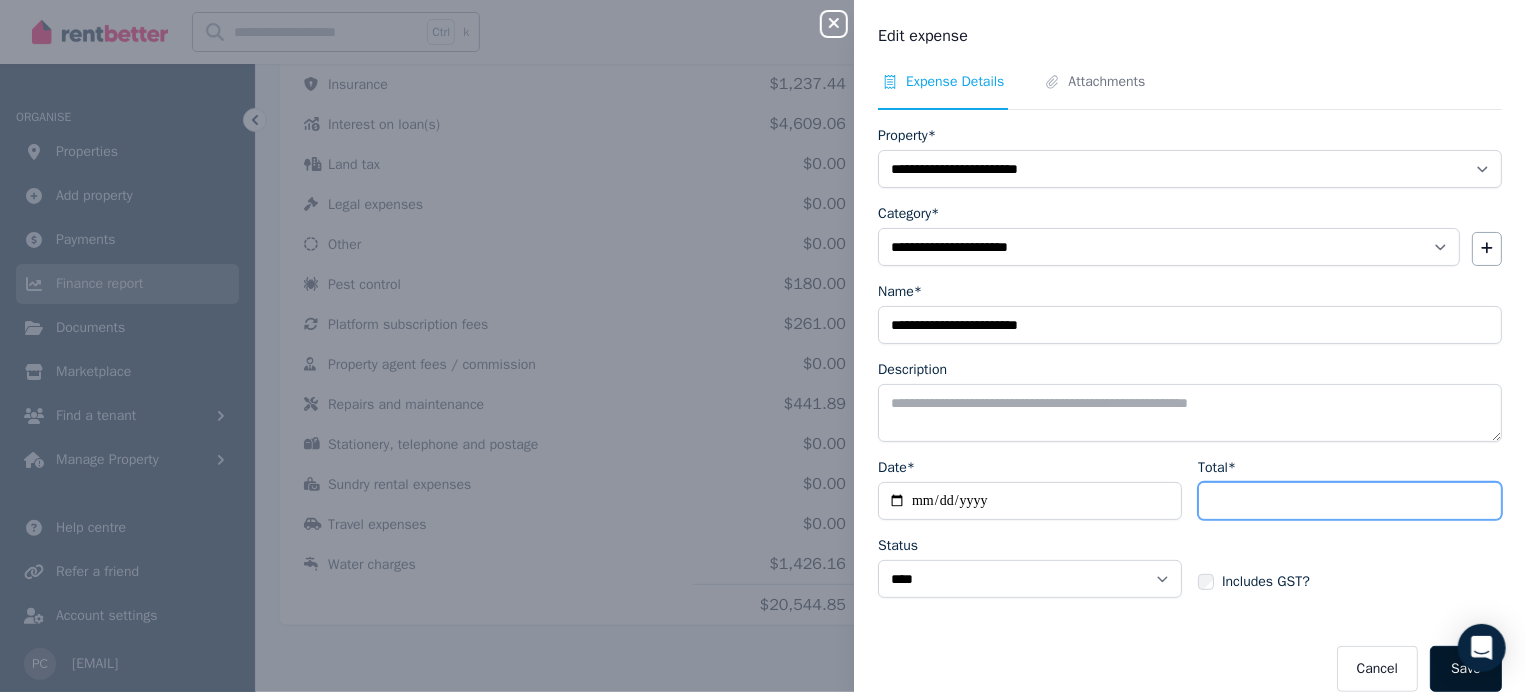 type on "******" 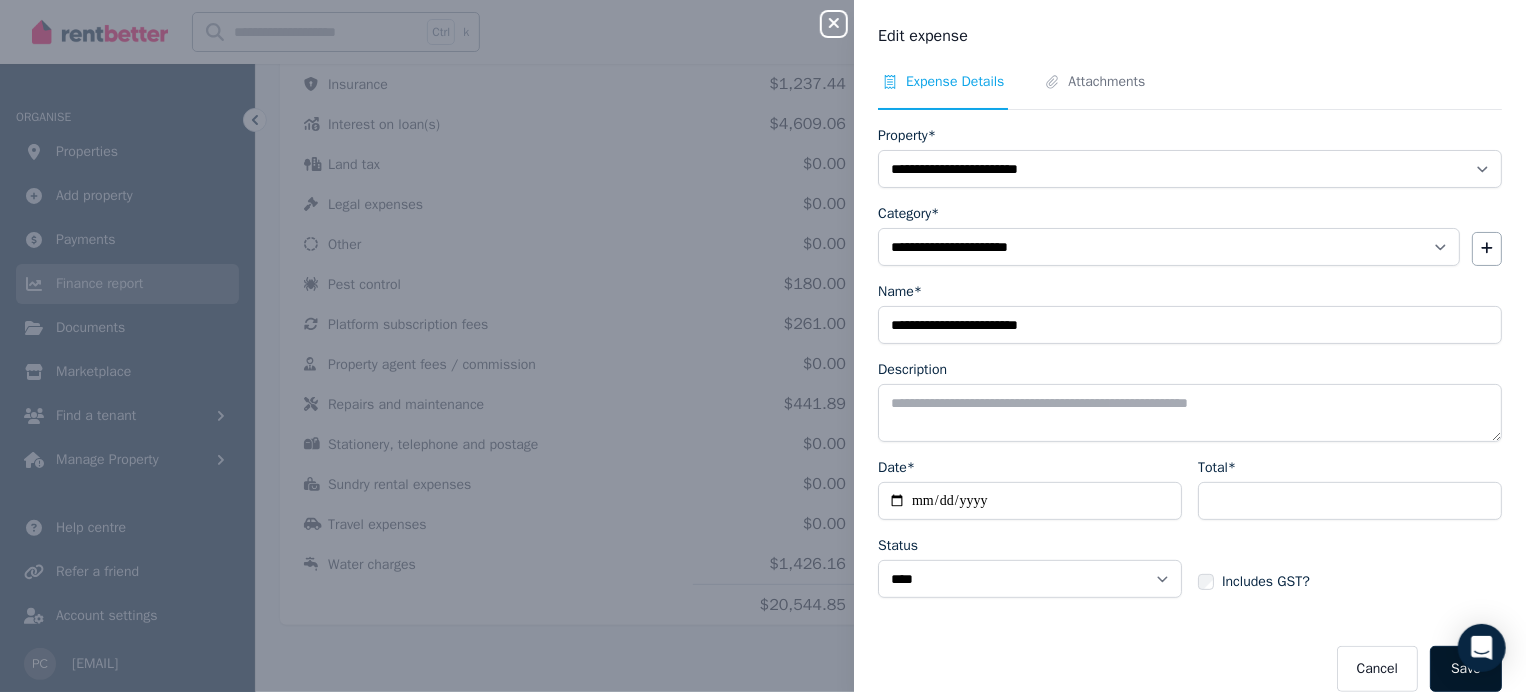click on "Save" at bounding box center (1466, 669) 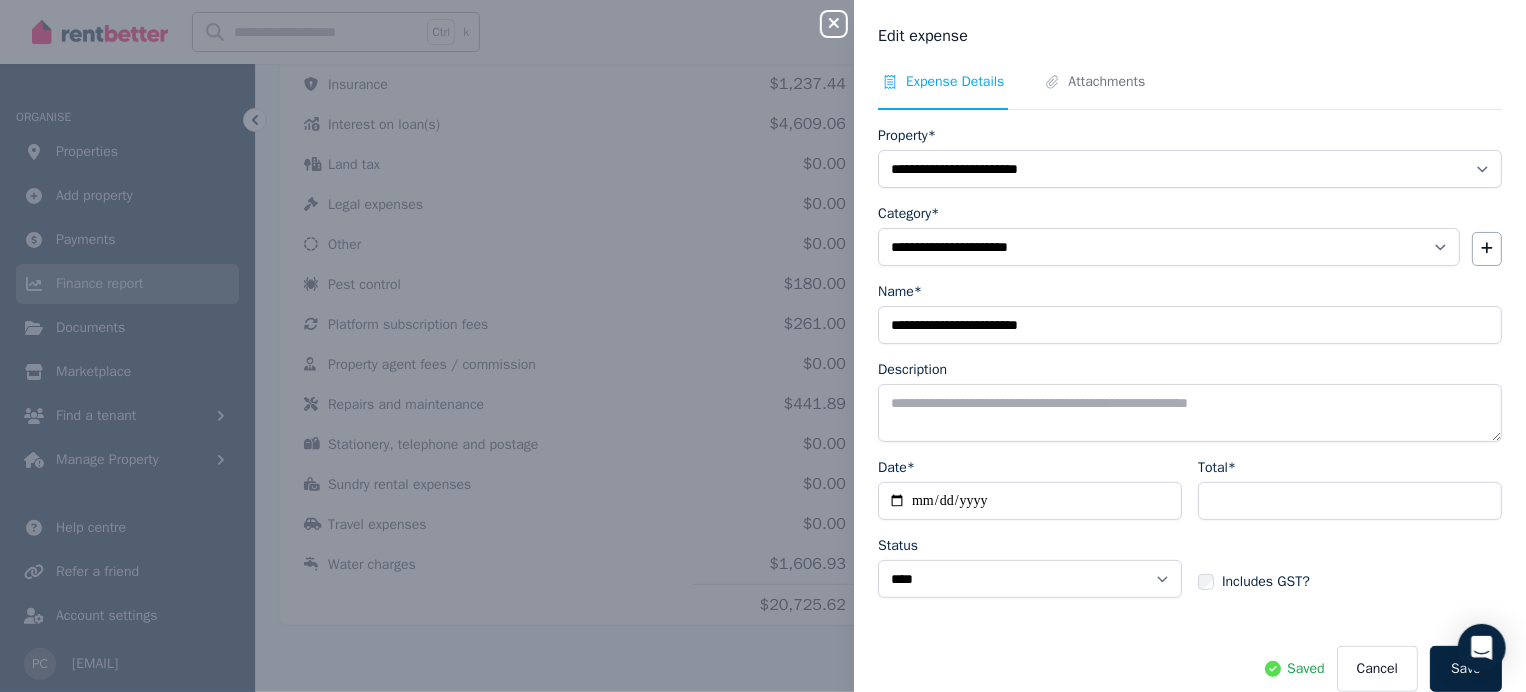 click 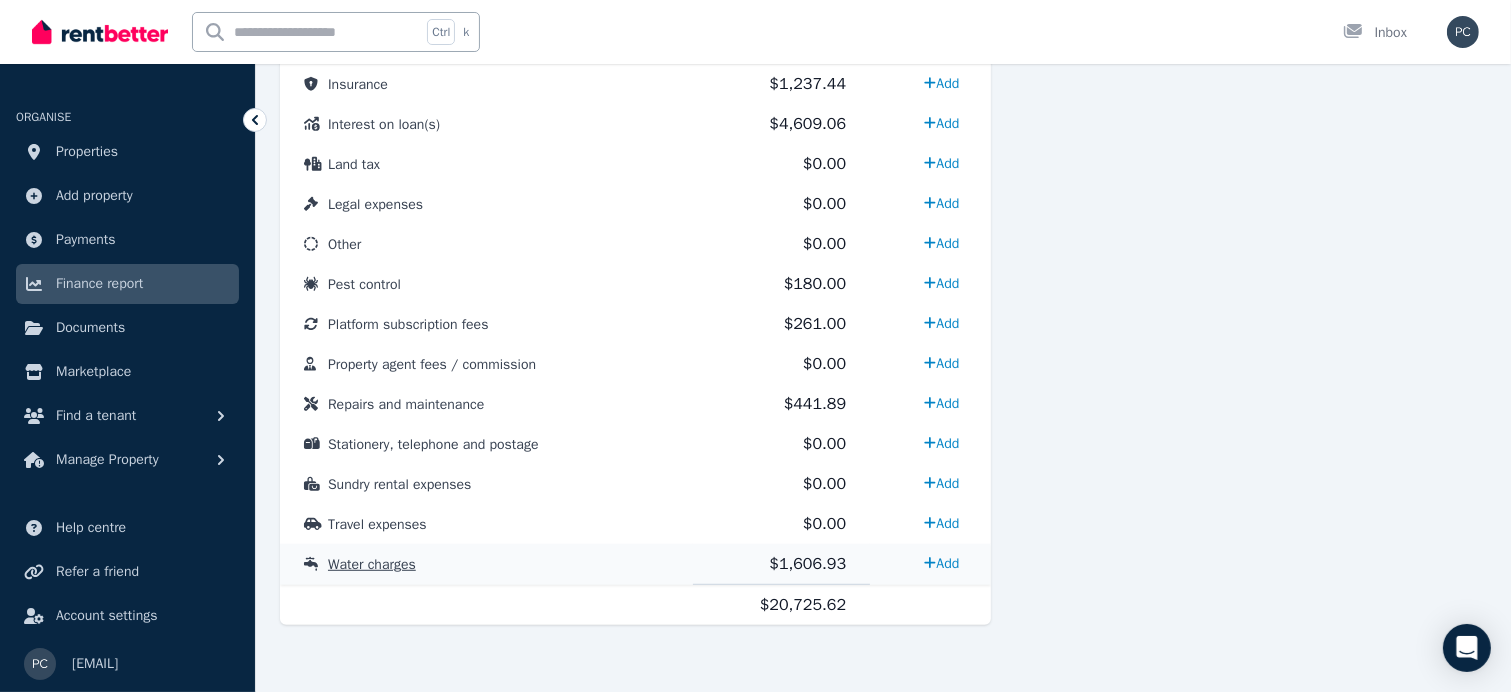 click on "Water charges" at bounding box center (372, 564) 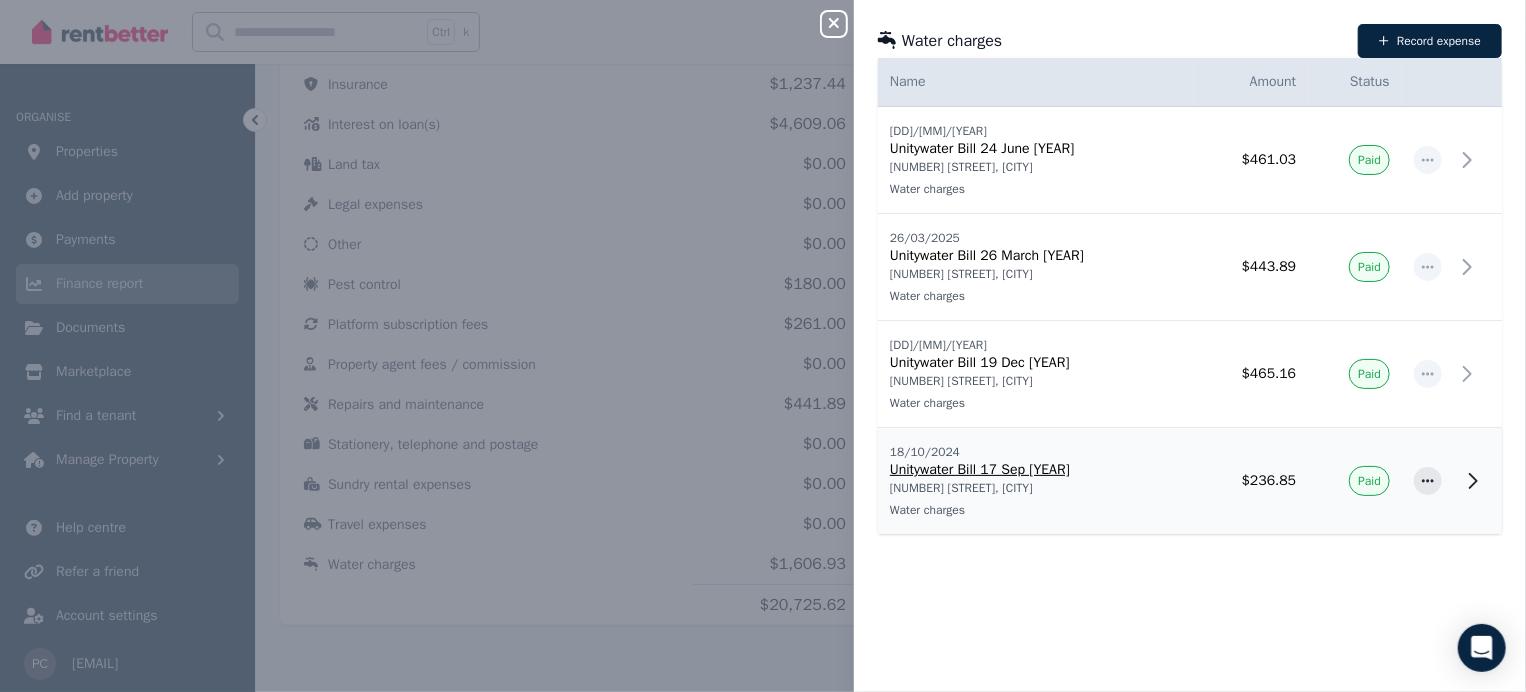 click on "Unitywater Bill [DATE] [MONTH] [YEAR]" at bounding box center (1036, 470) 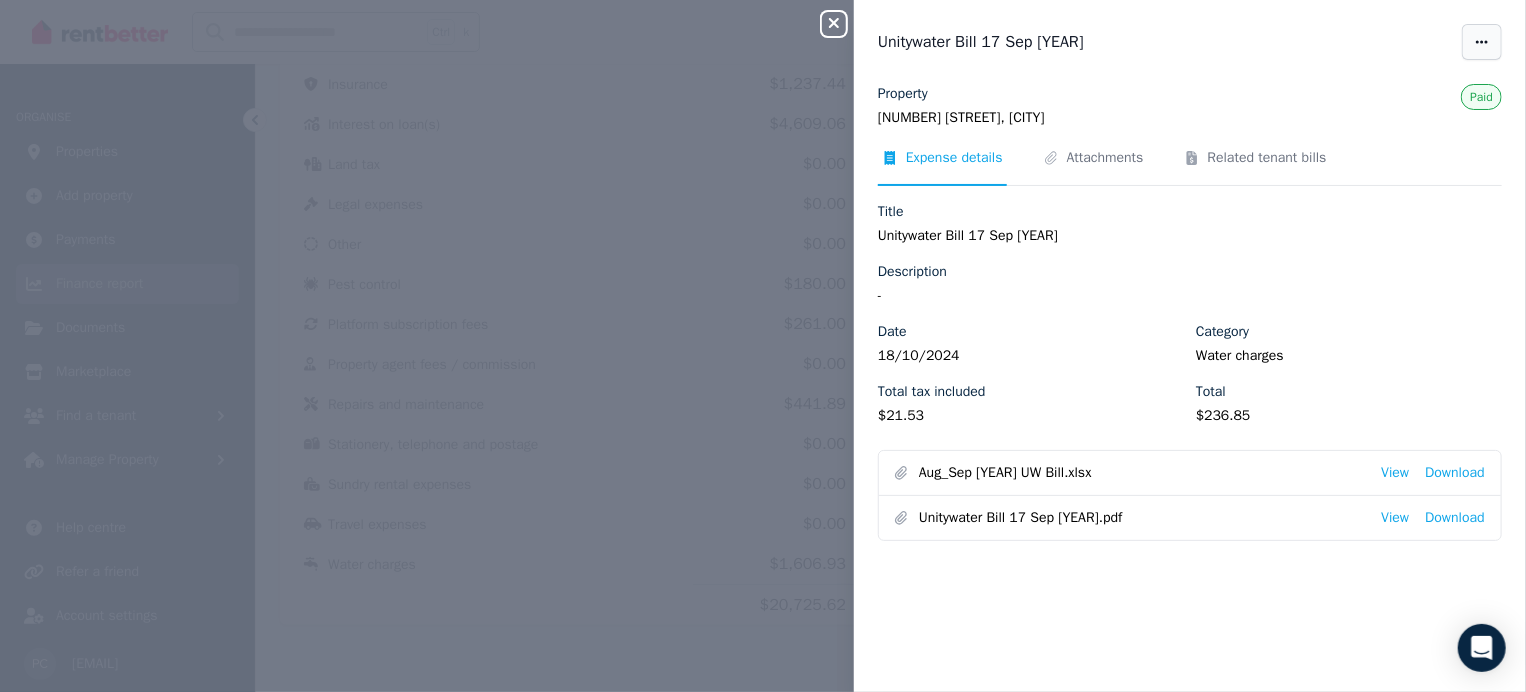 click 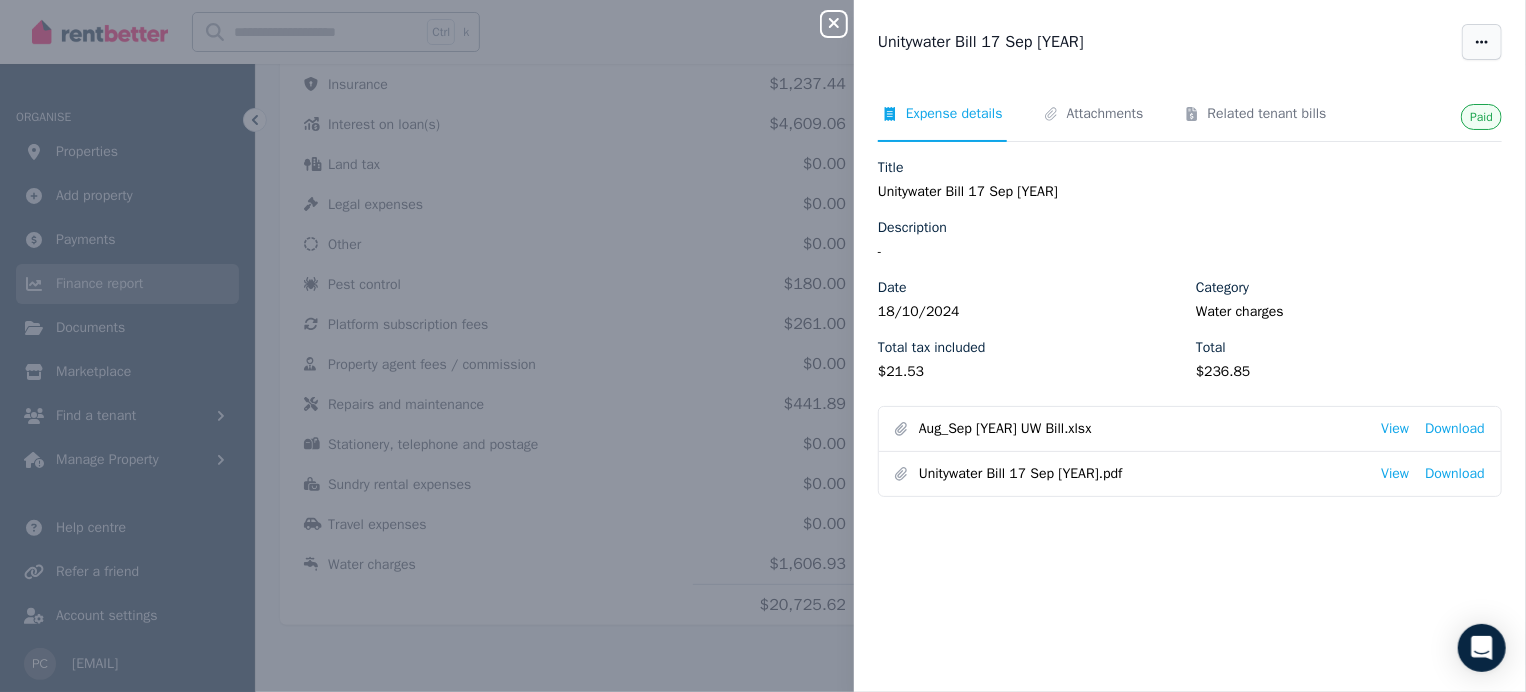 click 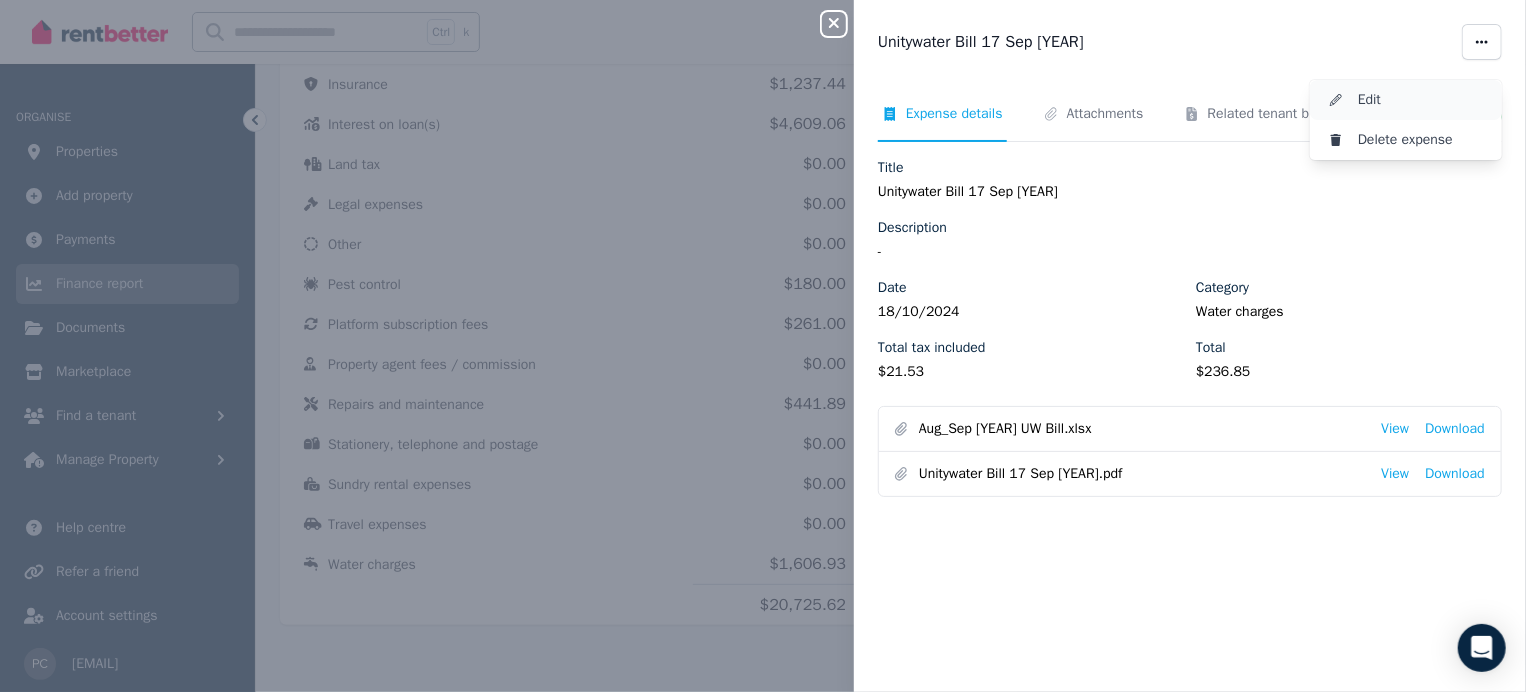 click on "Edit" at bounding box center (1422, 100) 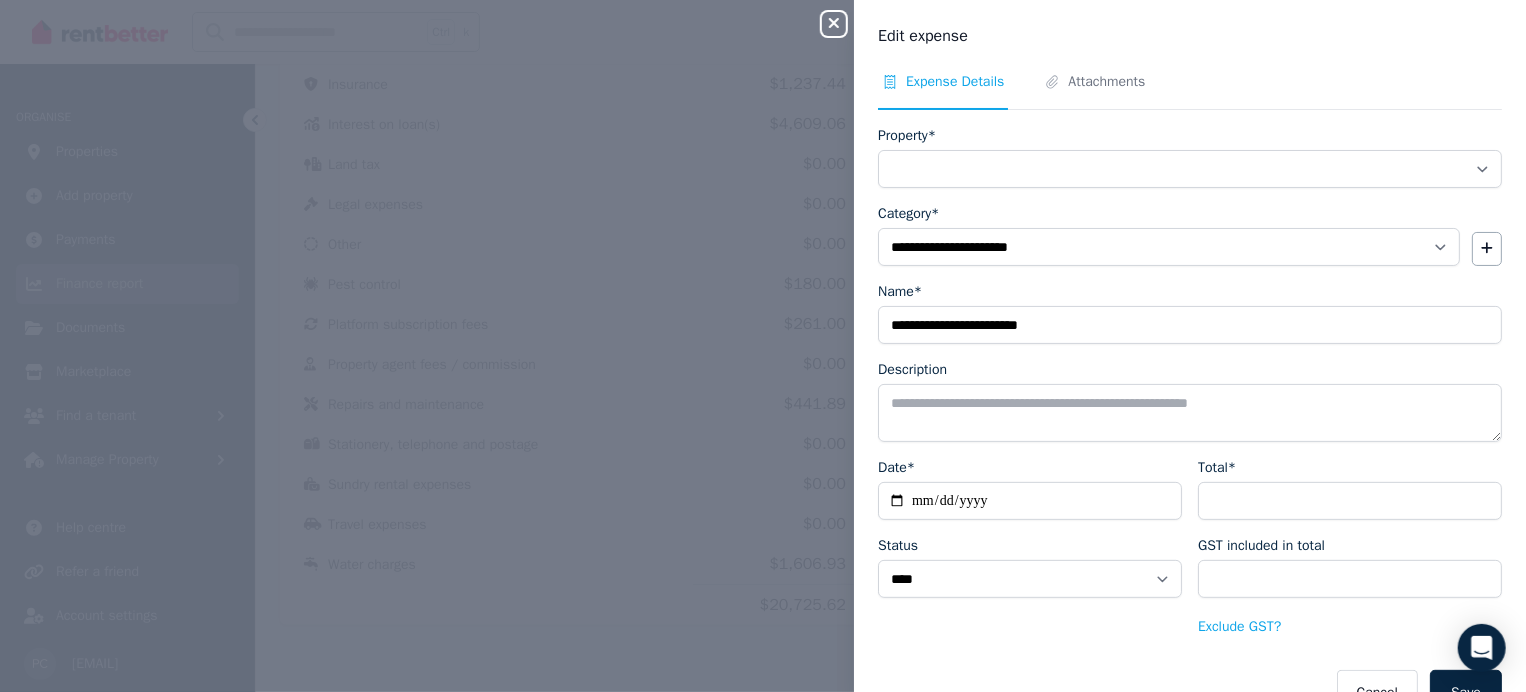 select on "**********" 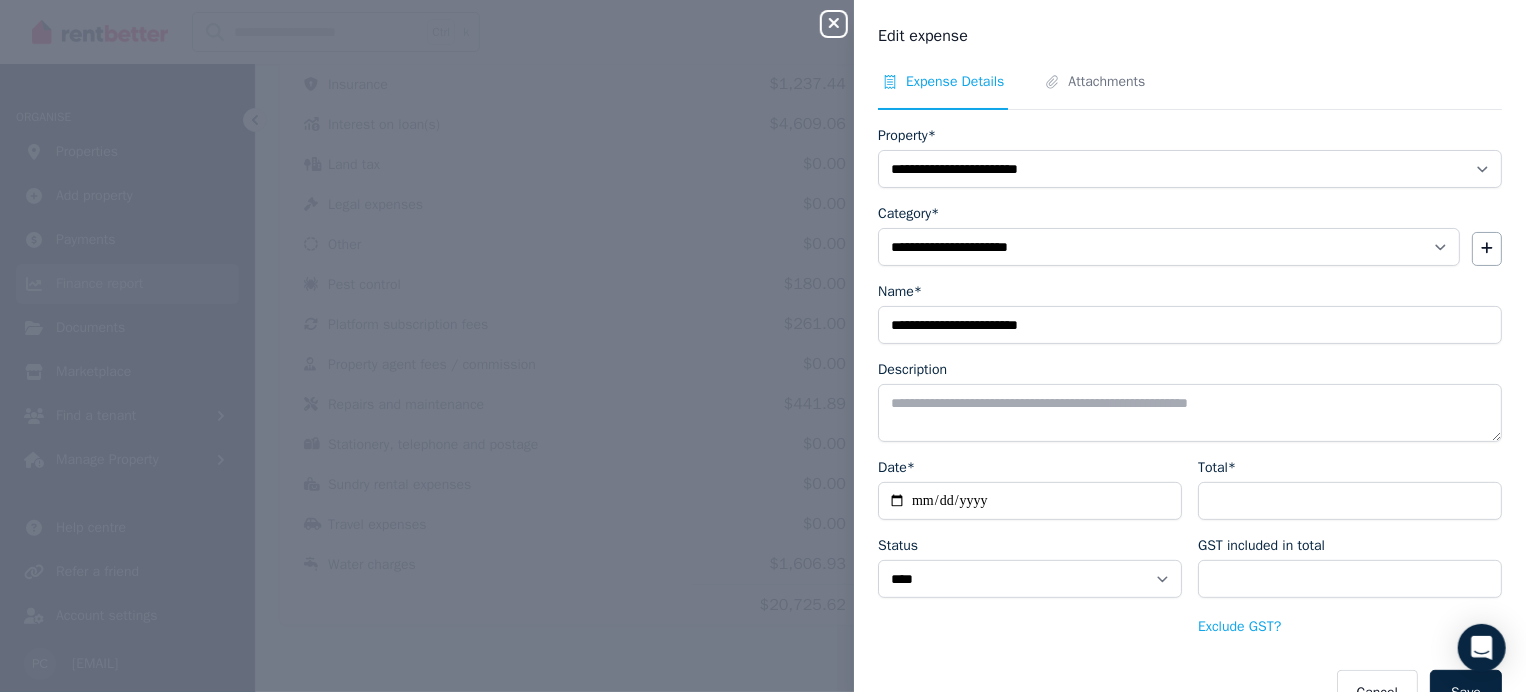 drag, startPoint x: 1252, startPoint y: 499, endPoint x: 1196, endPoint y: 491, distance: 56.568542 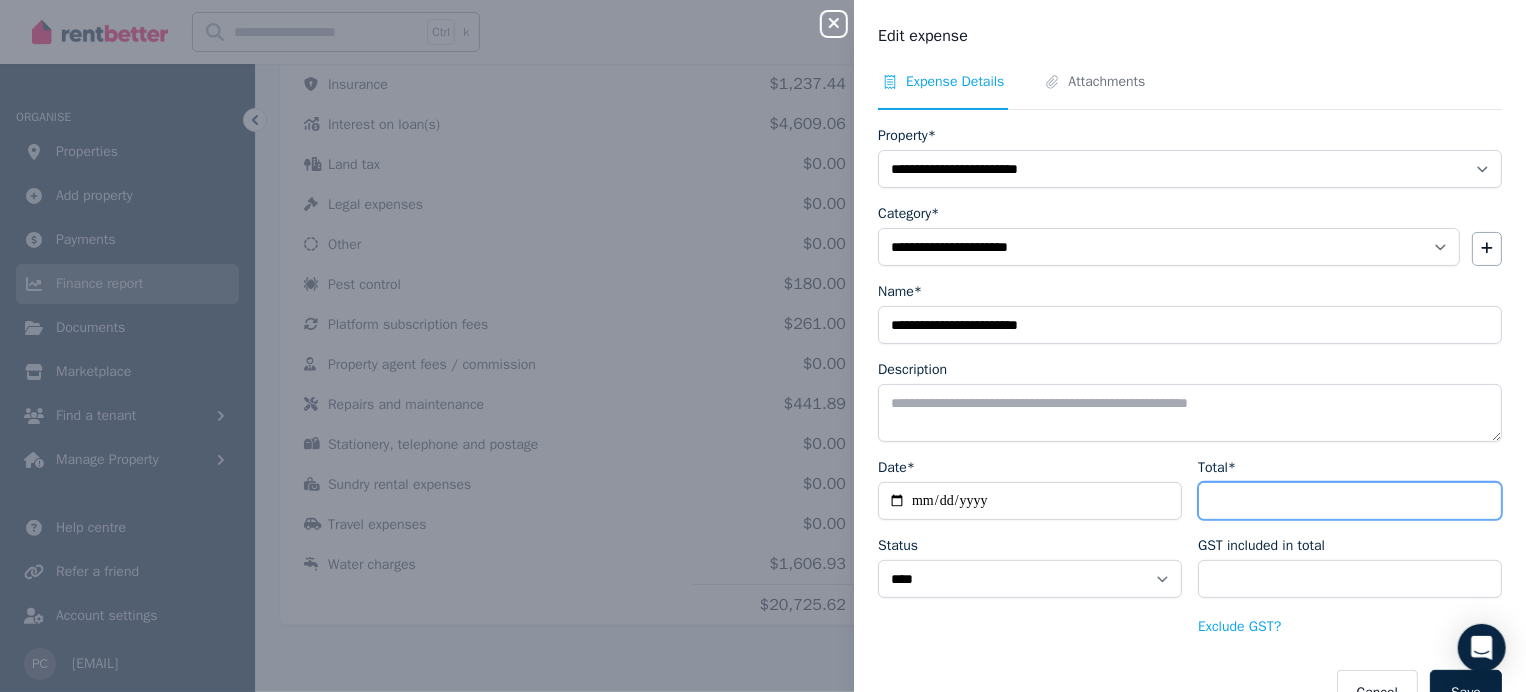 drag, startPoint x: 1245, startPoint y: 502, endPoint x: 1188, endPoint y: 496, distance: 57.31492 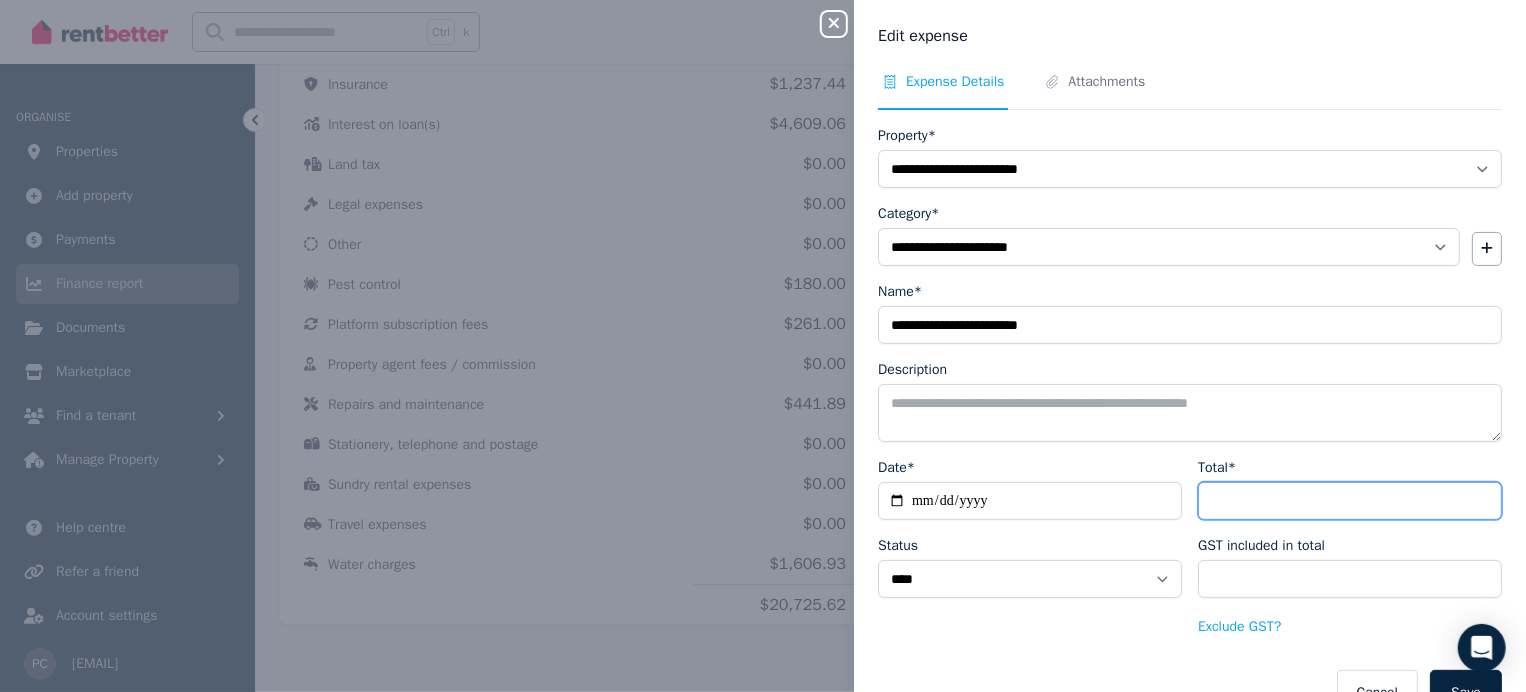 click on "**********" at bounding box center [1190, 548] 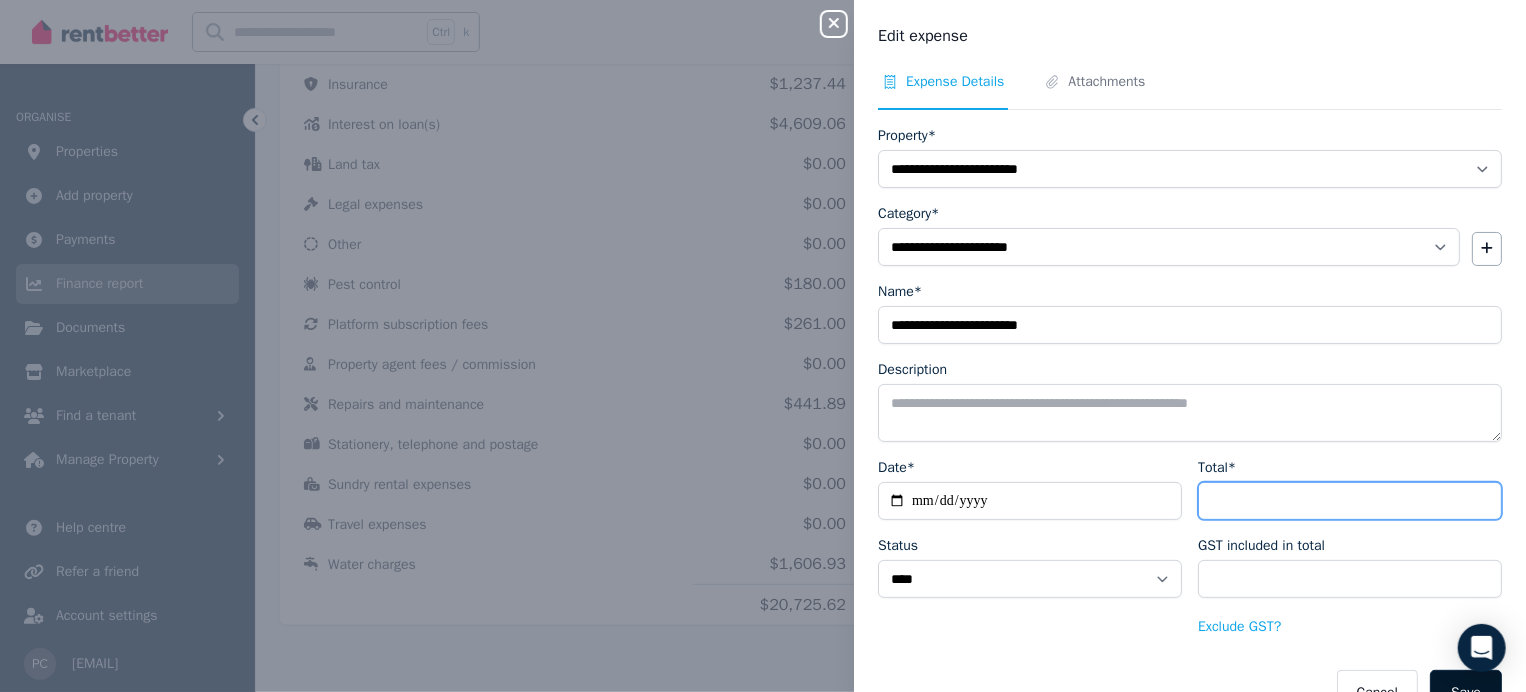 type on "******" 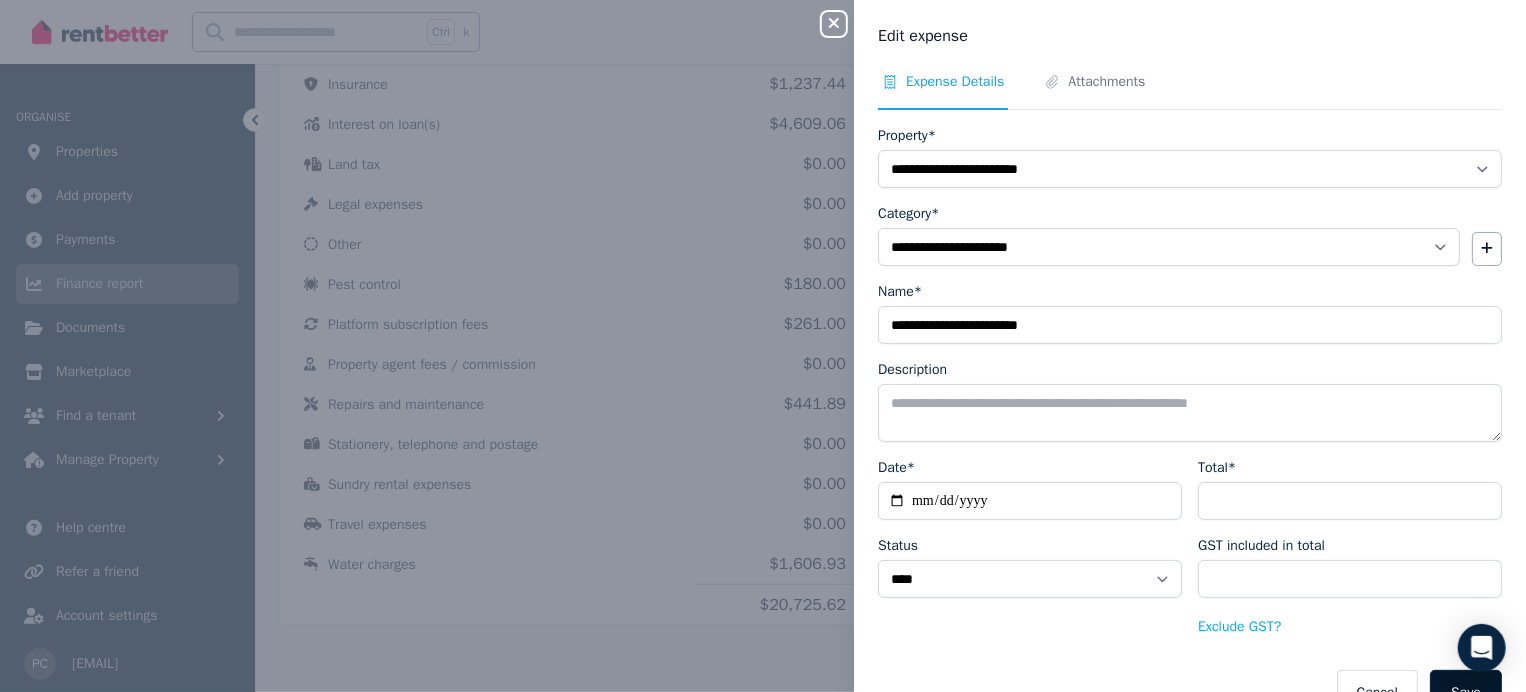 click on "Save" at bounding box center (1466, 693) 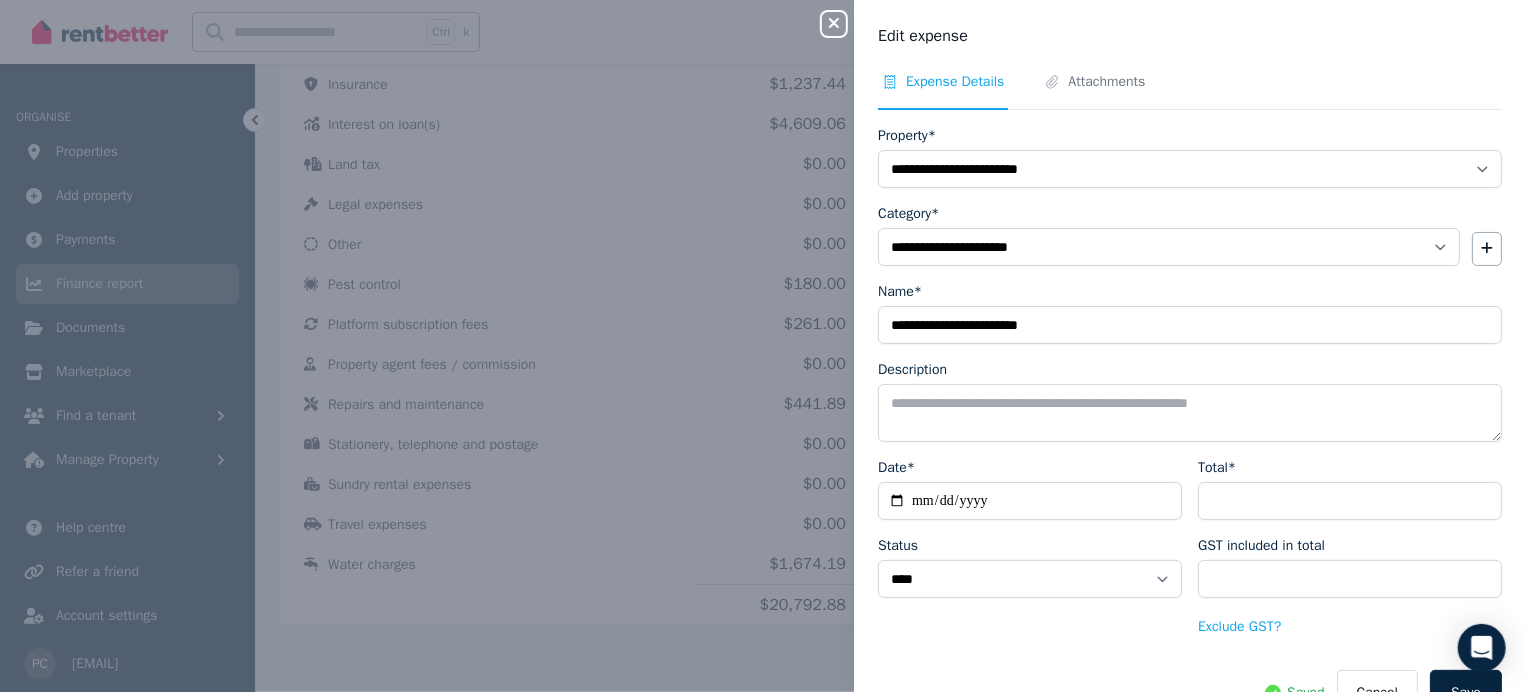 click 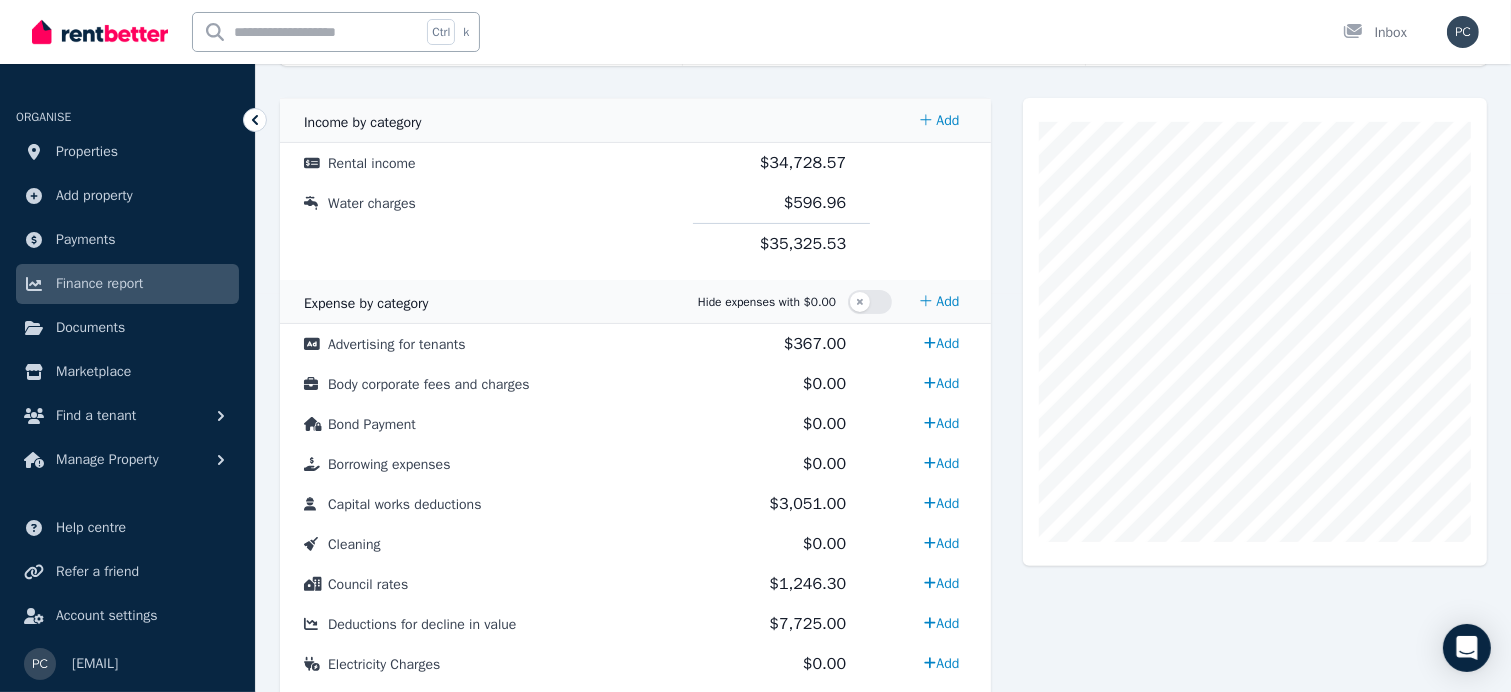 scroll, scrollTop: 0, scrollLeft: 0, axis: both 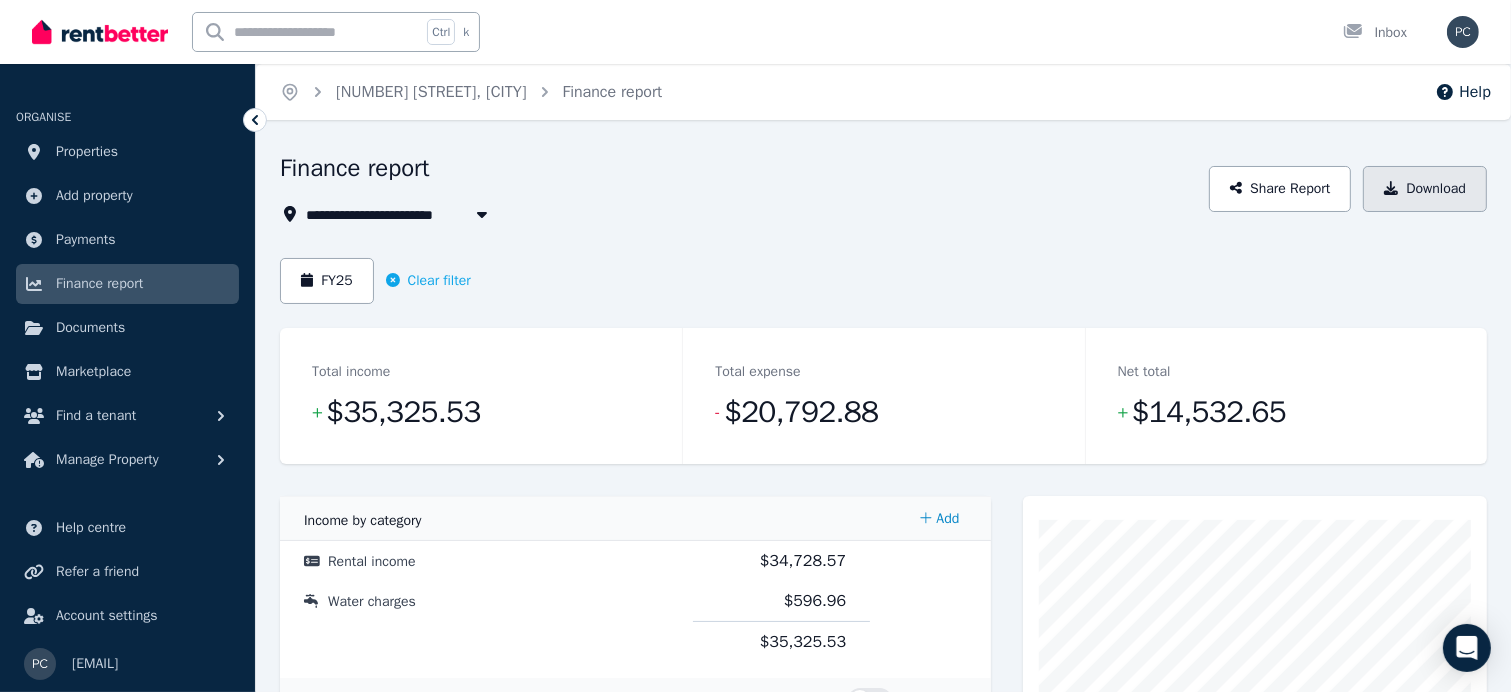 click 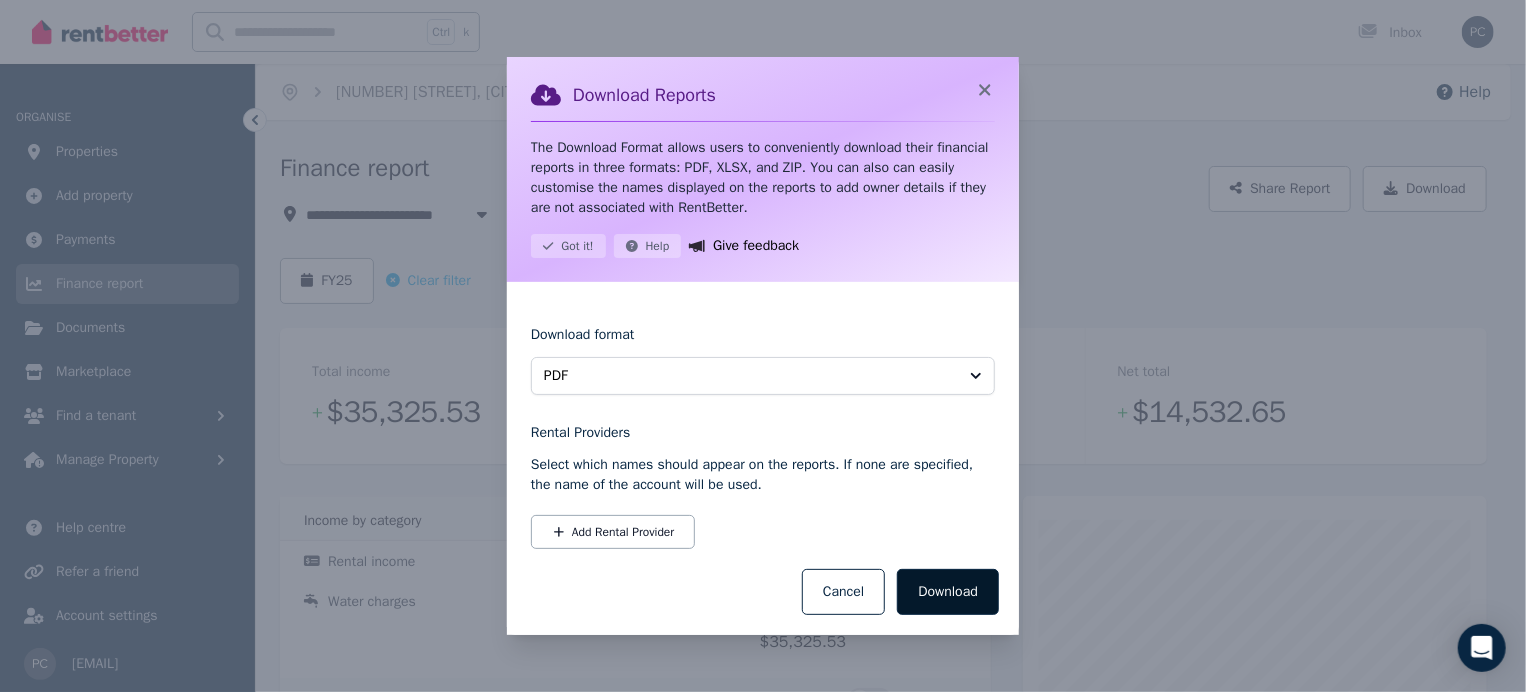 click on "Download" at bounding box center [948, 592] 